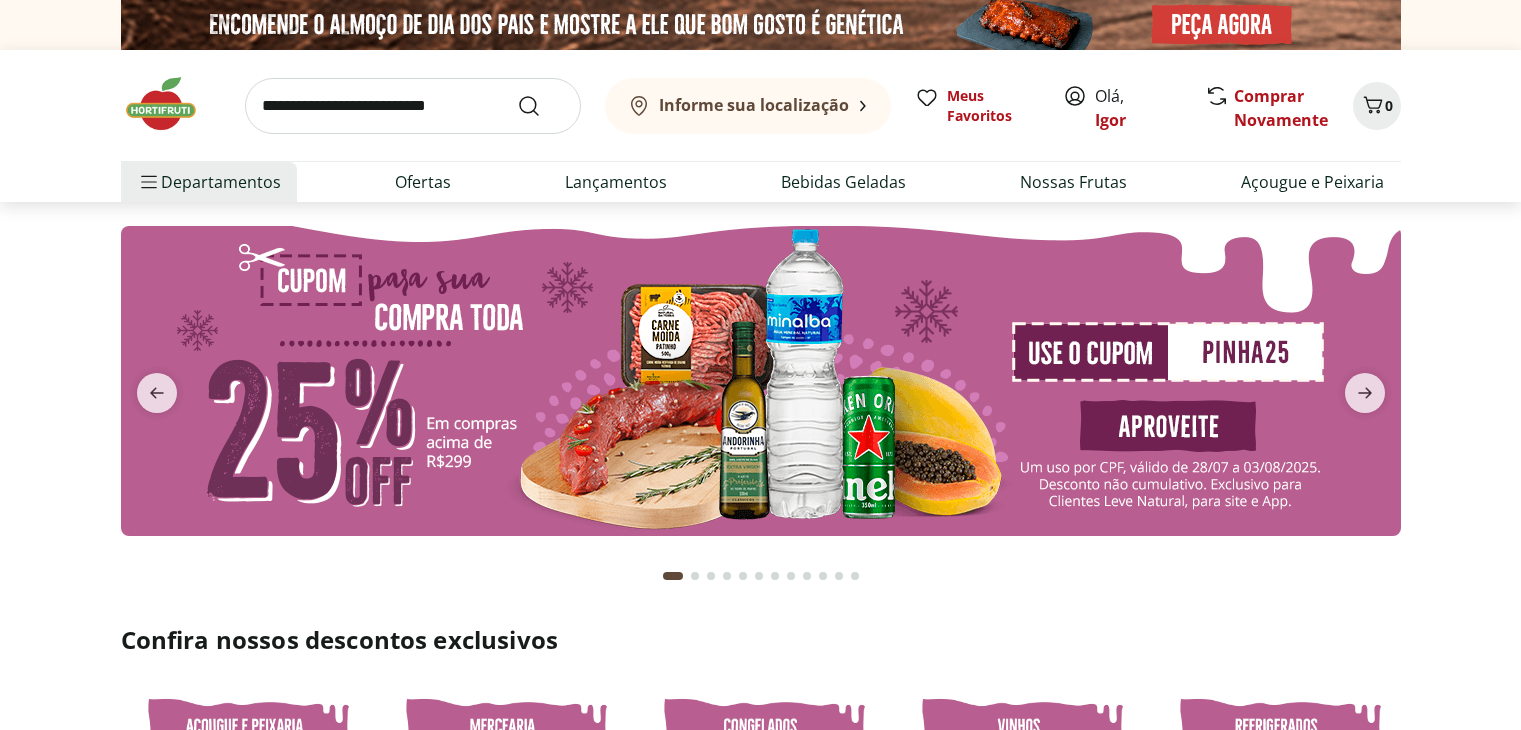 scroll, scrollTop: 0, scrollLeft: 0, axis: both 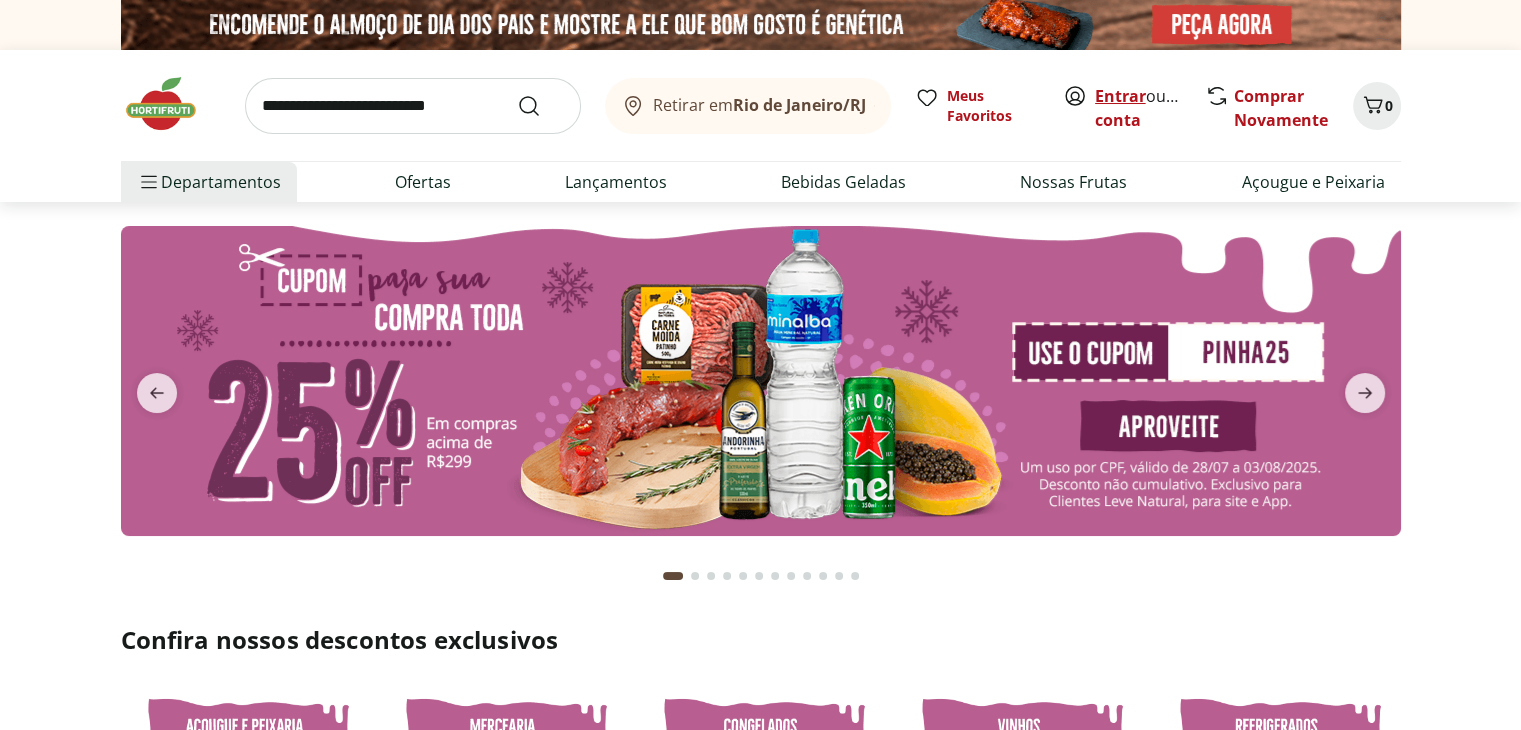 click on "Entrar" at bounding box center [1120, 96] 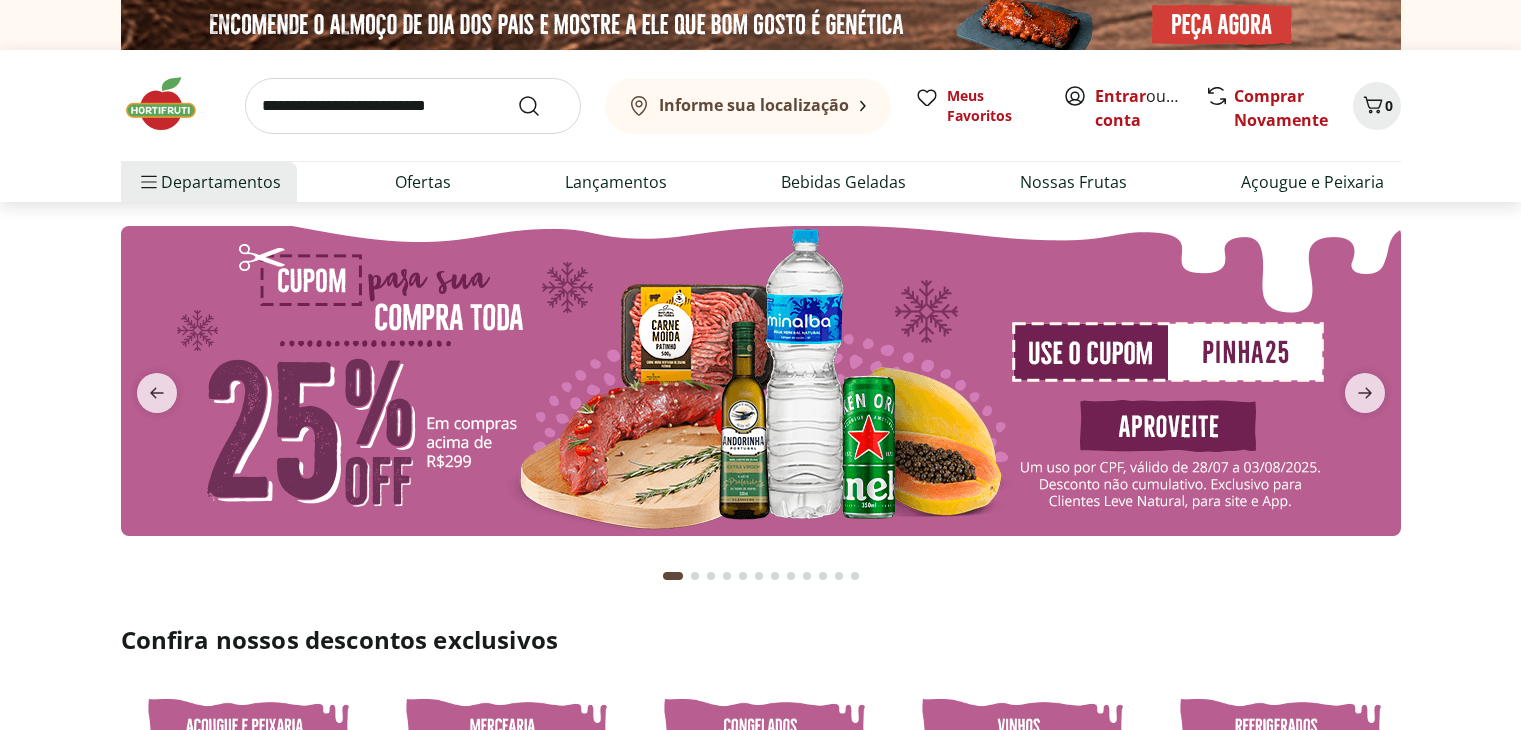 scroll, scrollTop: 0, scrollLeft: 0, axis: both 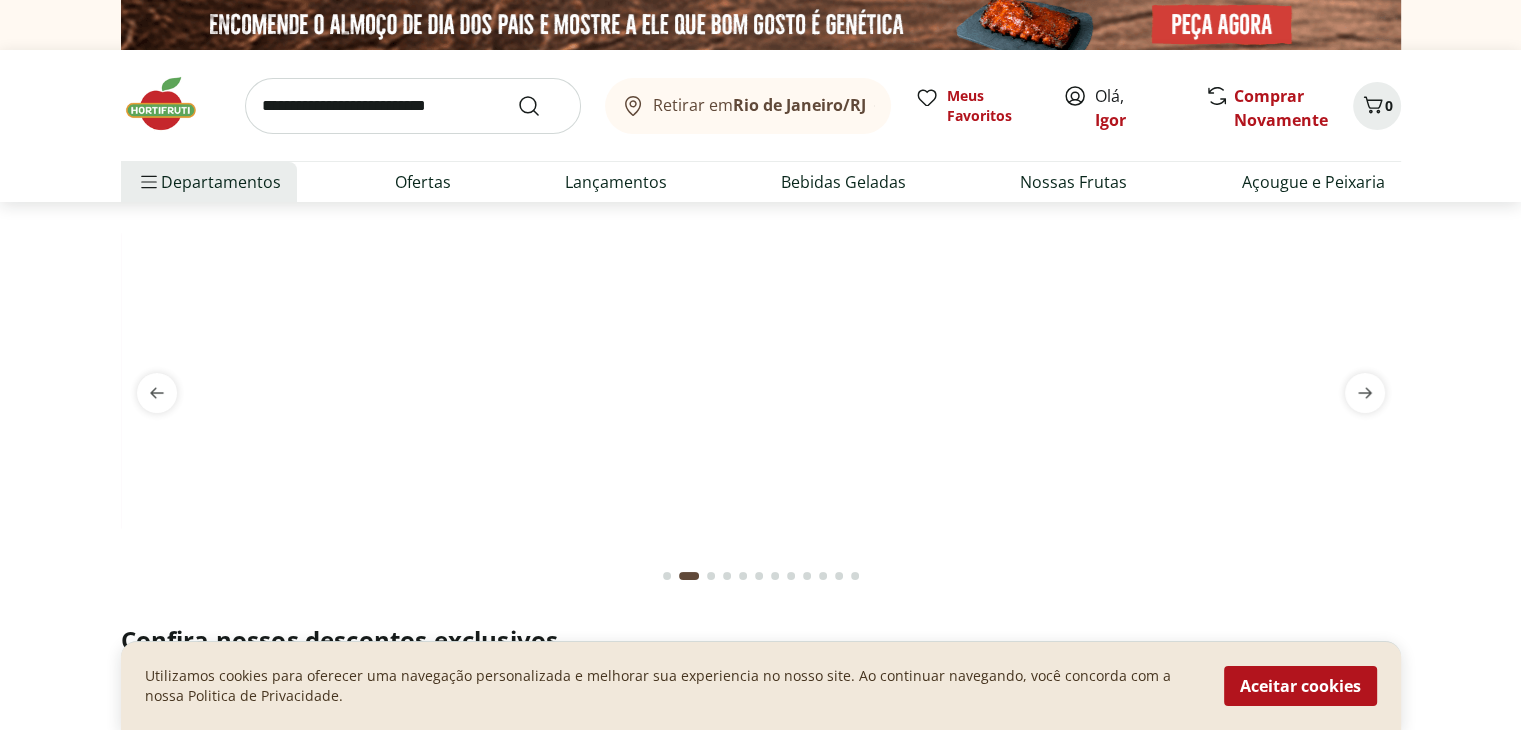 click at bounding box center [413, 106] 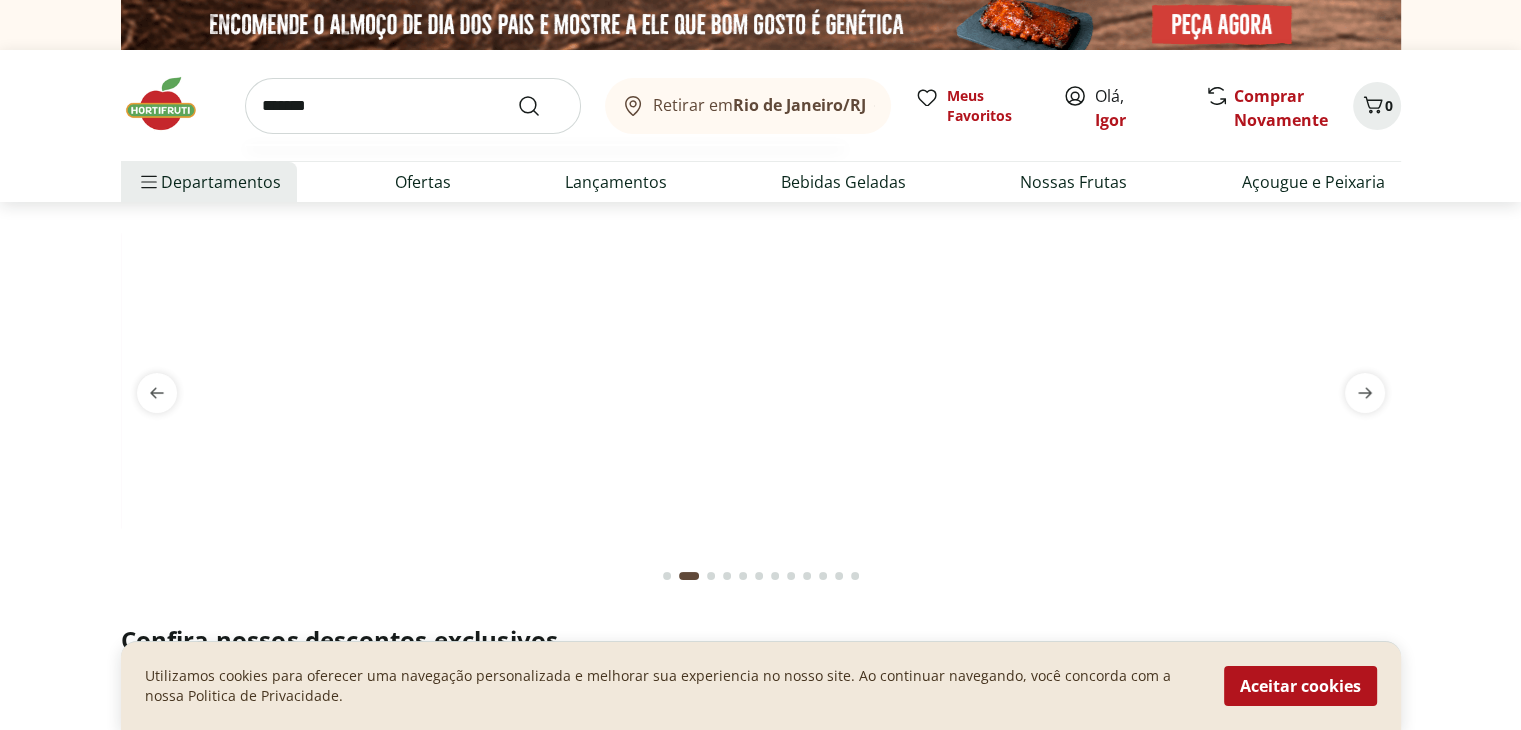 type on "*******" 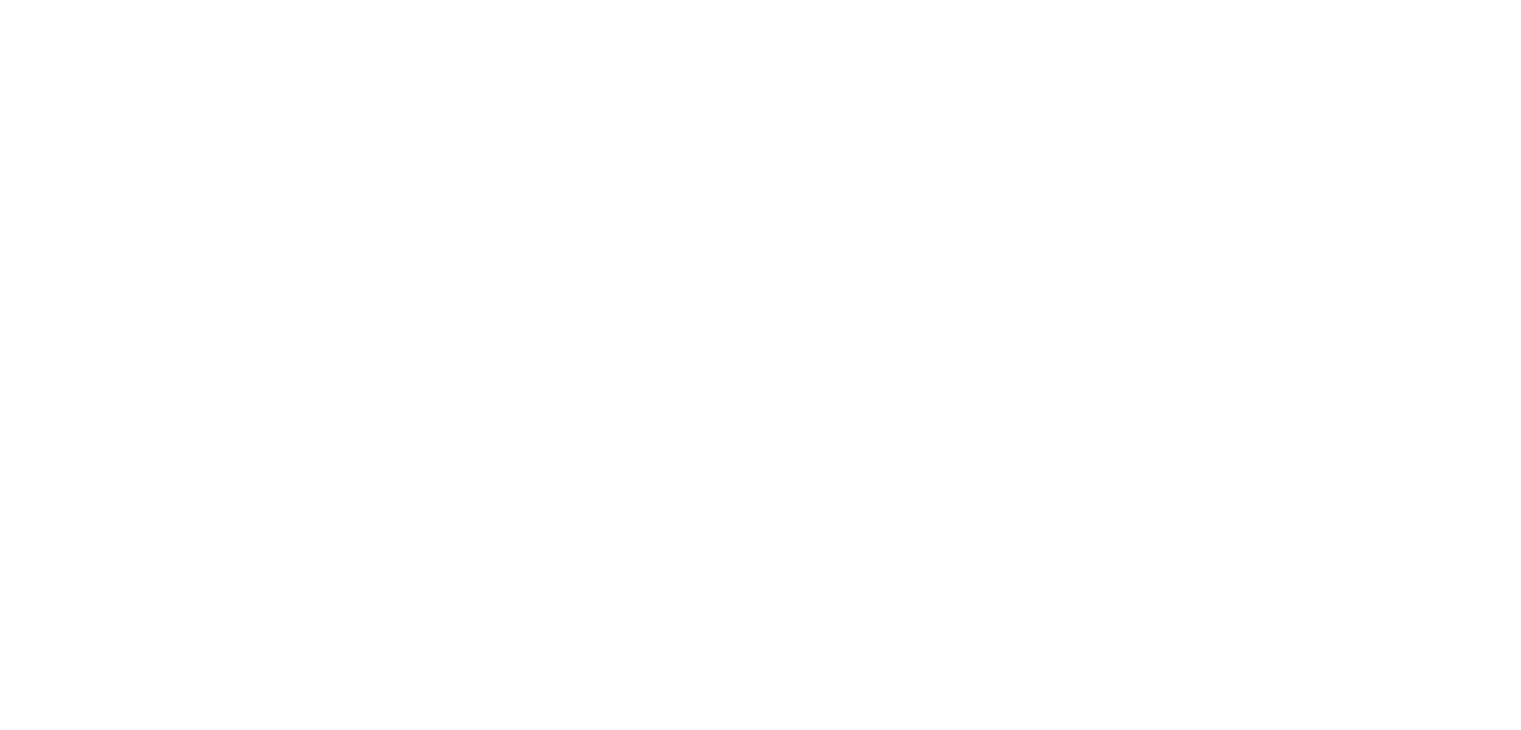 select on "**********" 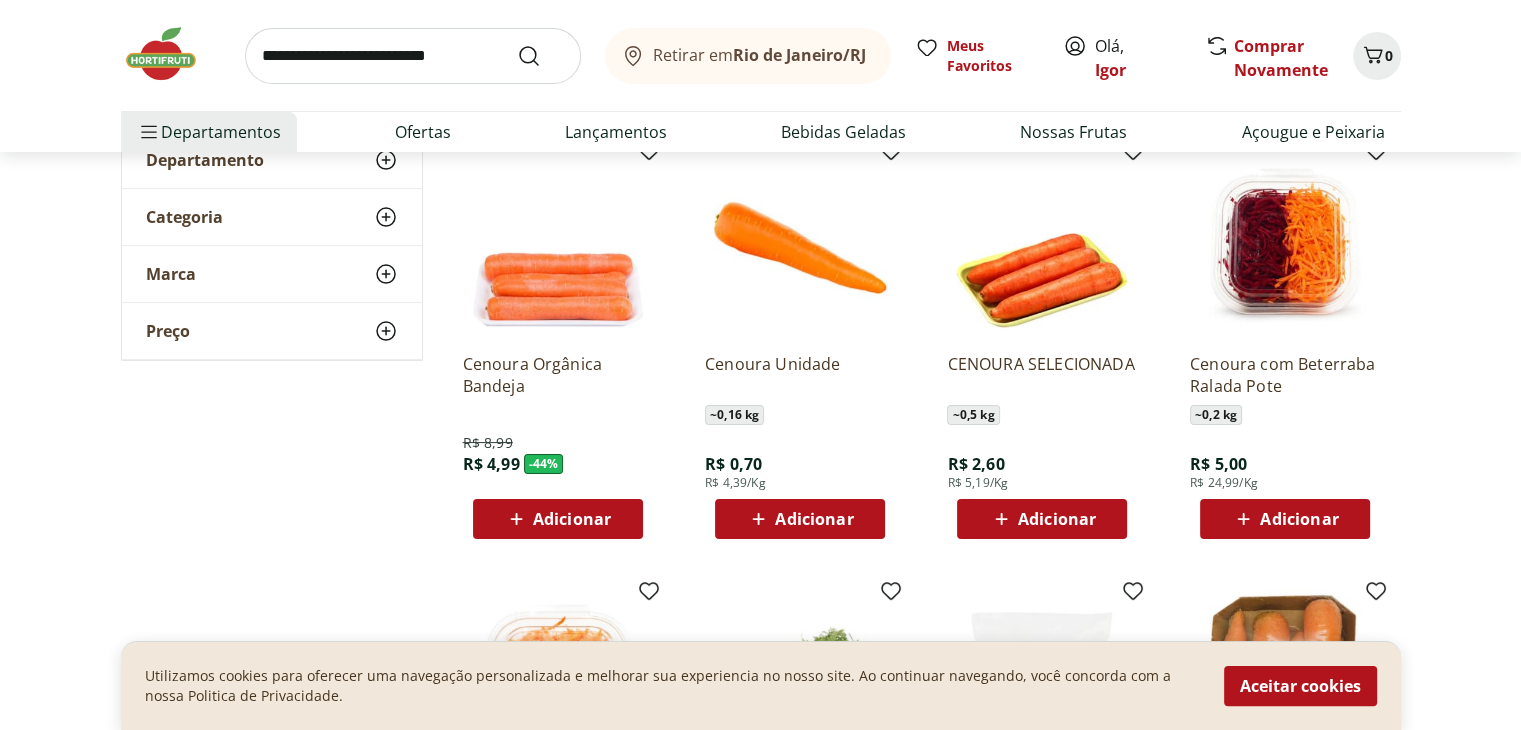 scroll, scrollTop: 275, scrollLeft: 0, axis: vertical 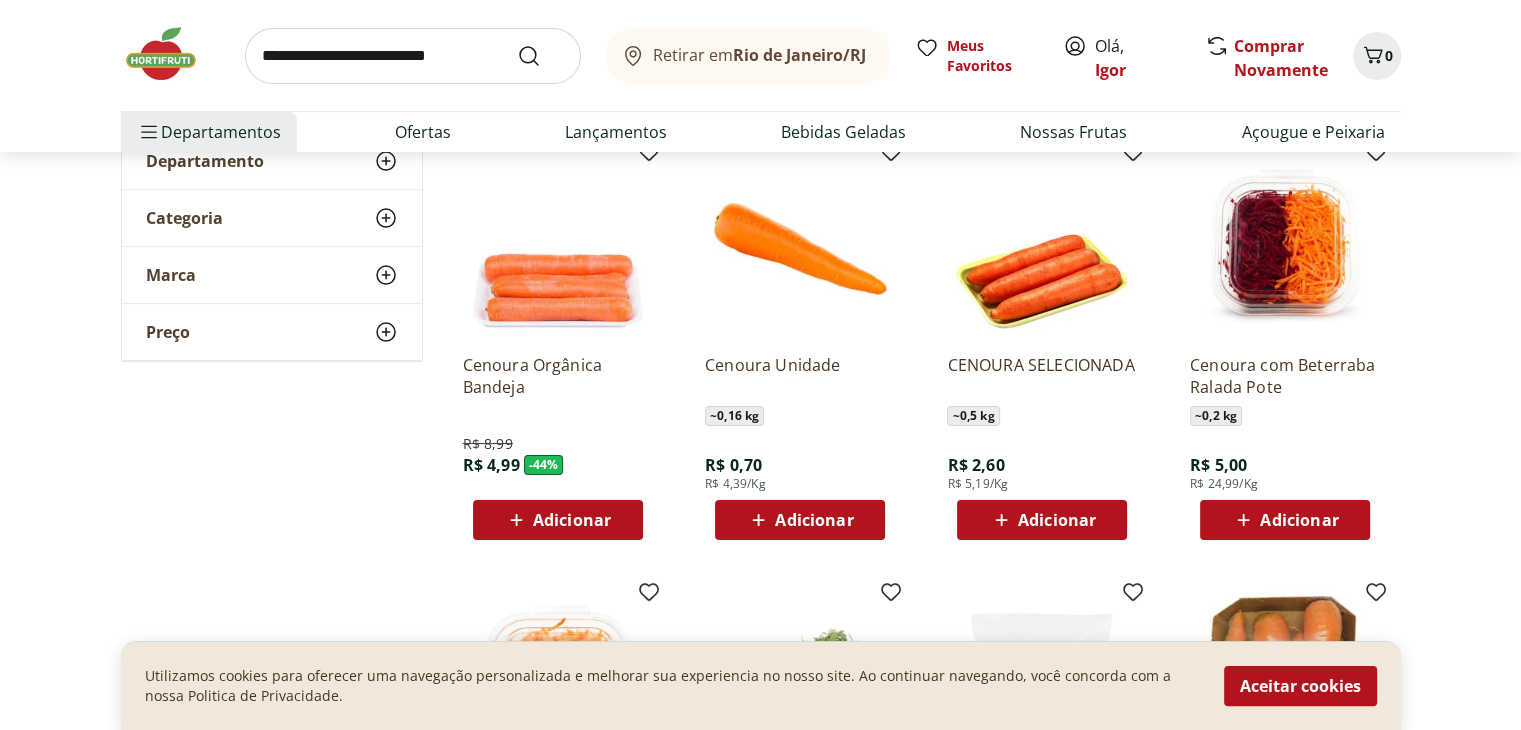 click on "Adicionar" at bounding box center [814, 520] 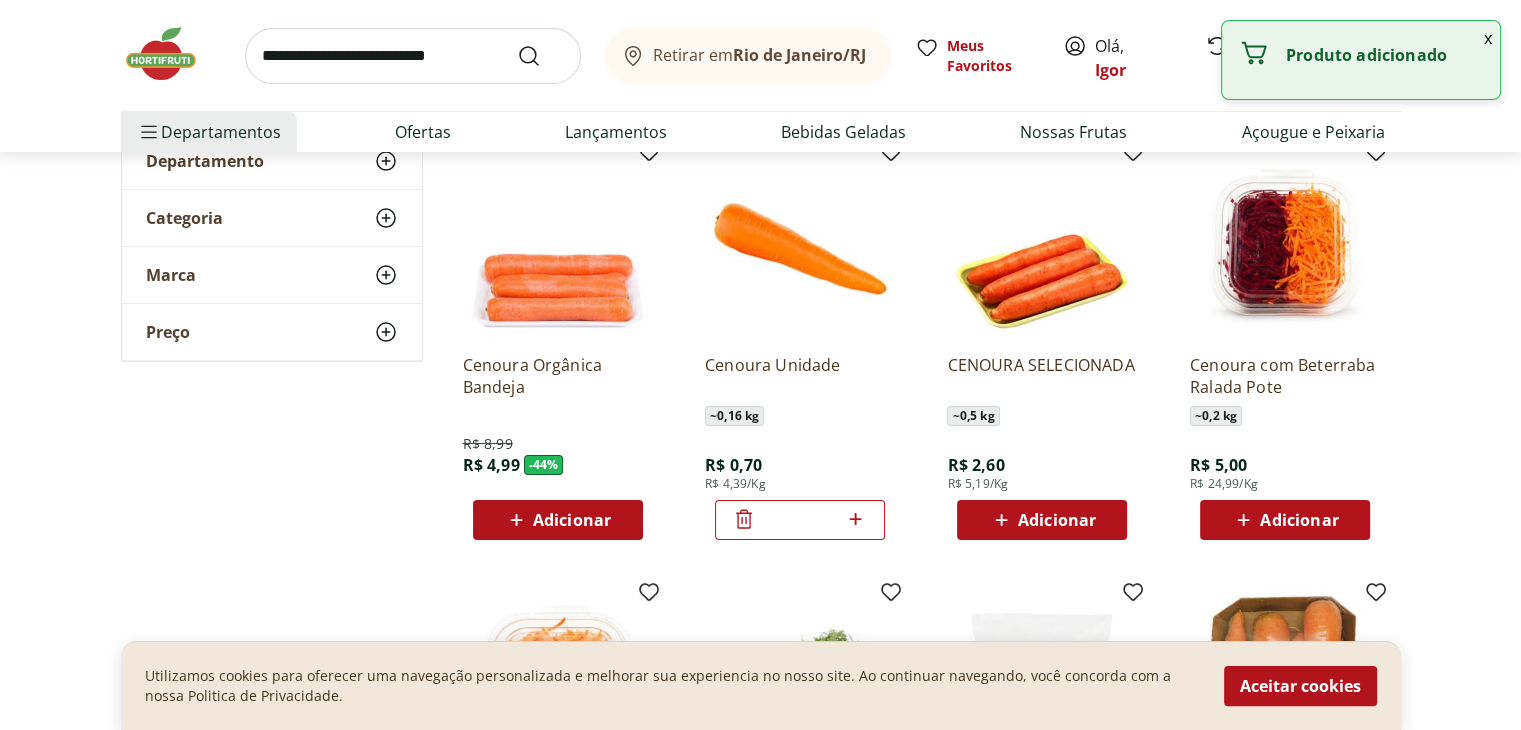 click 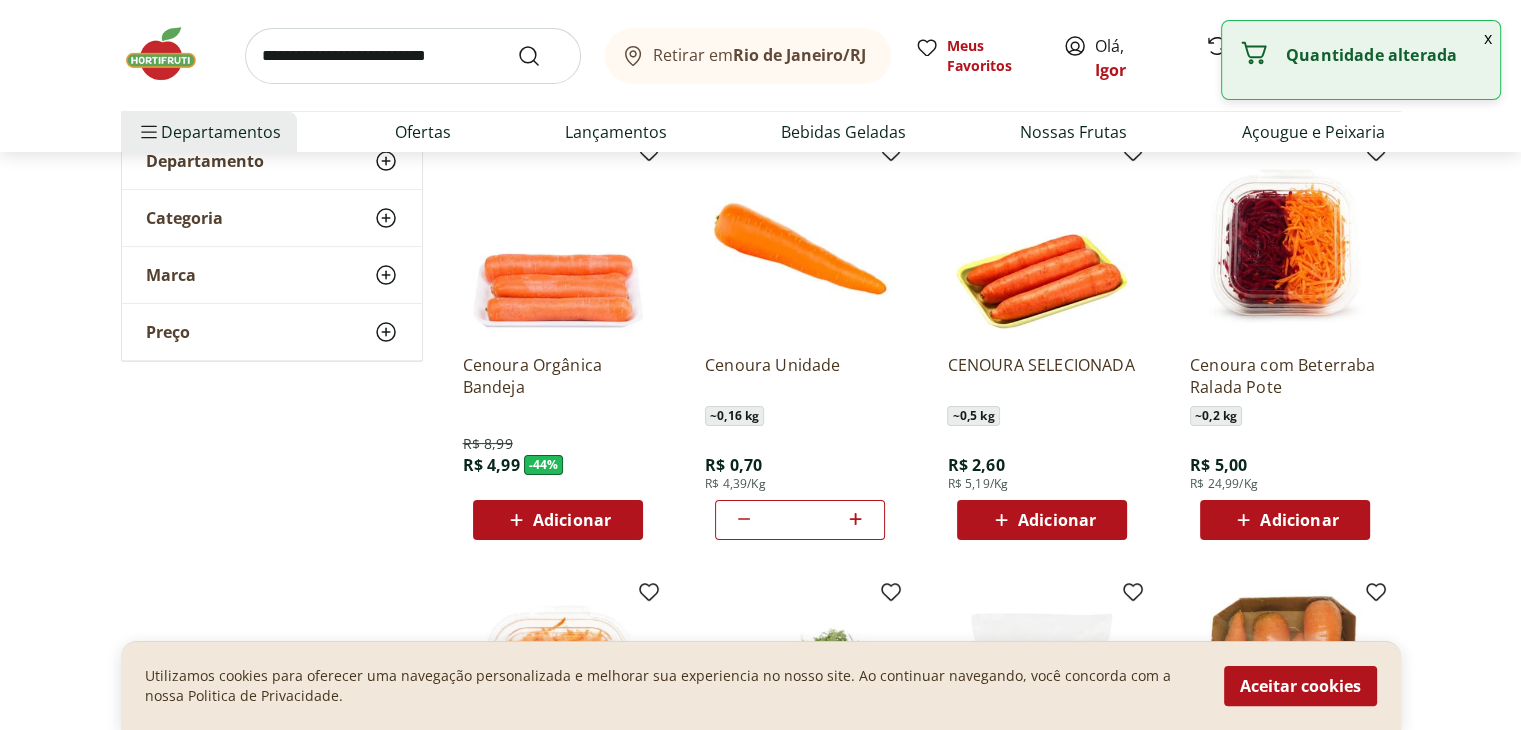 click 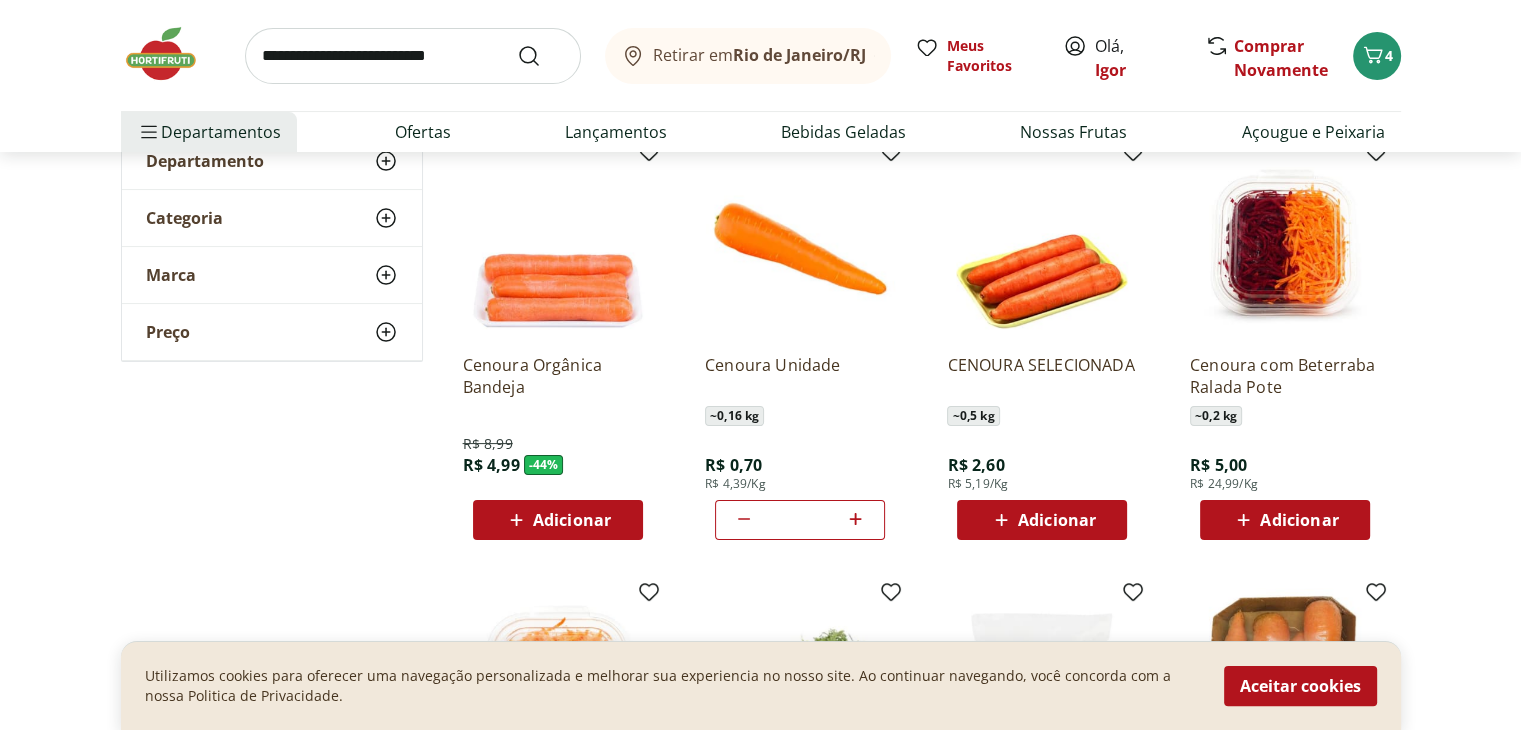 click at bounding box center (413, 56) 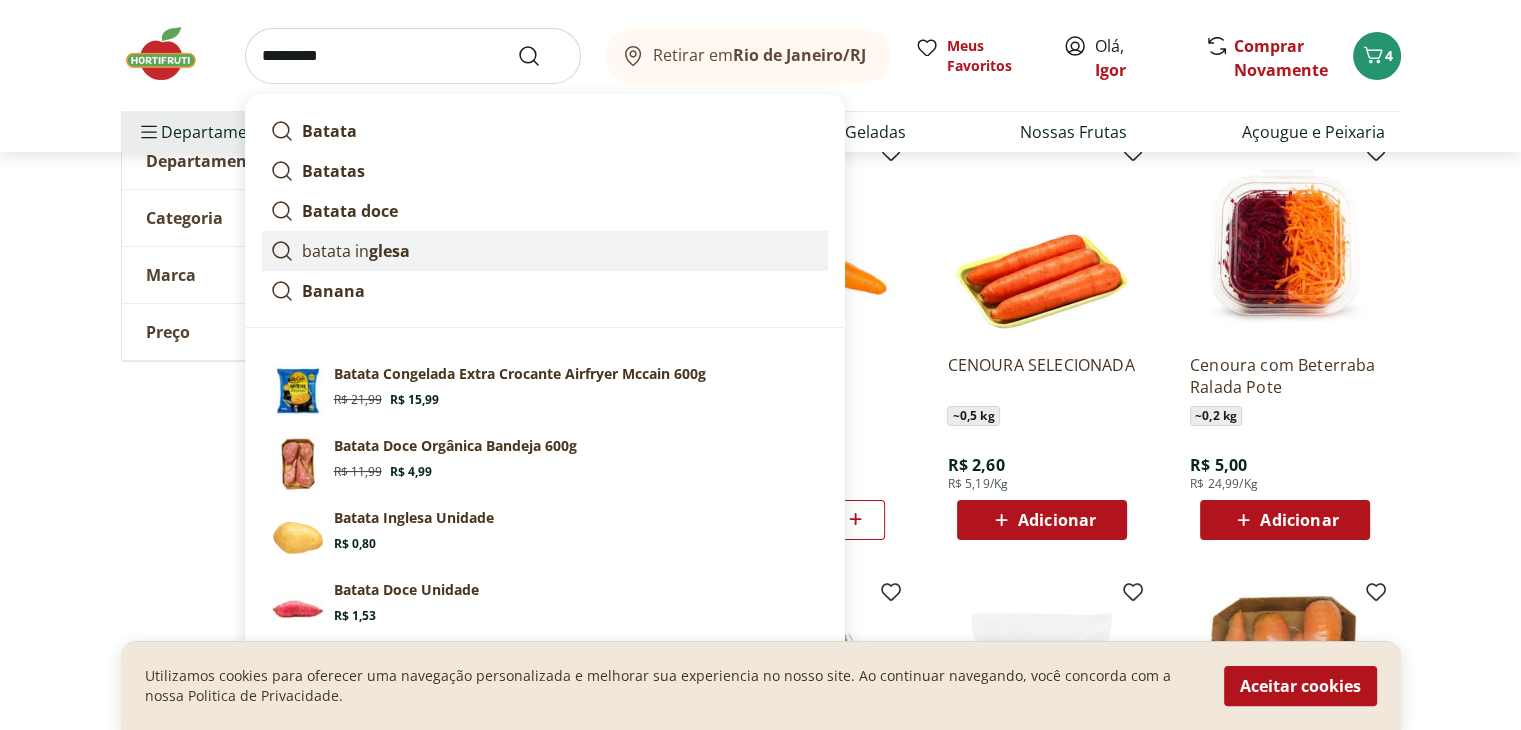 click on "glesa" at bounding box center [389, 251] 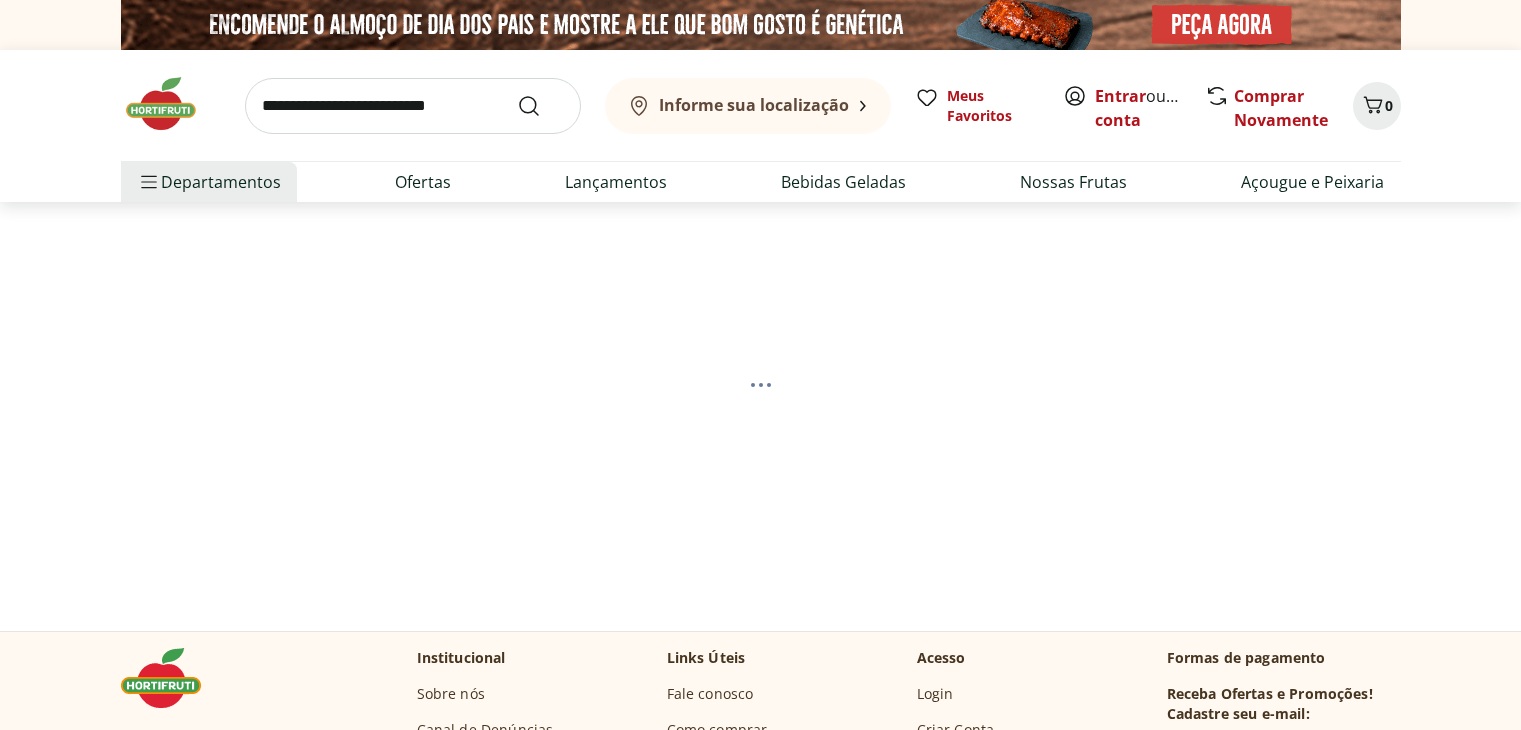 scroll, scrollTop: 0, scrollLeft: 0, axis: both 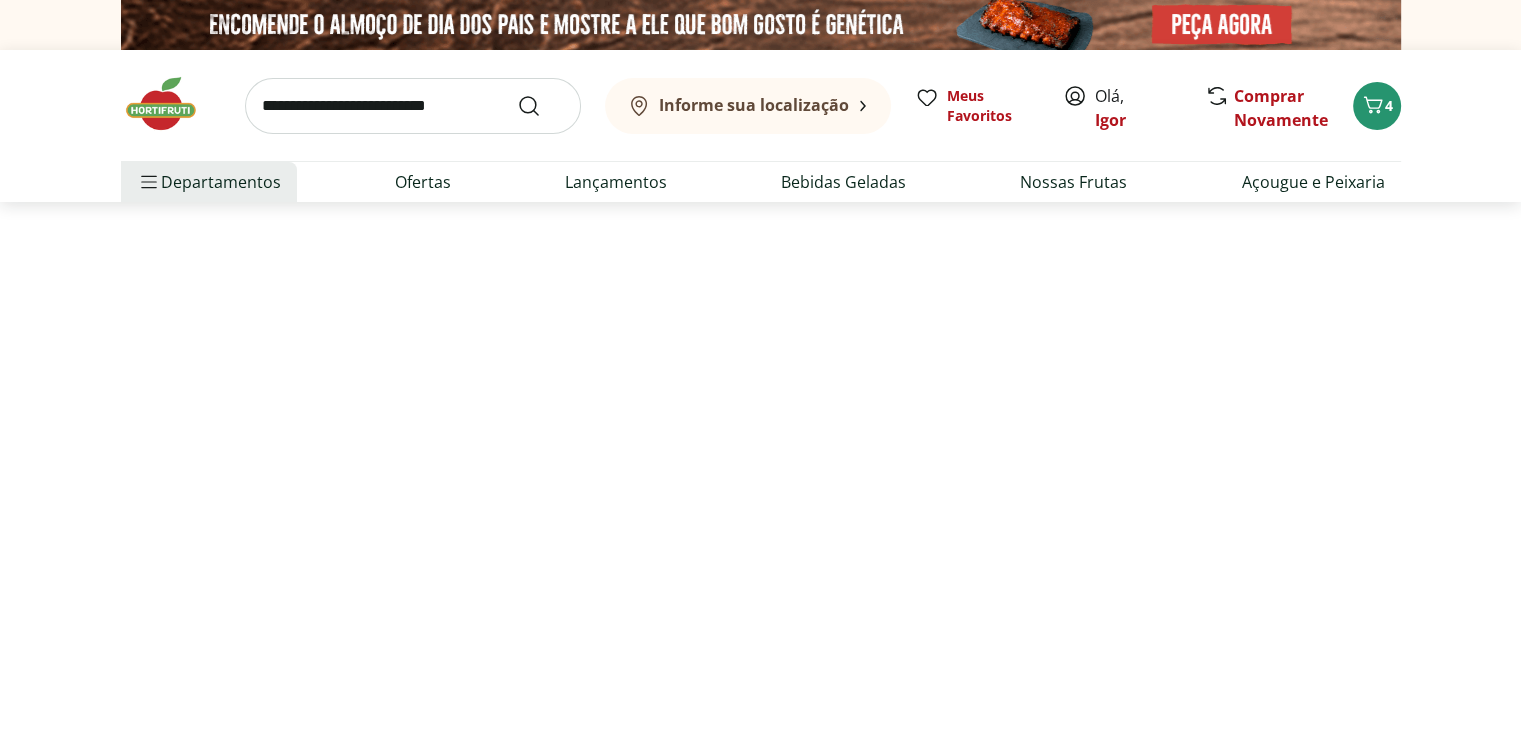 select on "**********" 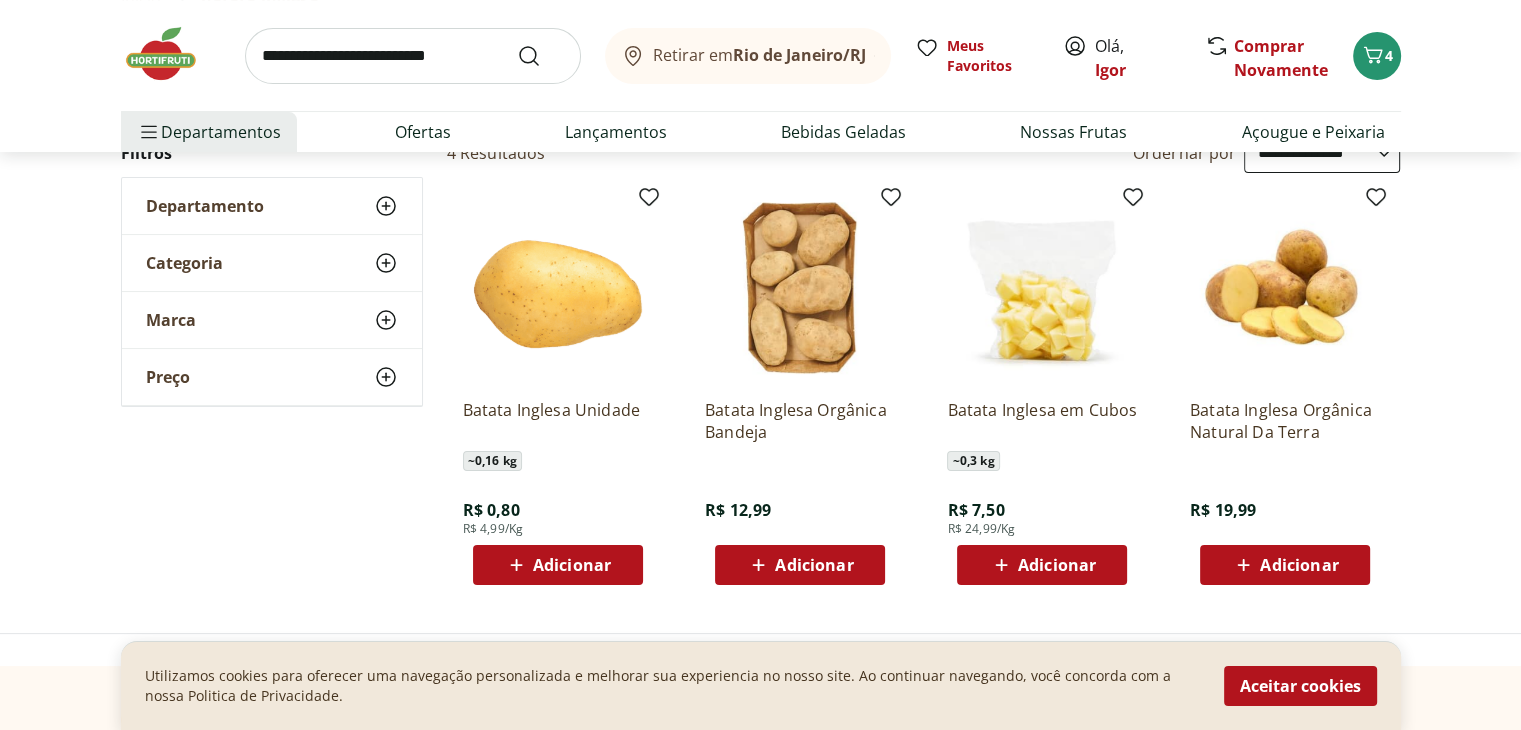 scroll, scrollTop: 240, scrollLeft: 0, axis: vertical 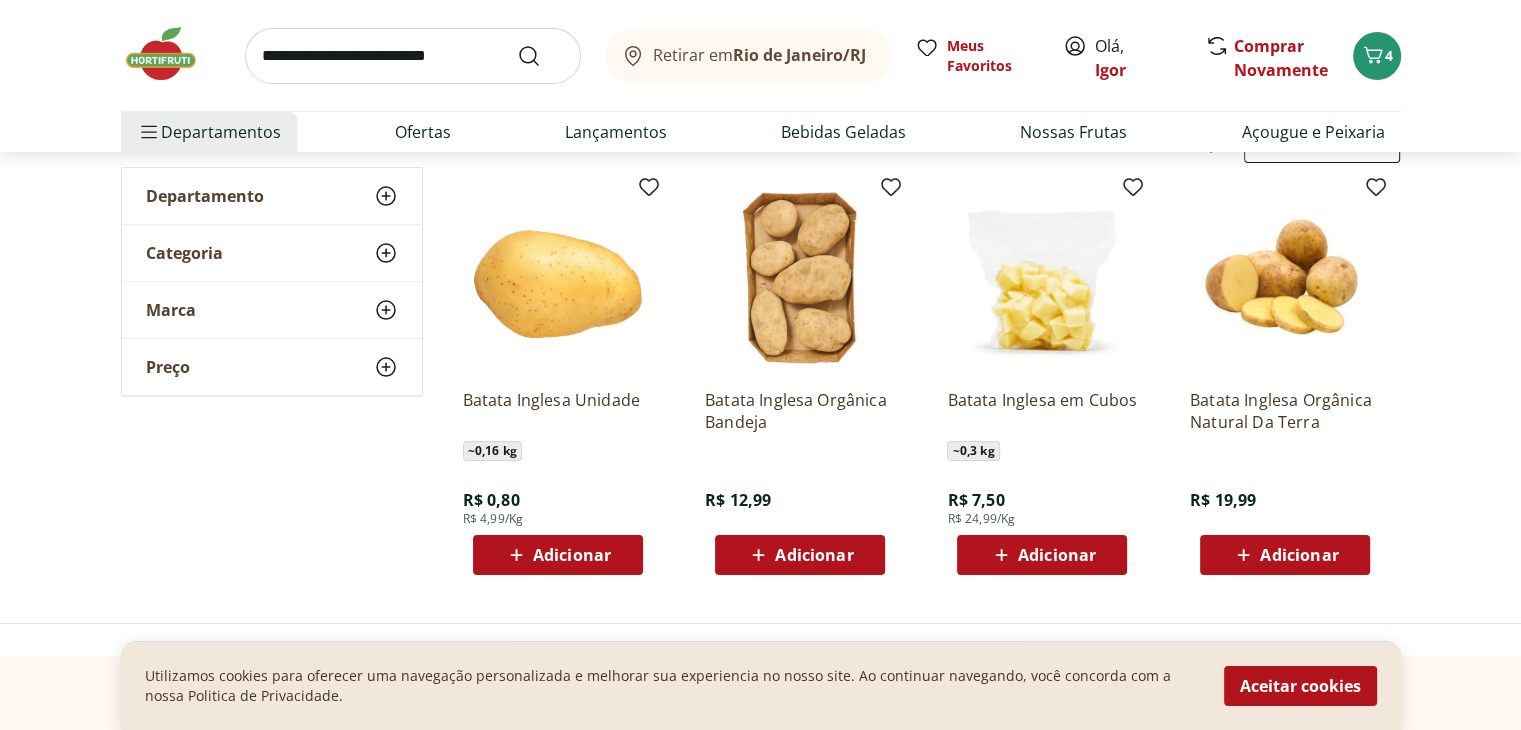click on "Adicionar" at bounding box center [572, 555] 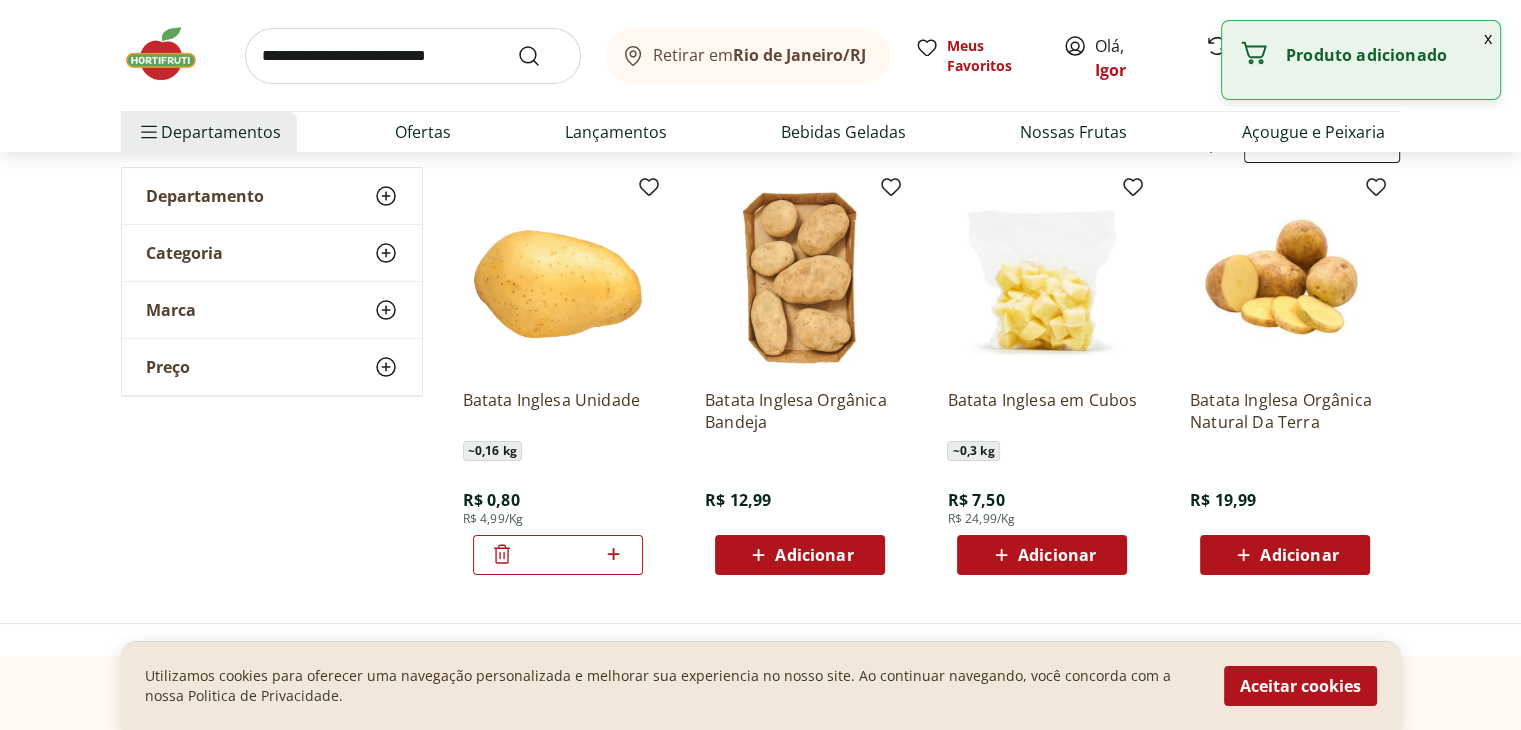 click 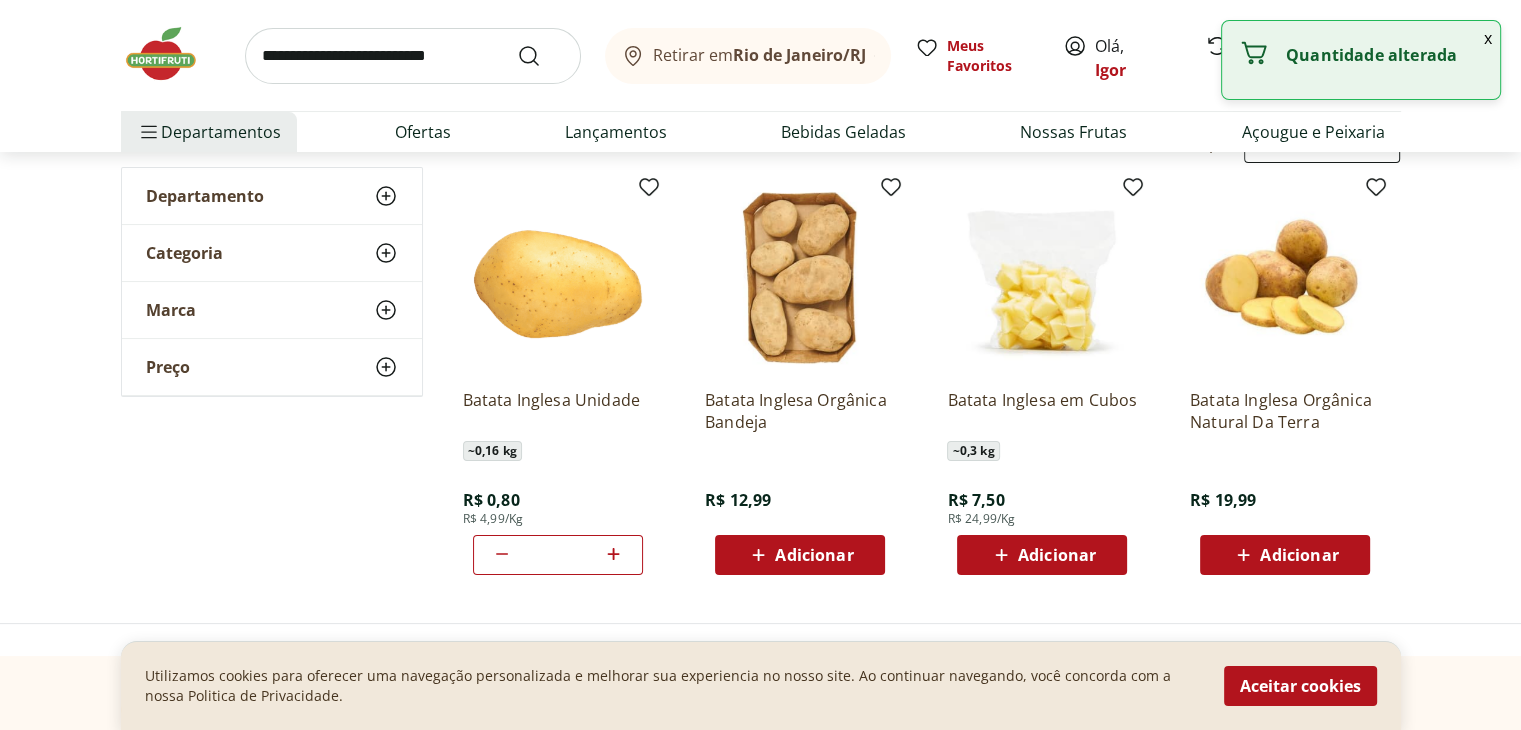 click 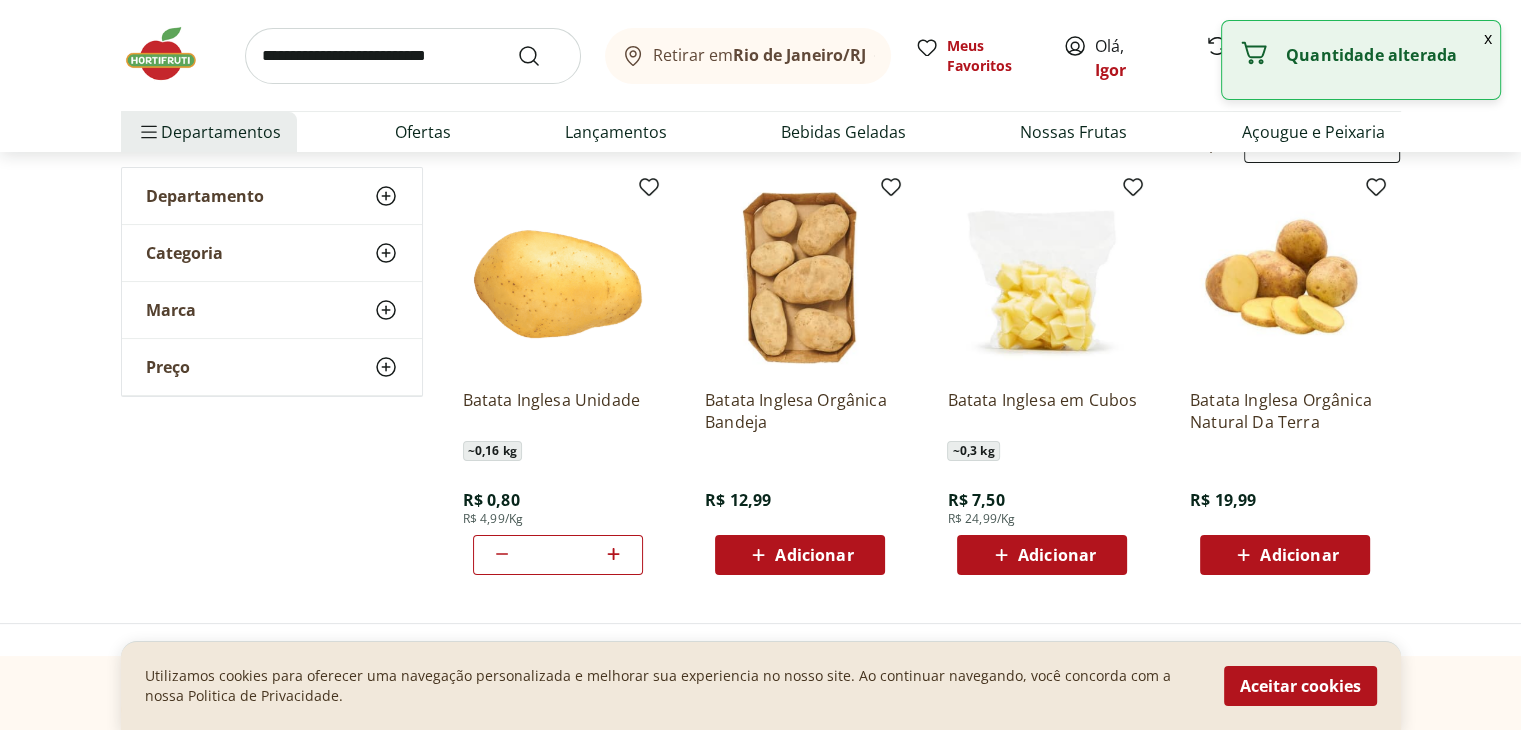 click 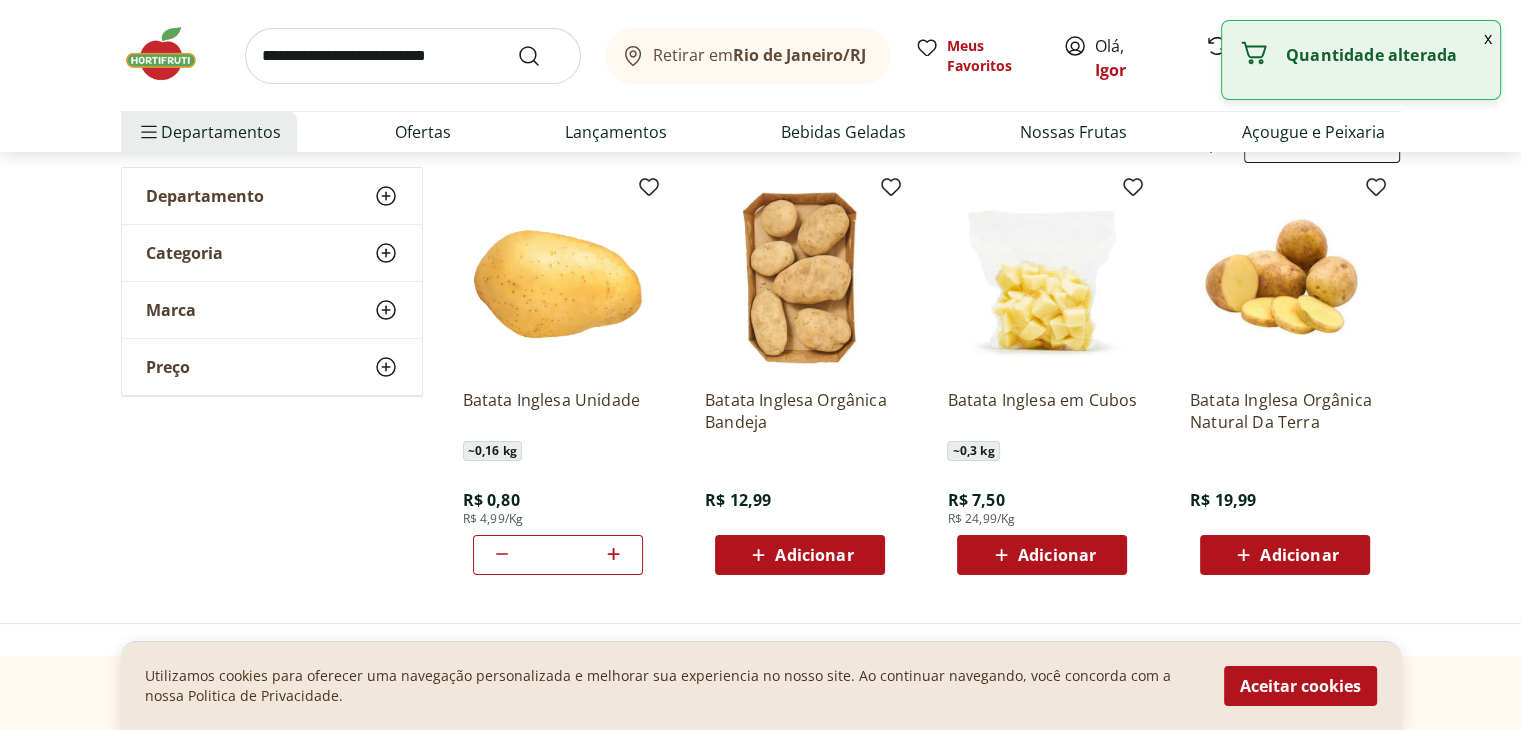 click 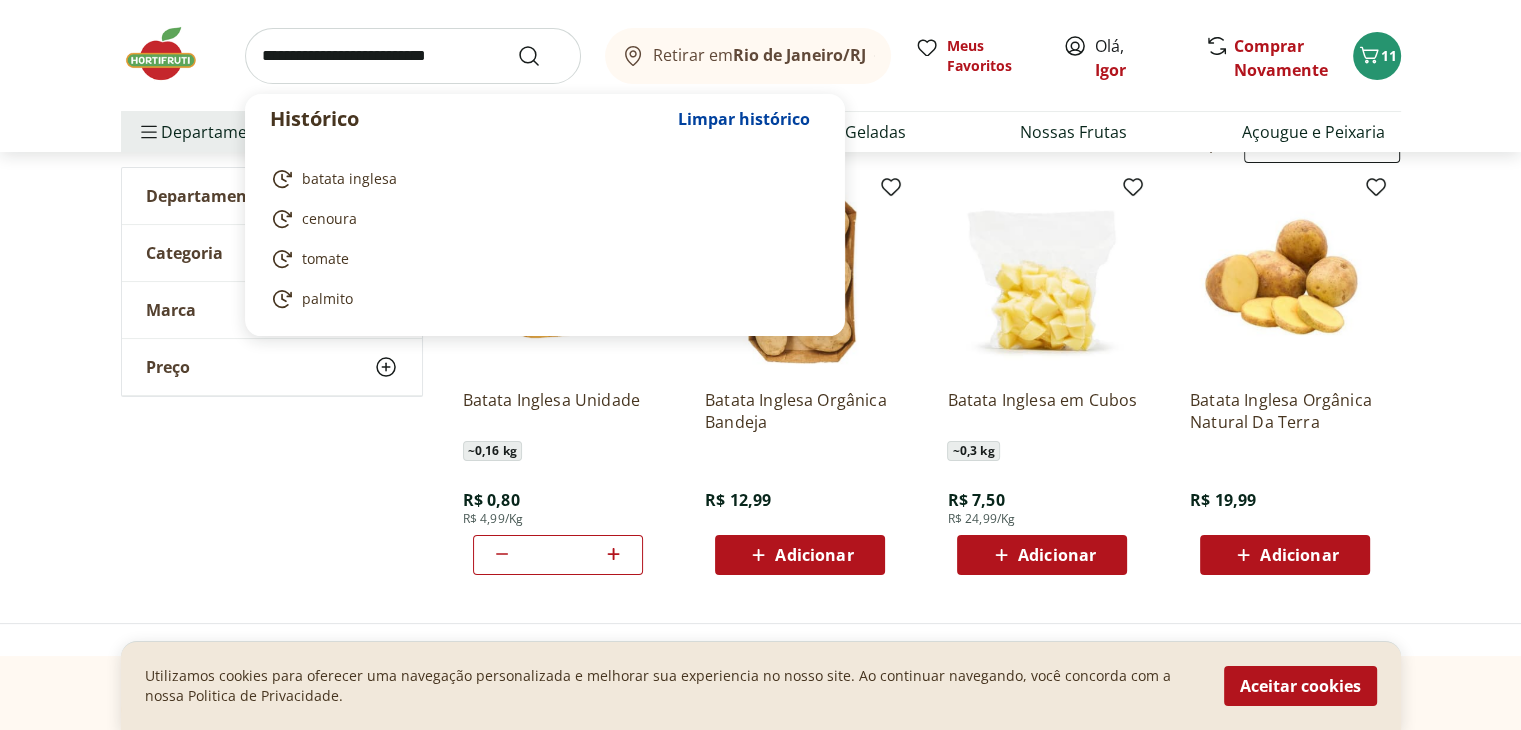 click at bounding box center [413, 56] 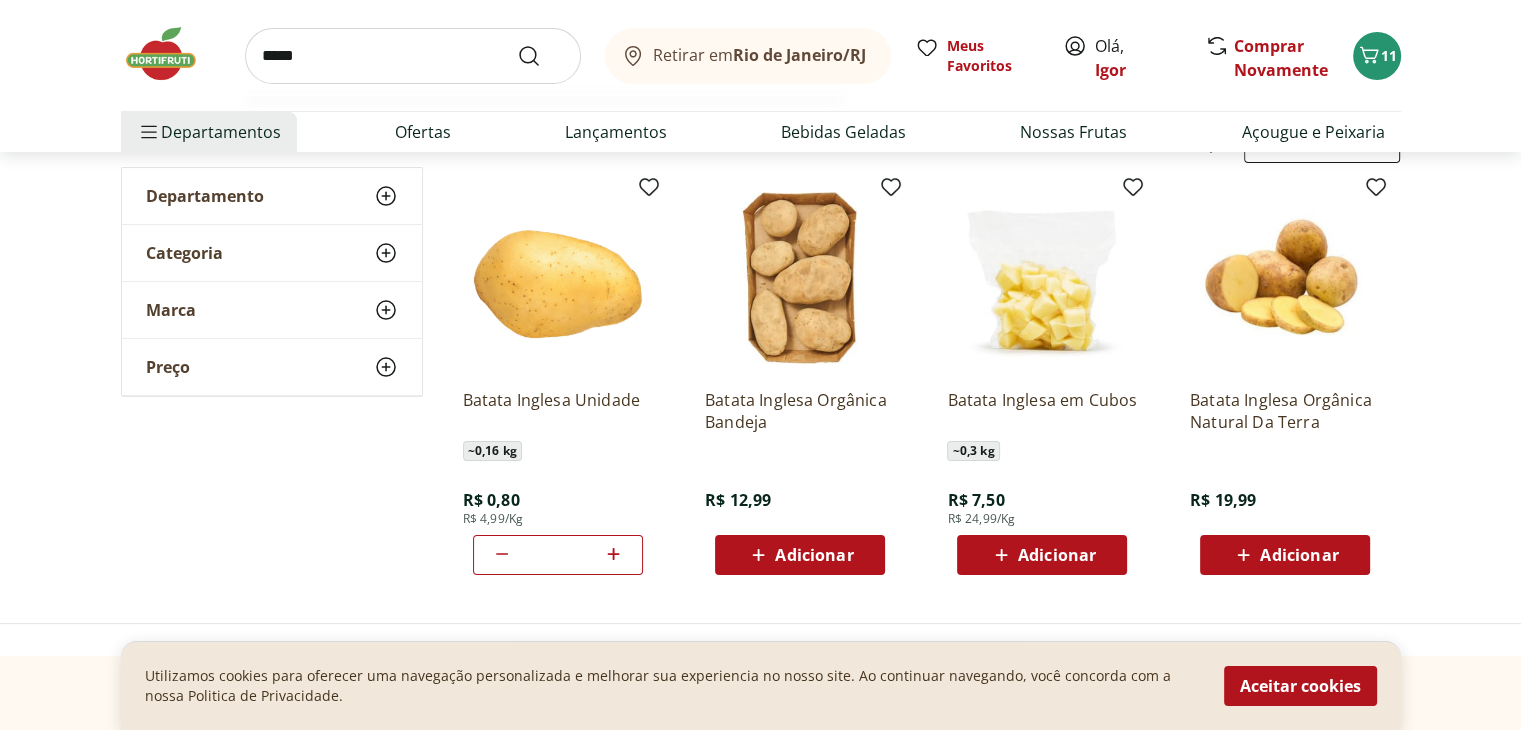 type on "*****" 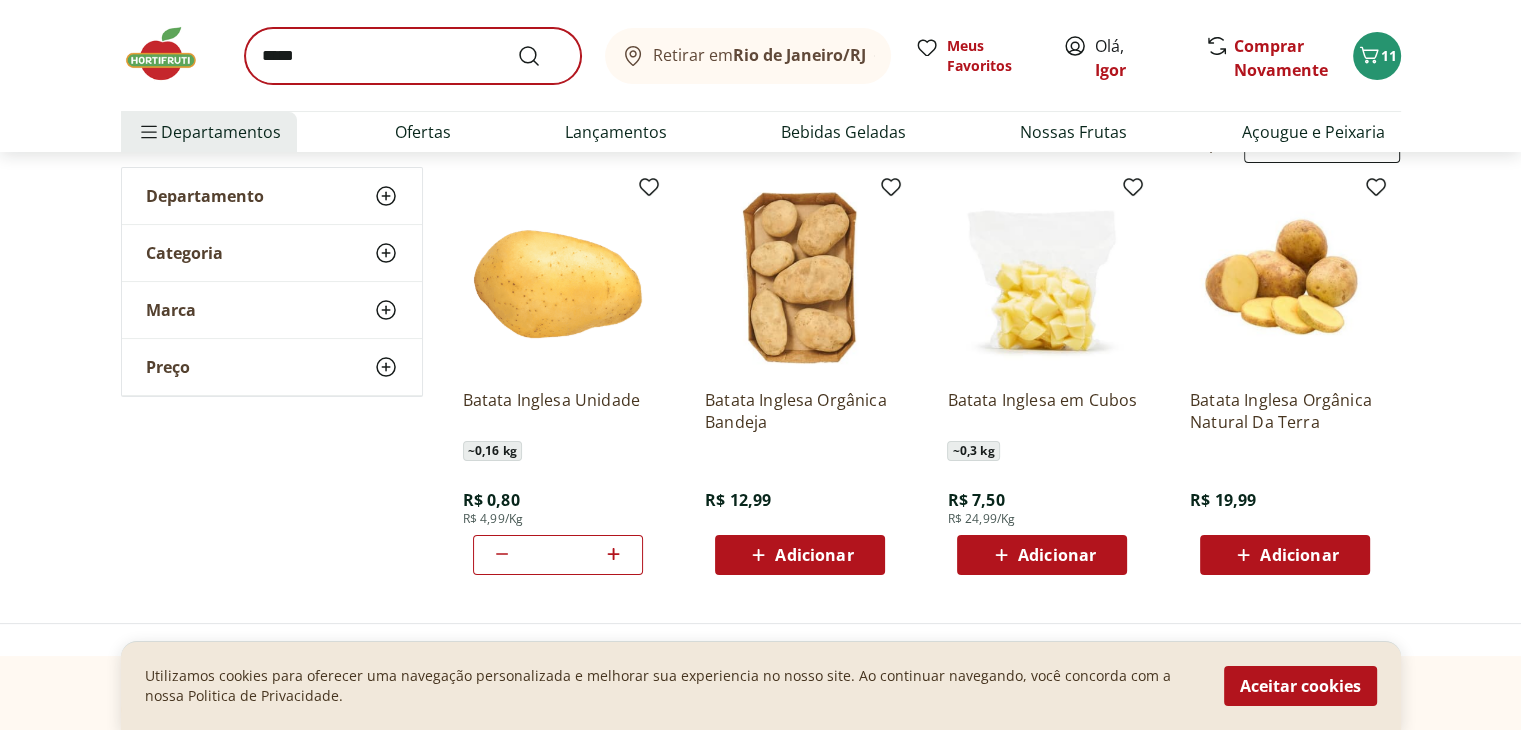 scroll, scrollTop: 0, scrollLeft: 0, axis: both 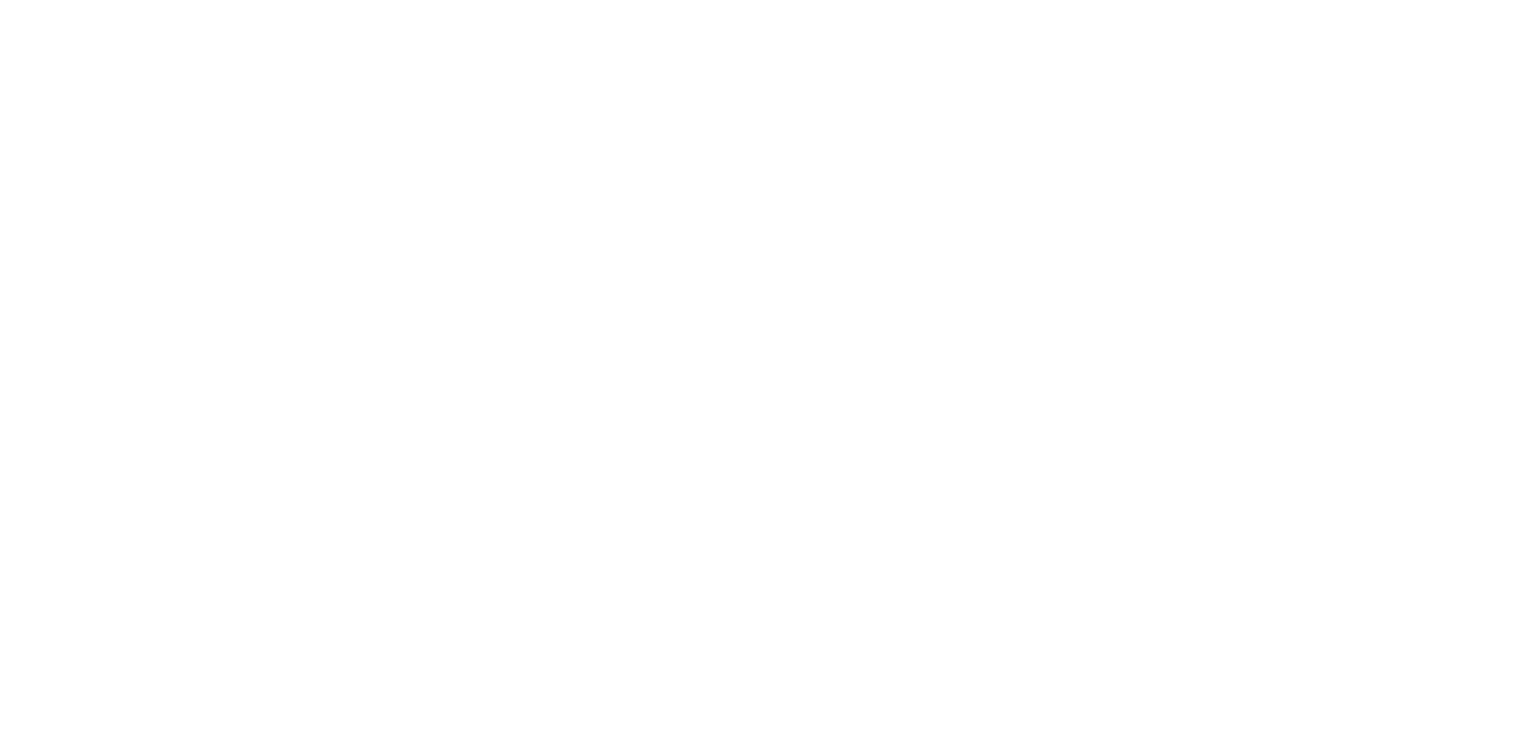select on "**********" 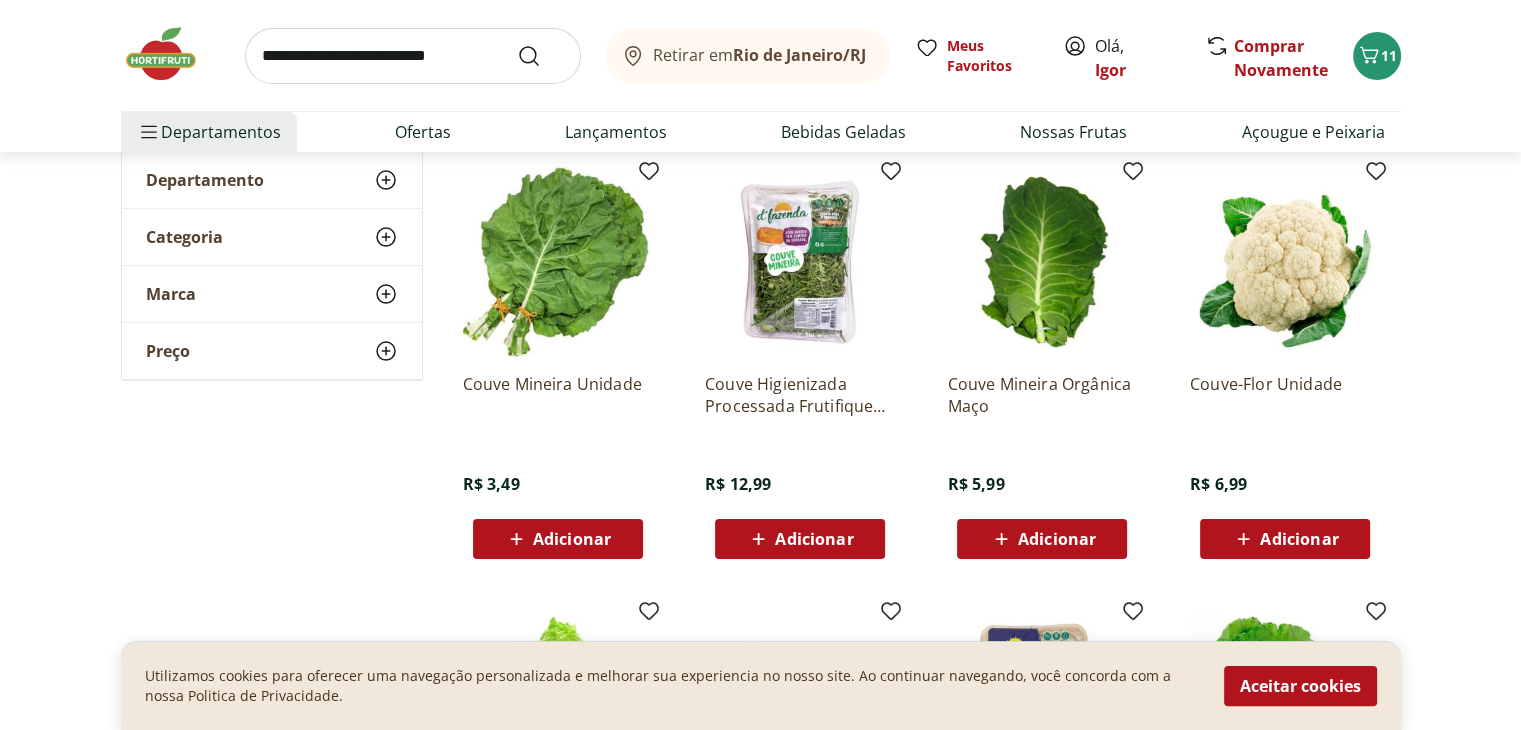 scroll, scrollTop: 256, scrollLeft: 0, axis: vertical 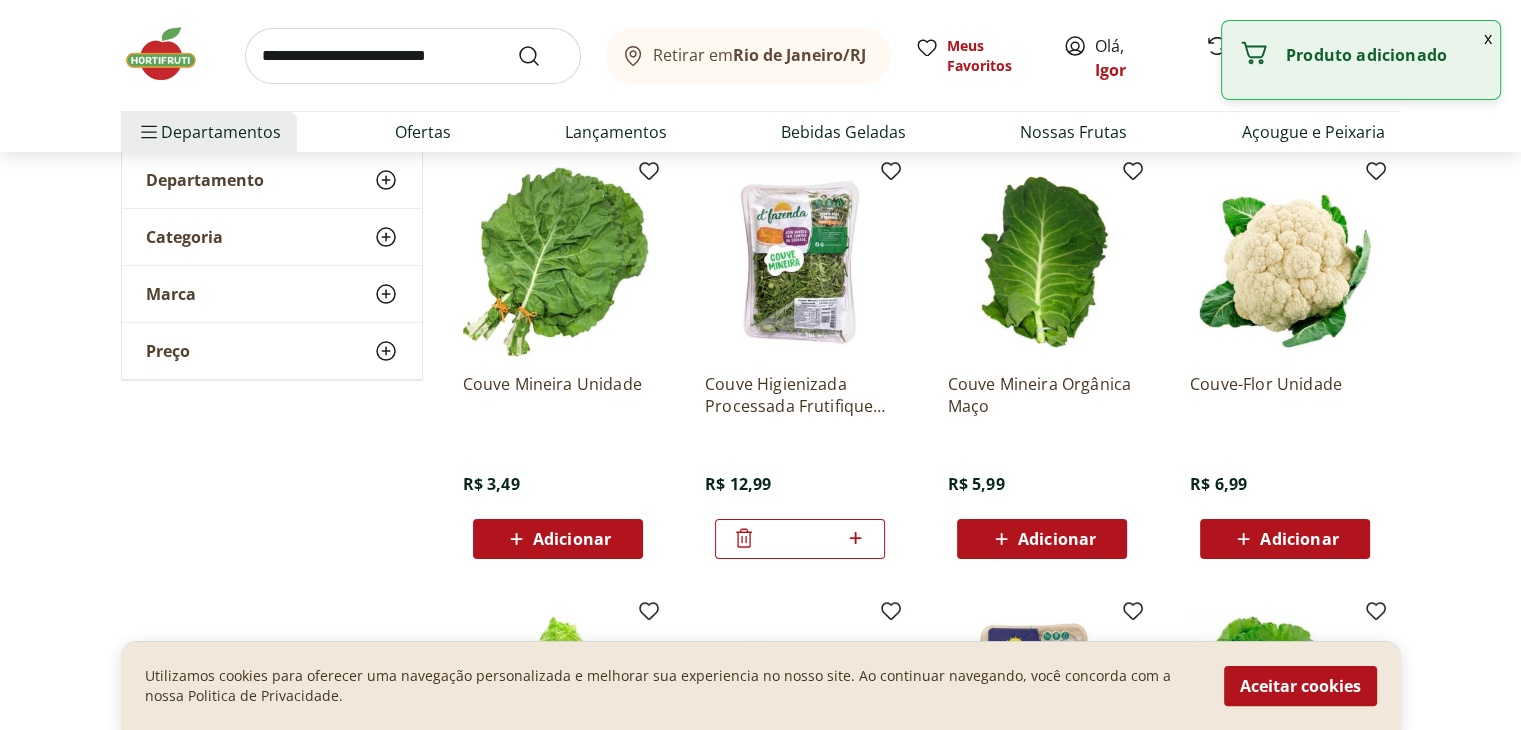 click 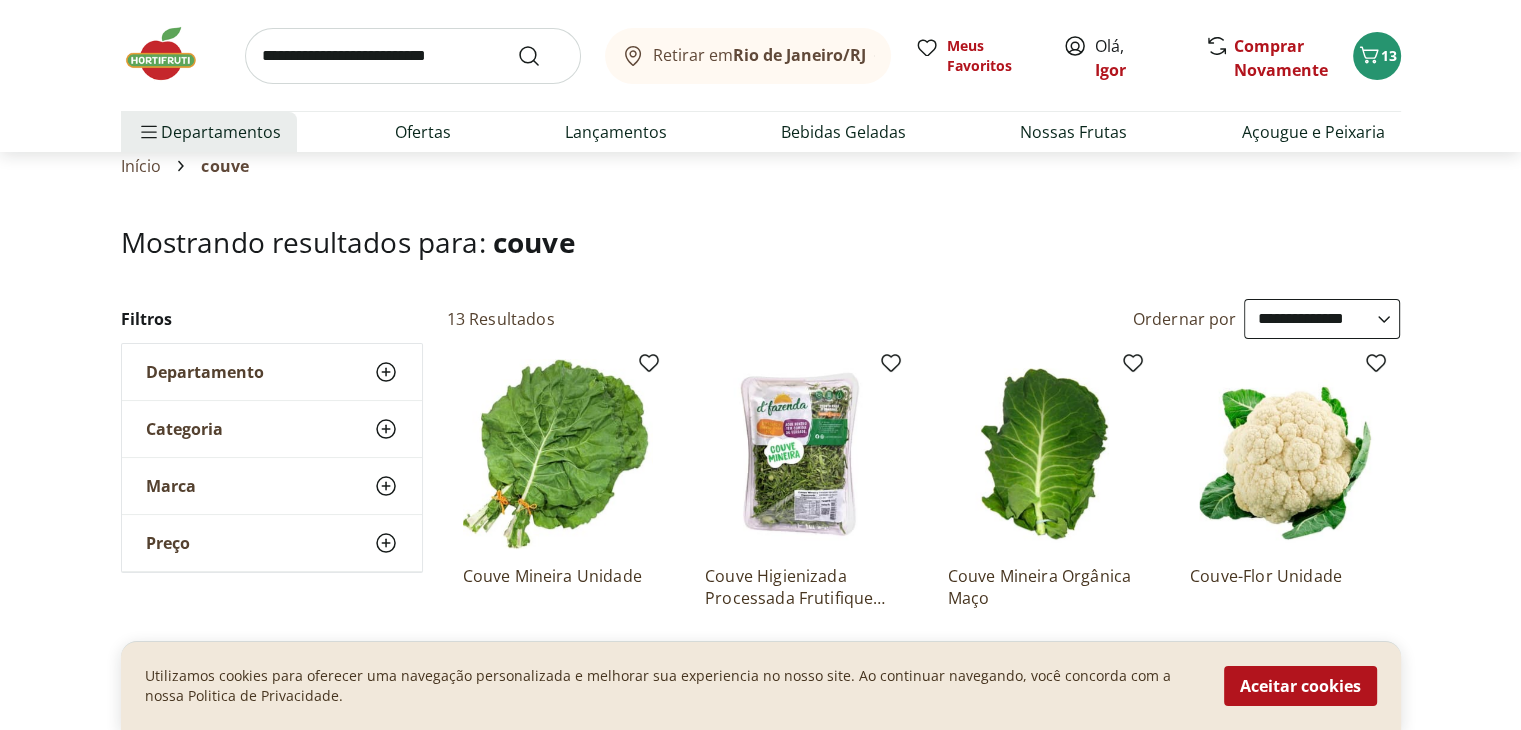 scroll, scrollTop: 0, scrollLeft: 0, axis: both 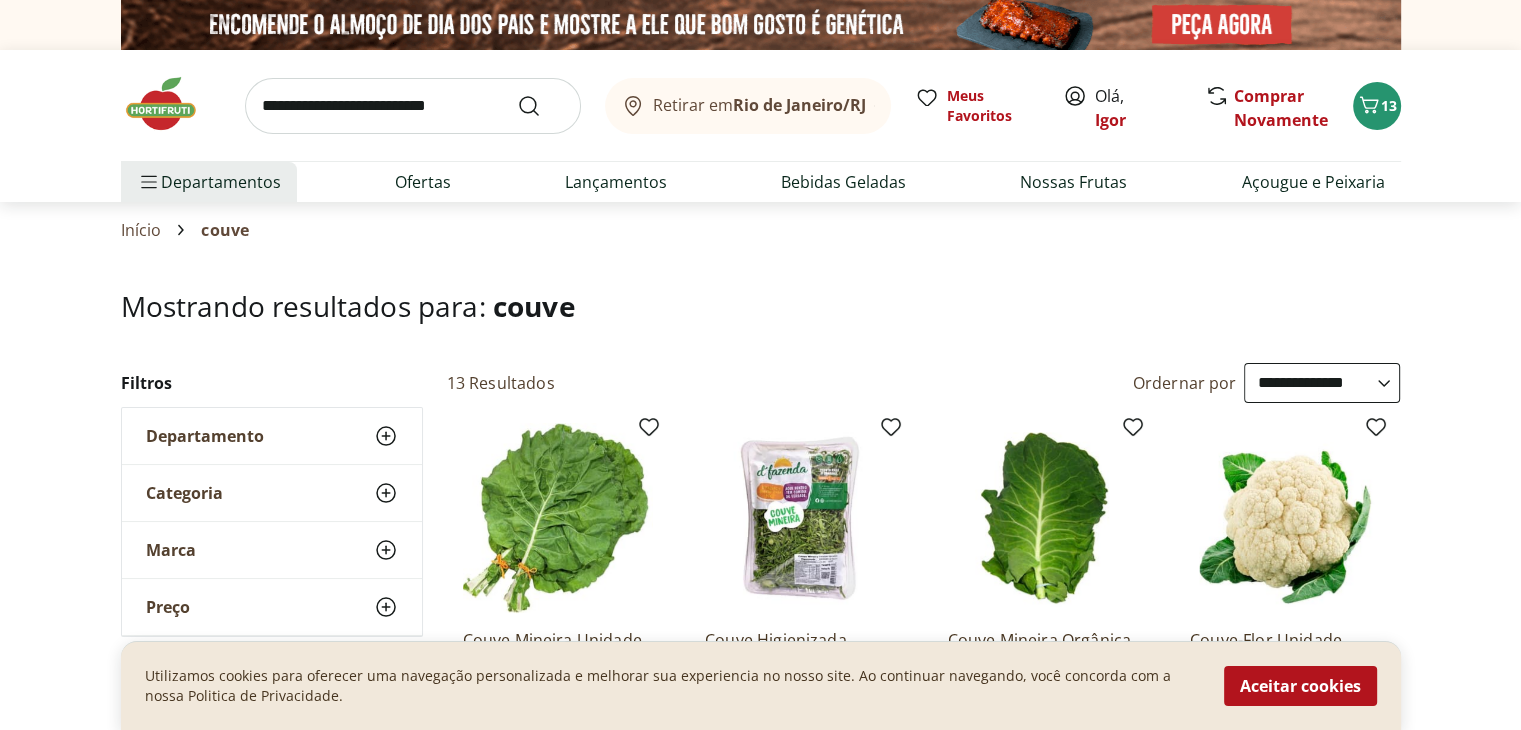 click at bounding box center (413, 106) 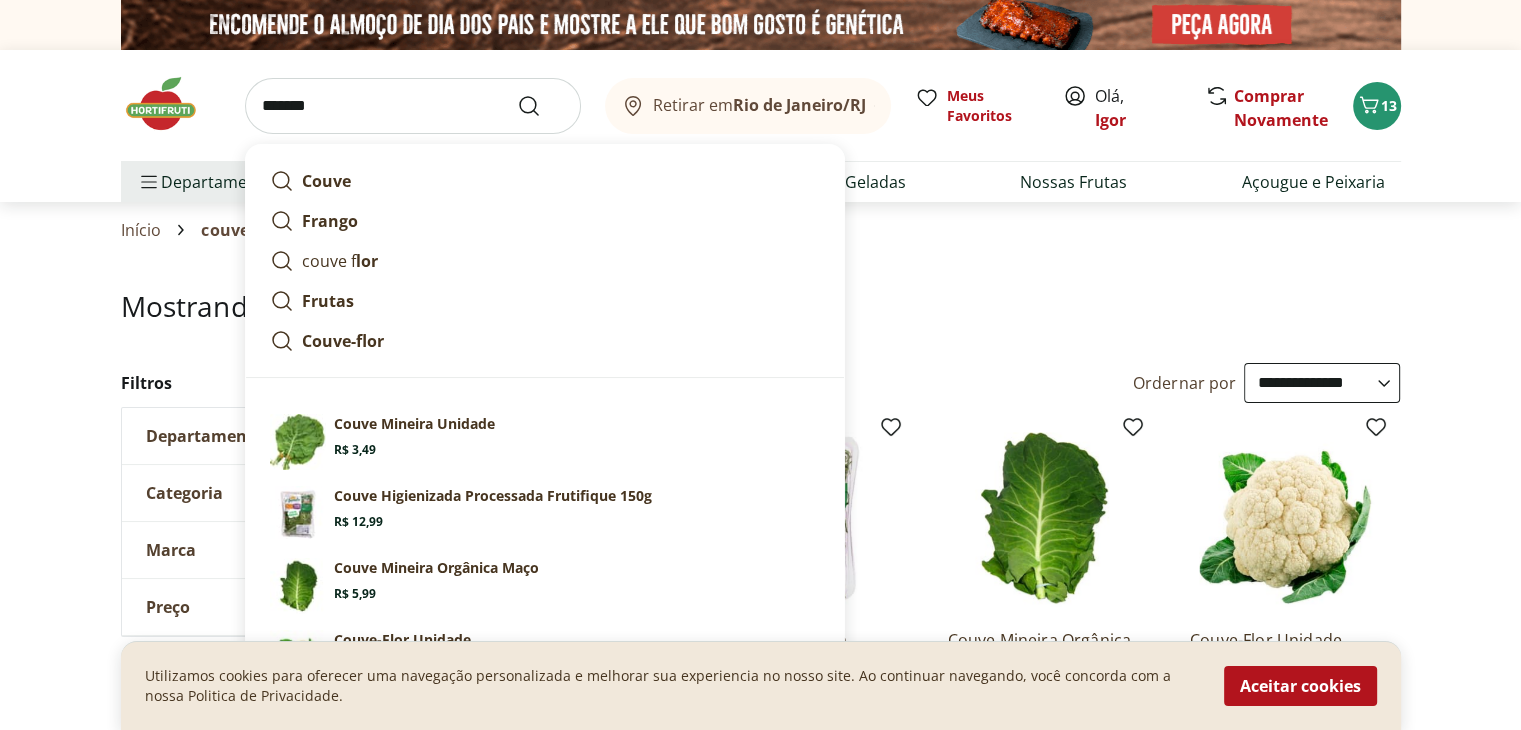 click on "**********" at bounding box center [760, 1052] 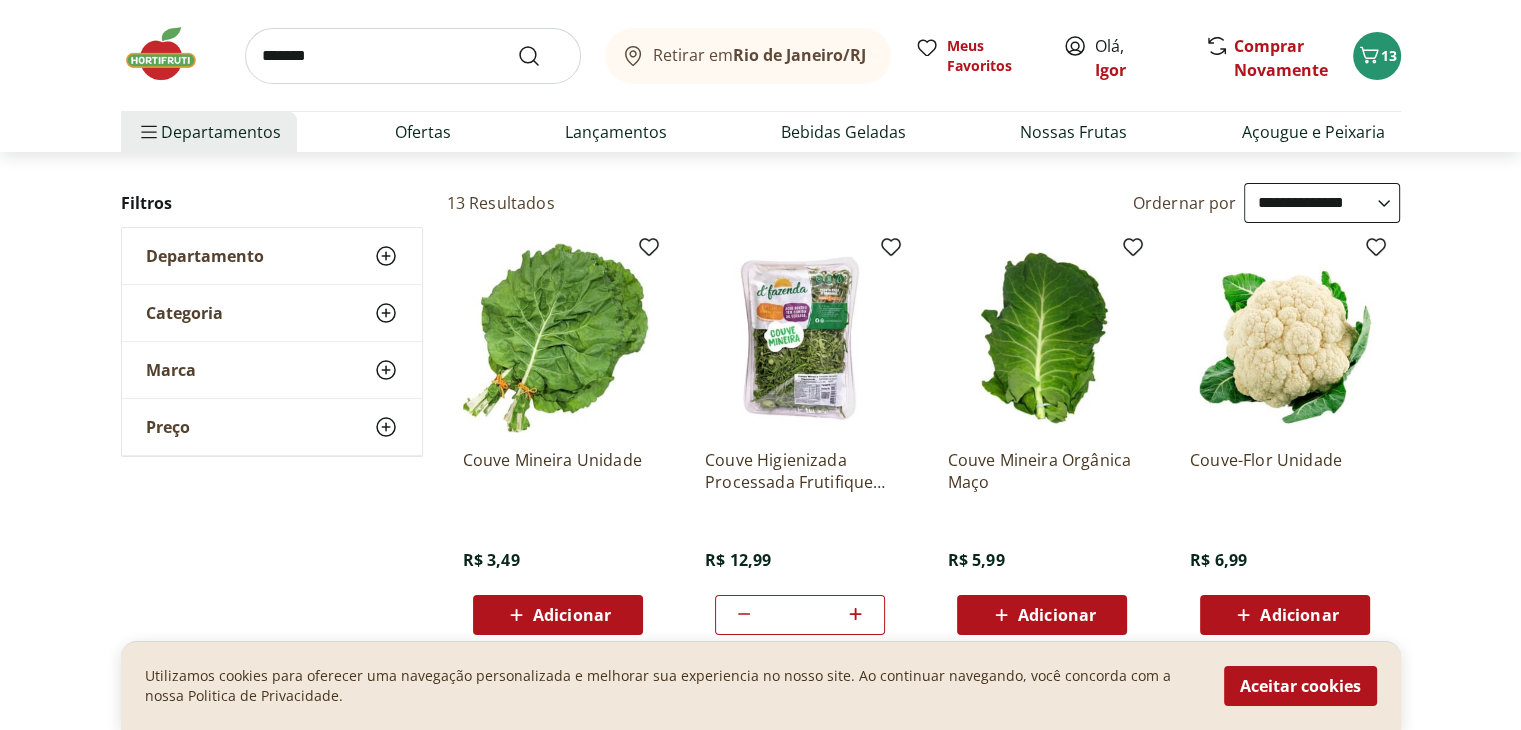 scroll, scrollTop: 180, scrollLeft: 0, axis: vertical 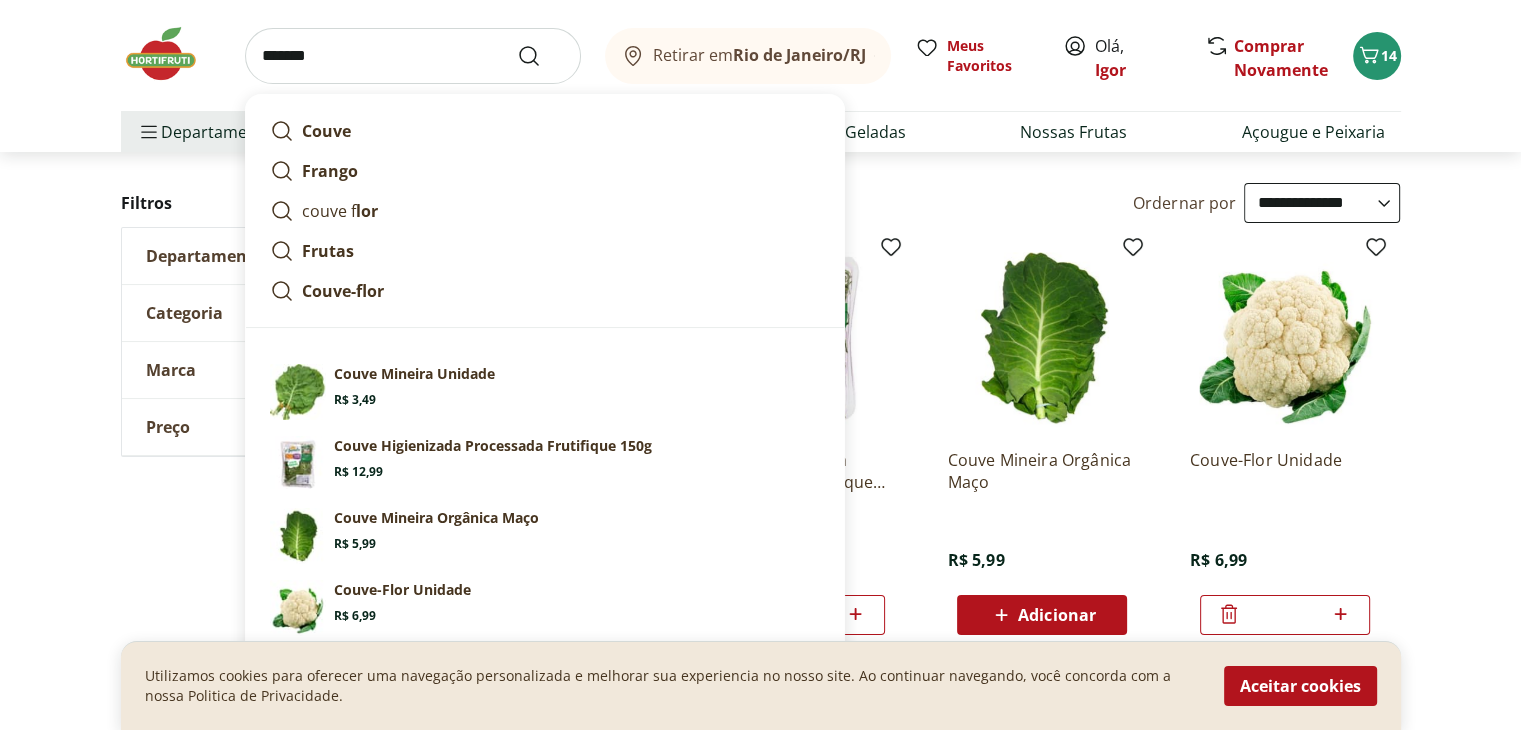drag, startPoint x: 326, startPoint y: 52, endPoint x: 208, endPoint y: 65, distance: 118.71394 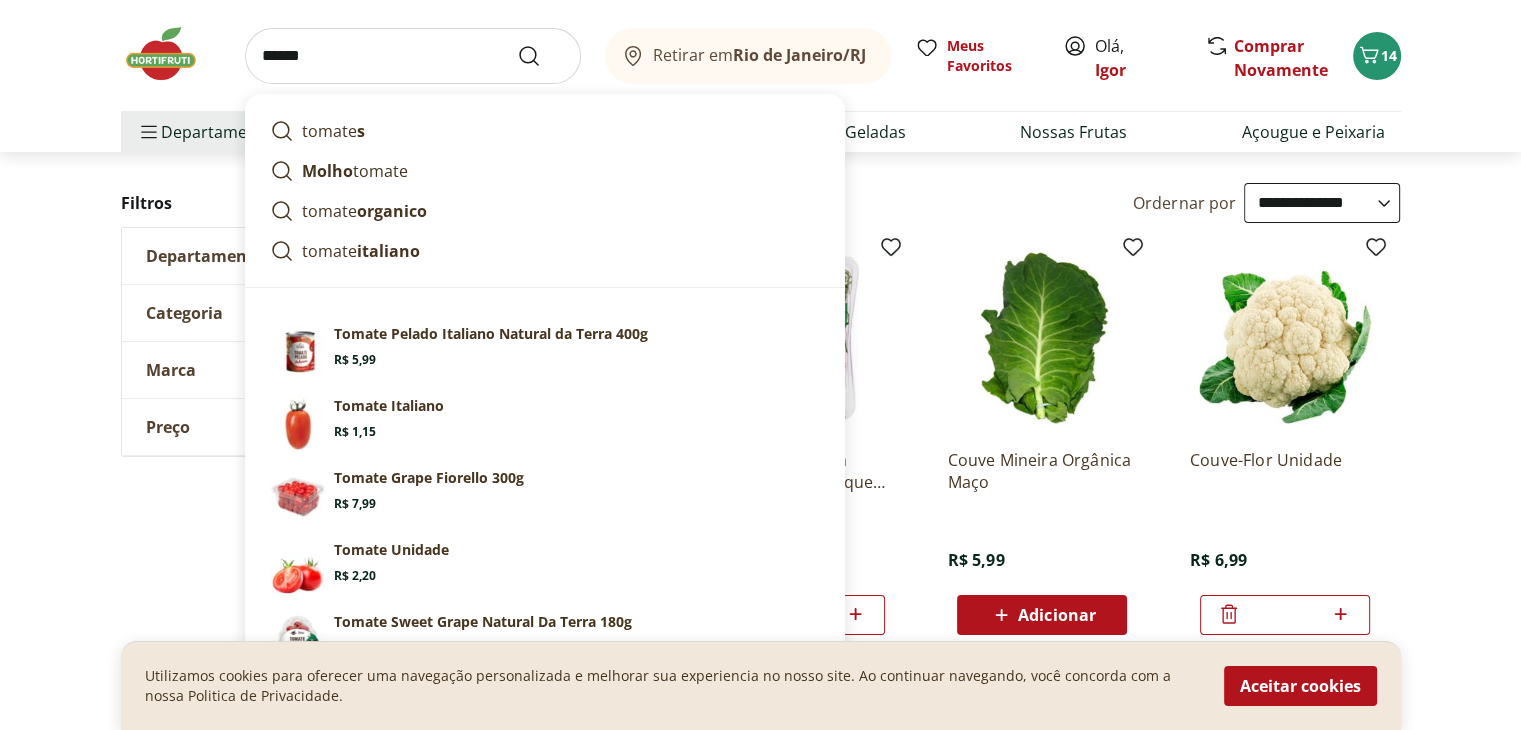 type on "******" 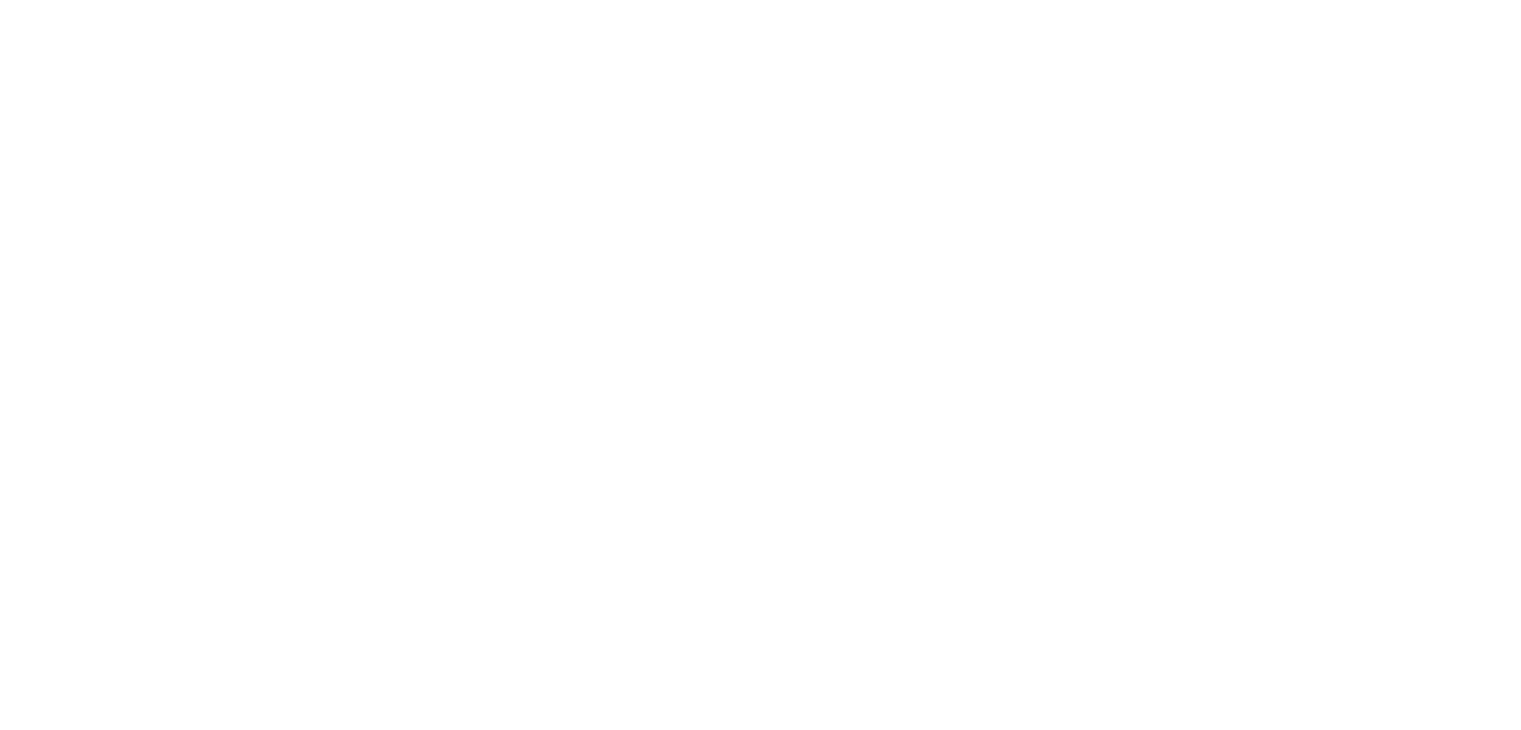 select on "**********" 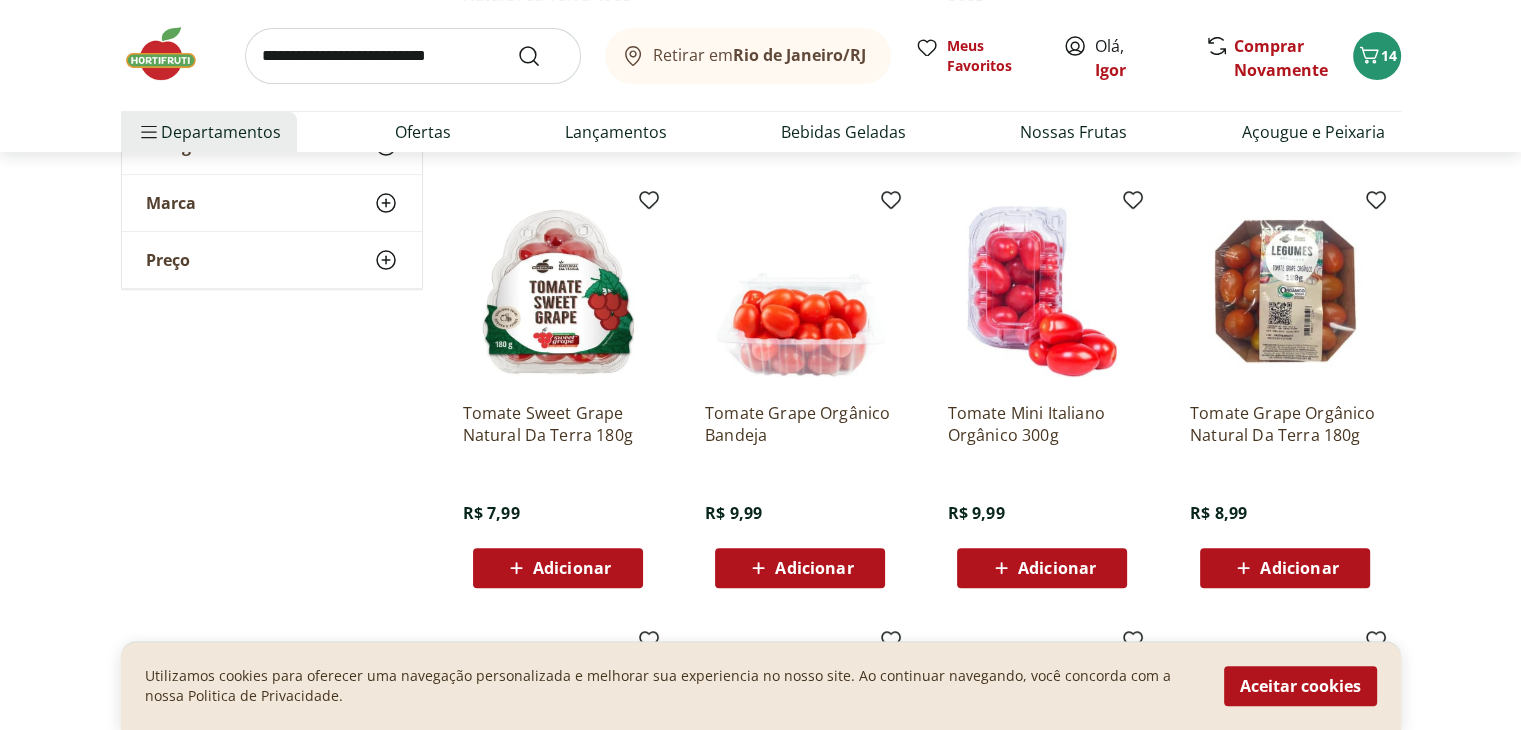 scroll, scrollTop: 668, scrollLeft: 0, axis: vertical 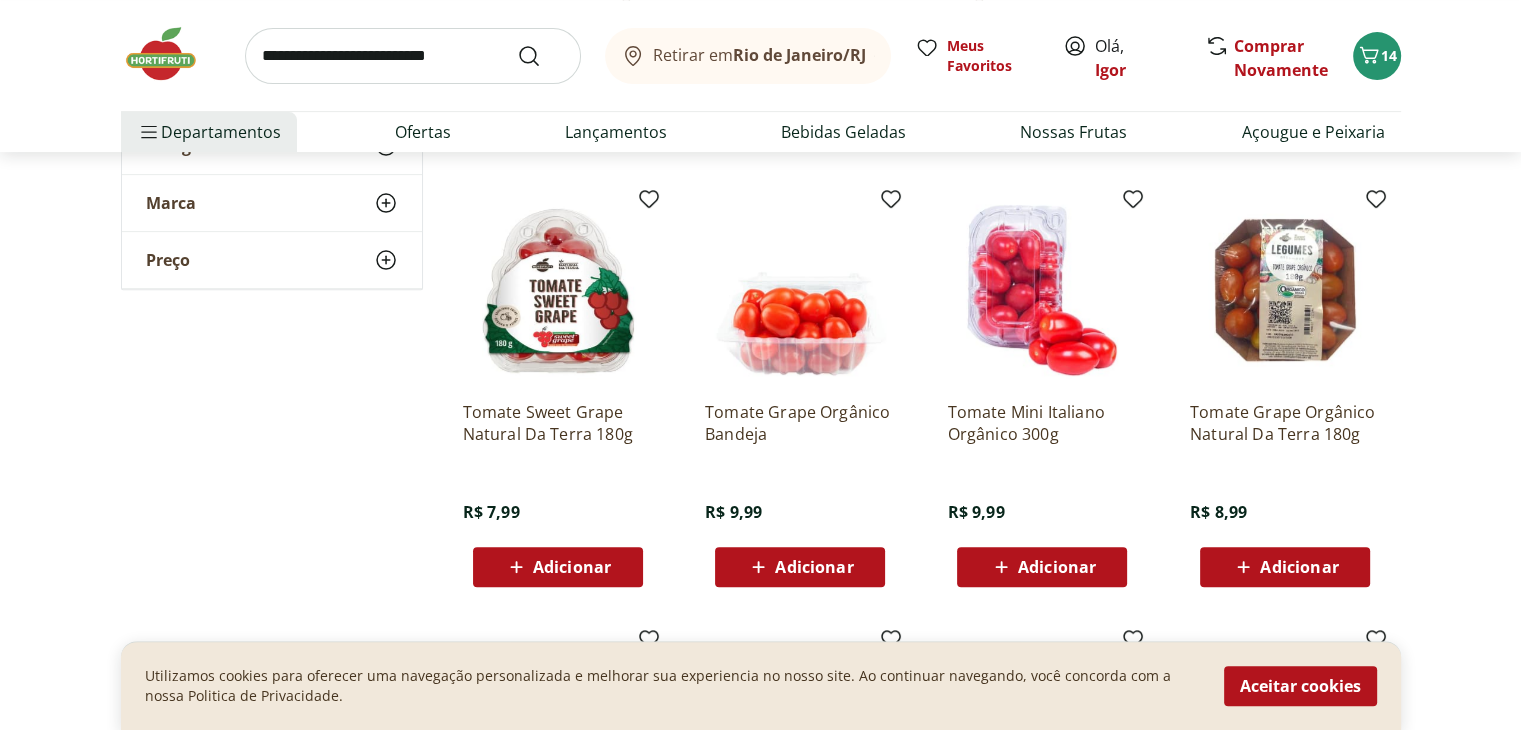 click on "Adicionar" at bounding box center [572, 567] 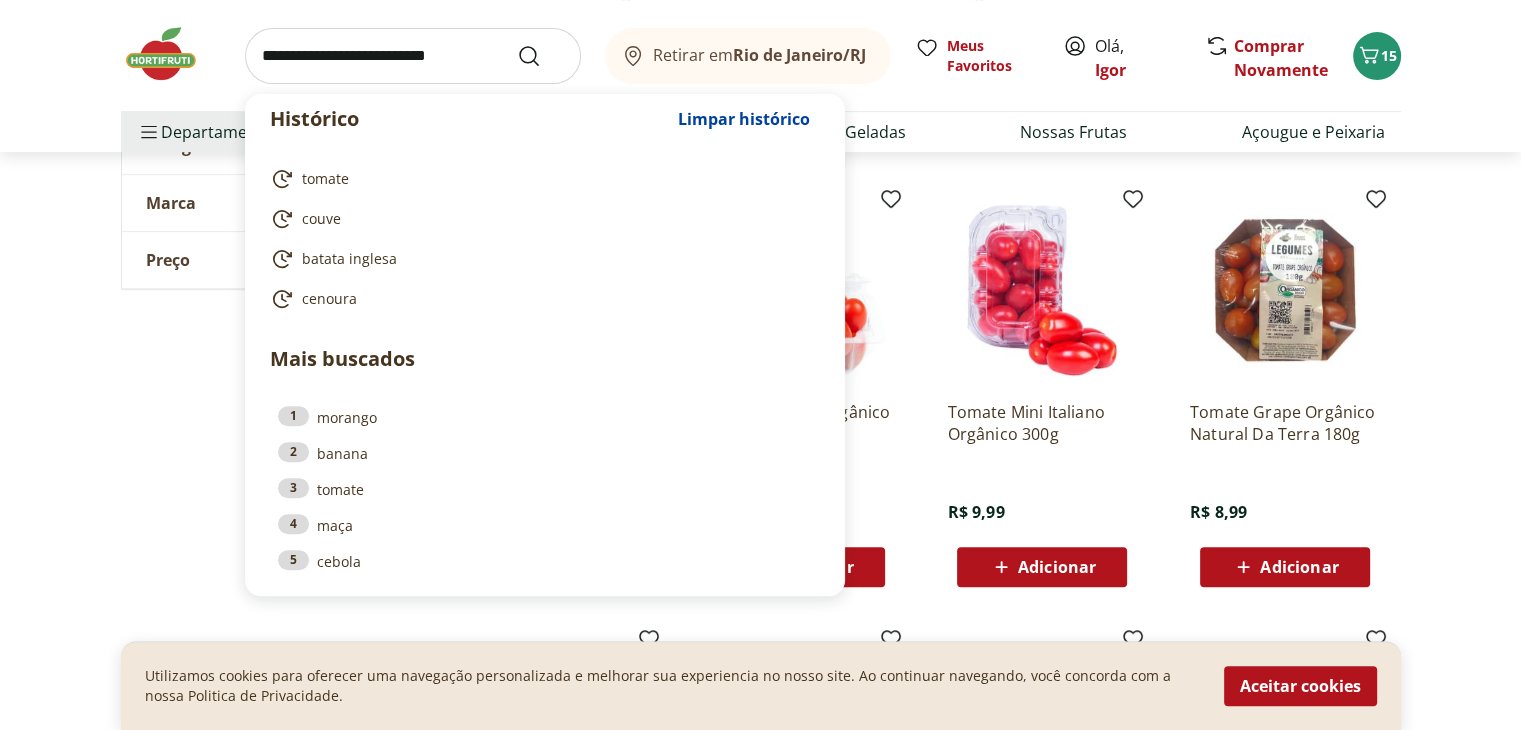 click at bounding box center (413, 56) 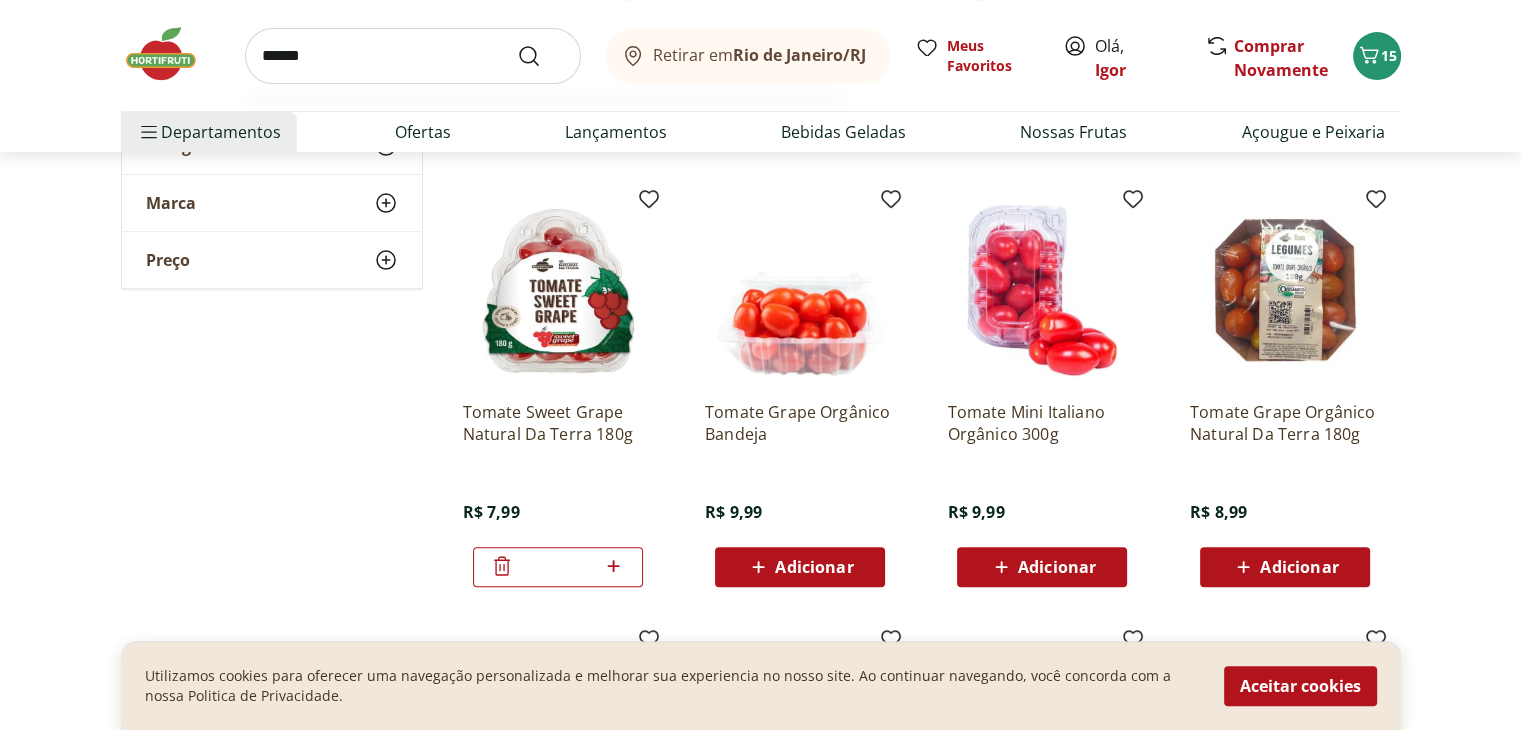 type on "******" 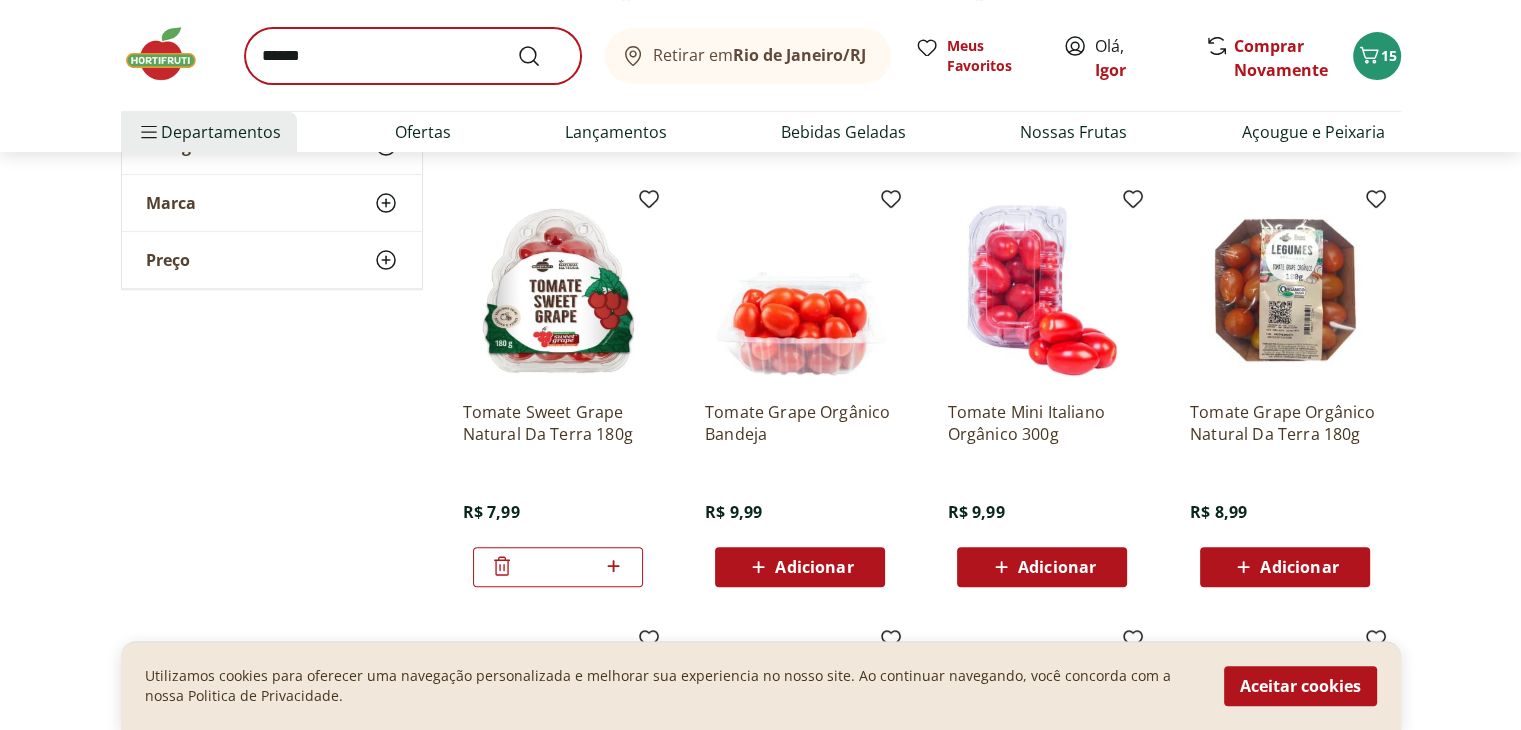 scroll, scrollTop: 0, scrollLeft: 0, axis: both 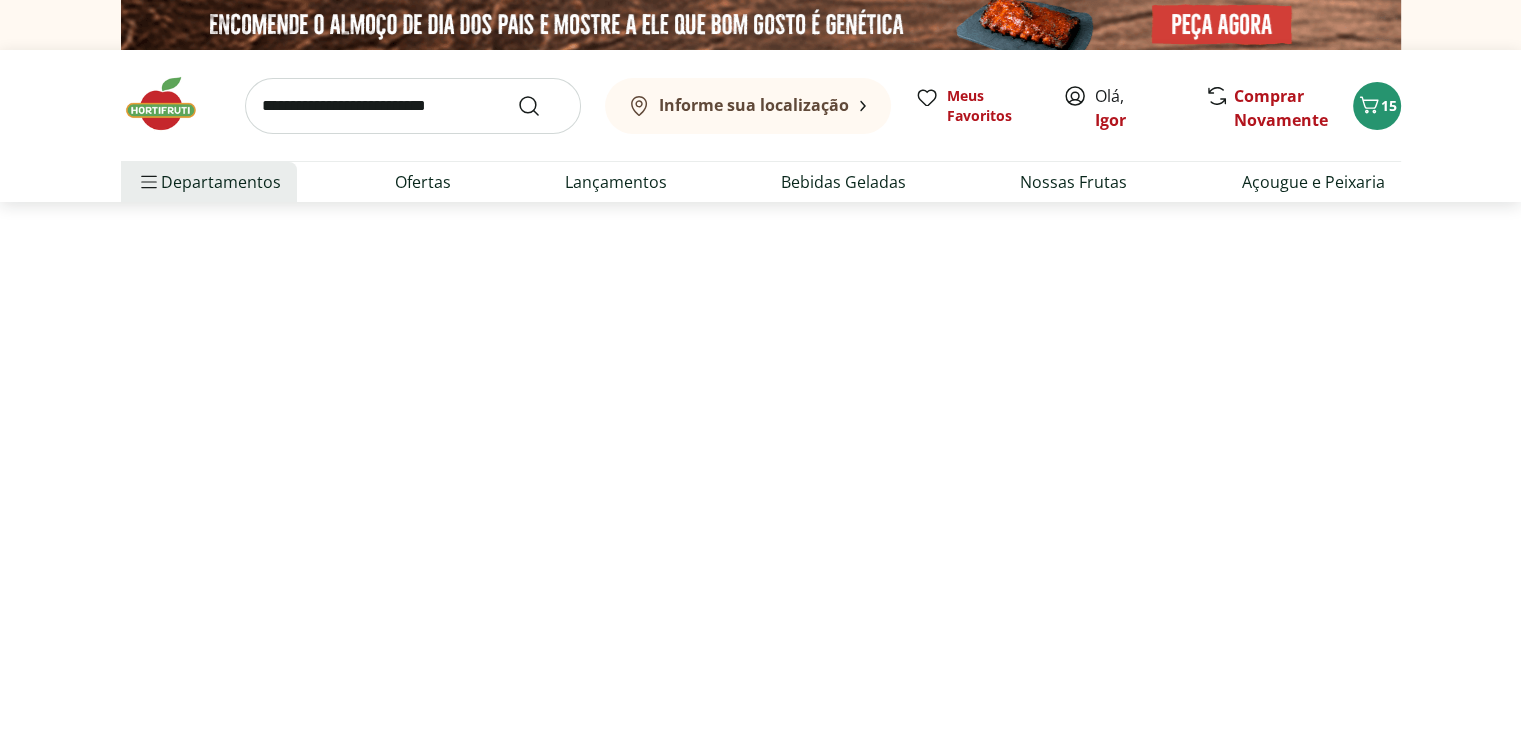 select on "**********" 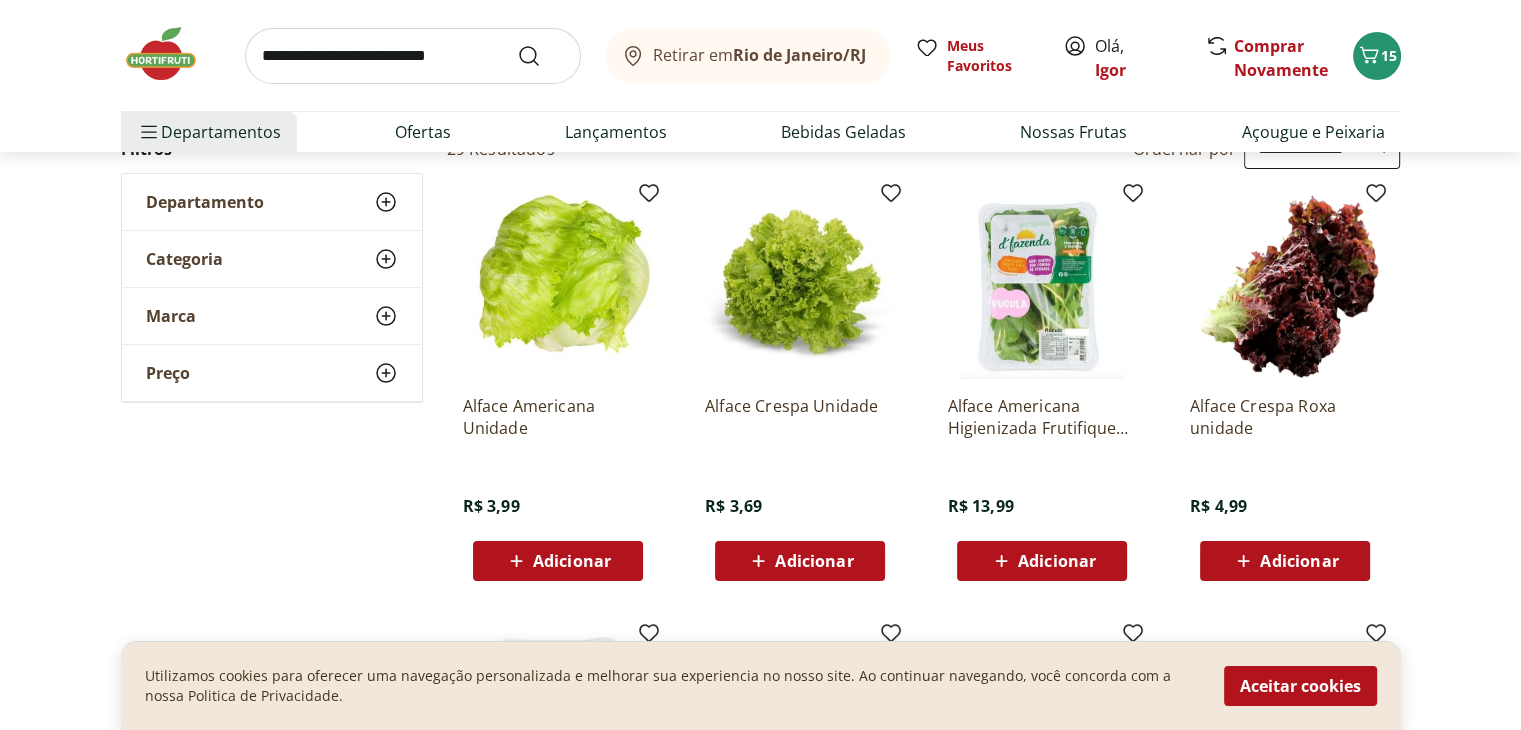 scroll, scrollTop: 235, scrollLeft: 0, axis: vertical 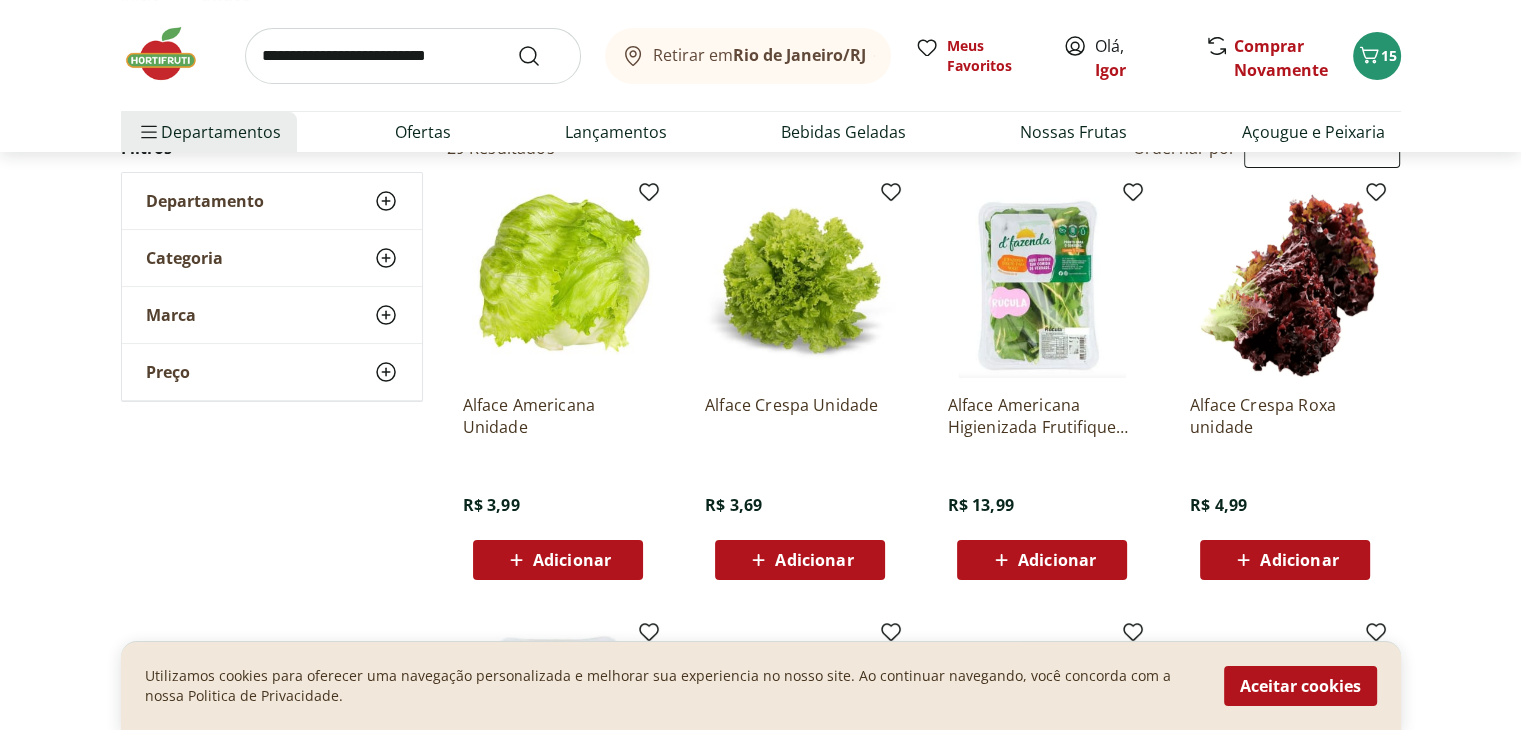 click at bounding box center (413, 56) 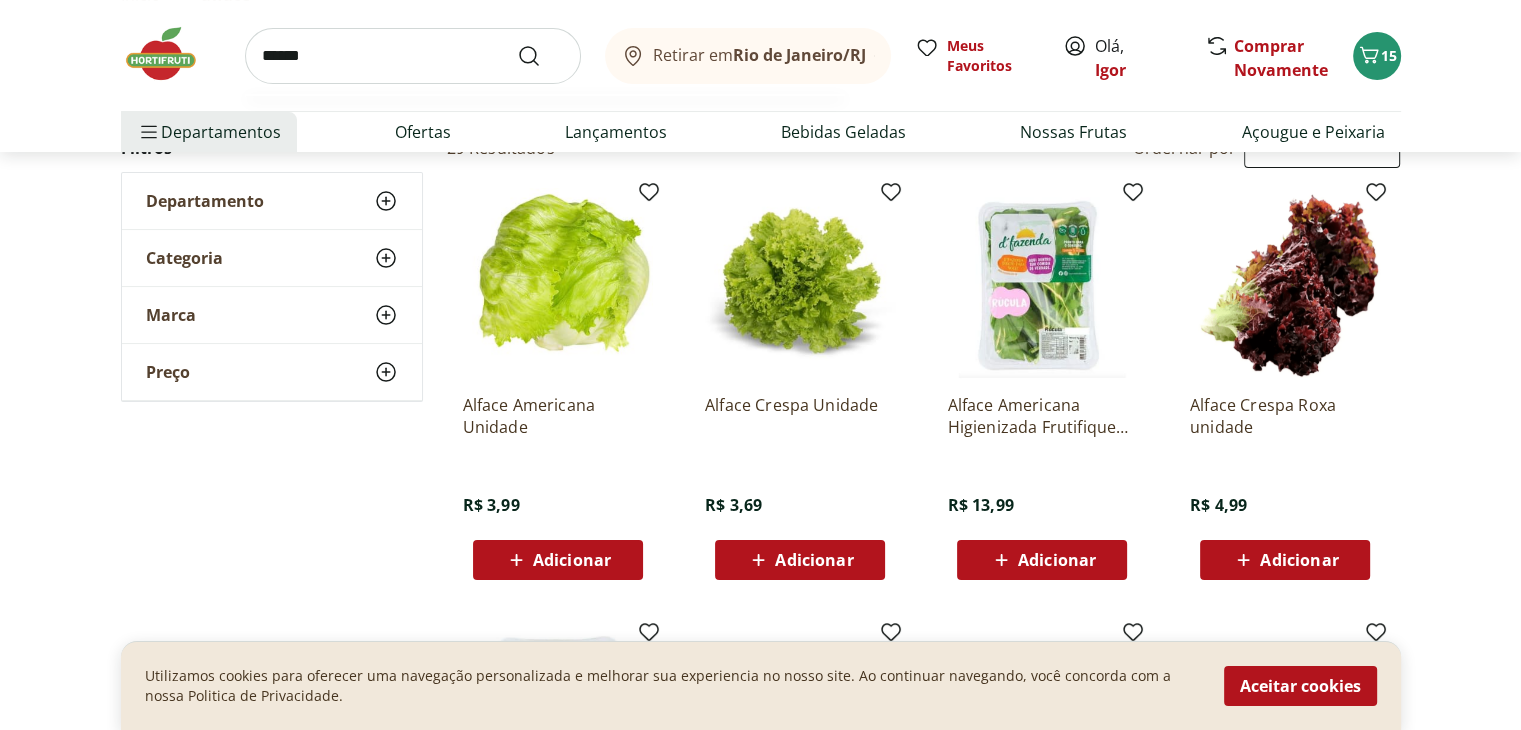 type on "******" 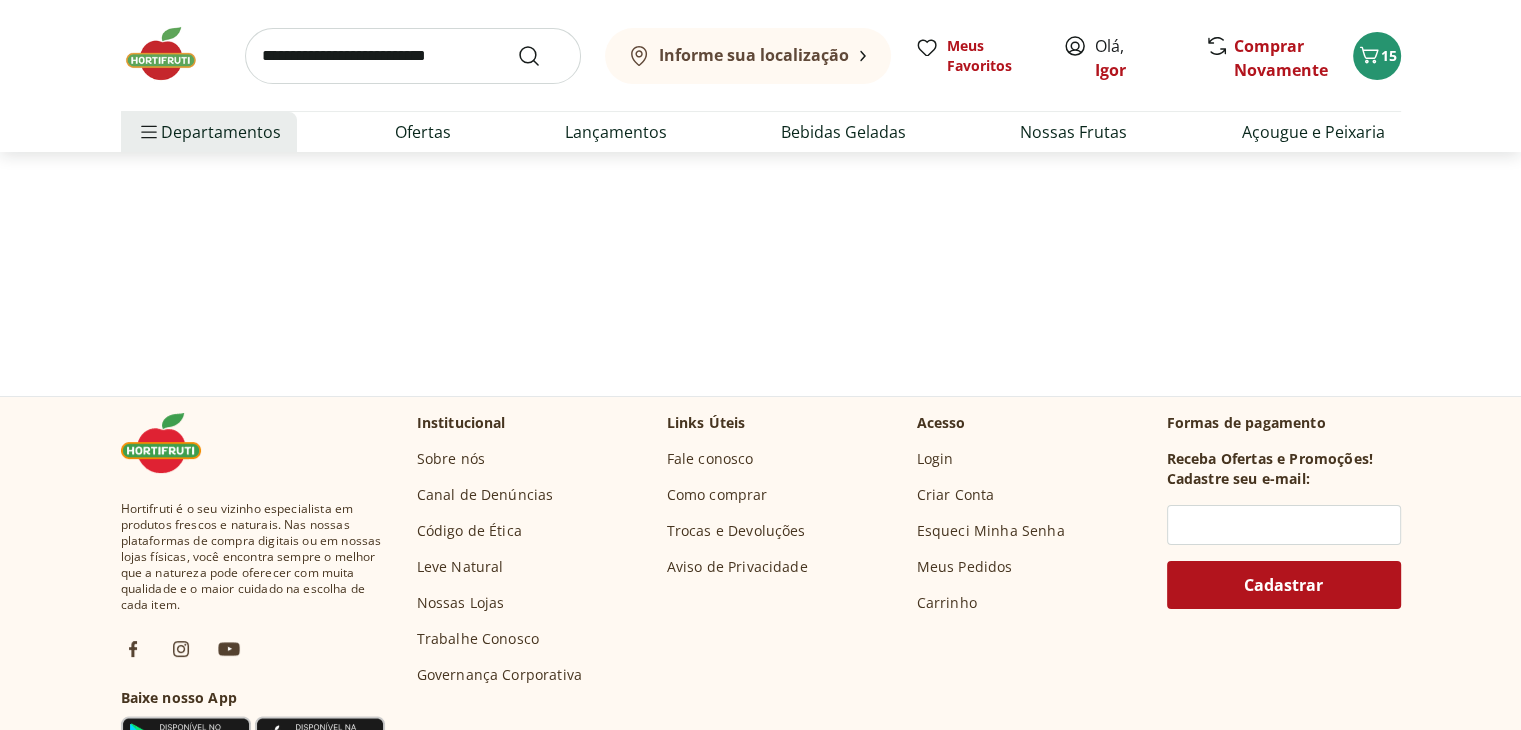scroll, scrollTop: 0, scrollLeft: 0, axis: both 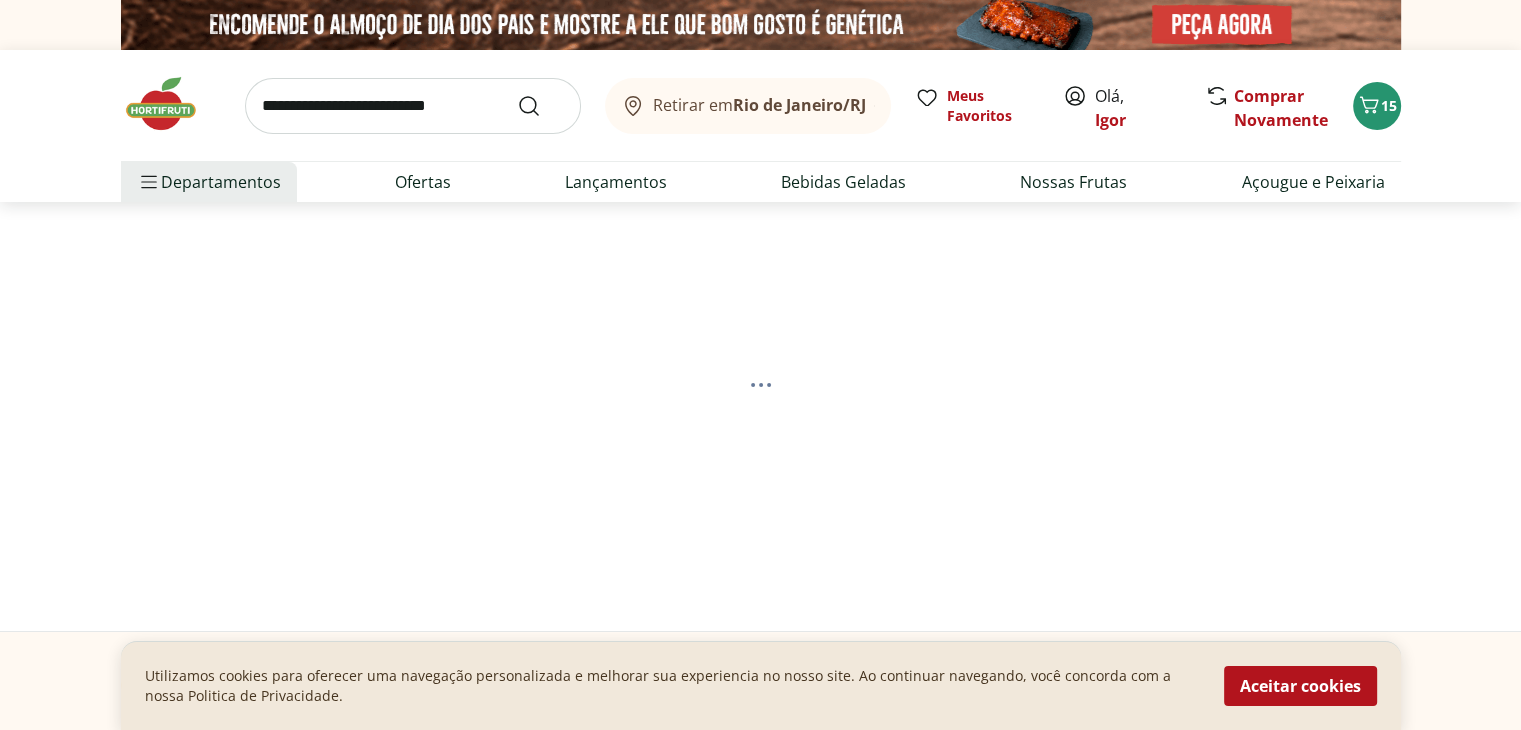 select on "**********" 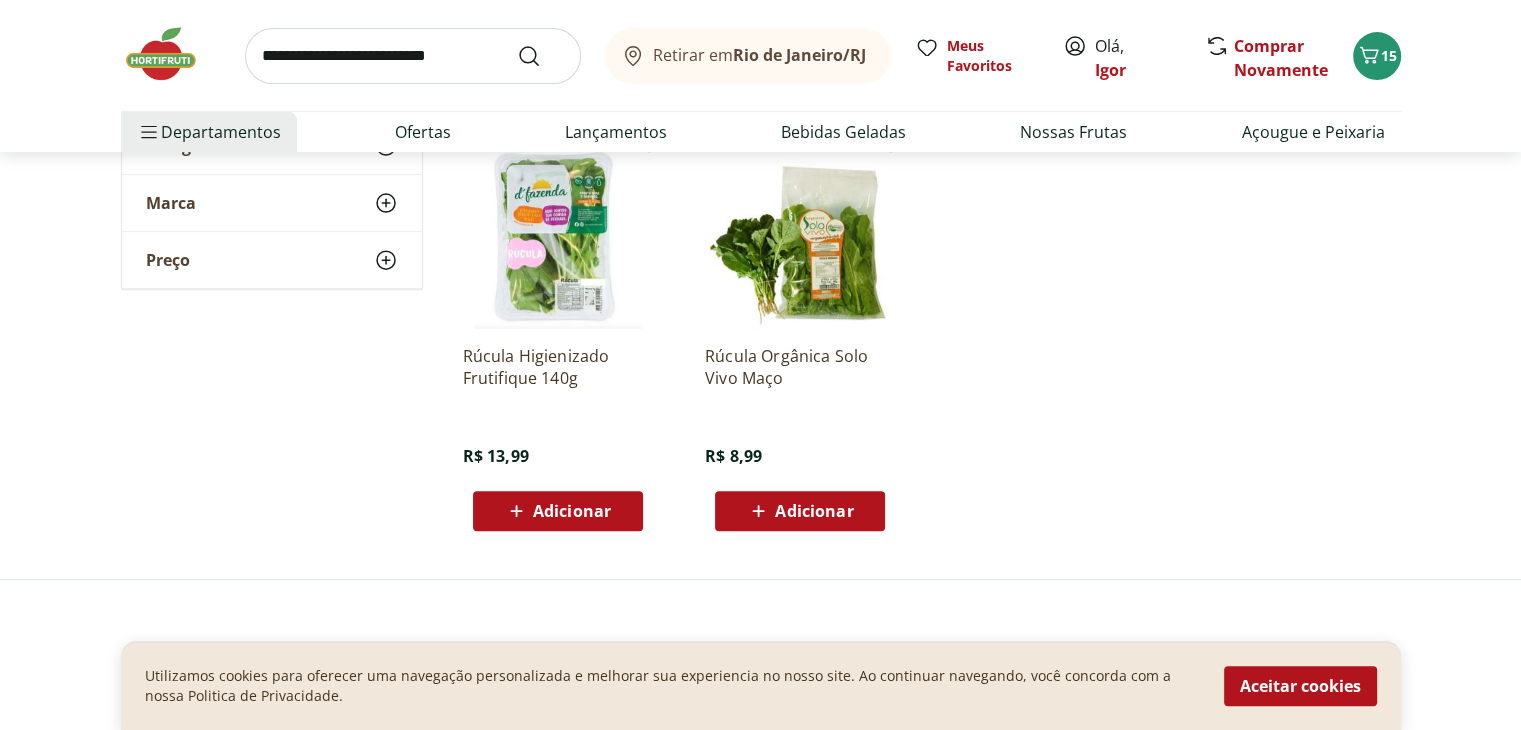 scroll, scrollTop: 726, scrollLeft: 0, axis: vertical 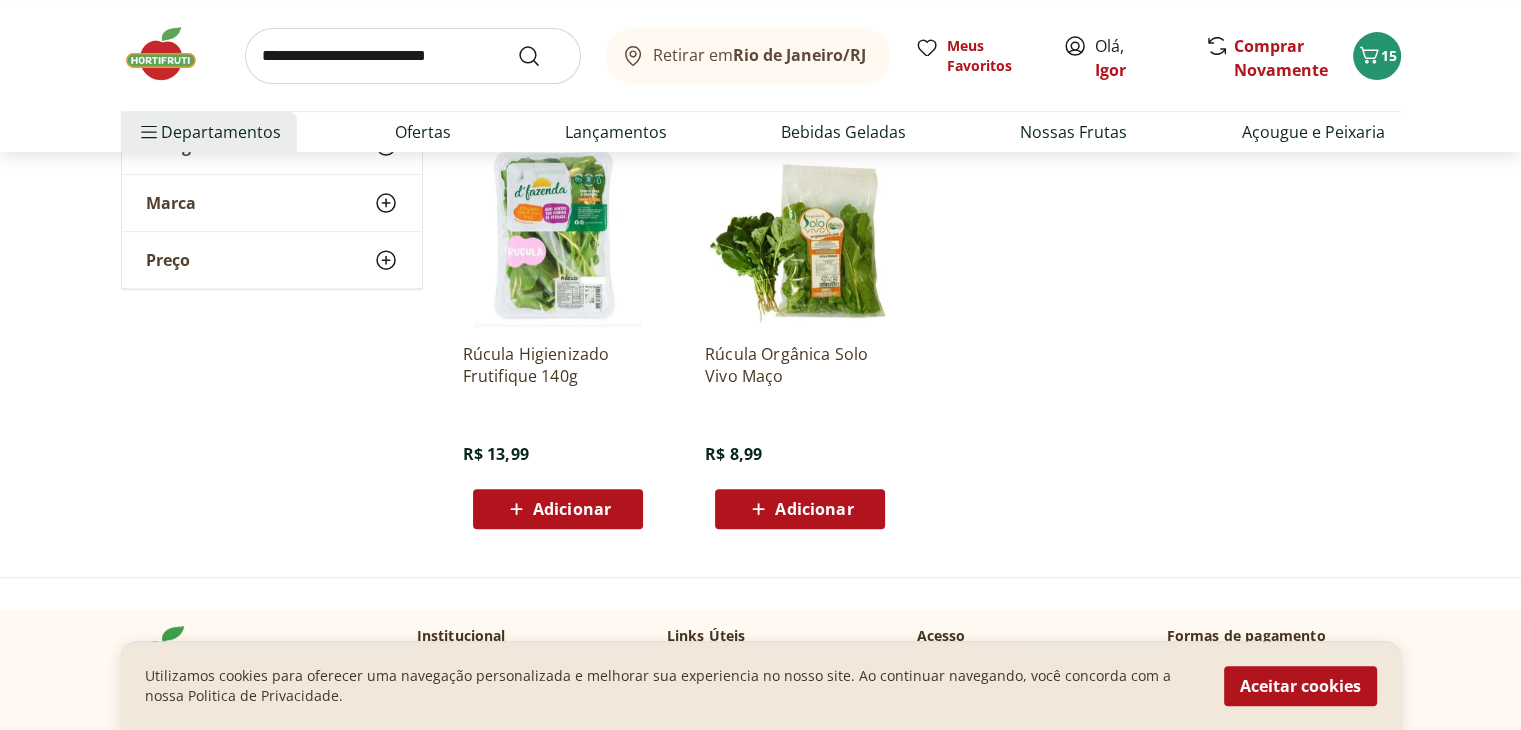 click on "Adicionar" at bounding box center (572, 509) 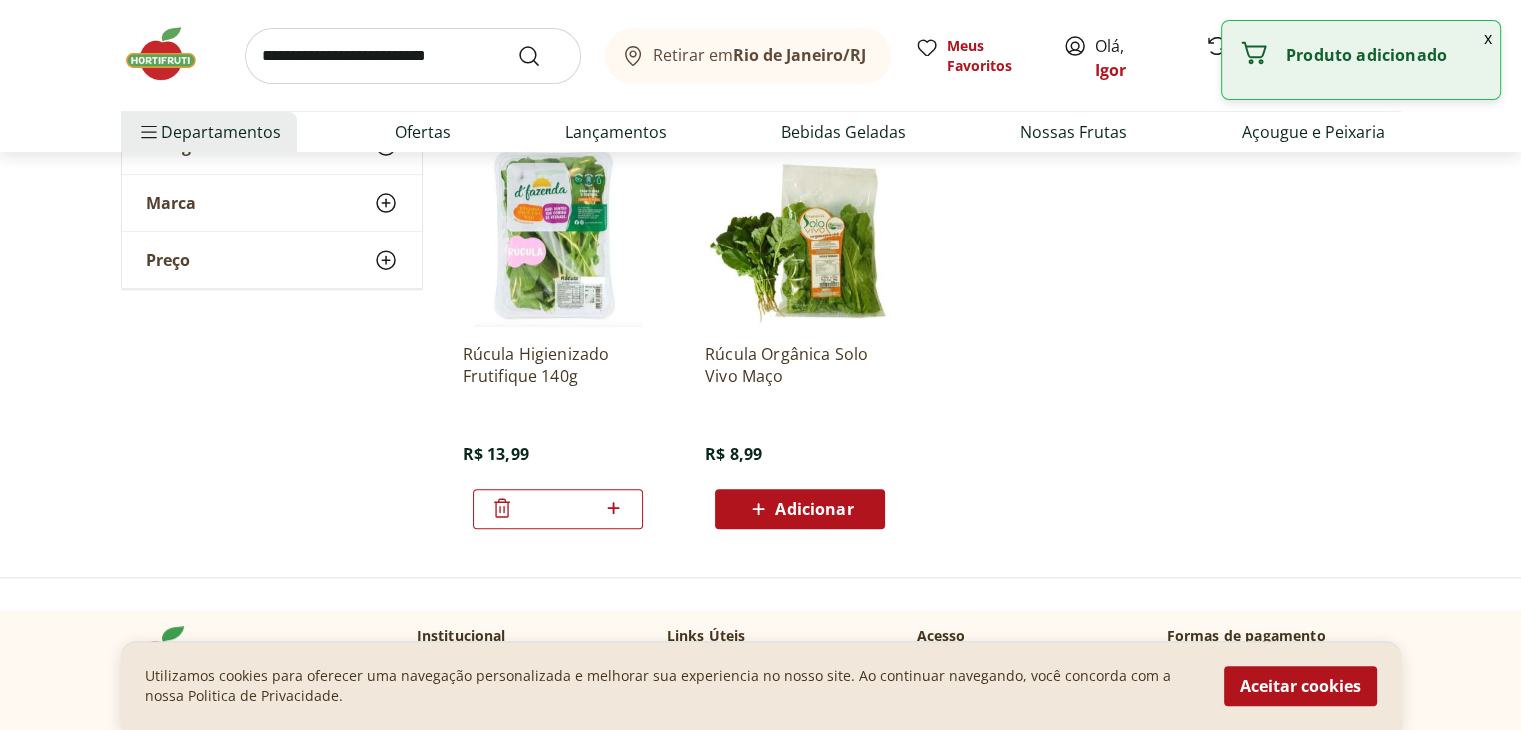 click at bounding box center [413, 56] 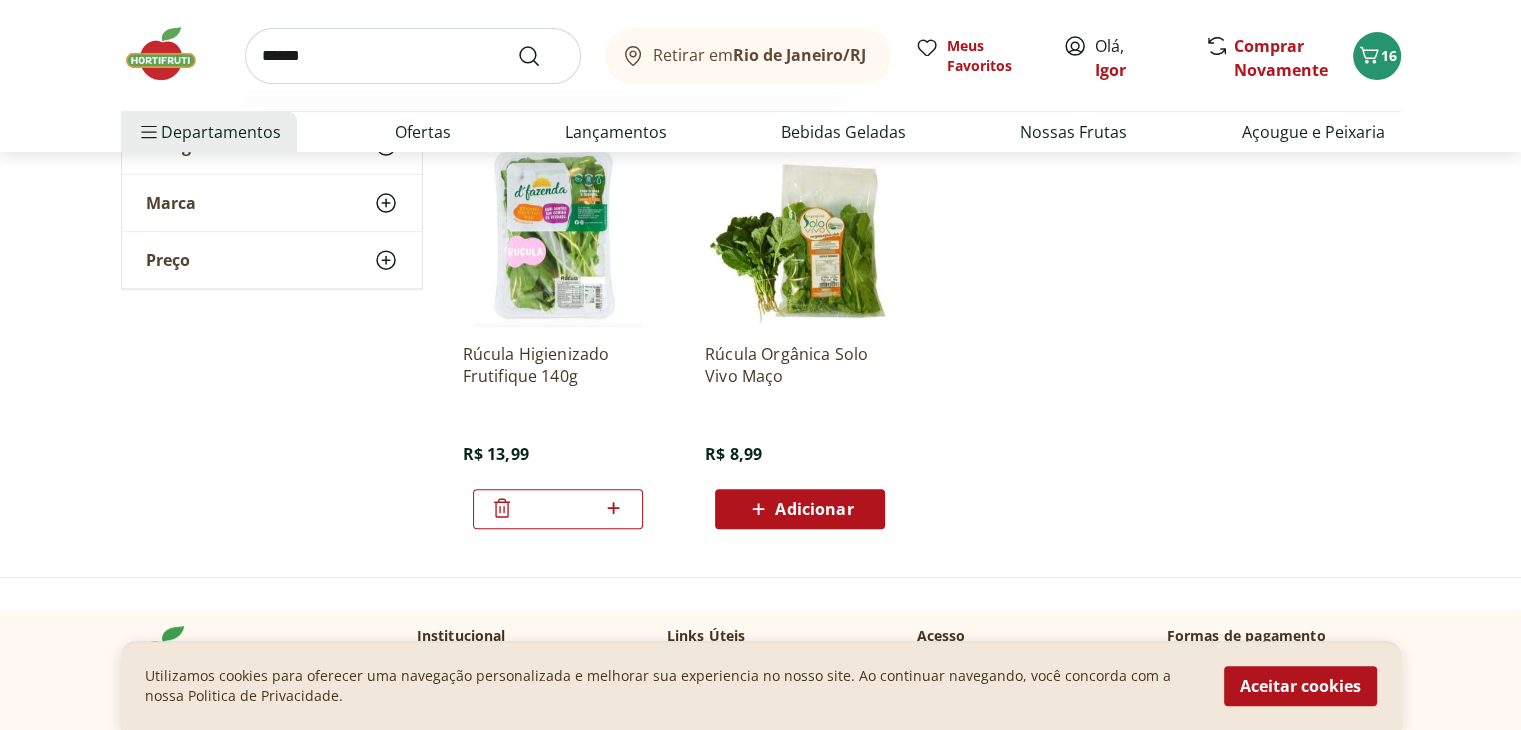 type on "******" 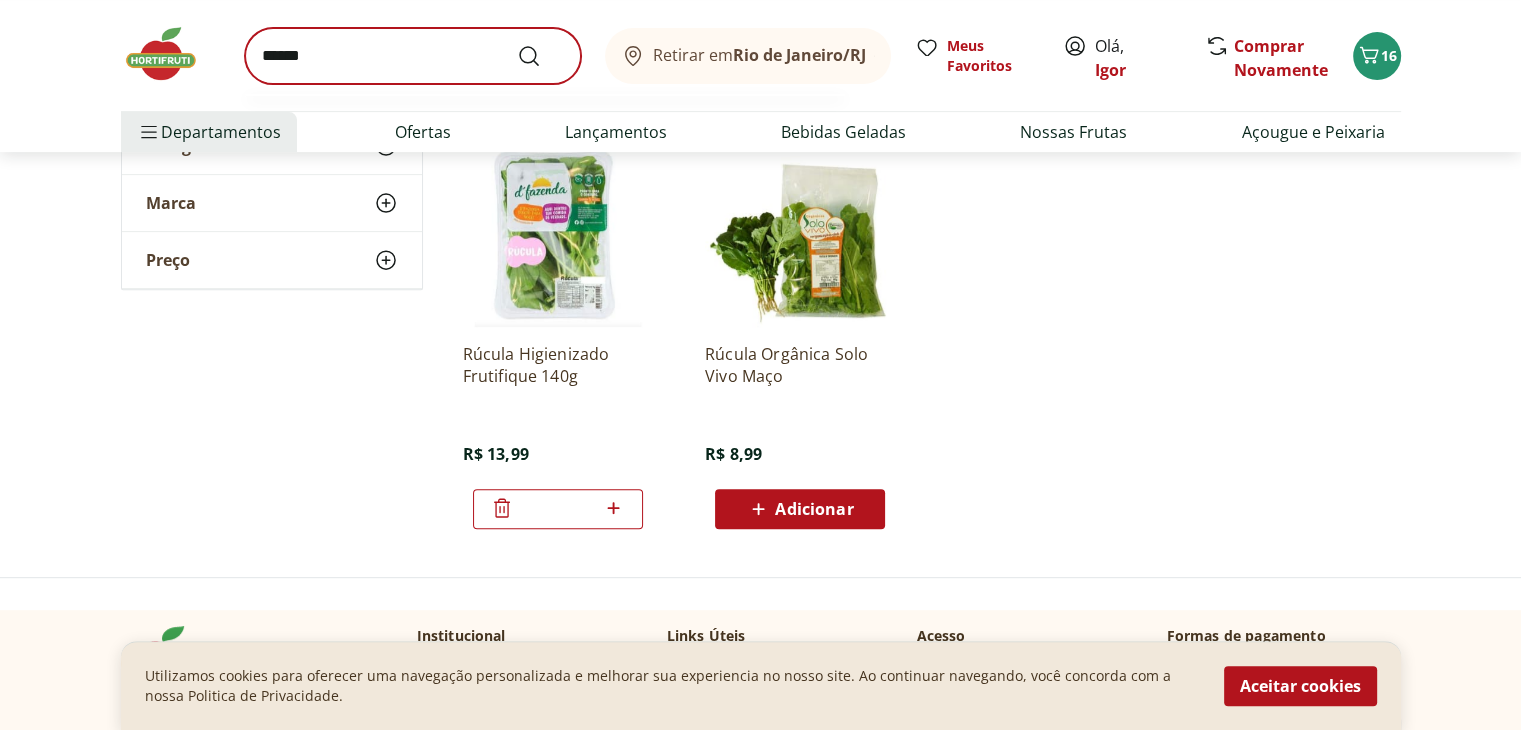 scroll, scrollTop: 0, scrollLeft: 0, axis: both 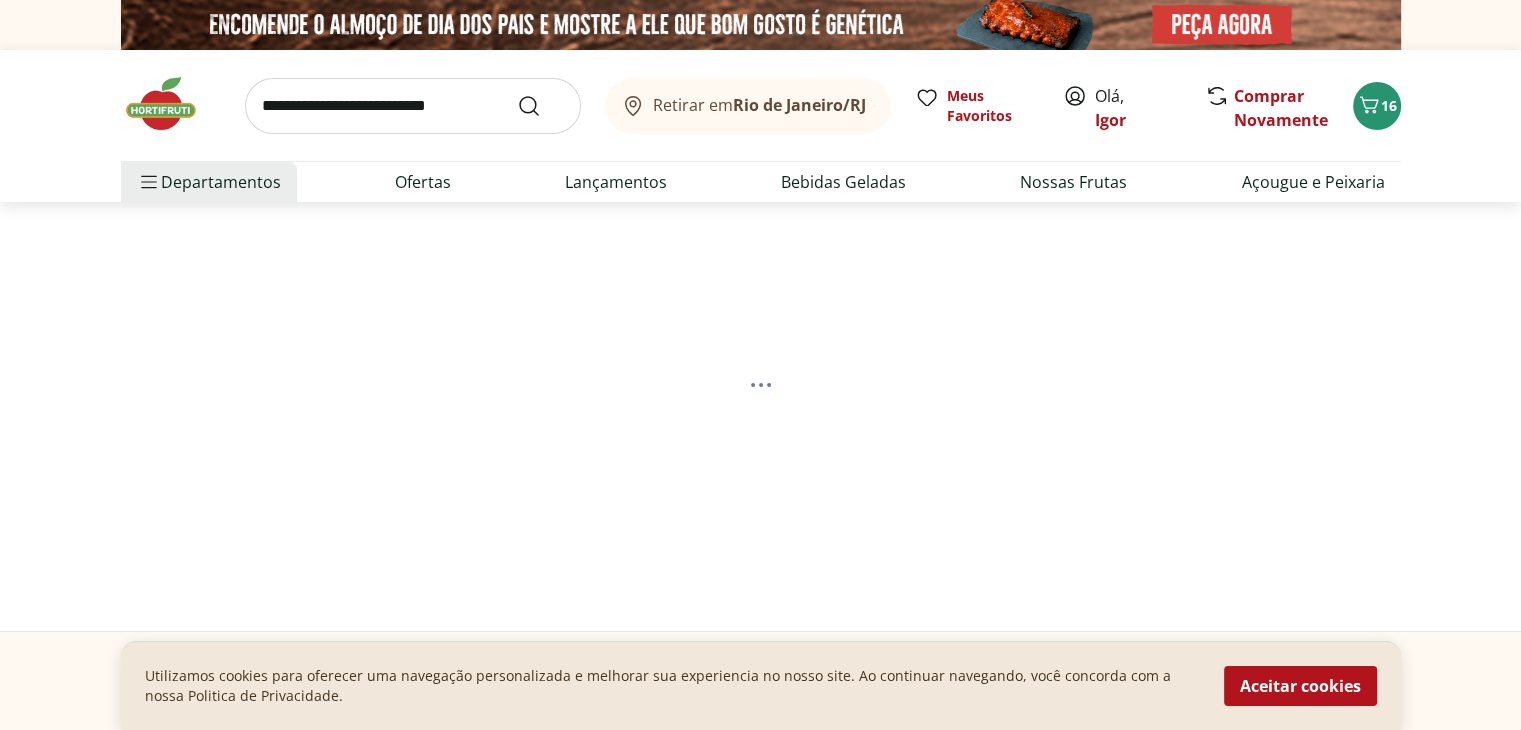 select on "**********" 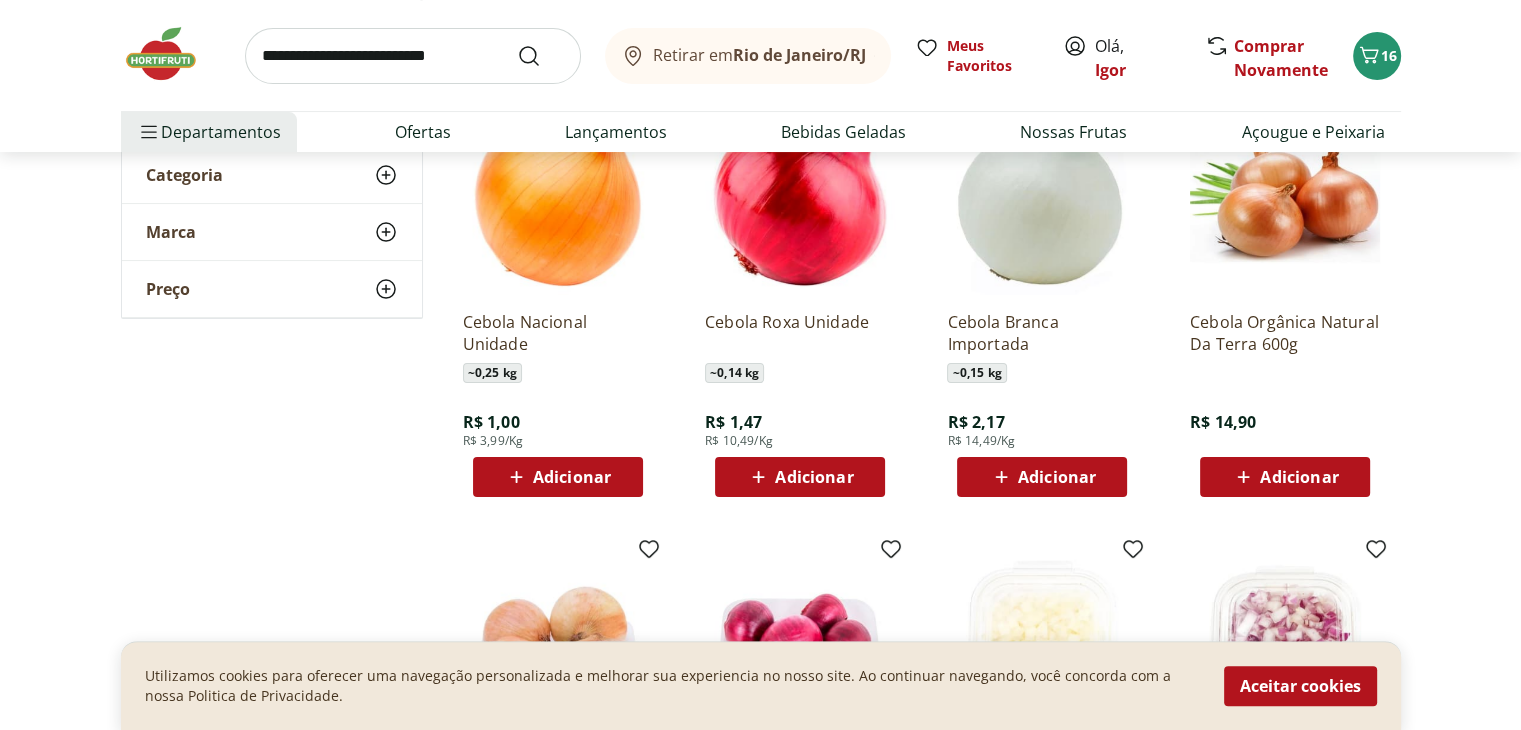 scroll, scrollTop: 320, scrollLeft: 0, axis: vertical 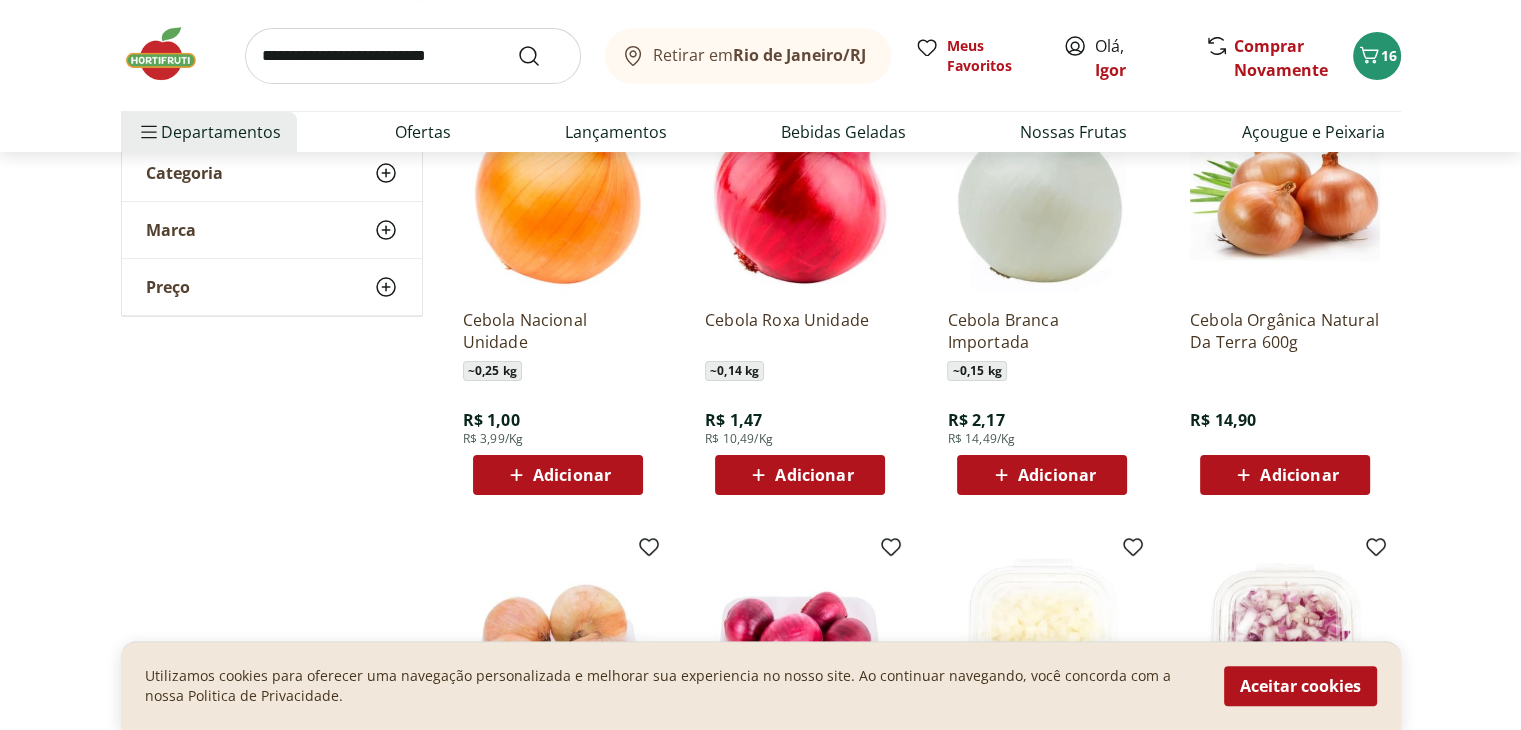 click on "Adicionar" at bounding box center (557, 475) 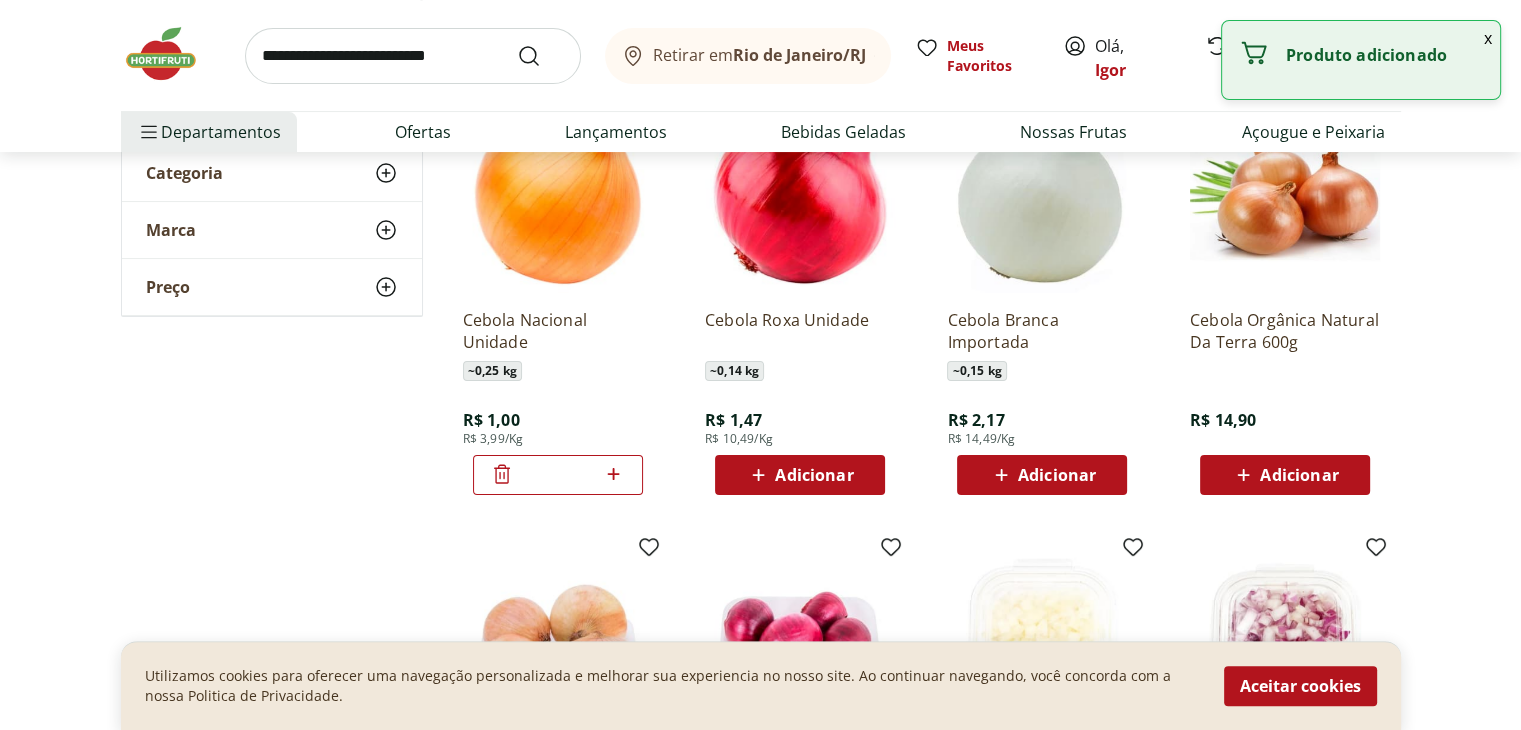 click 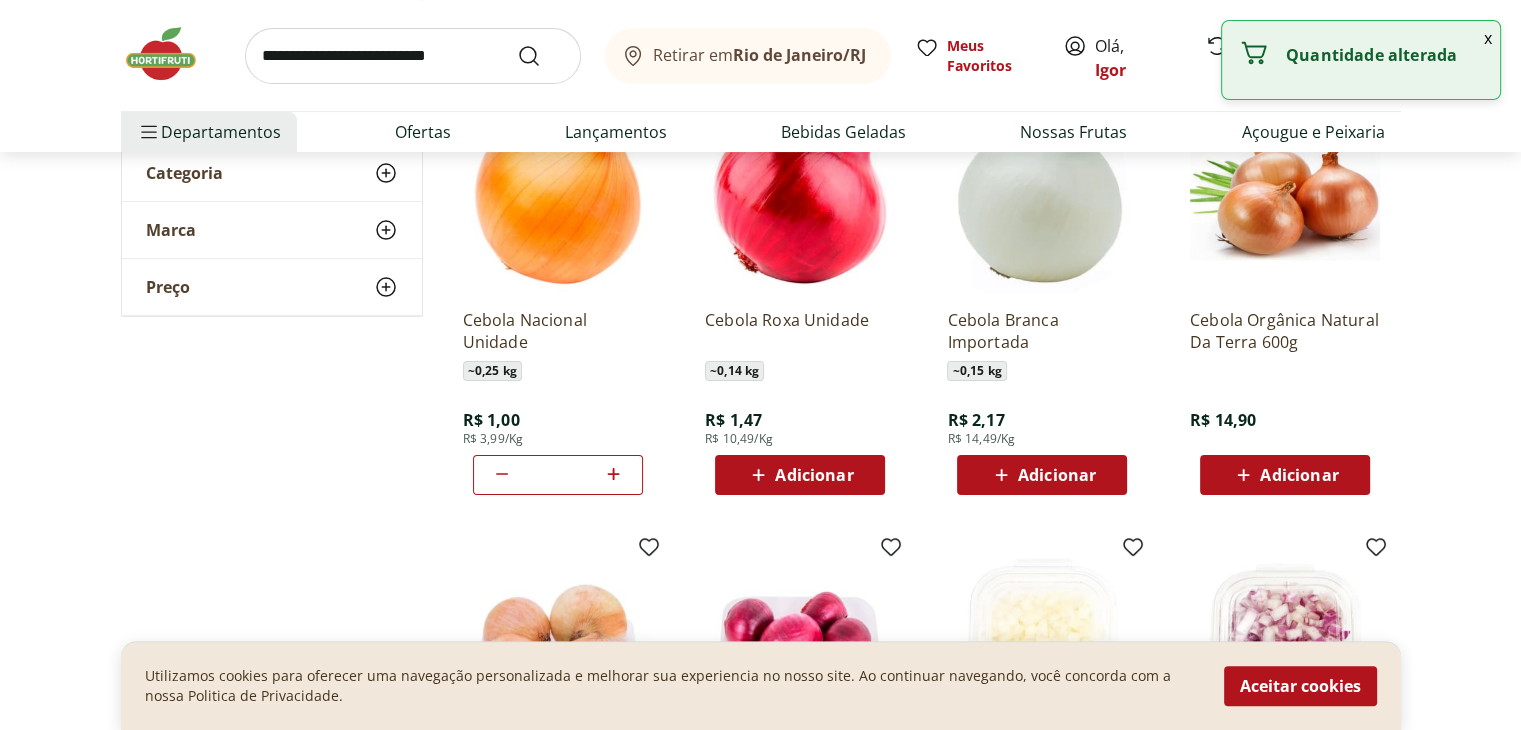 click on "Adicionar" at bounding box center [814, 475] 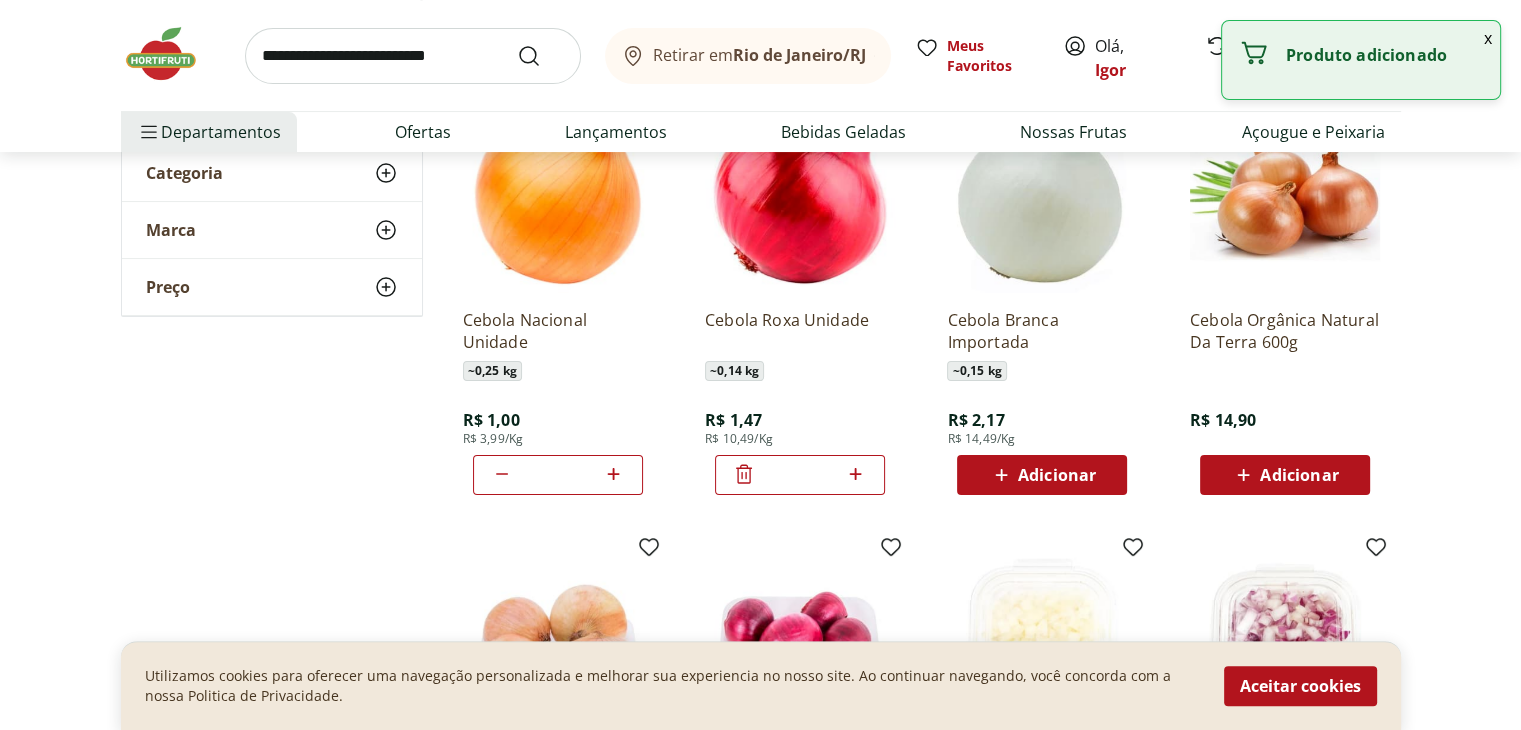 click on "*" at bounding box center (800, 475) 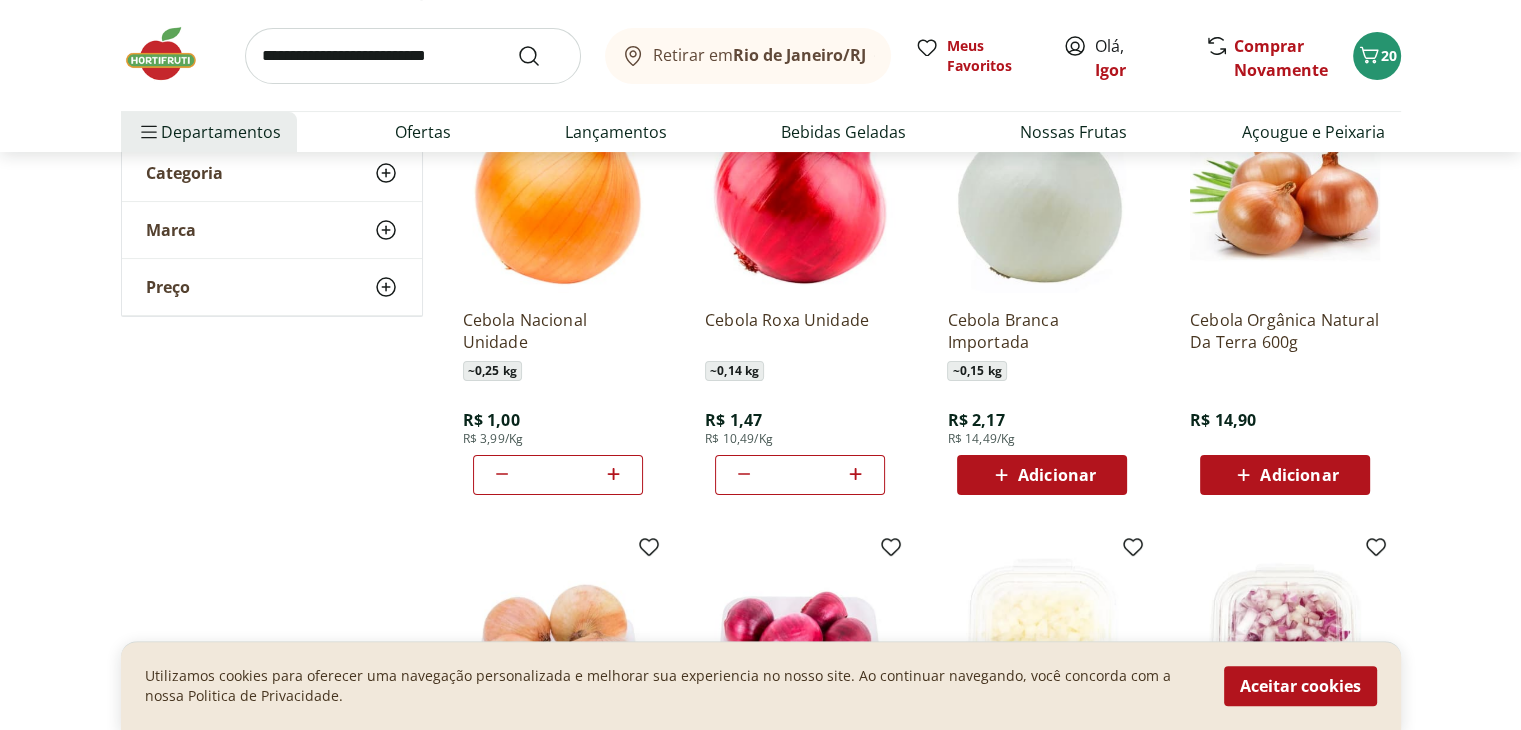 click at bounding box center [413, 56] 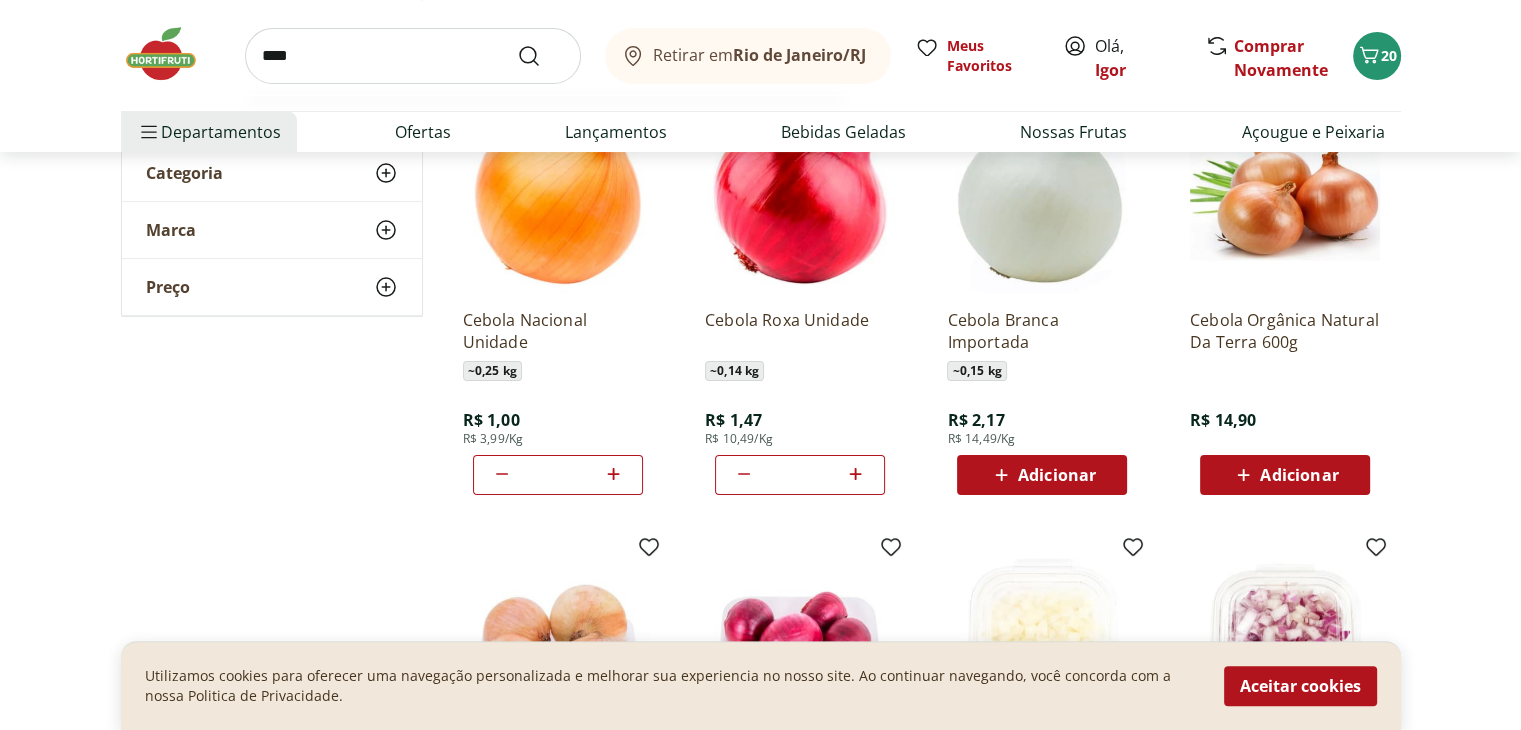 type on "****" 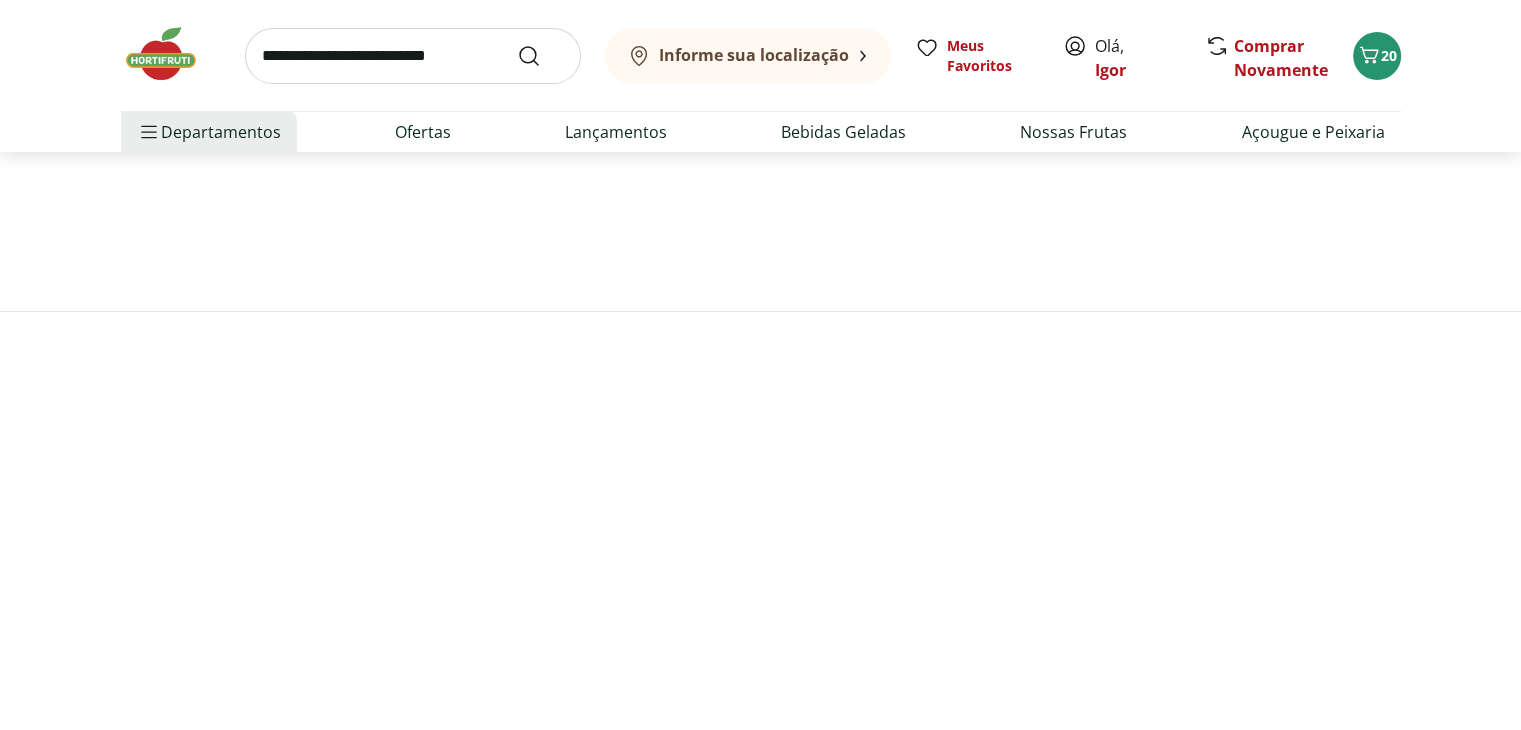 scroll, scrollTop: 0, scrollLeft: 0, axis: both 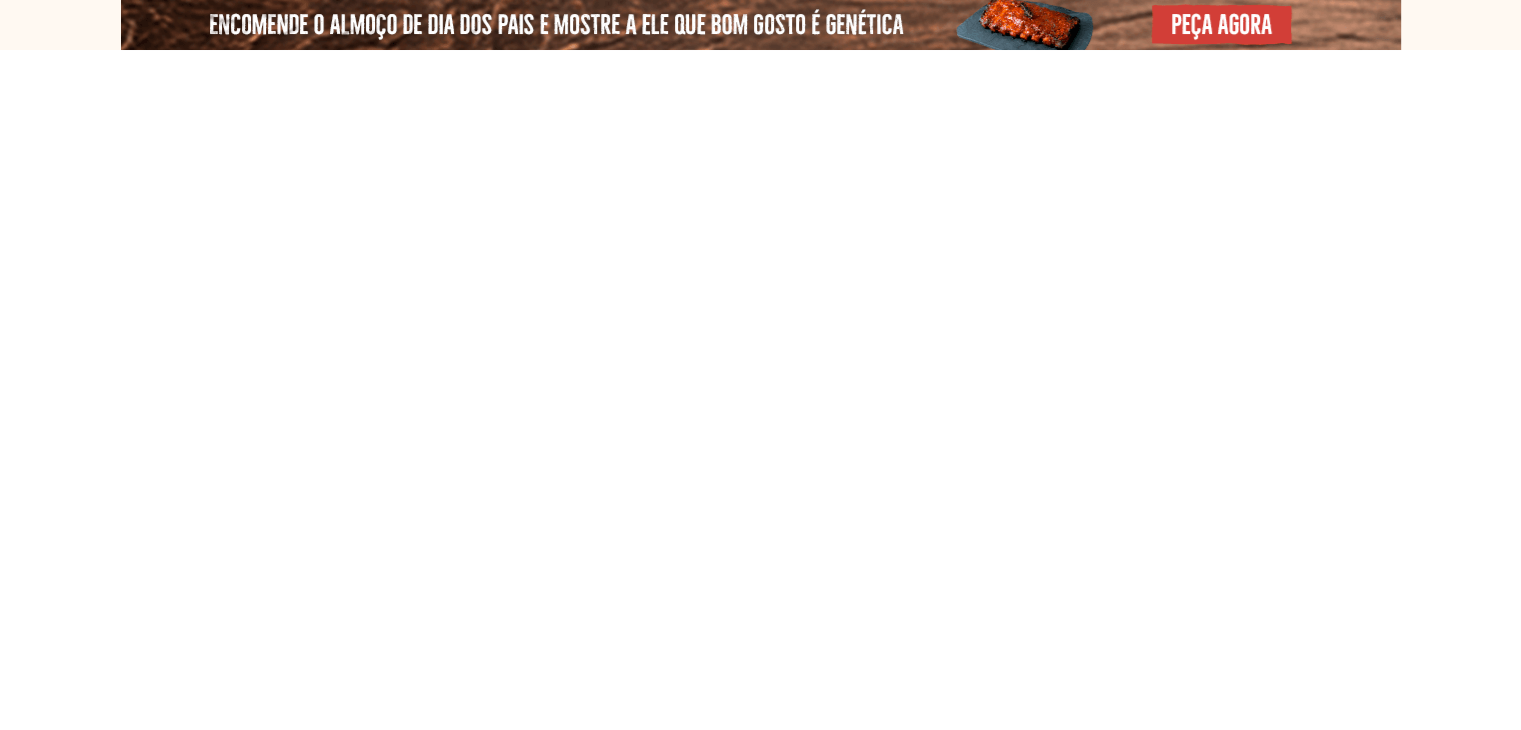 select on "**********" 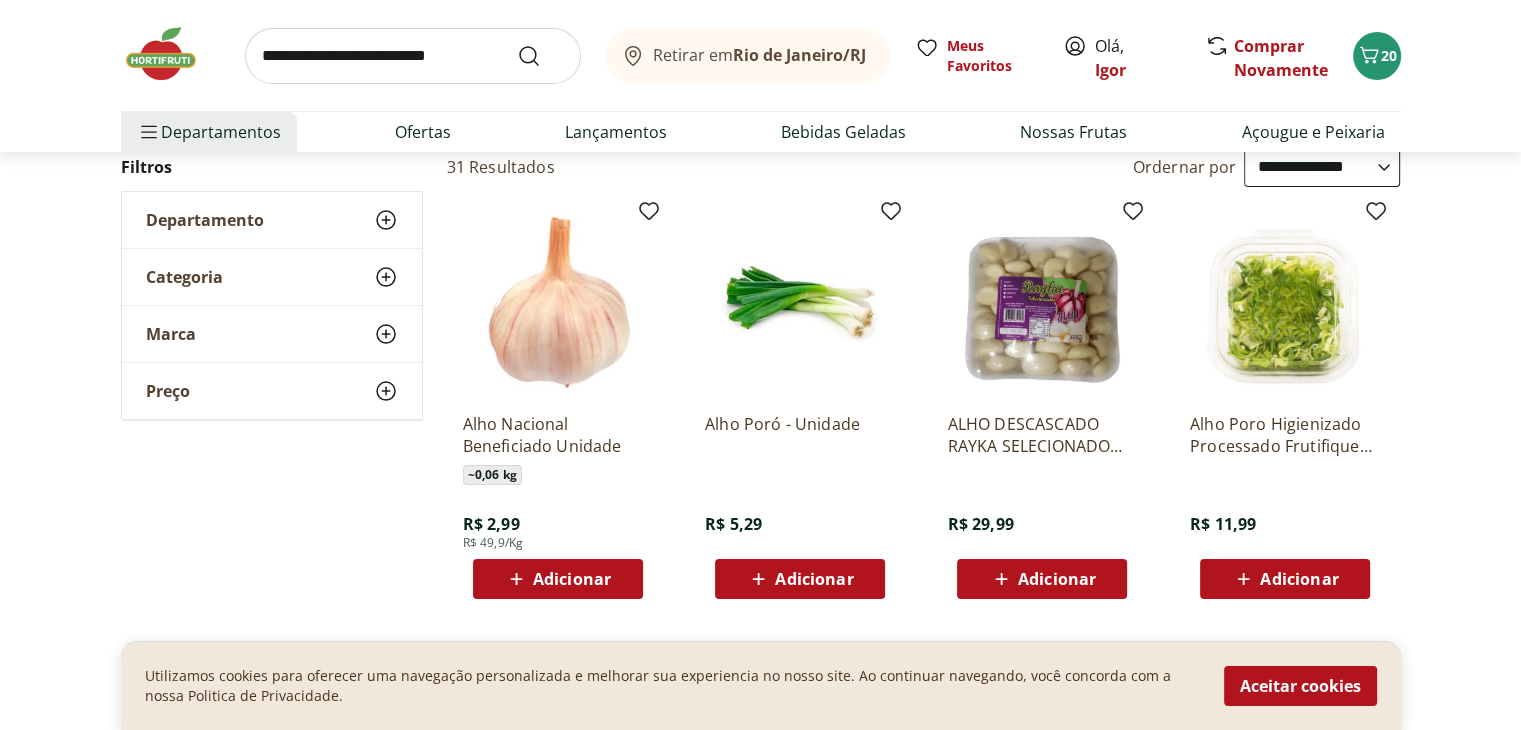 scroll, scrollTop: 239, scrollLeft: 0, axis: vertical 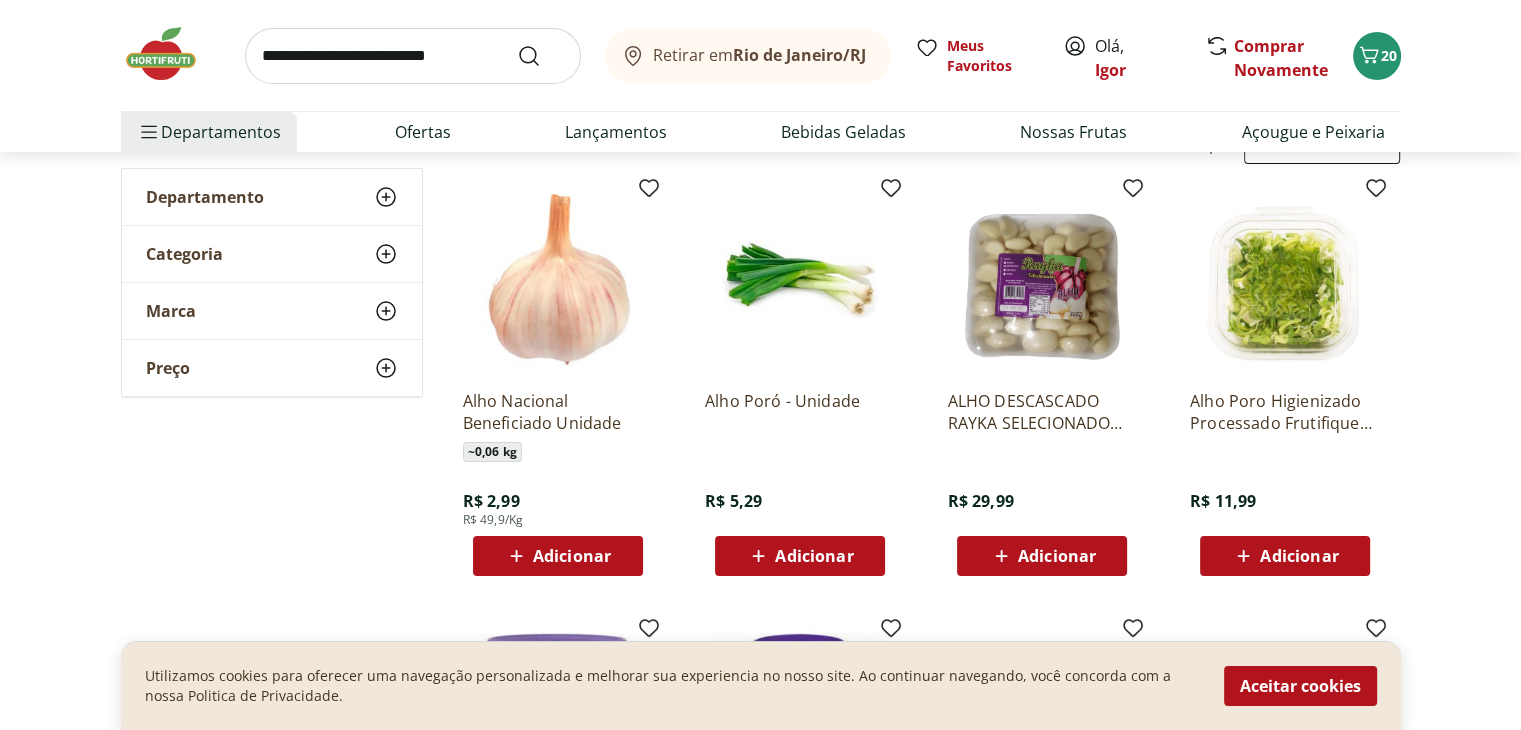 click on "Adicionar" at bounding box center (557, 556) 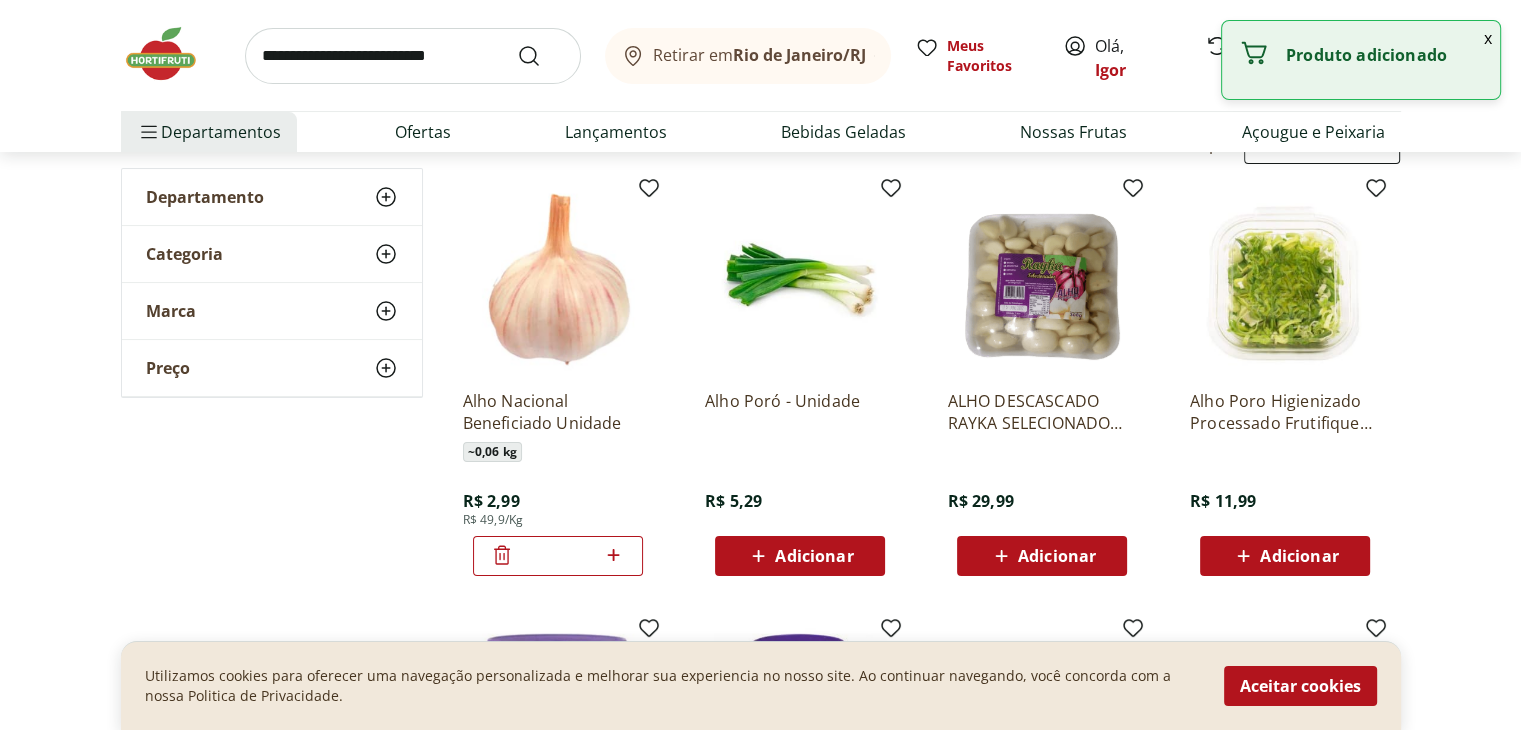 click 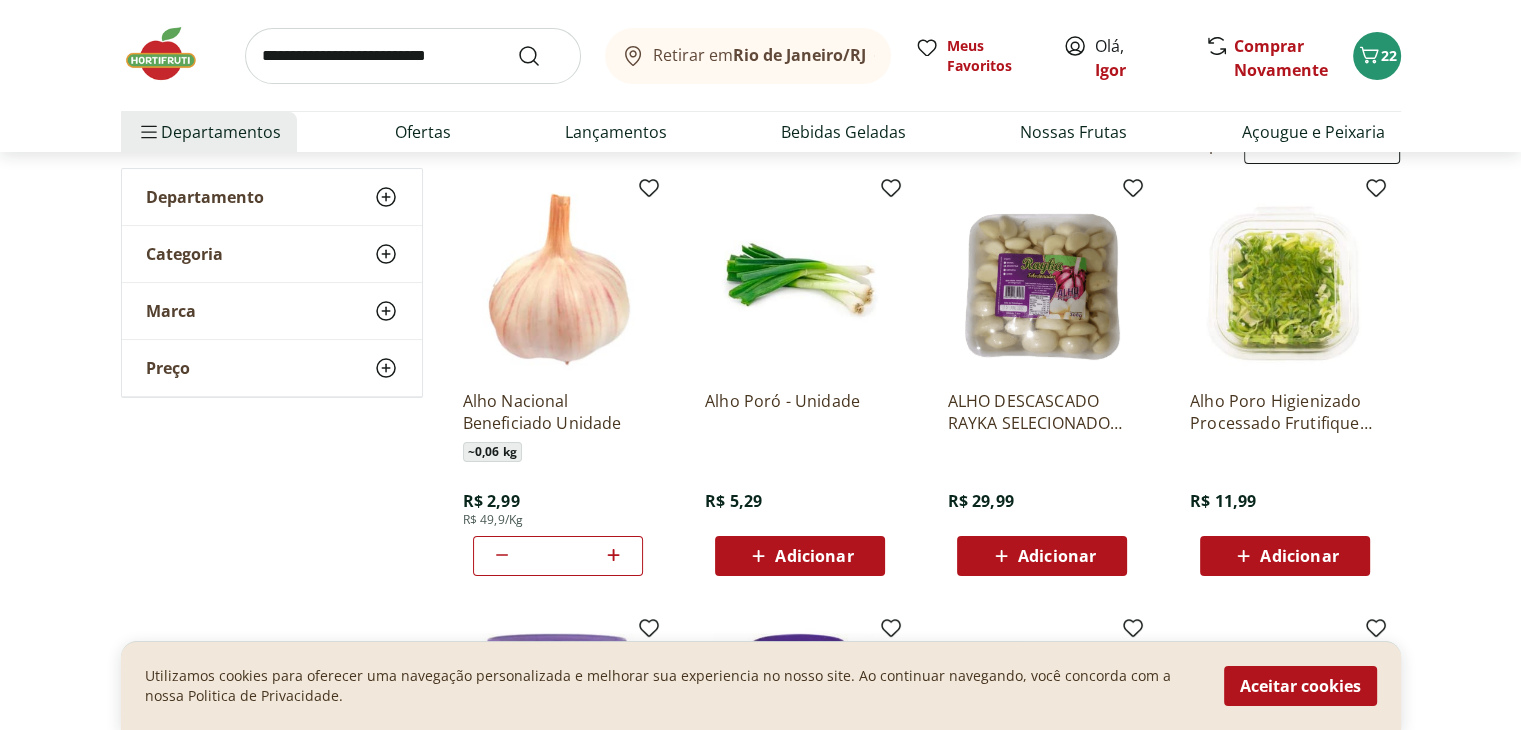 click at bounding box center (413, 56) 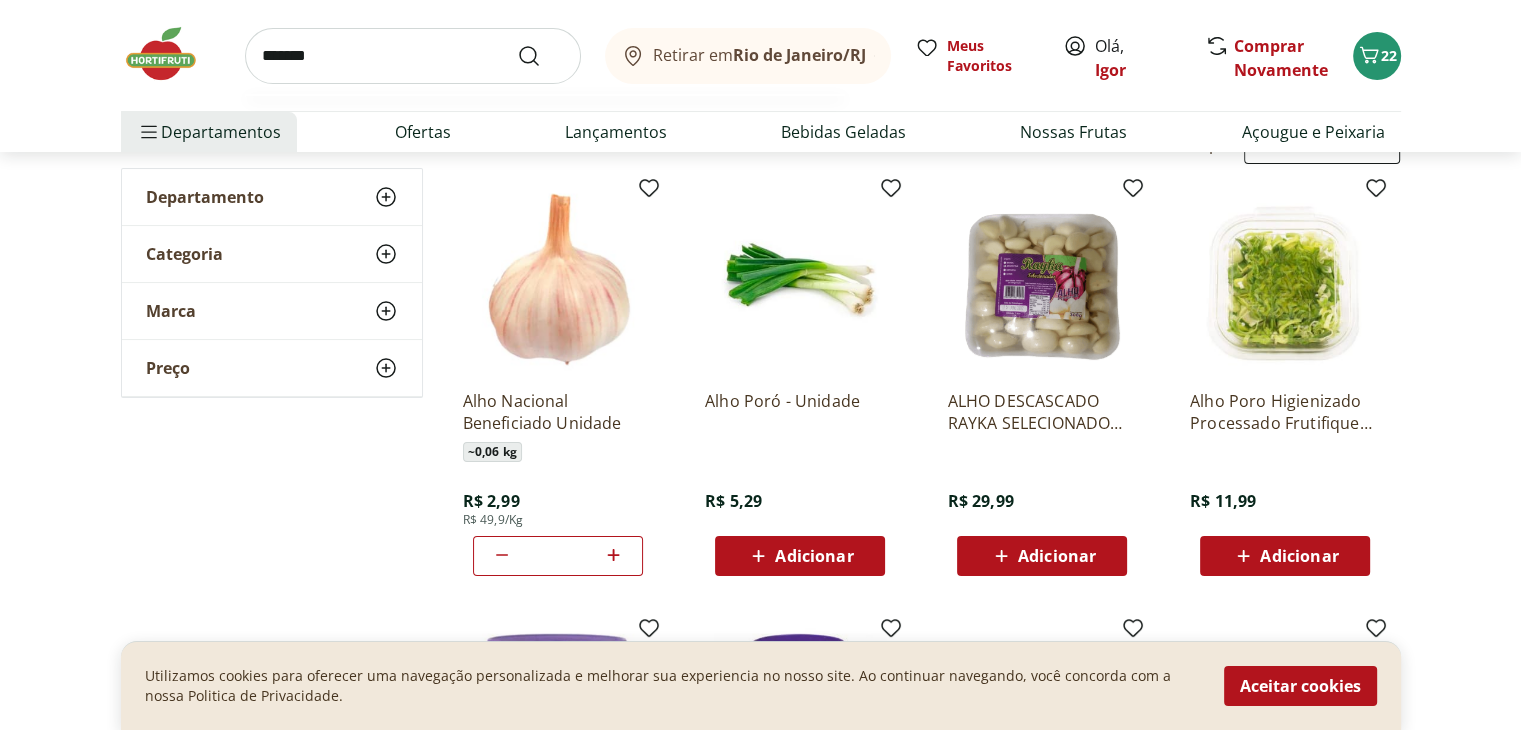 type on "*******" 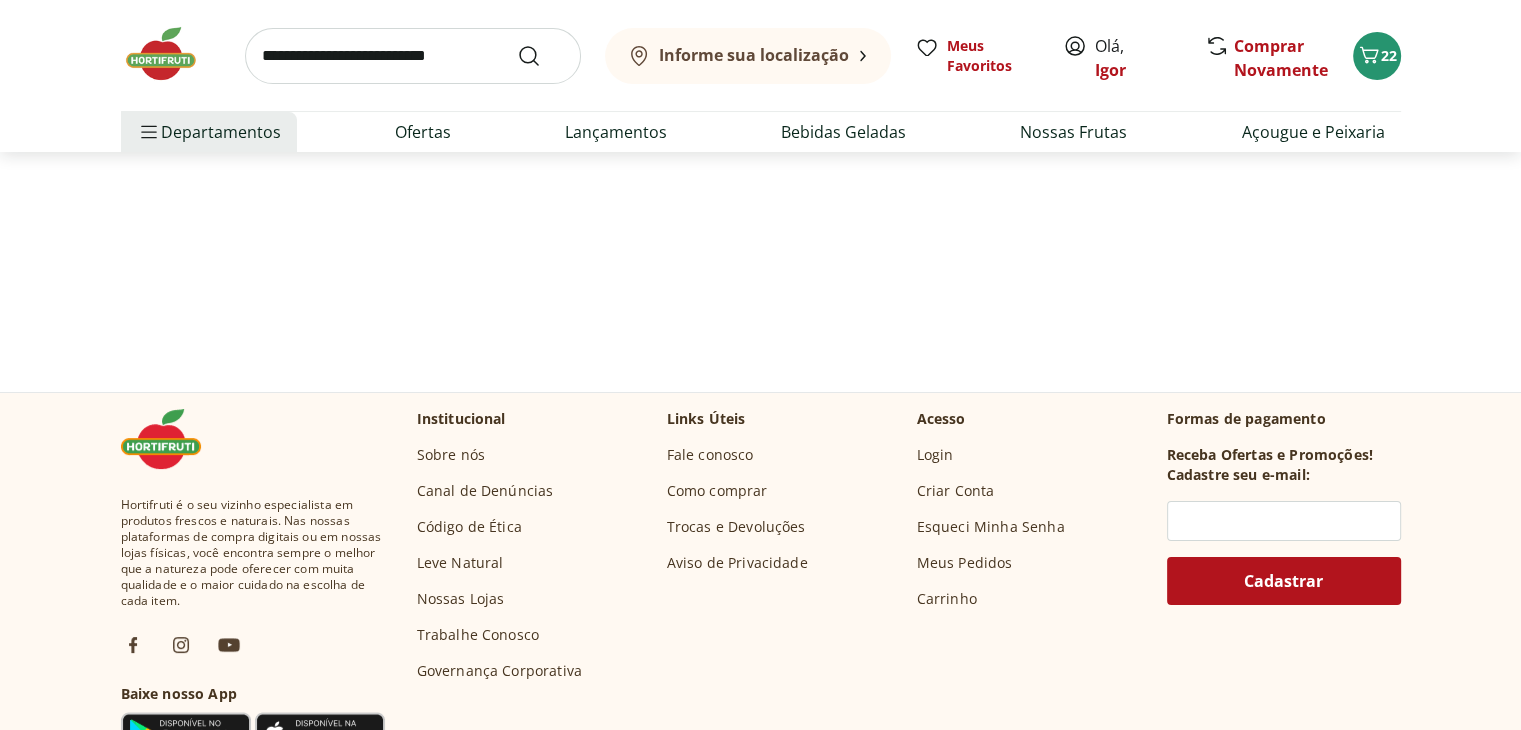 scroll, scrollTop: 0, scrollLeft: 0, axis: both 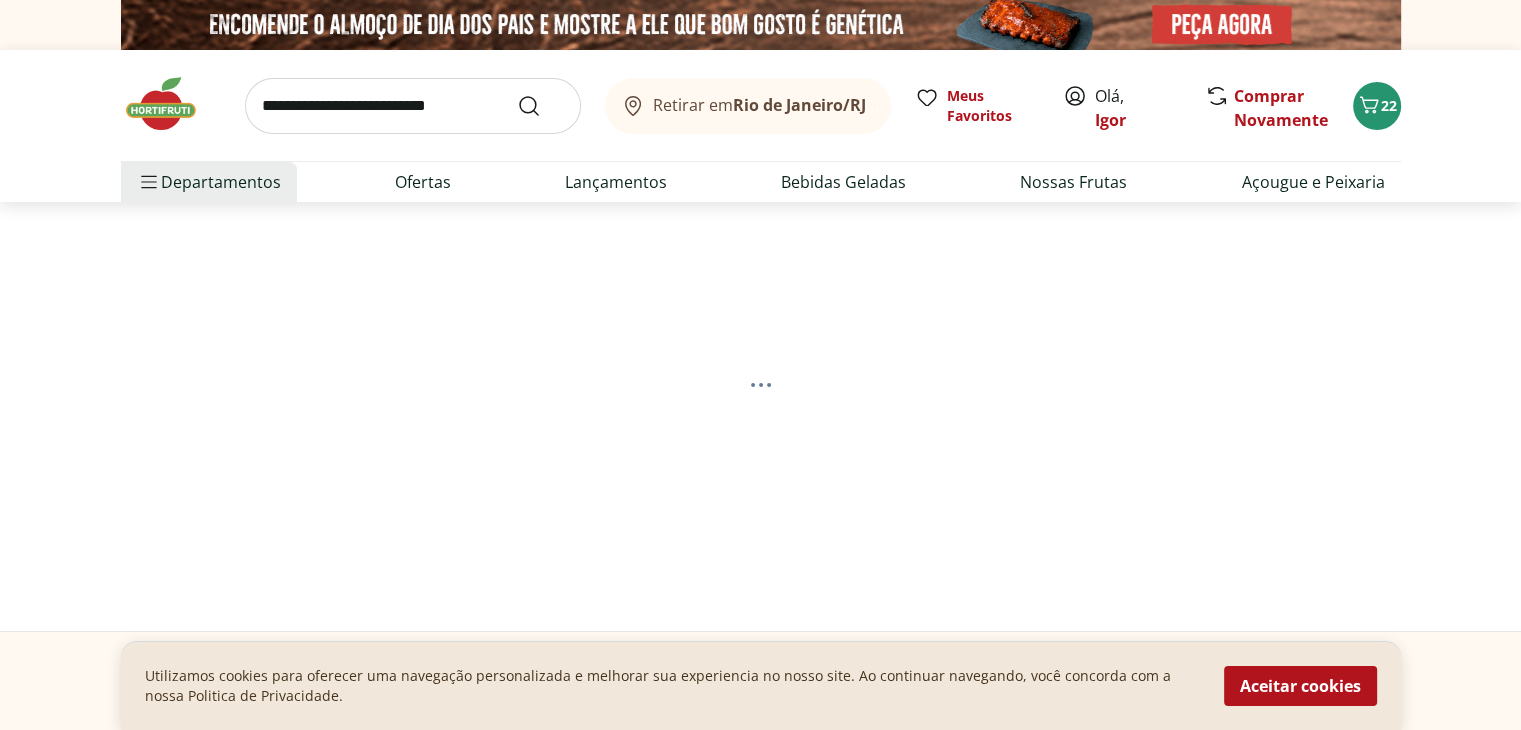 select on "**********" 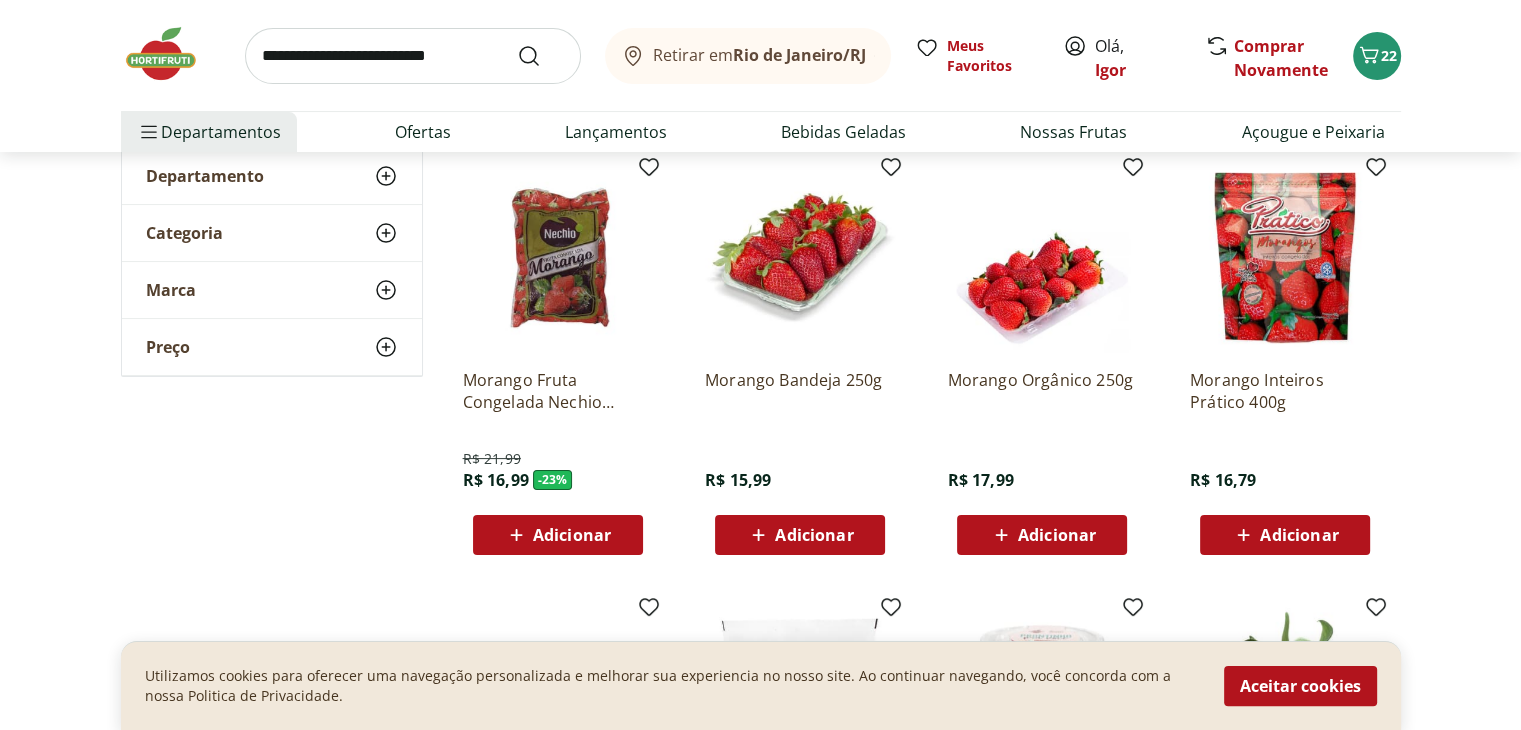 scroll, scrollTop: 260, scrollLeft: 0, axis: vertical 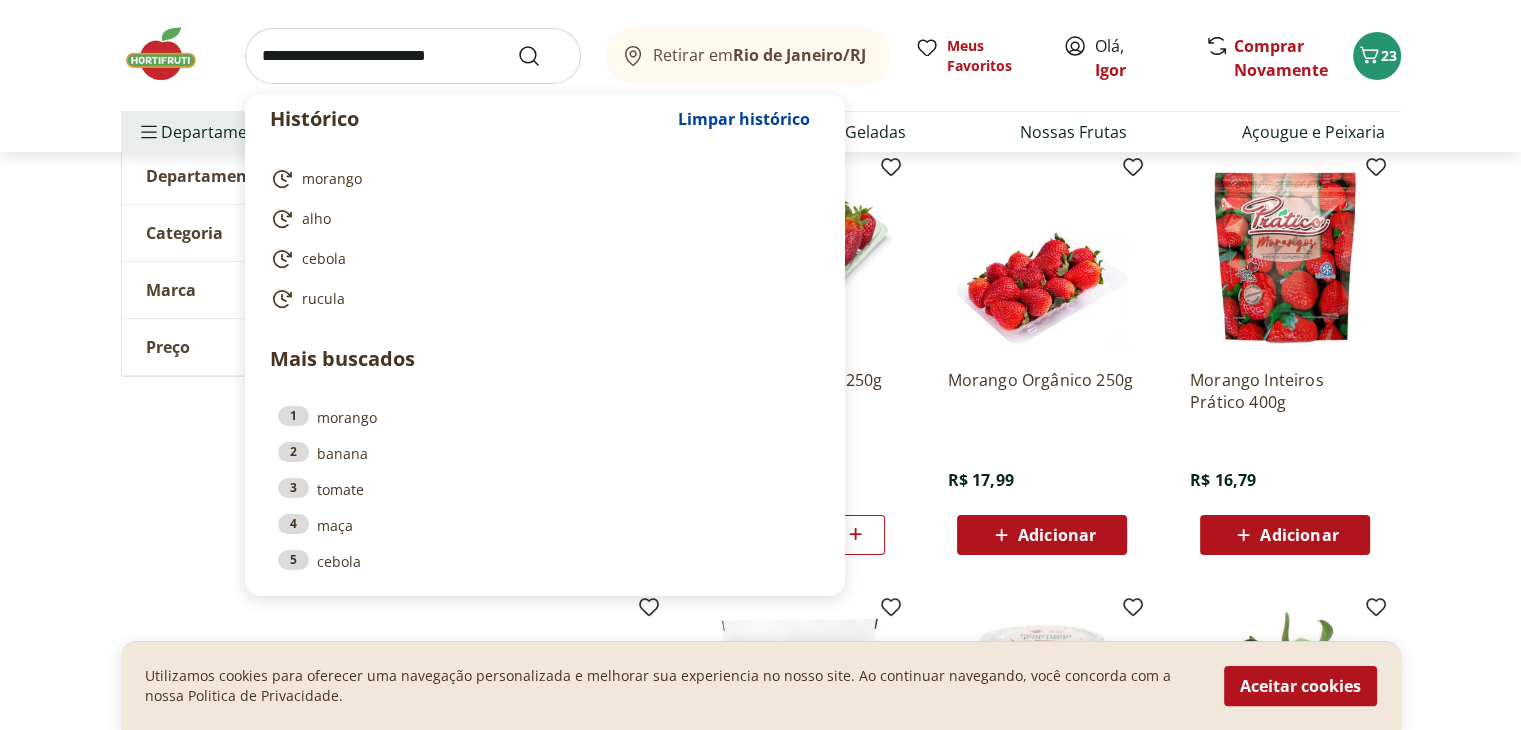click at bounding box center (413, 56) 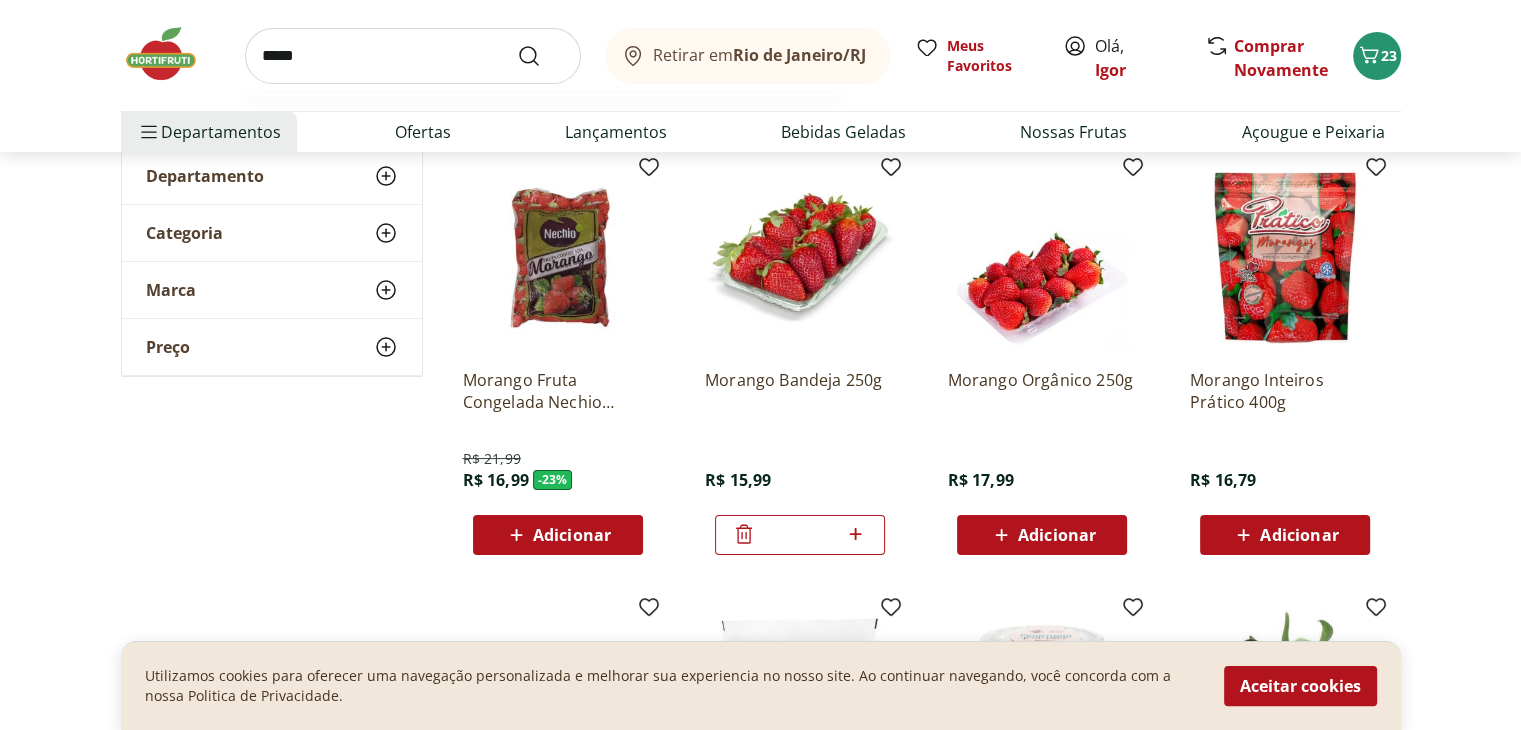 type on "*****" 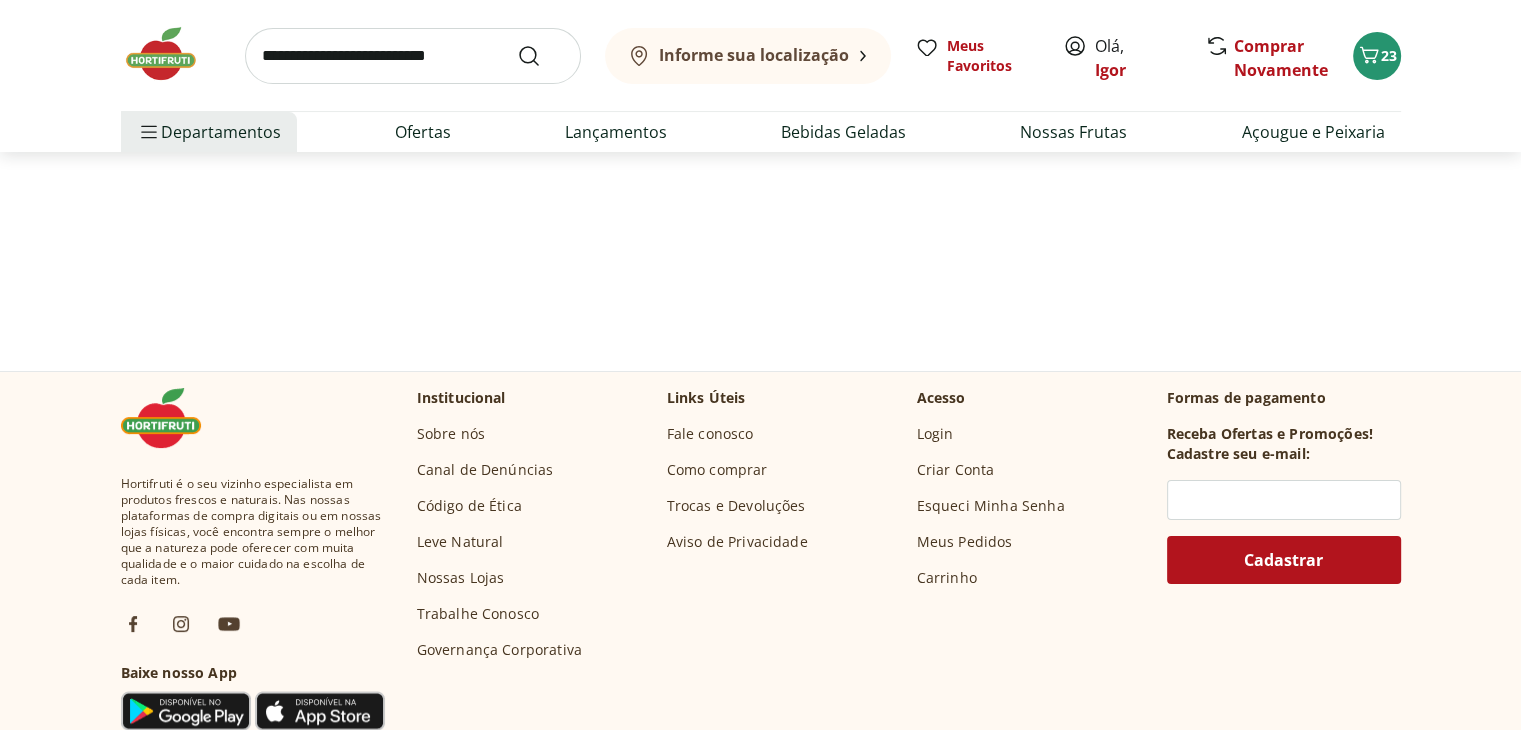 scroll, scrollTop: 0, scrollLeft: 0, axis: both 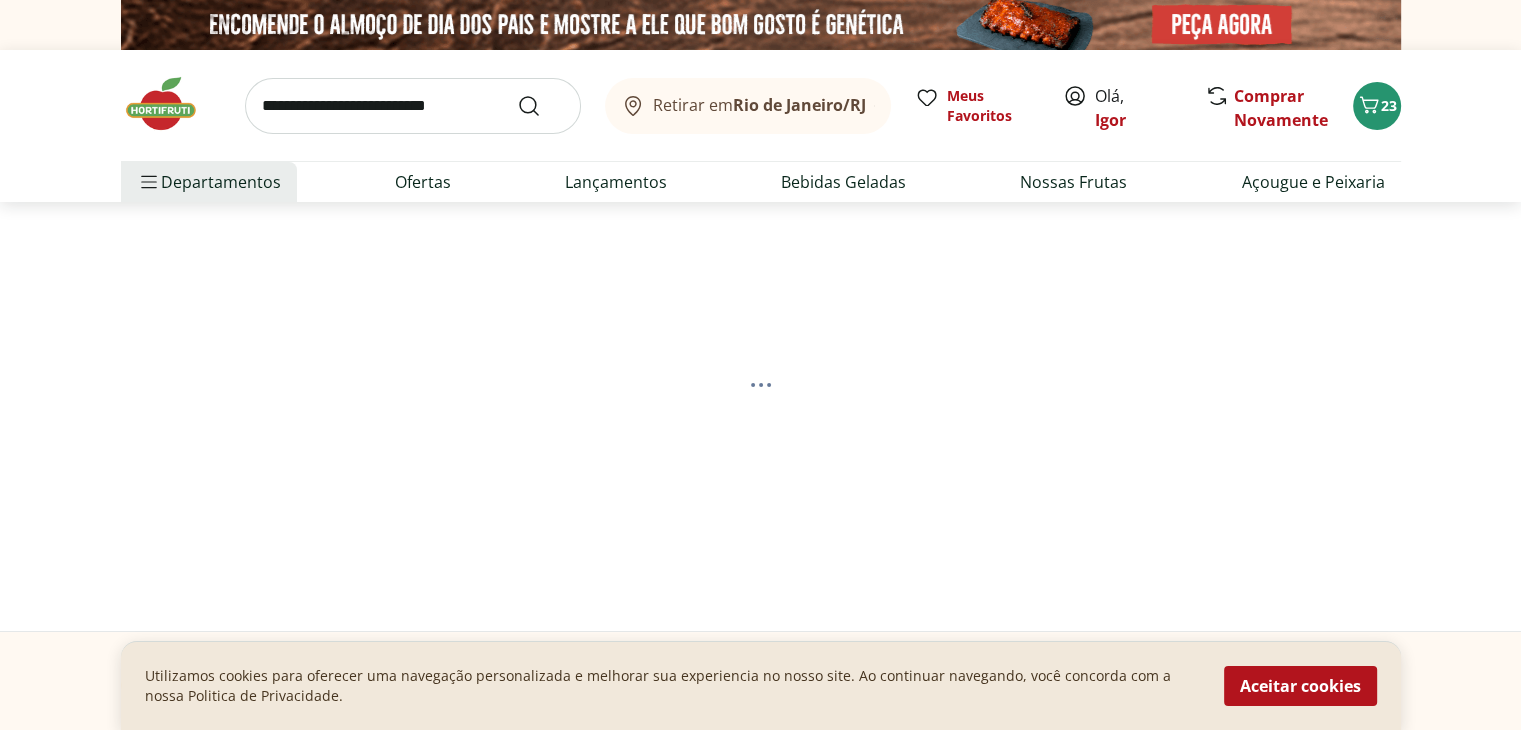 select on "**********" 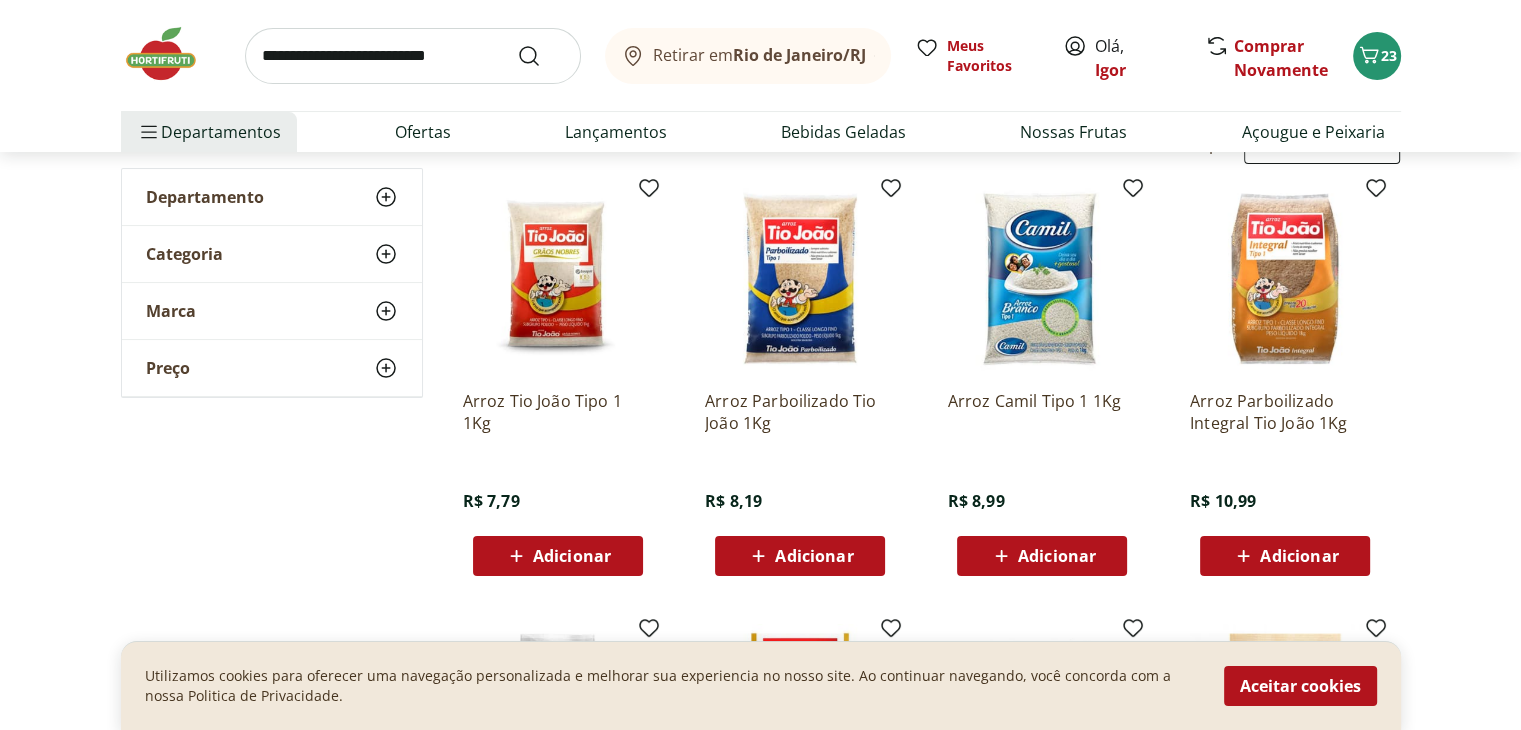scroll, scrollTop: 240, scrollLeft: 0, axis: vertical 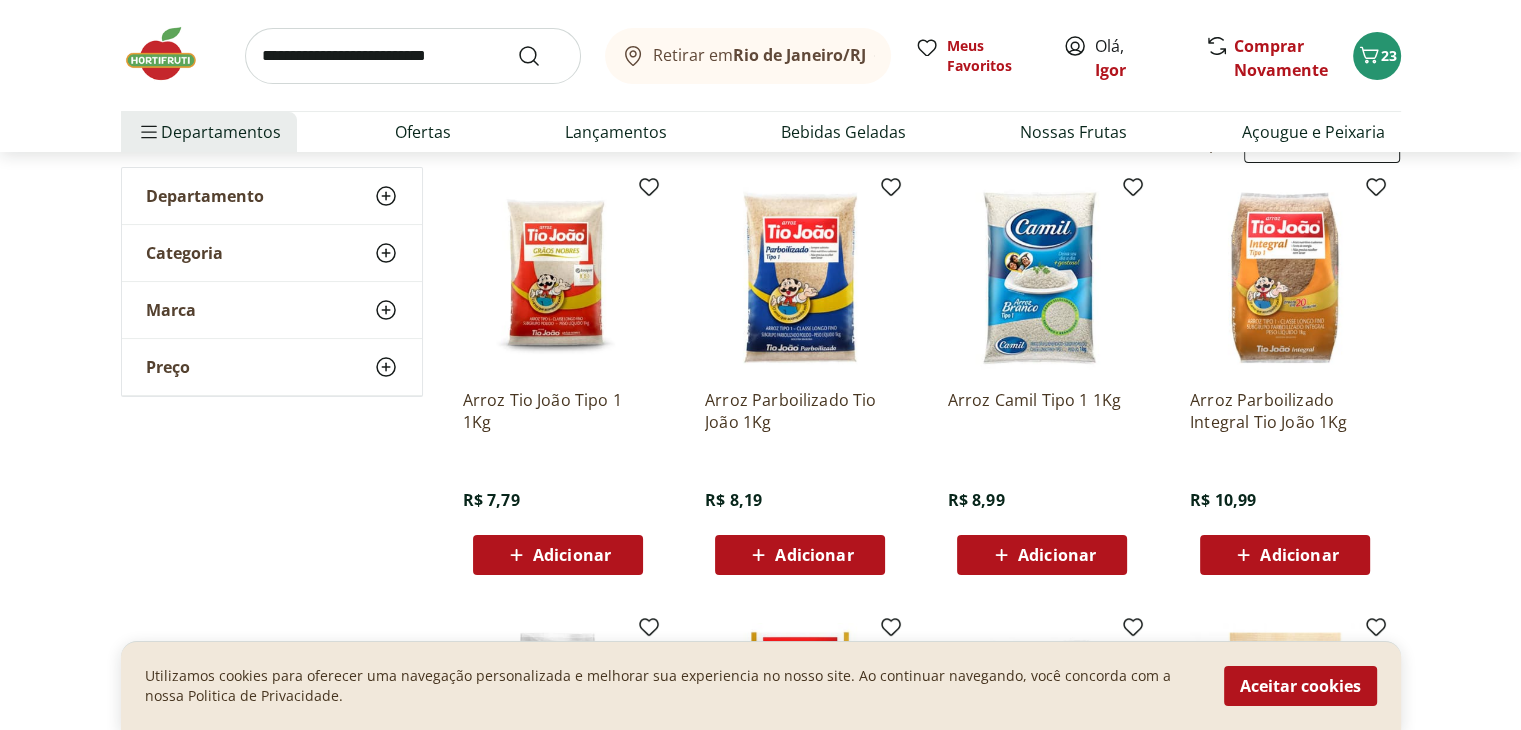 click on "Adicionar" at bounding box center (572, 555) 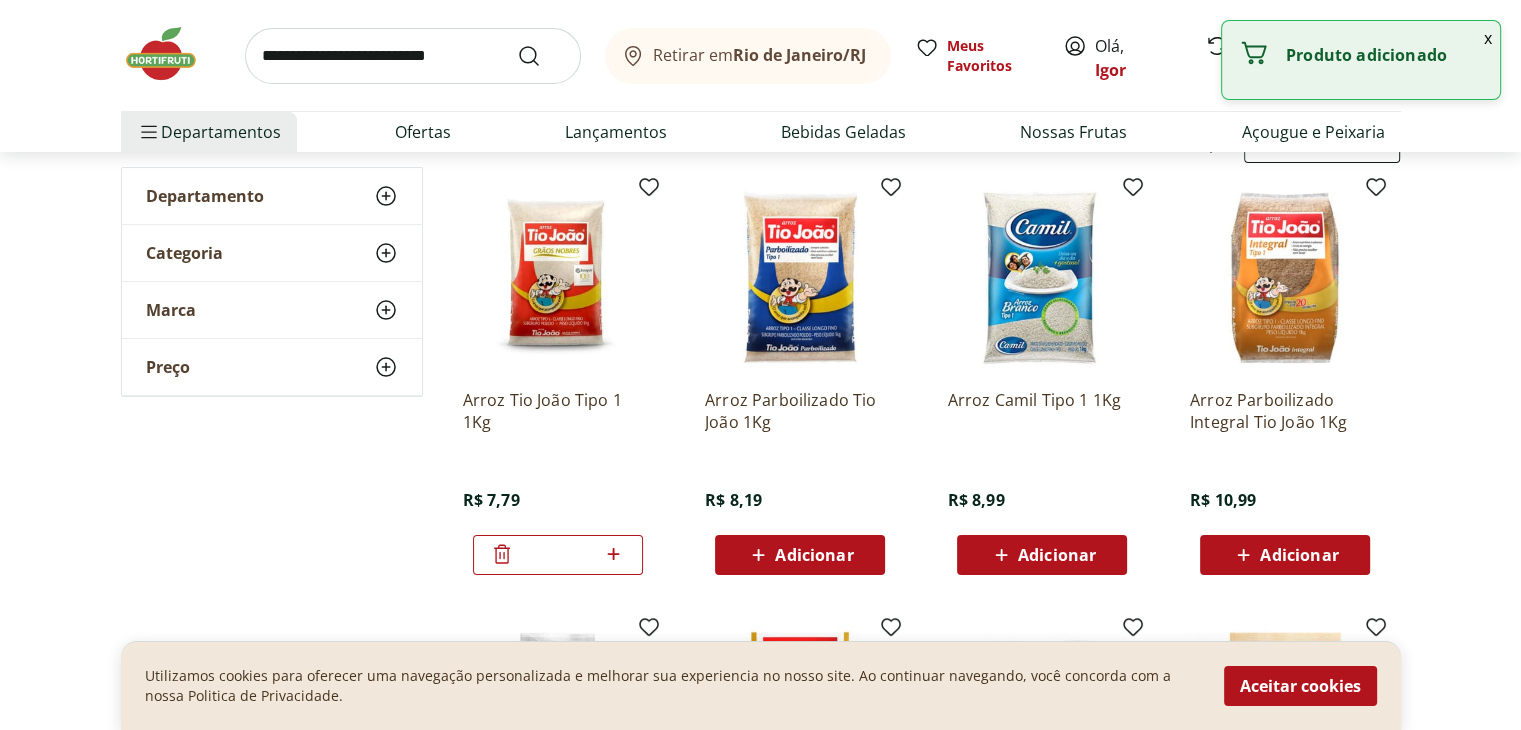 click 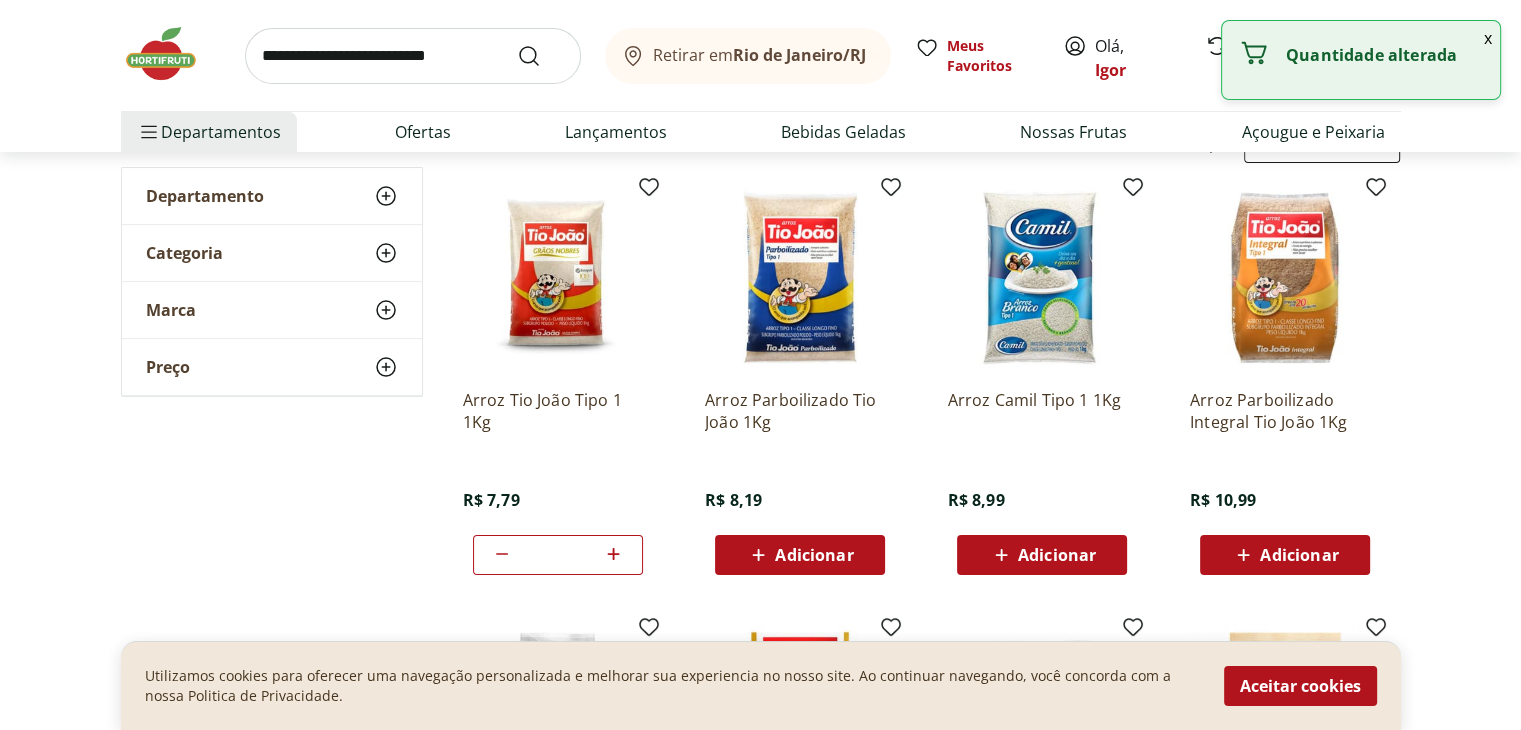click at bounding box center (413, 56) 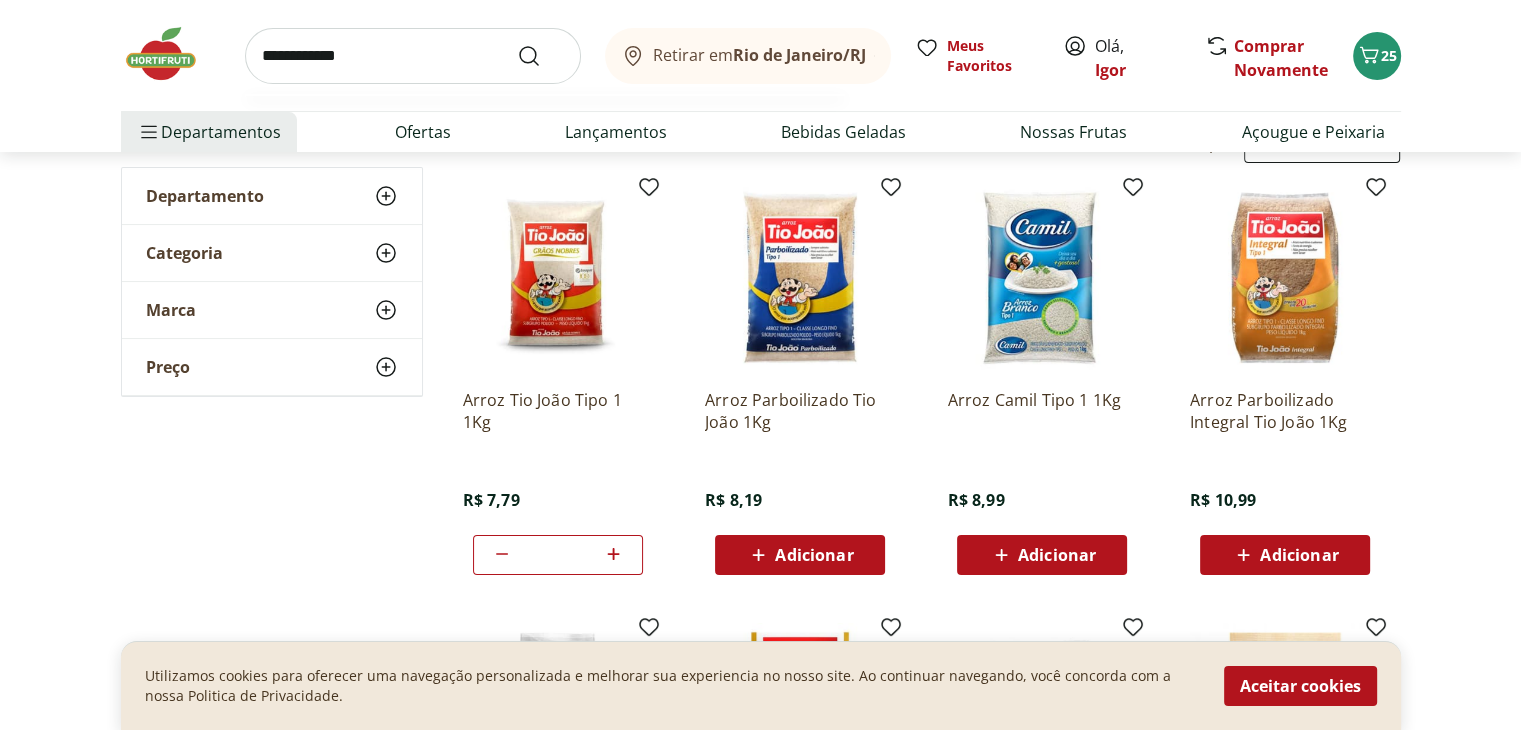 type on "**********" 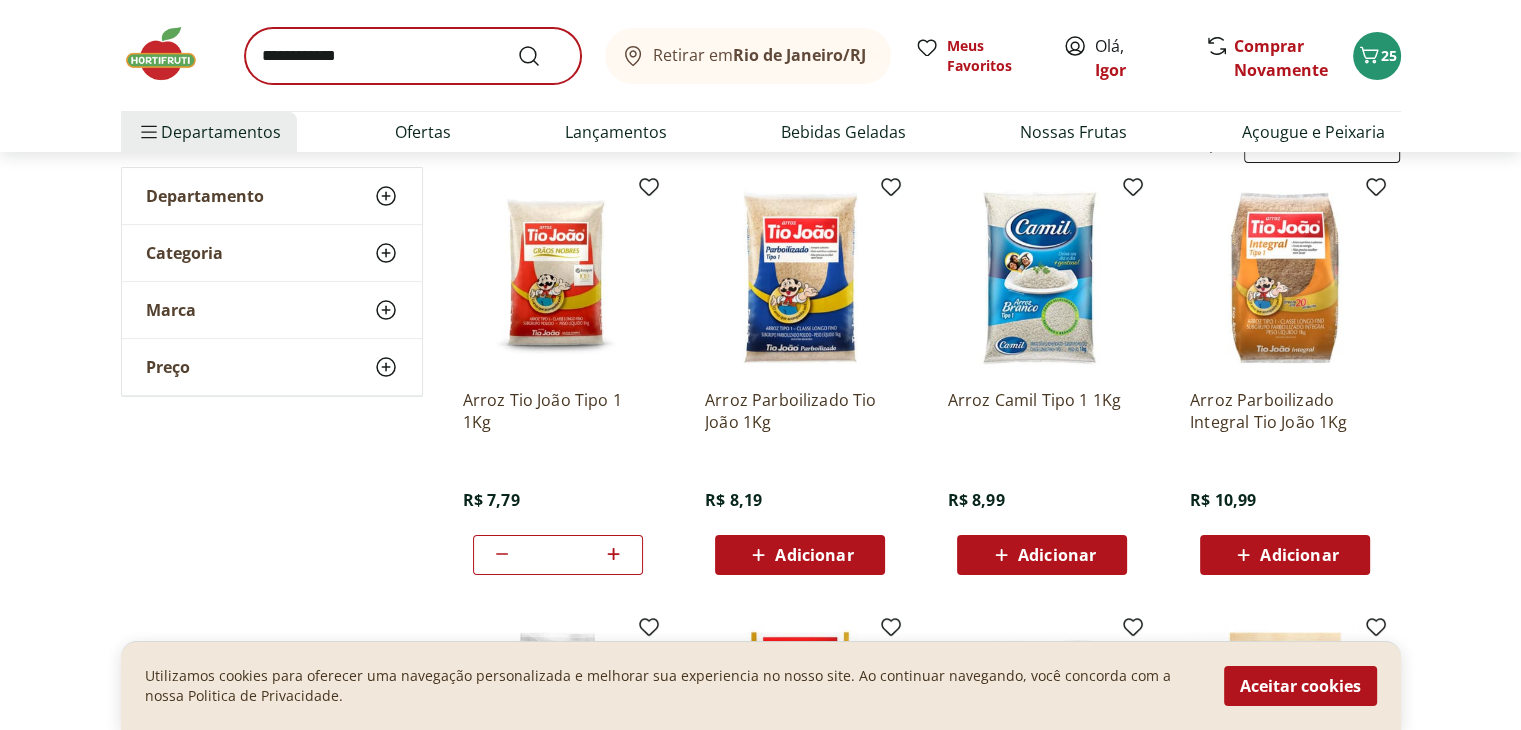scroll, scrollTop: 0, scrollLeft: 0, axis: both 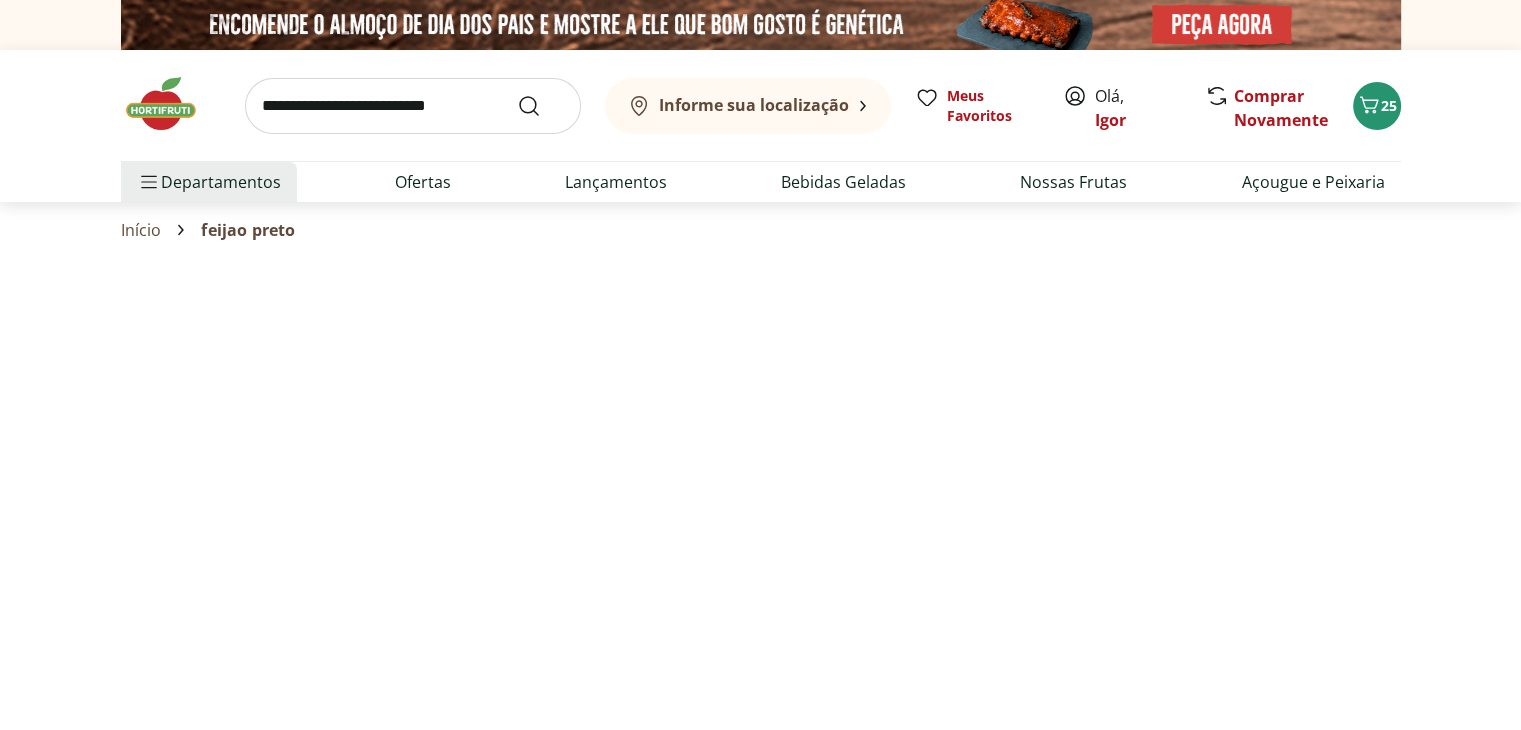 select on "**********" 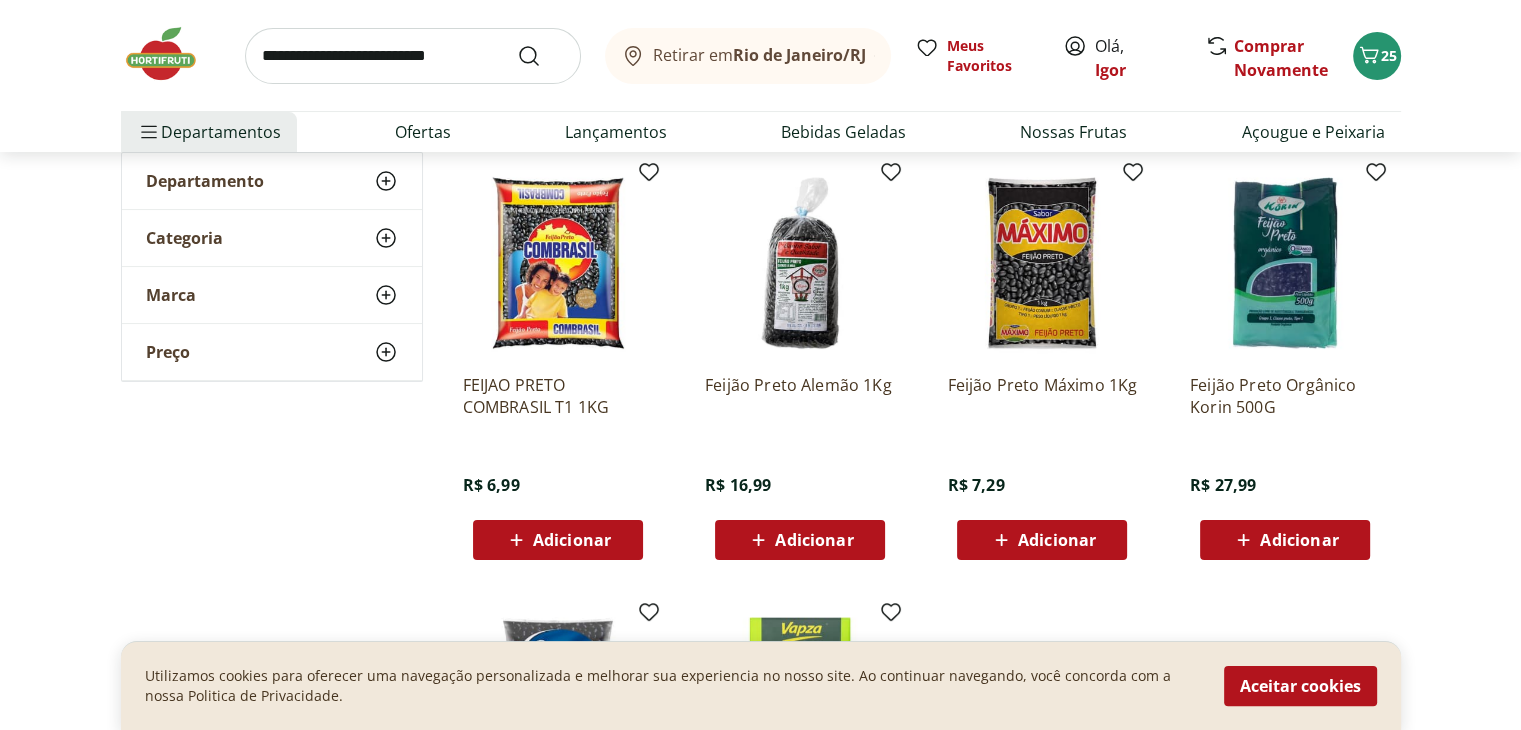 scroll, scrollTop: 254, scrollLeft: 0, axis: vertical 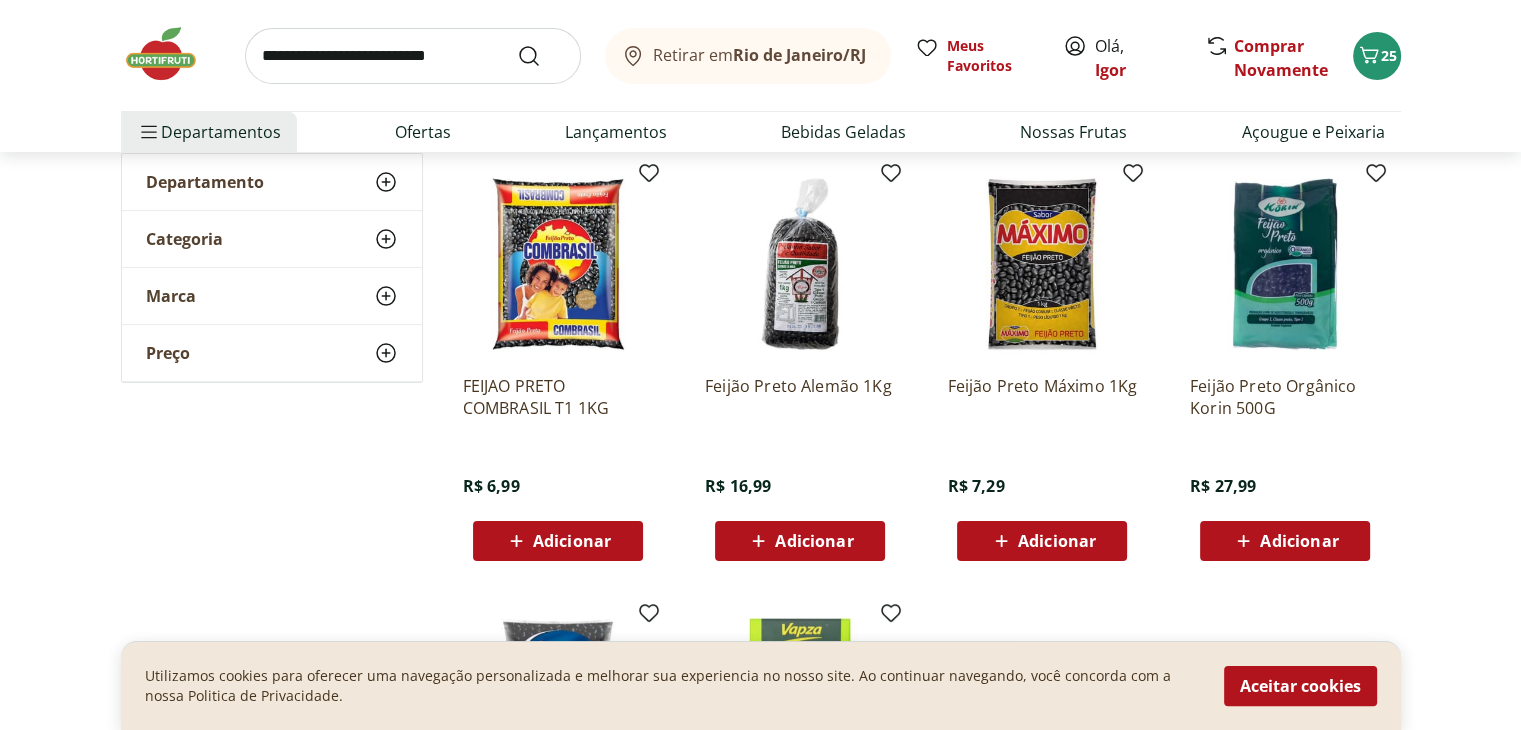 click on "Adicionar" at bounding box center (1057, 541) 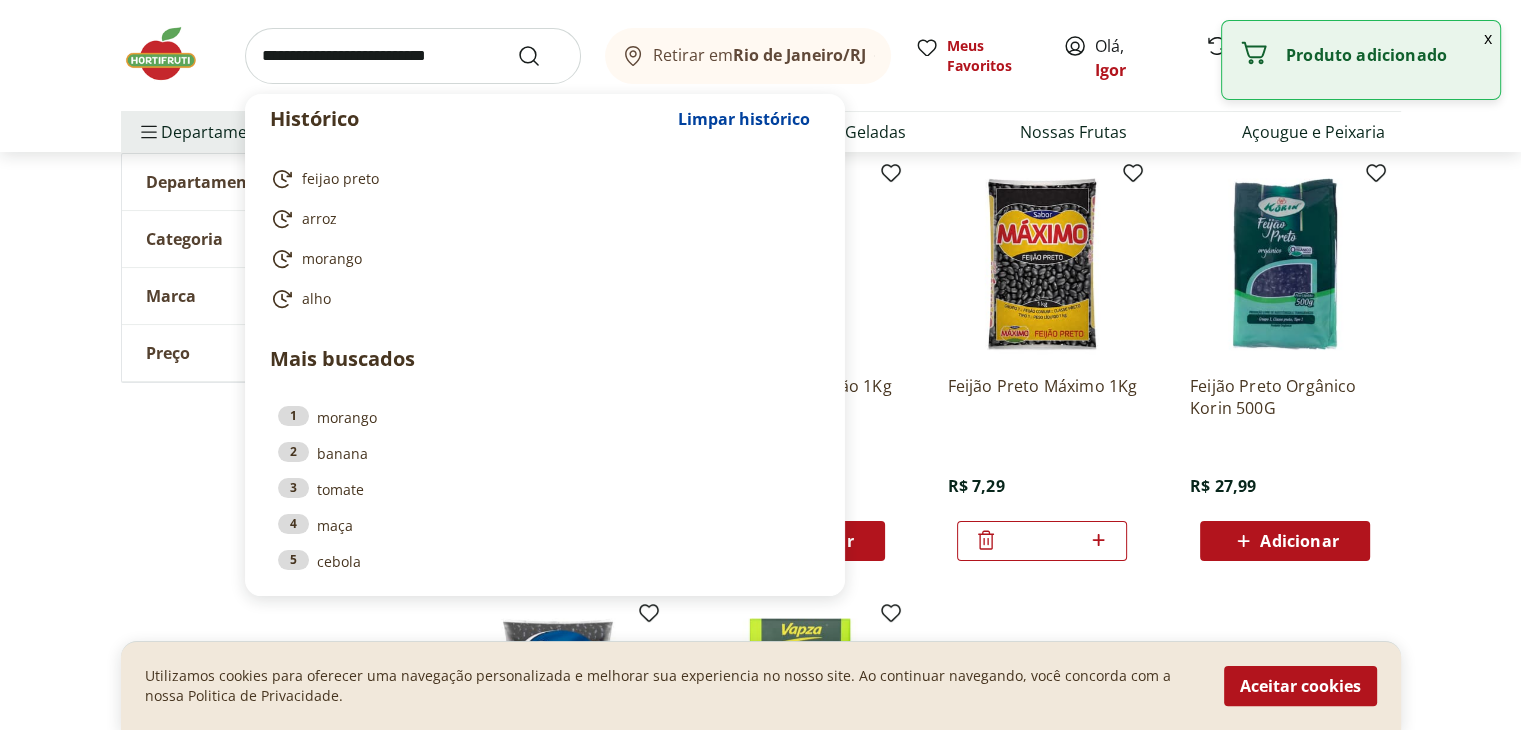 click at bounding box center [413, 56] 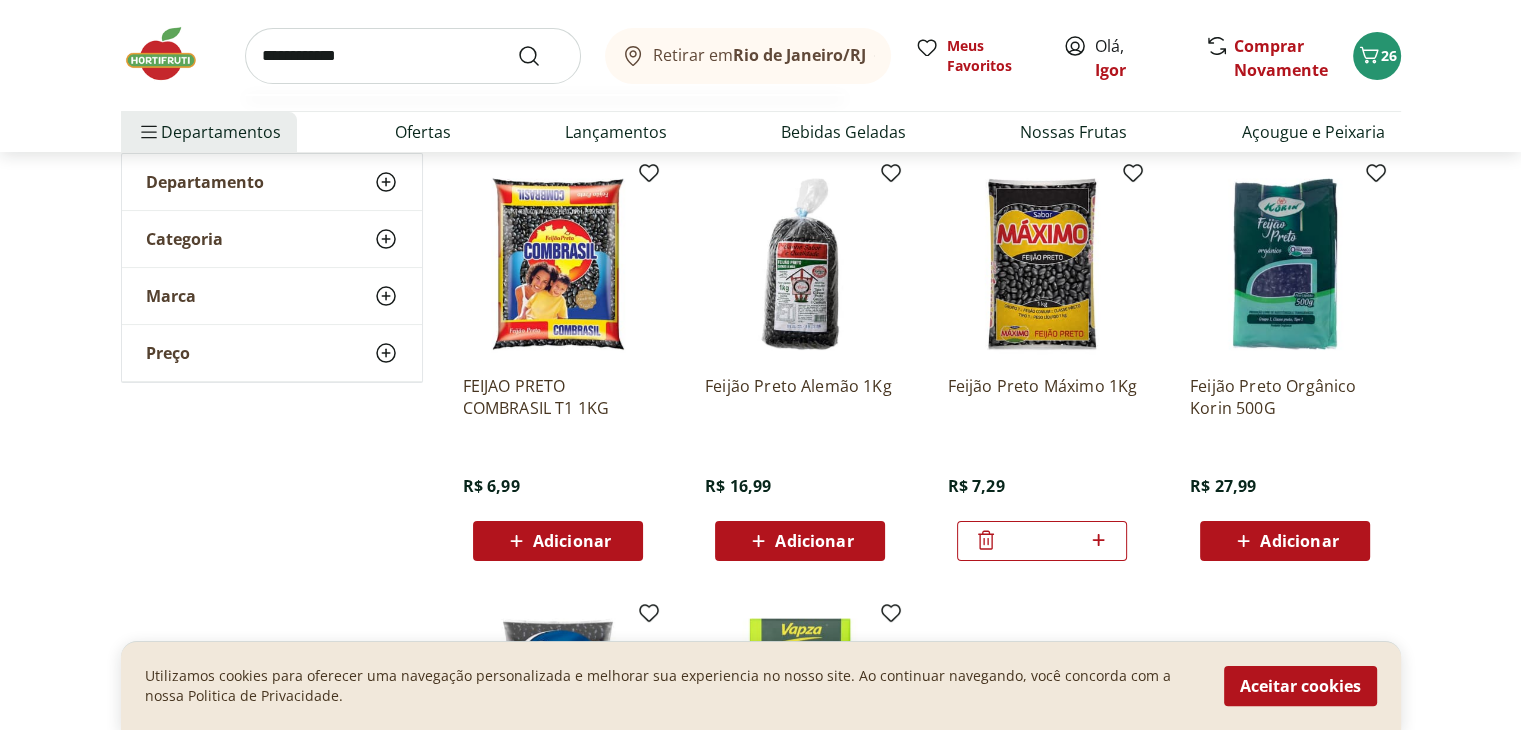 type on "**********" 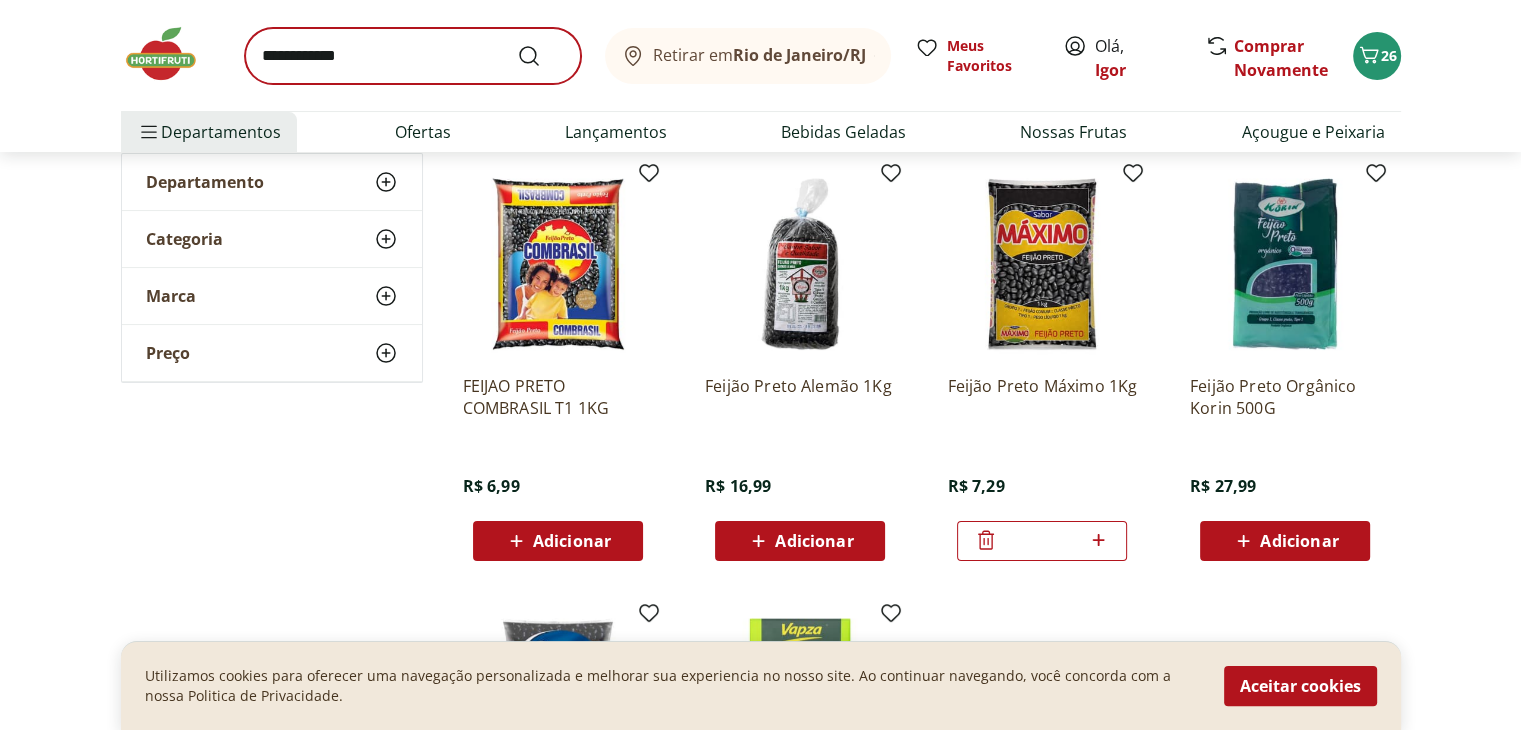 scroll, scrollTop: 0, scrollLeft: 0, axis: both 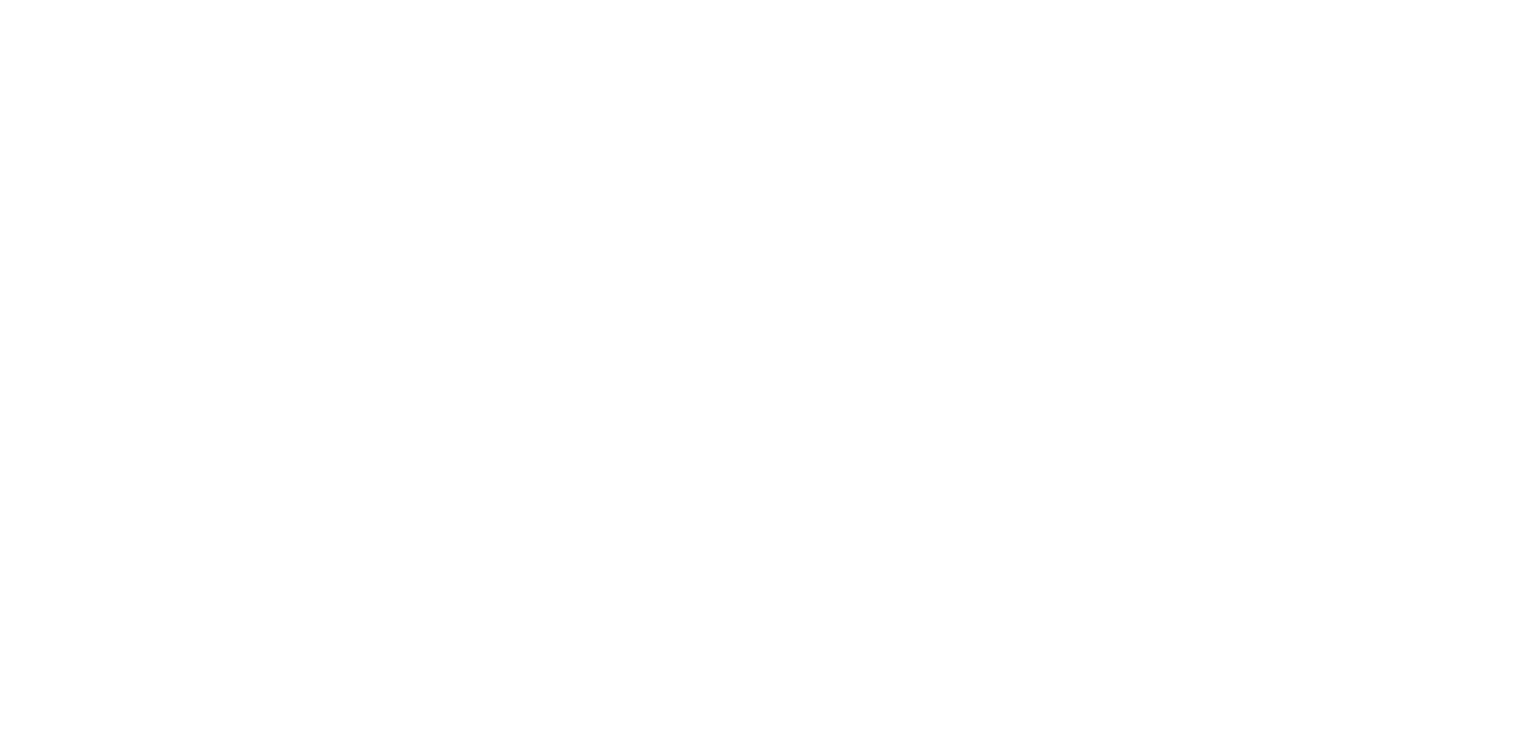 select on "**********" 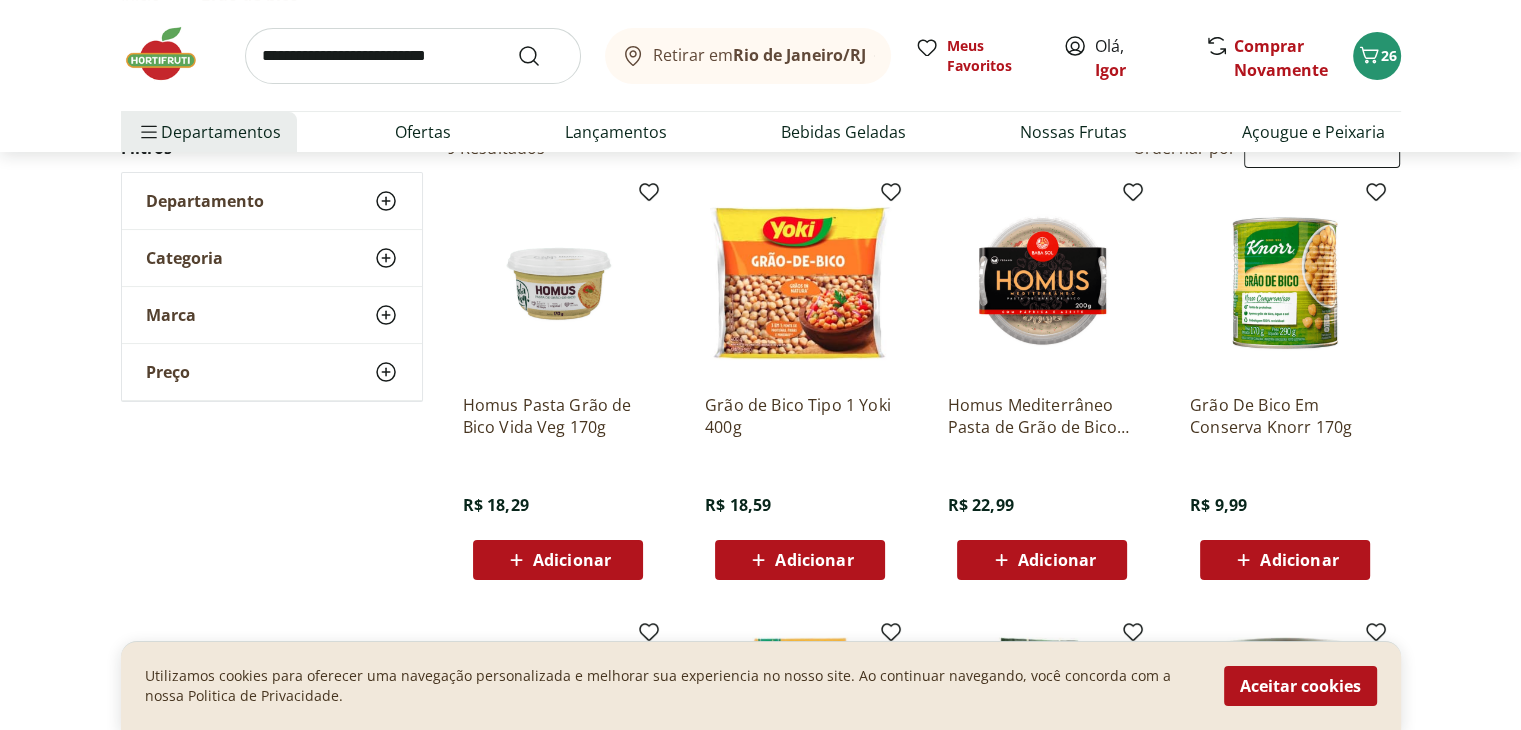 scroll, scrollTop: 236, scrollLeft: 0, axis: vertical 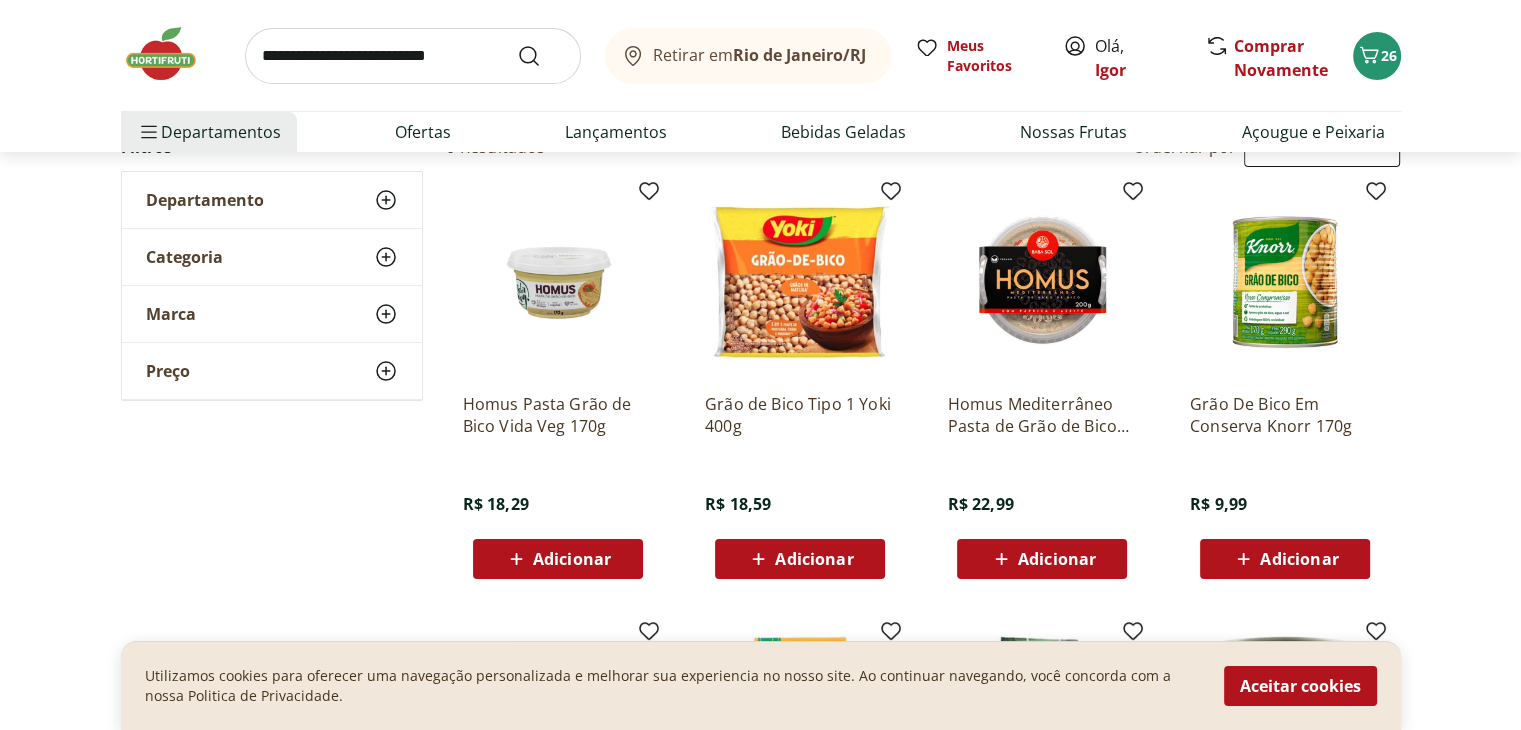 click on "Adicionar" at bounding box center [572, 559] 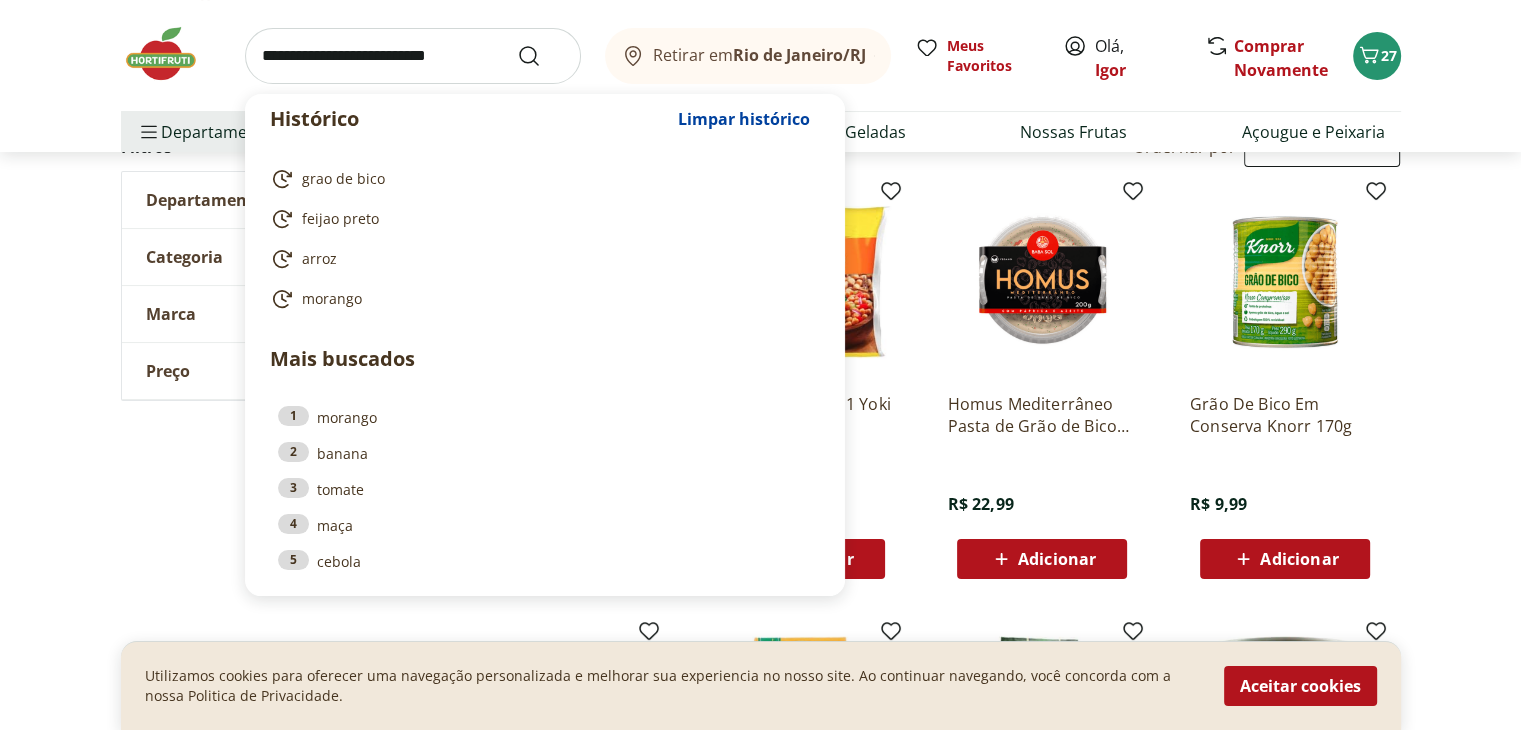 click at bounding box center [413, 56] 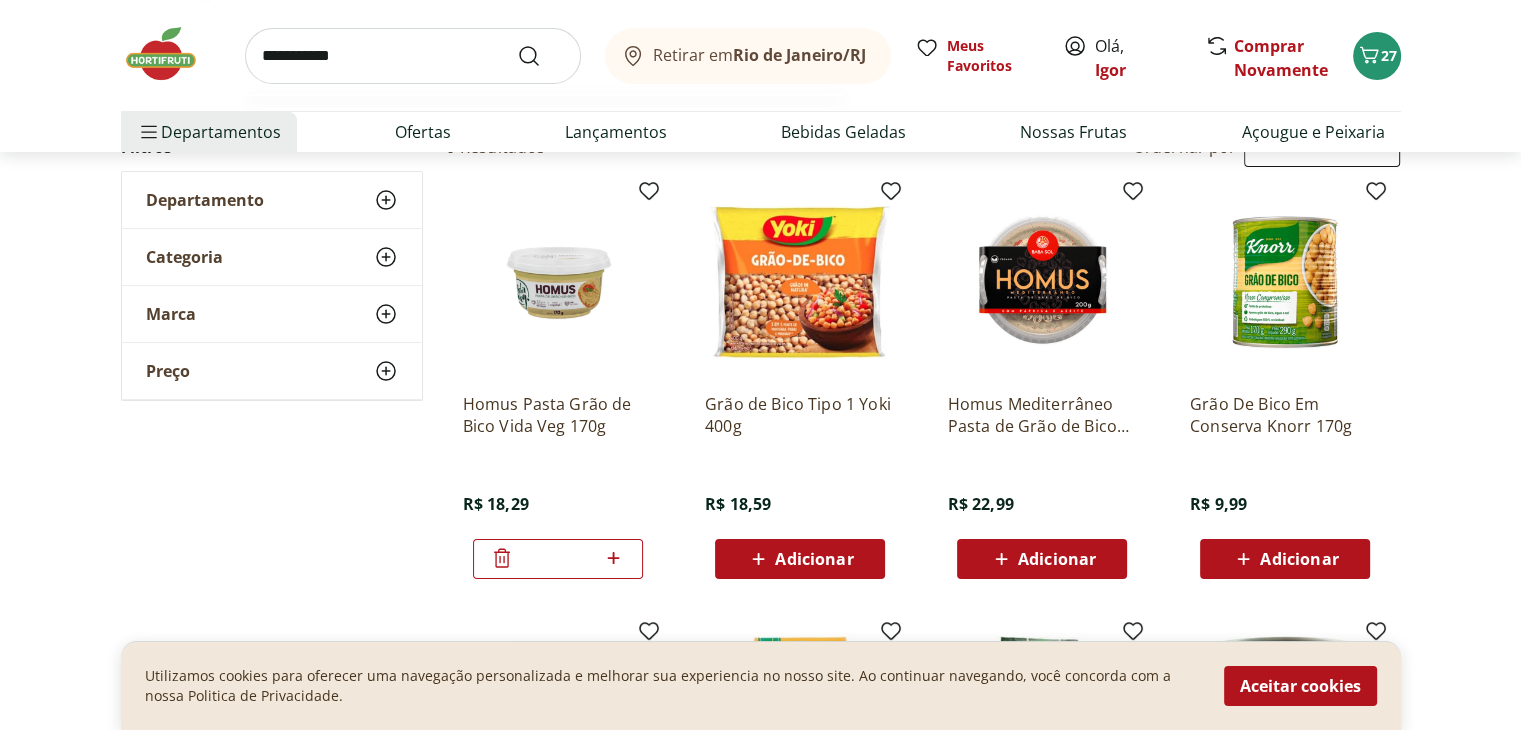 type on "**********" 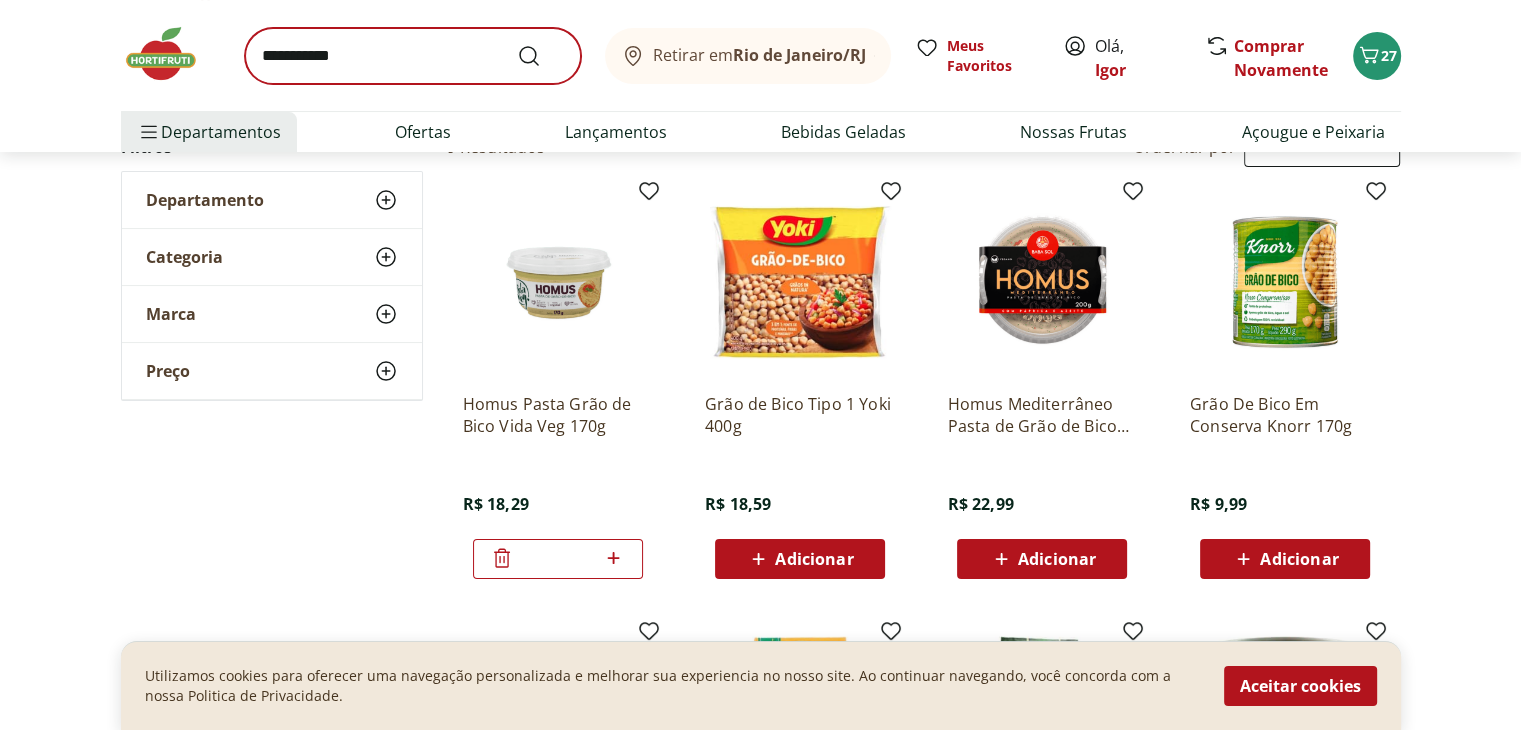 scroll, scrollTop: 0, scrollLeft: 0, axis: both 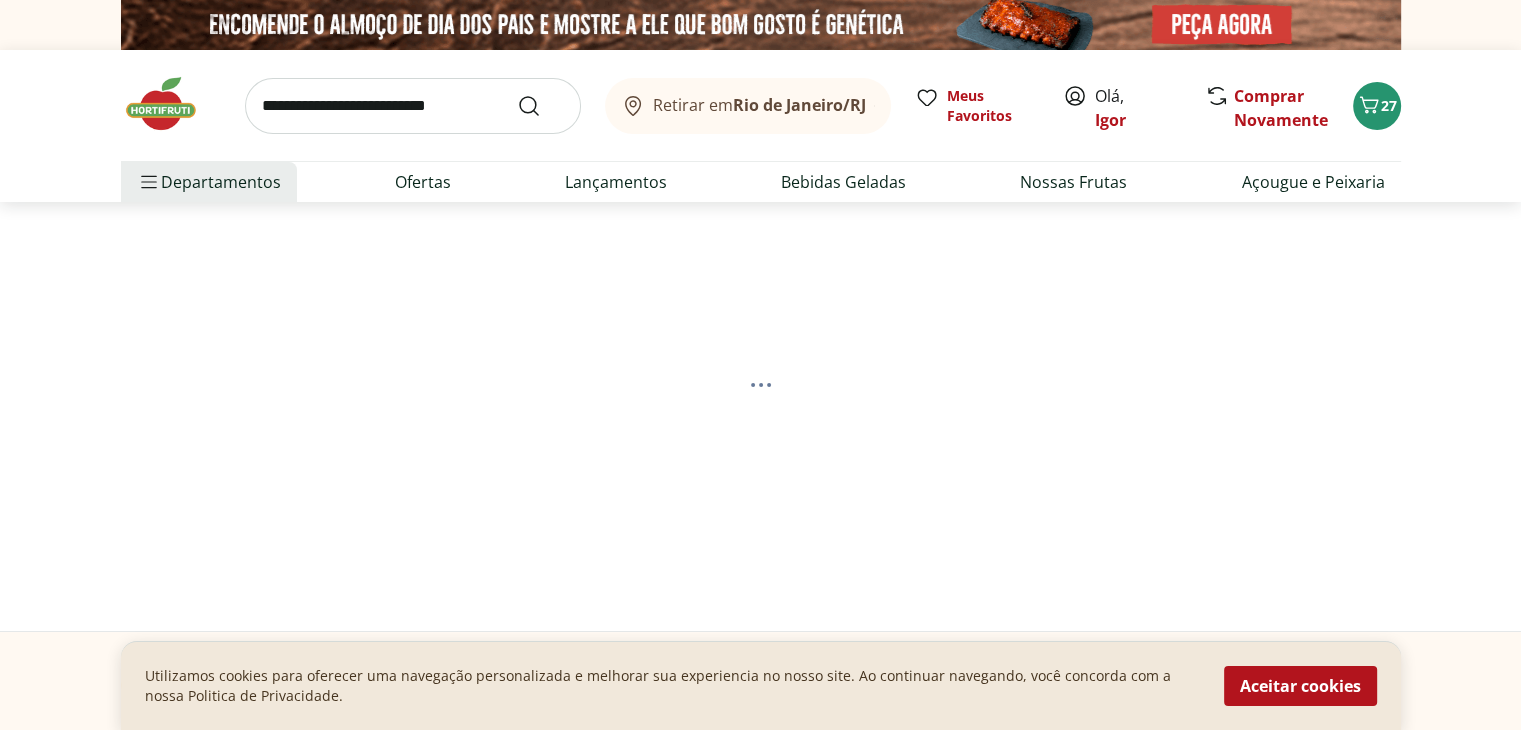 select on "**********" 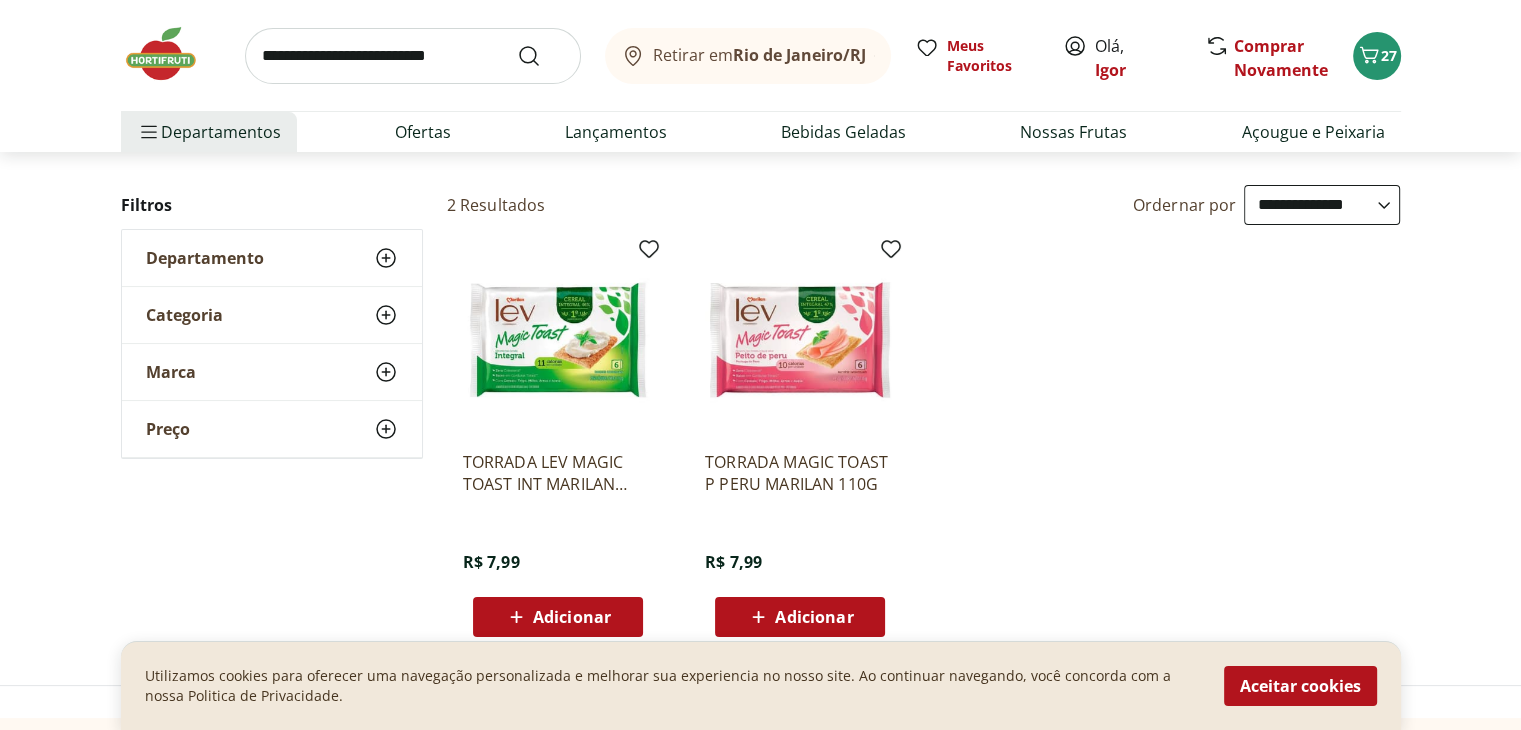scroll, scrollTop: 176, scrollLeft: 0, axis: vertical 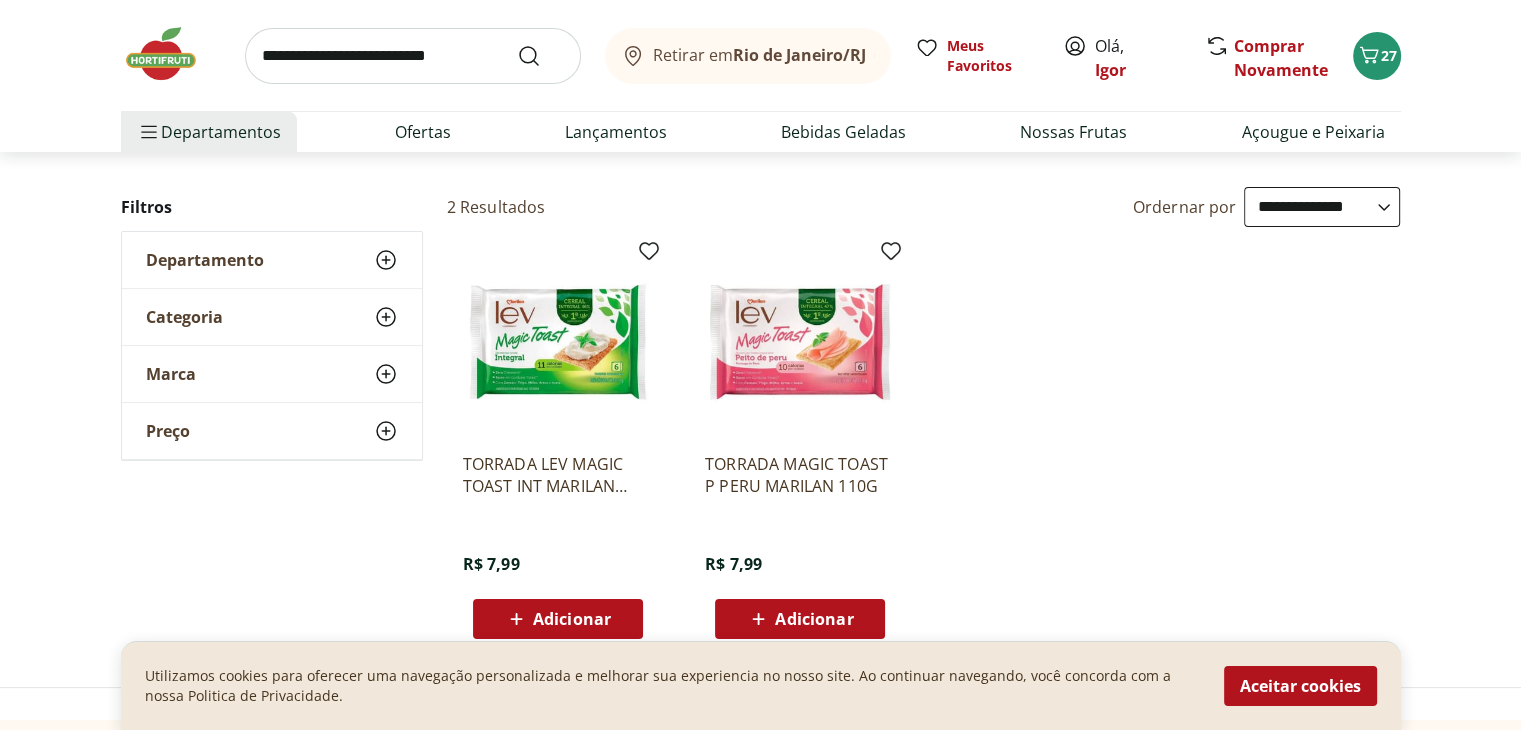 click on "Adicionar" at bounding box center [814, 619] 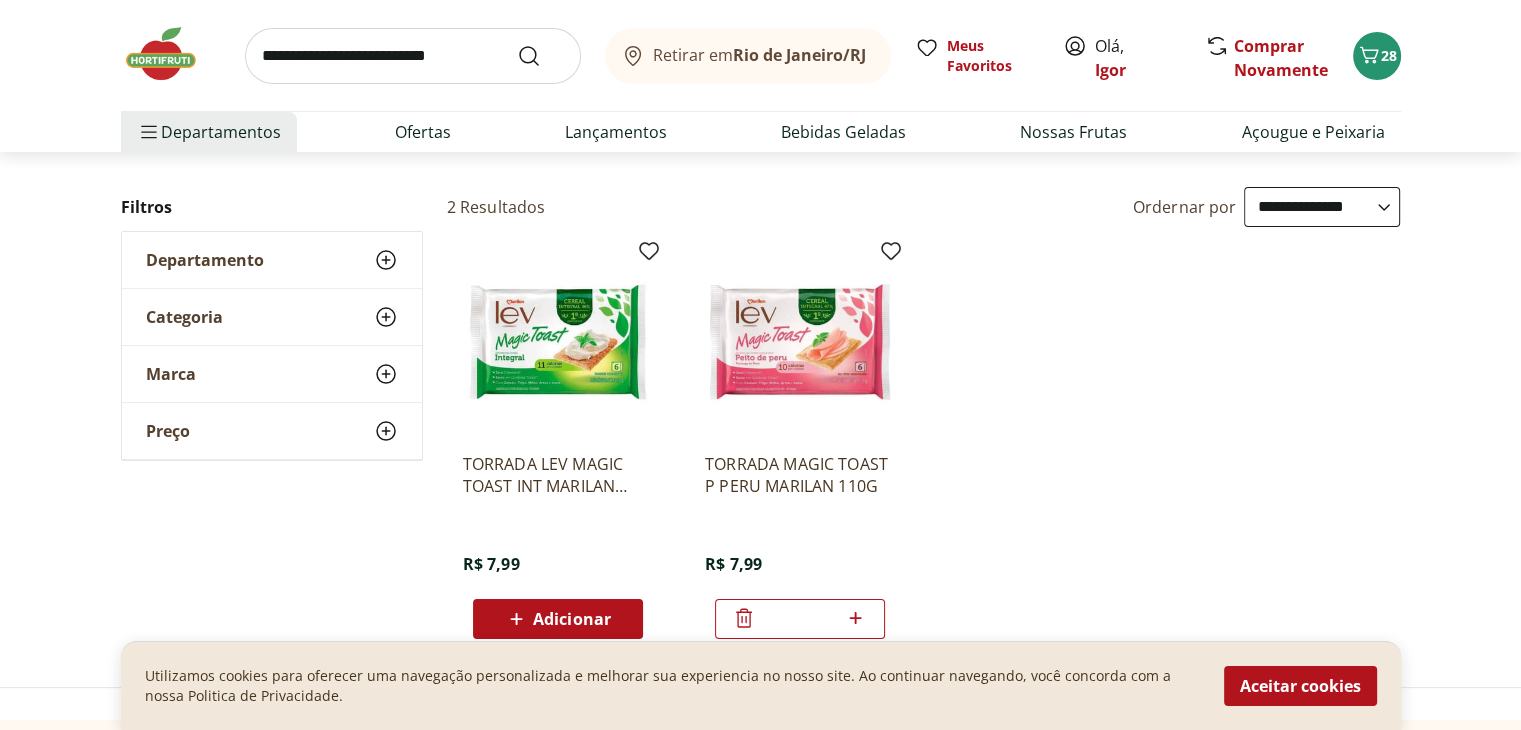 click at bounding box center [413, 56] 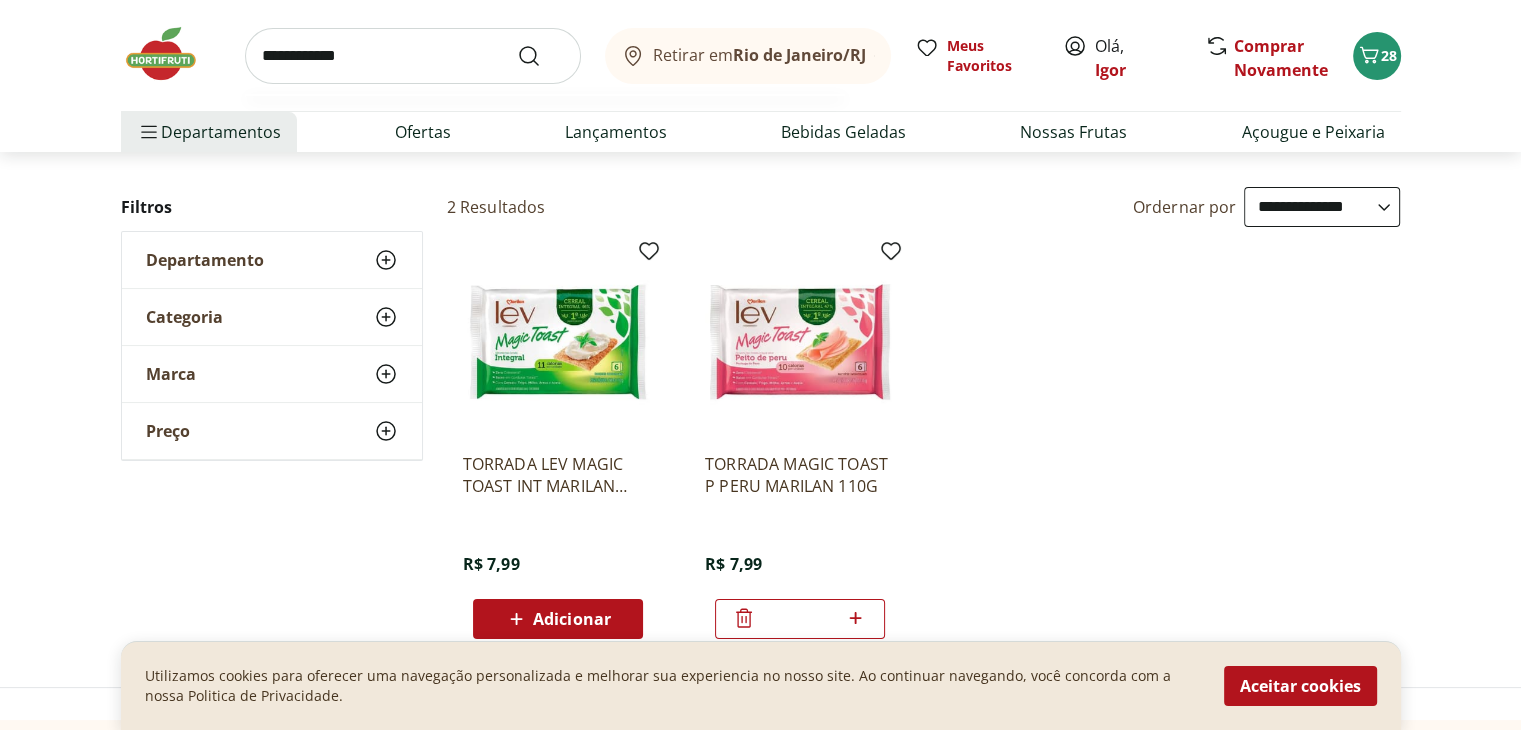 type on "**********" 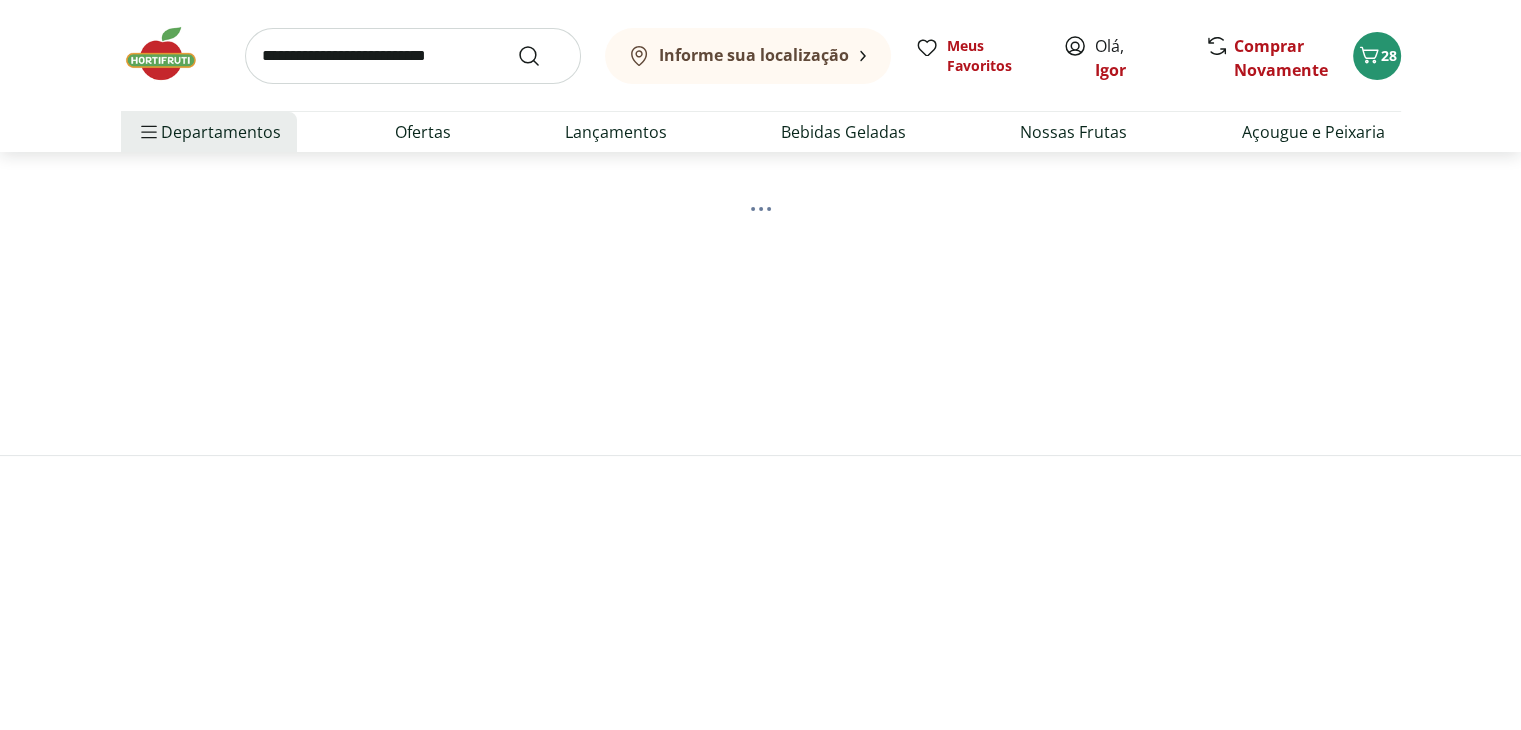 scroll, scrollTop: 0, scrollLeft: 0, axis: both 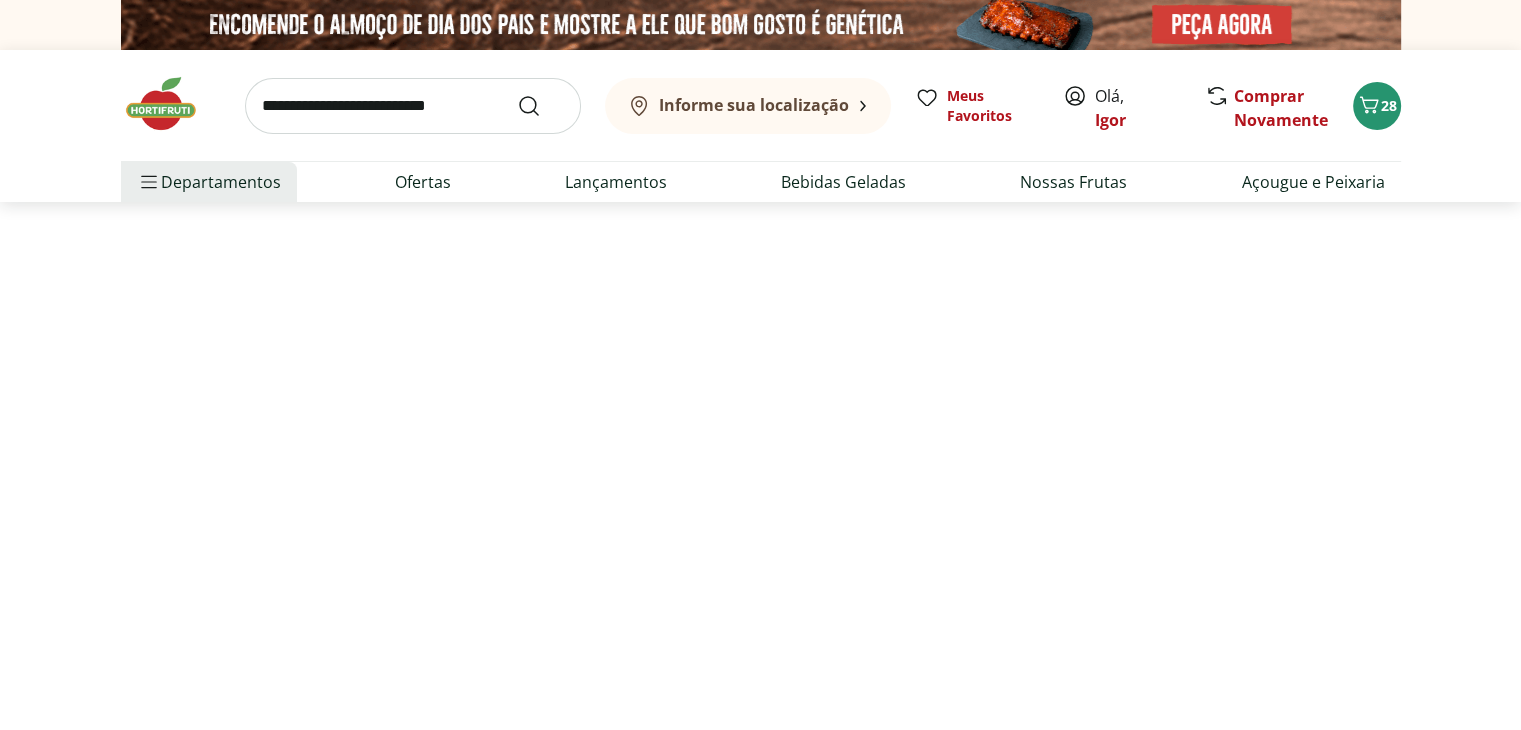 select on "**********" 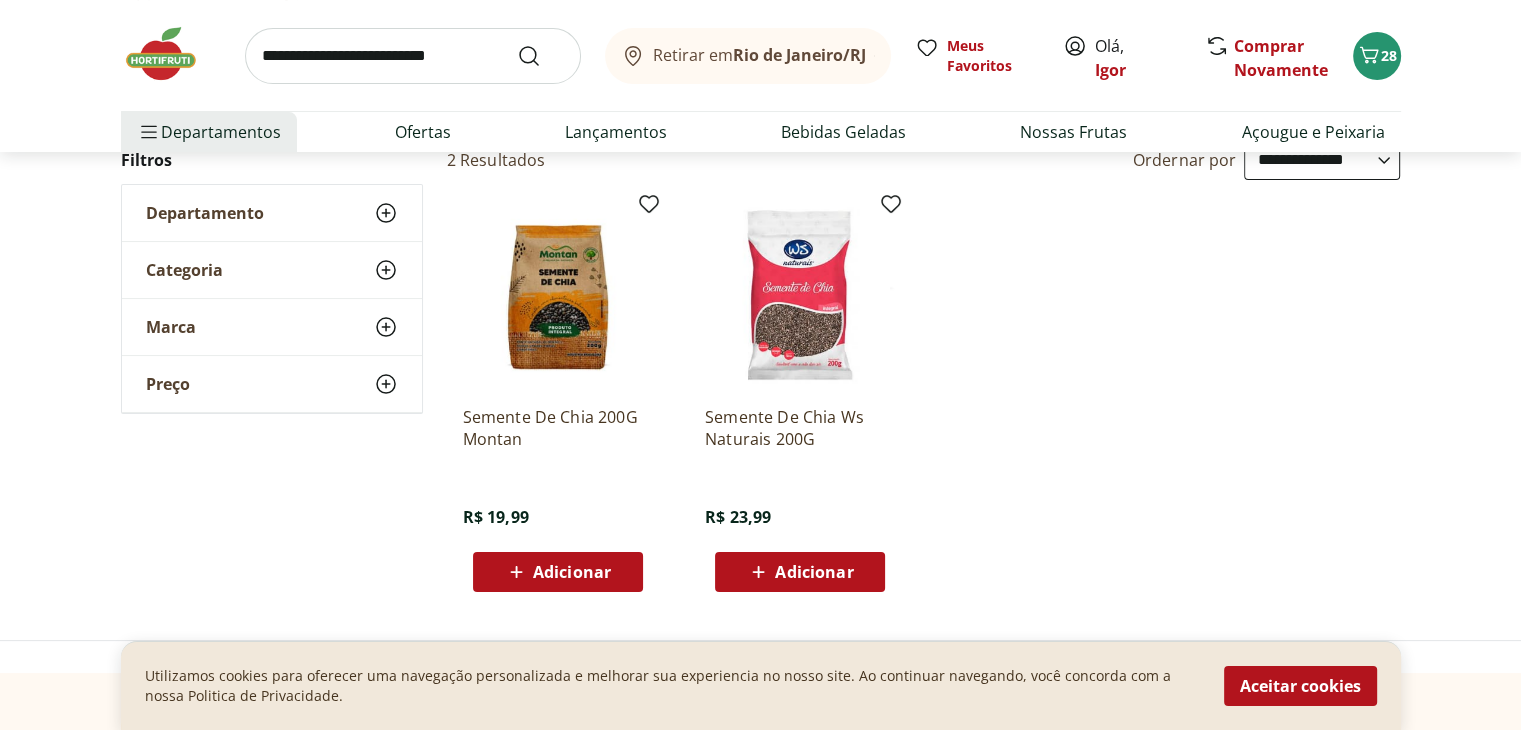 scroll, scrollTop: 224, scrollLeft: 0, axis: vertical 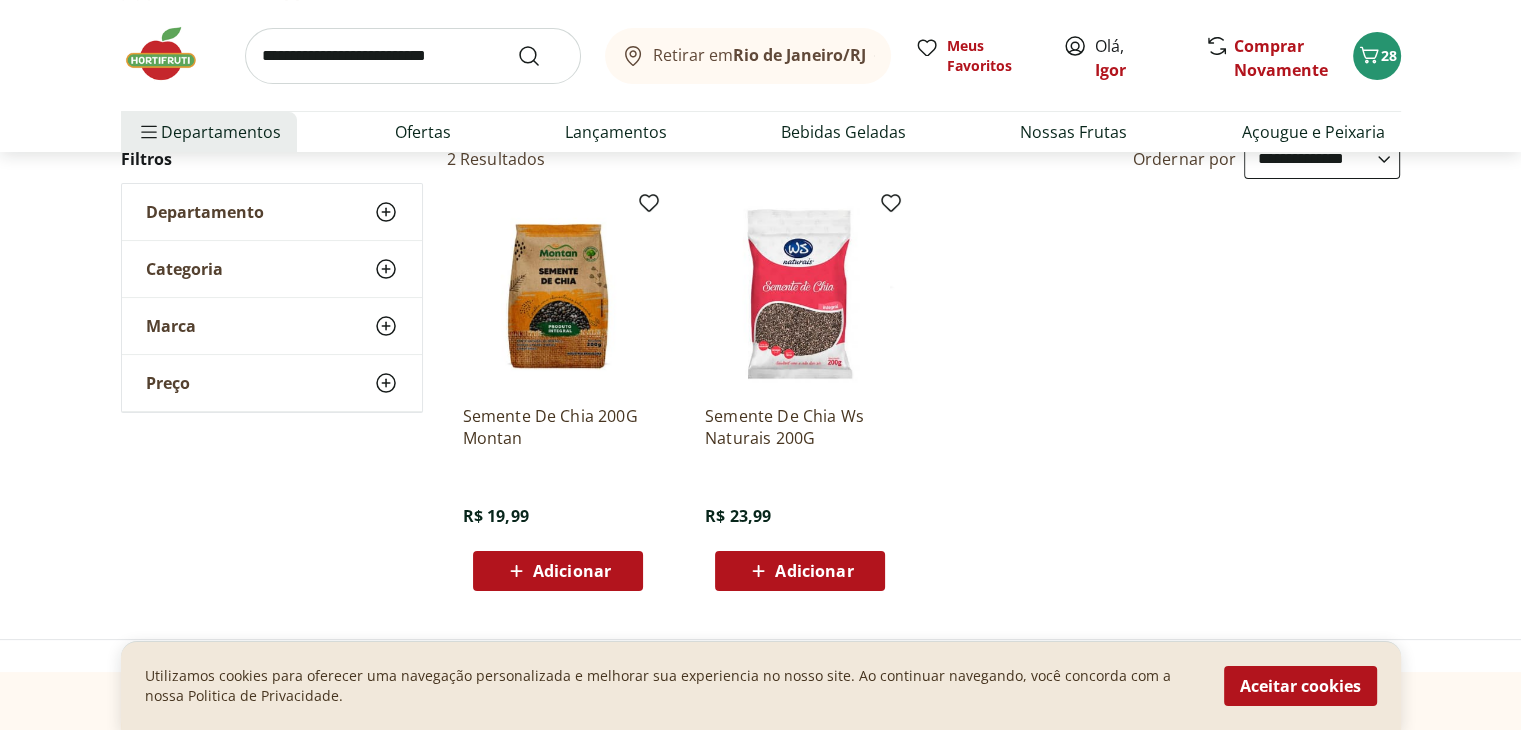 click on "Adicionar" at bounding box center (572, 571) 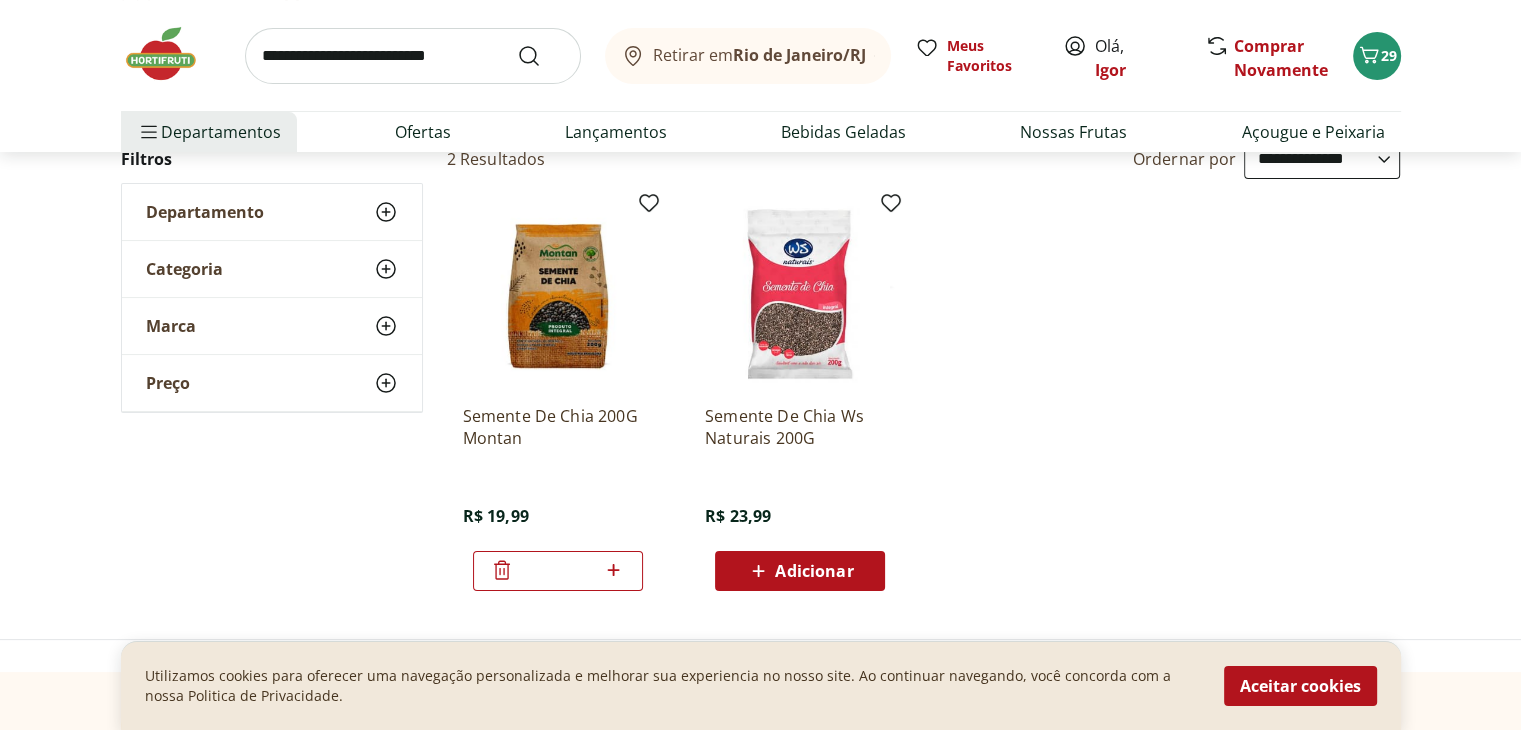 click at bounding box center [413, 56] 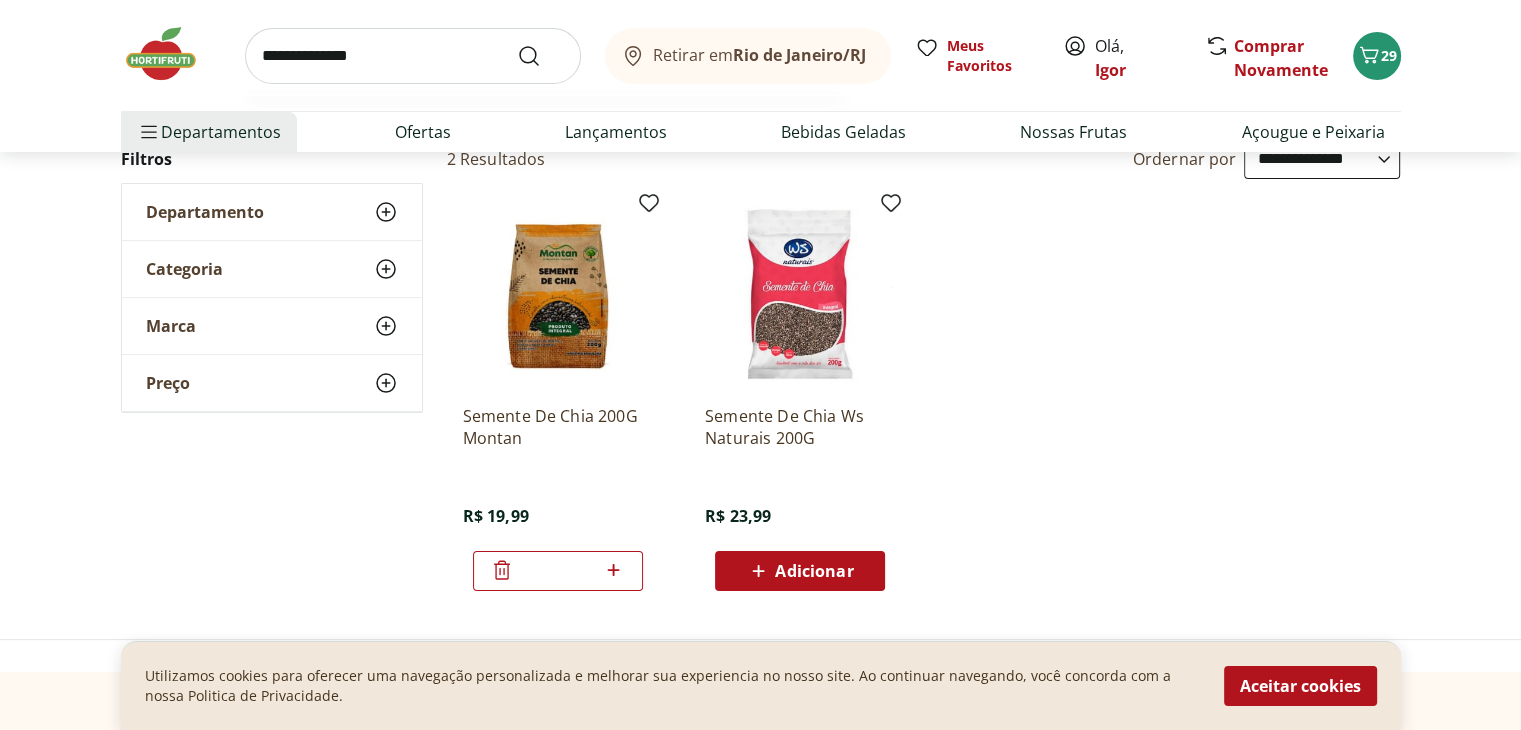 type on "**********" 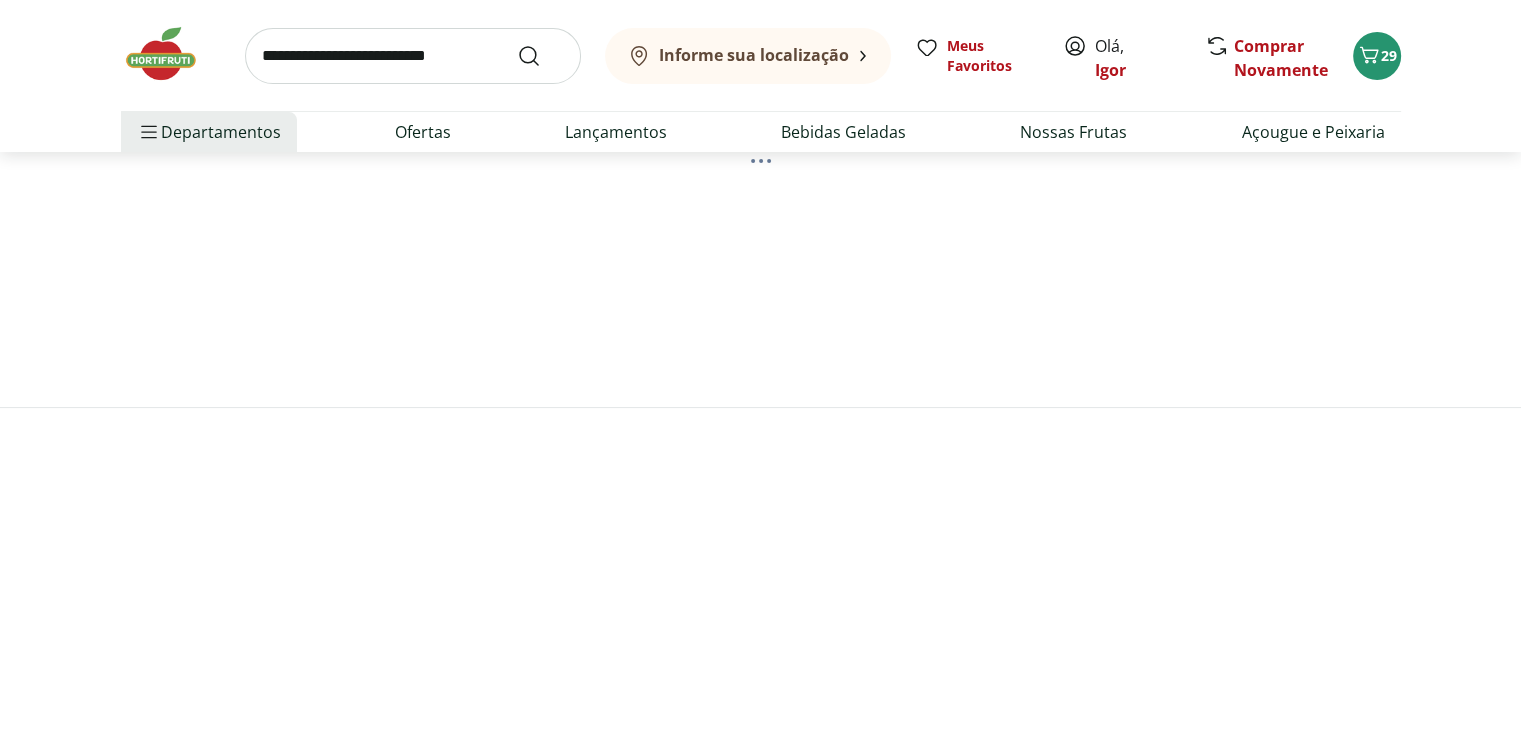 scroll, scrollTop: 0, scrollLeft: 0, axis: both 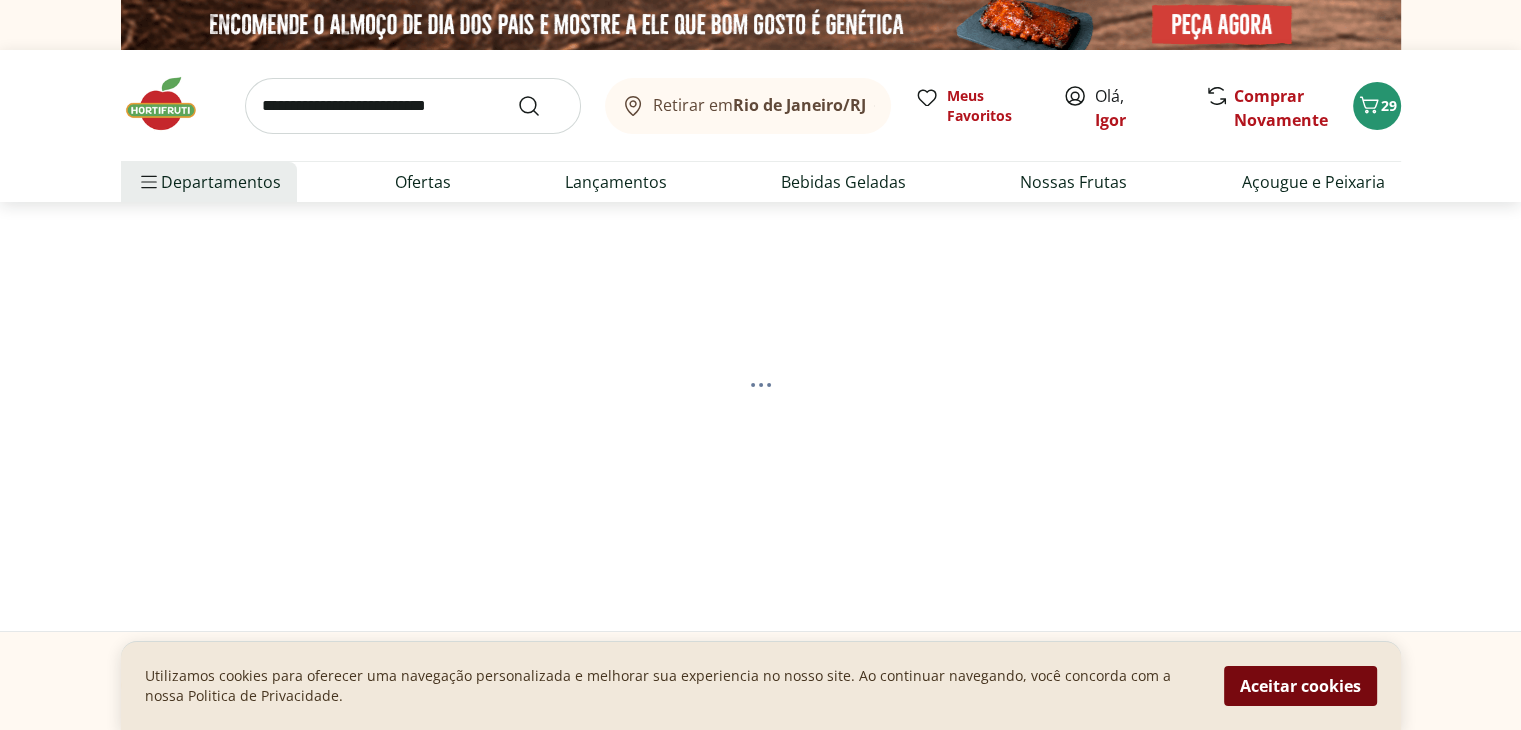click on "Aceitar cookies" at bounding box center [1300, 686] 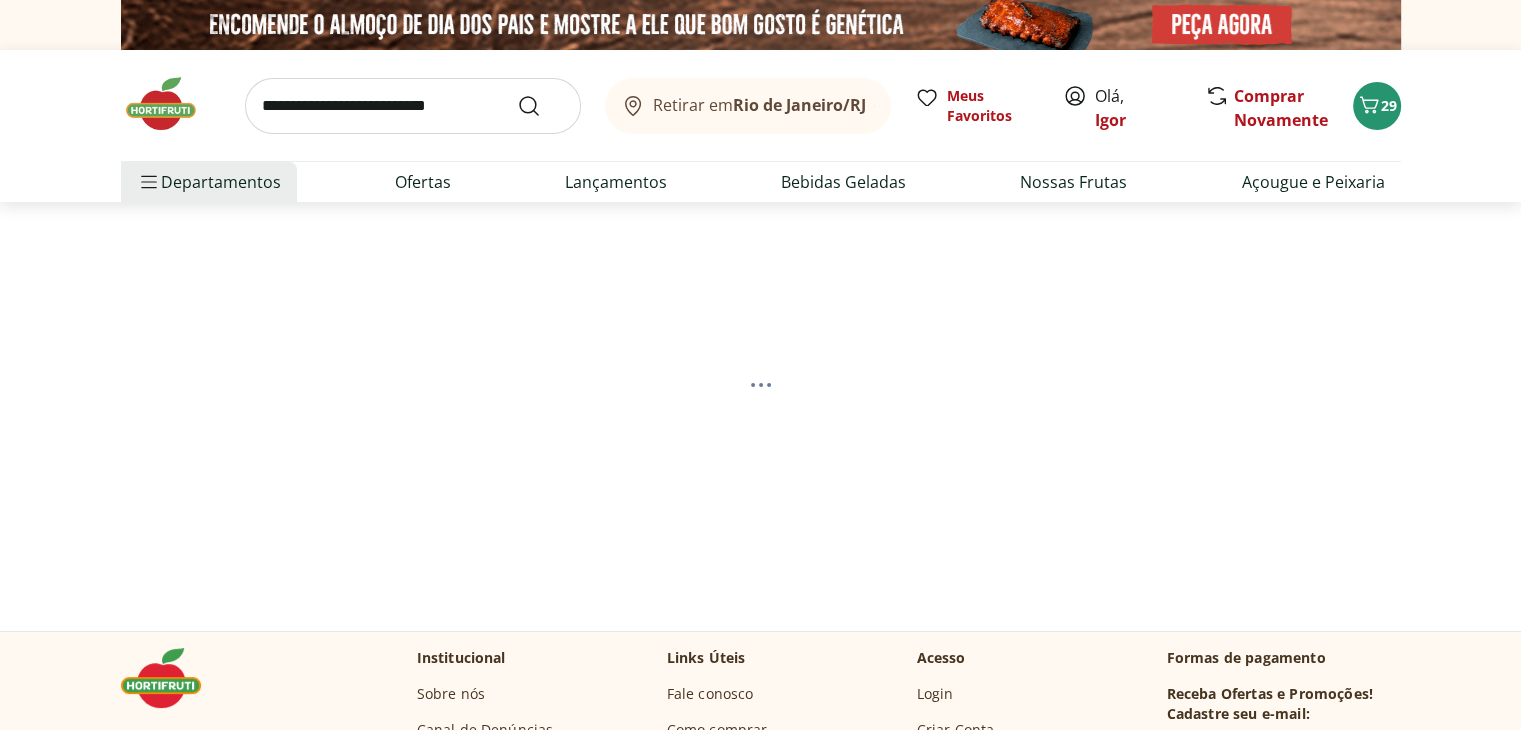 select on "**********" 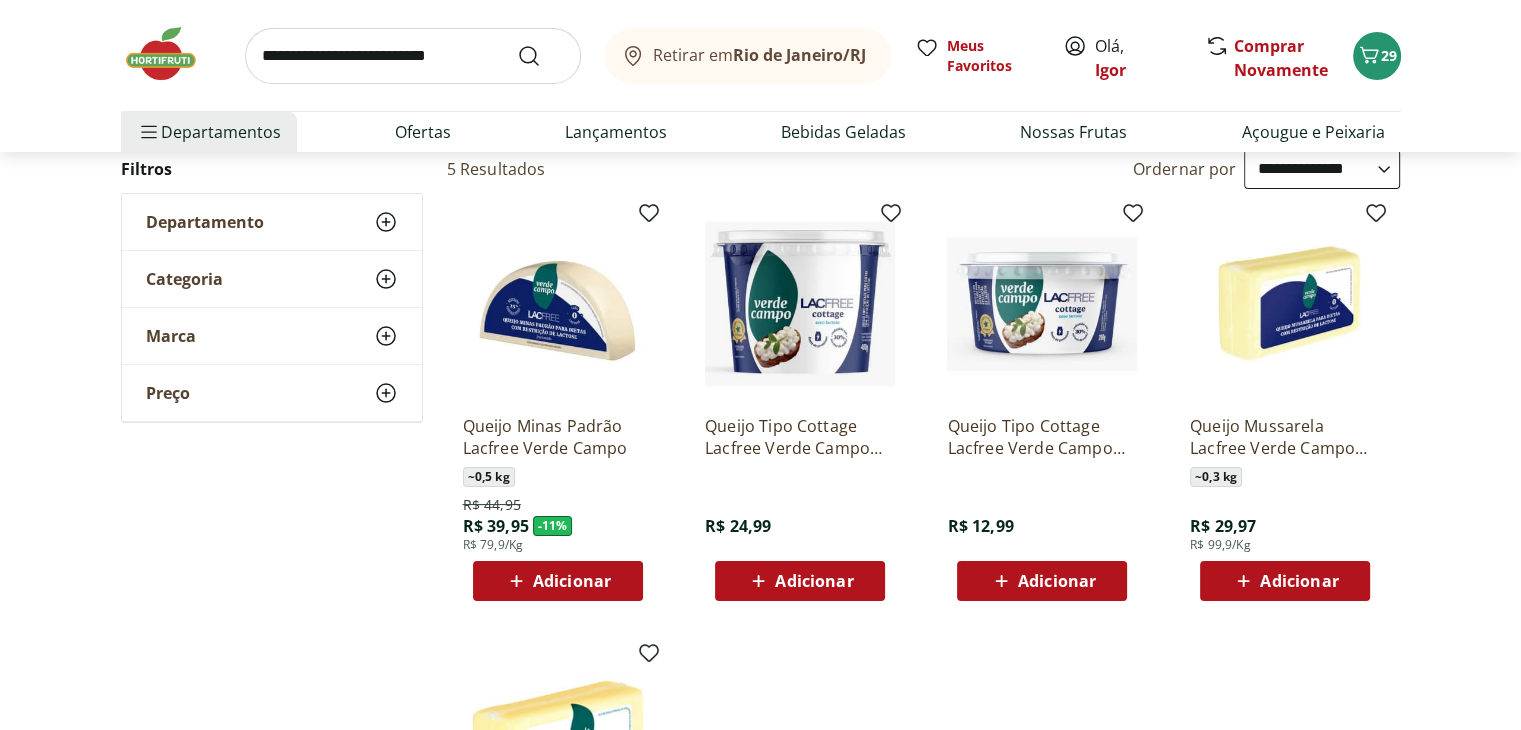 scroll, scrollTop: 215, scrollLeft: 0, axis: vertical 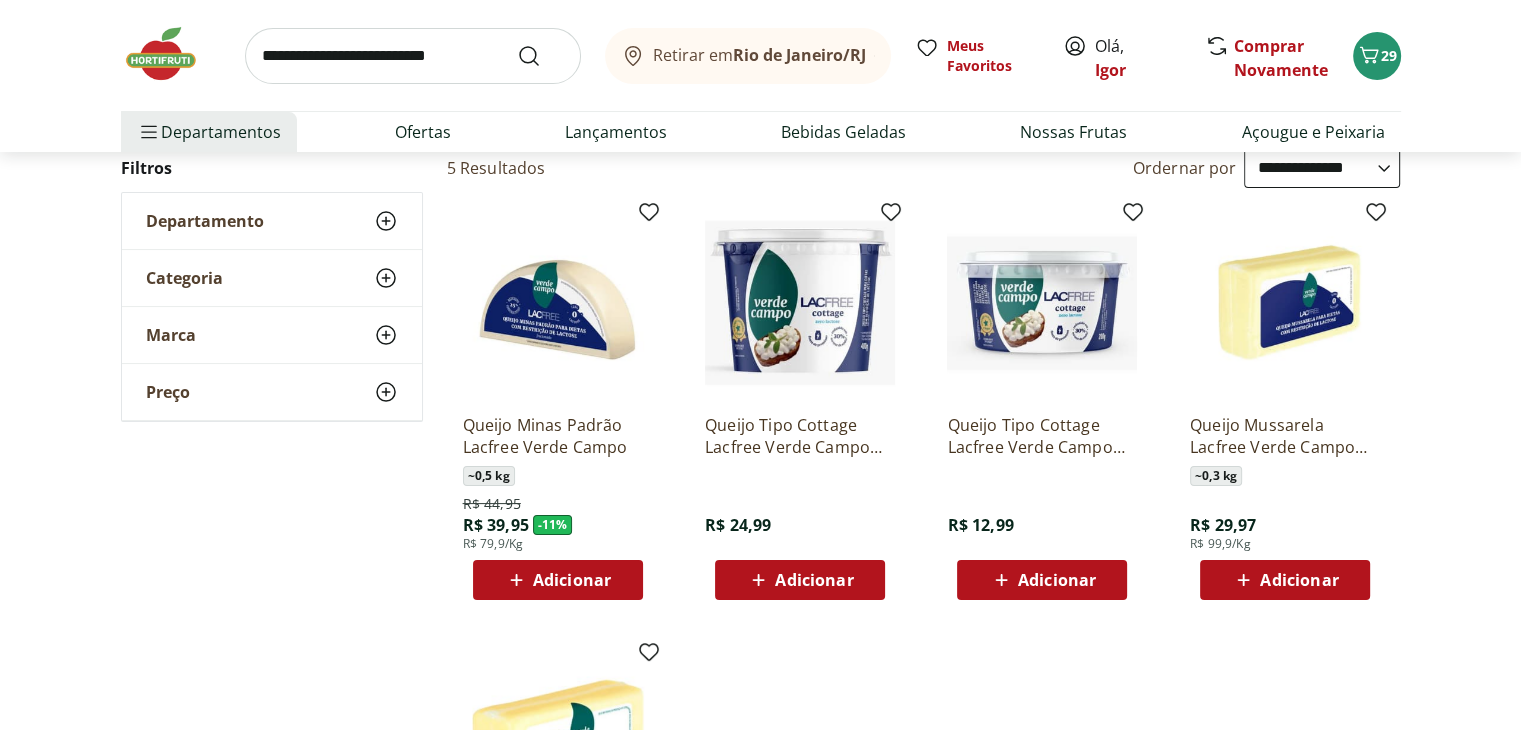 click on "Adicionar" at bounding box center (572, 580) 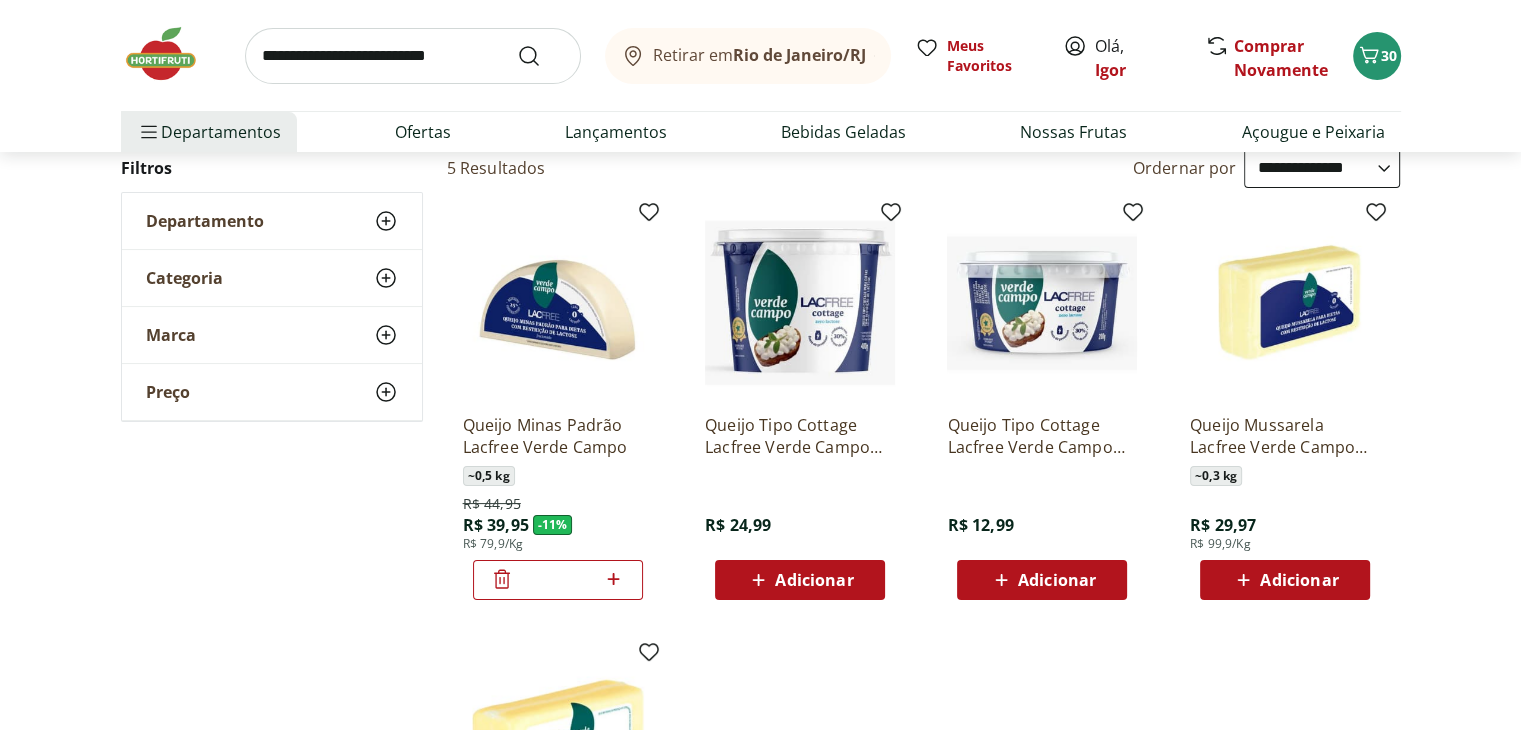 click on "Adicionar" at bounding box center [1057, 580] 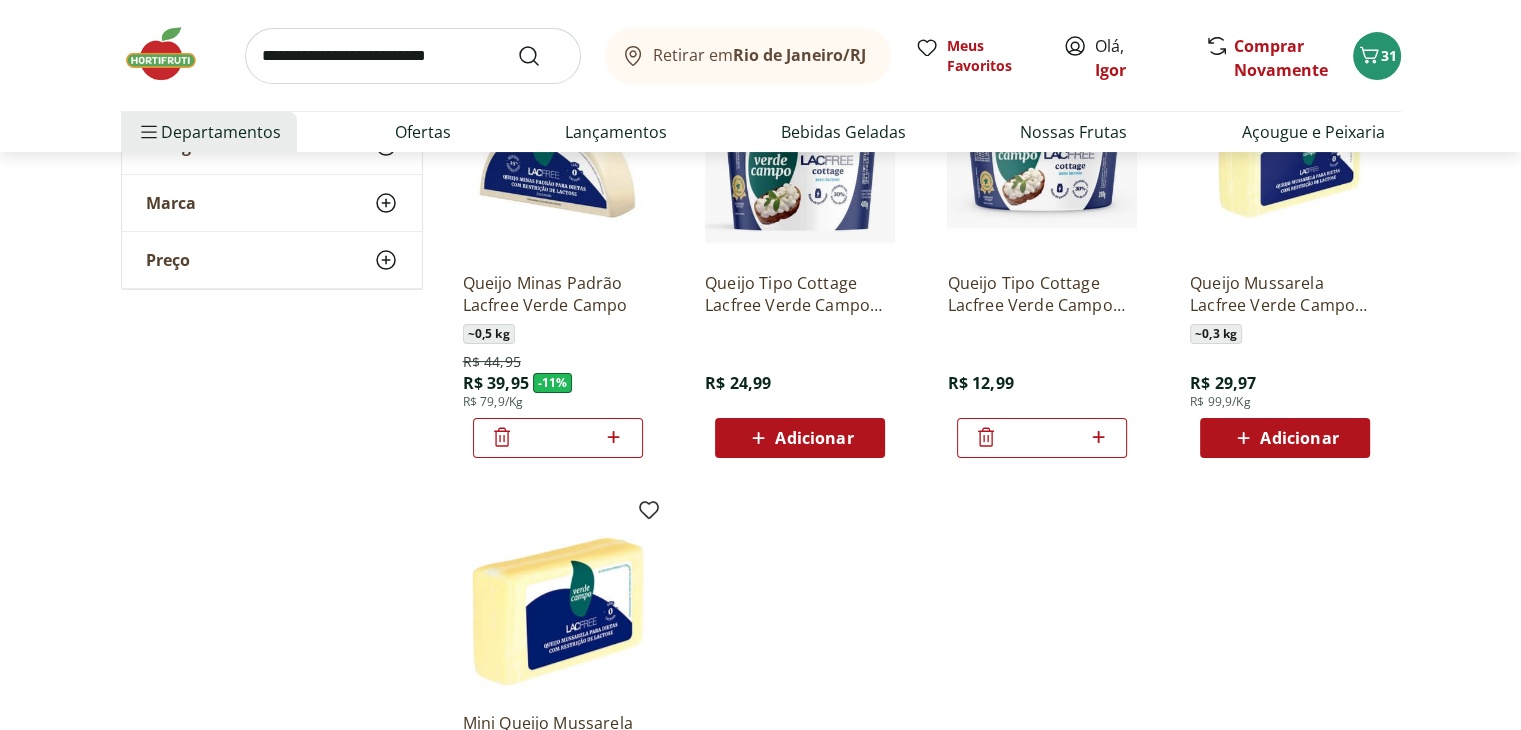 scroll, scrollTop: 362, scrollLeft: 0, axis: vertical 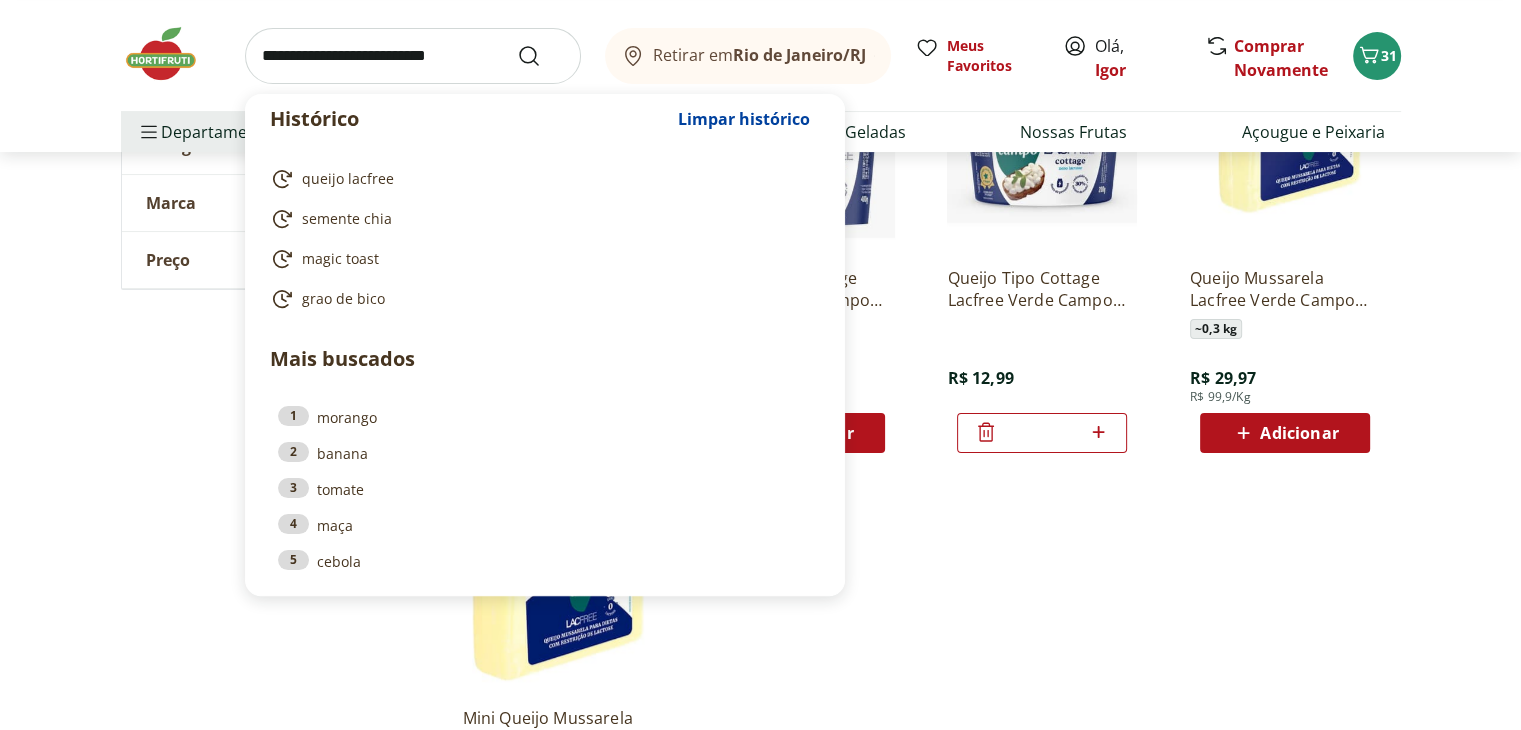 click at bounding box center (413, 56) 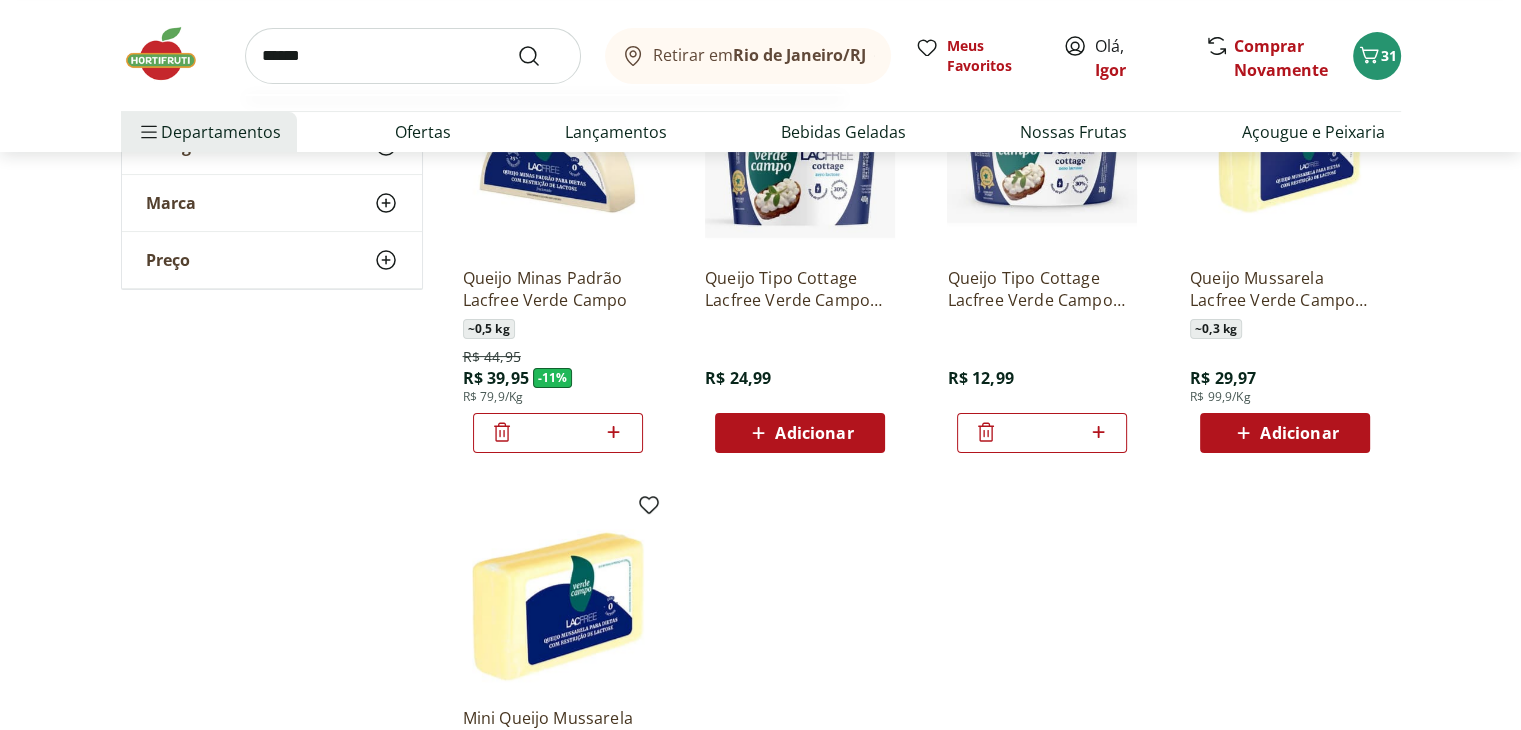 type on "******" 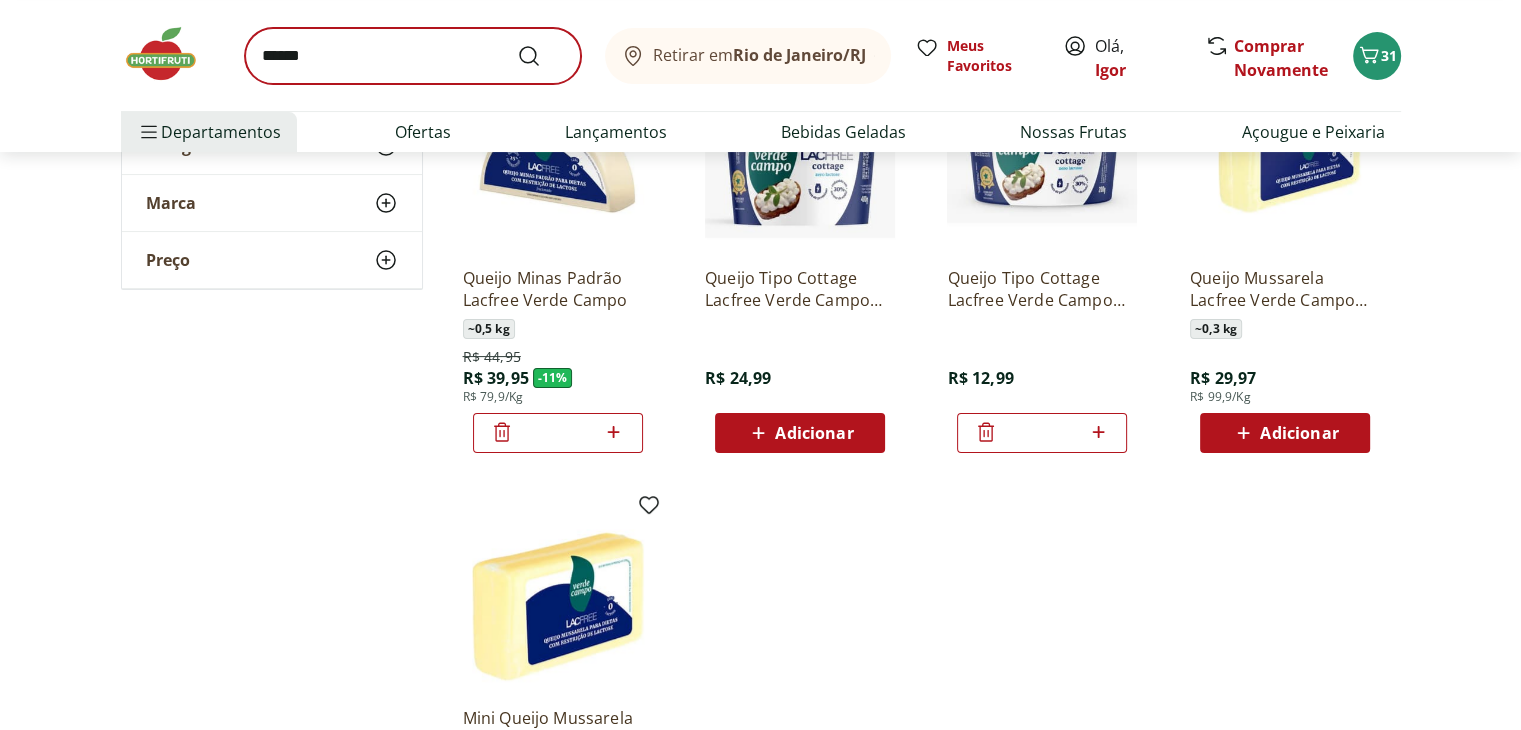 scroll, scrollTop: 0, scrollLeft: 0, axis: both 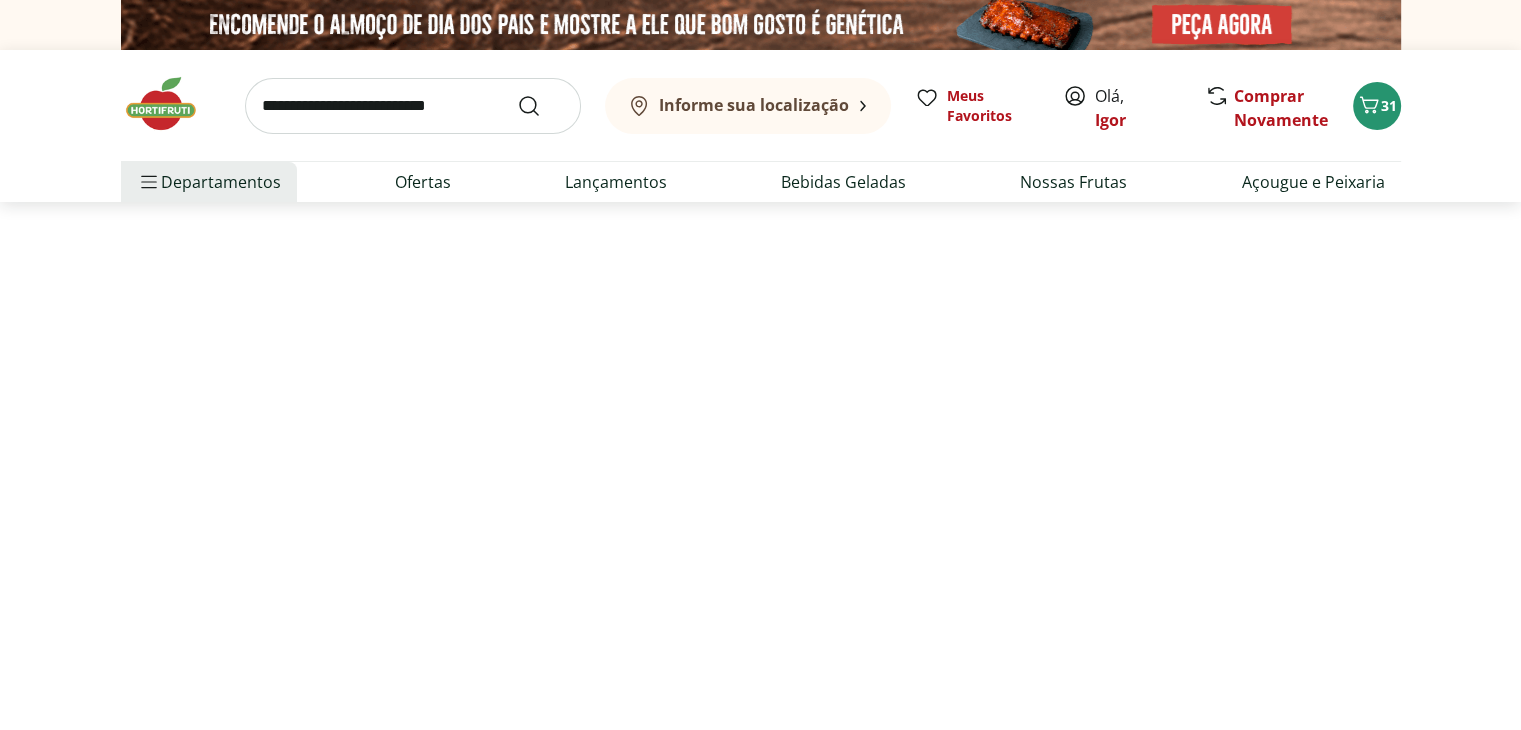 select on "**********" 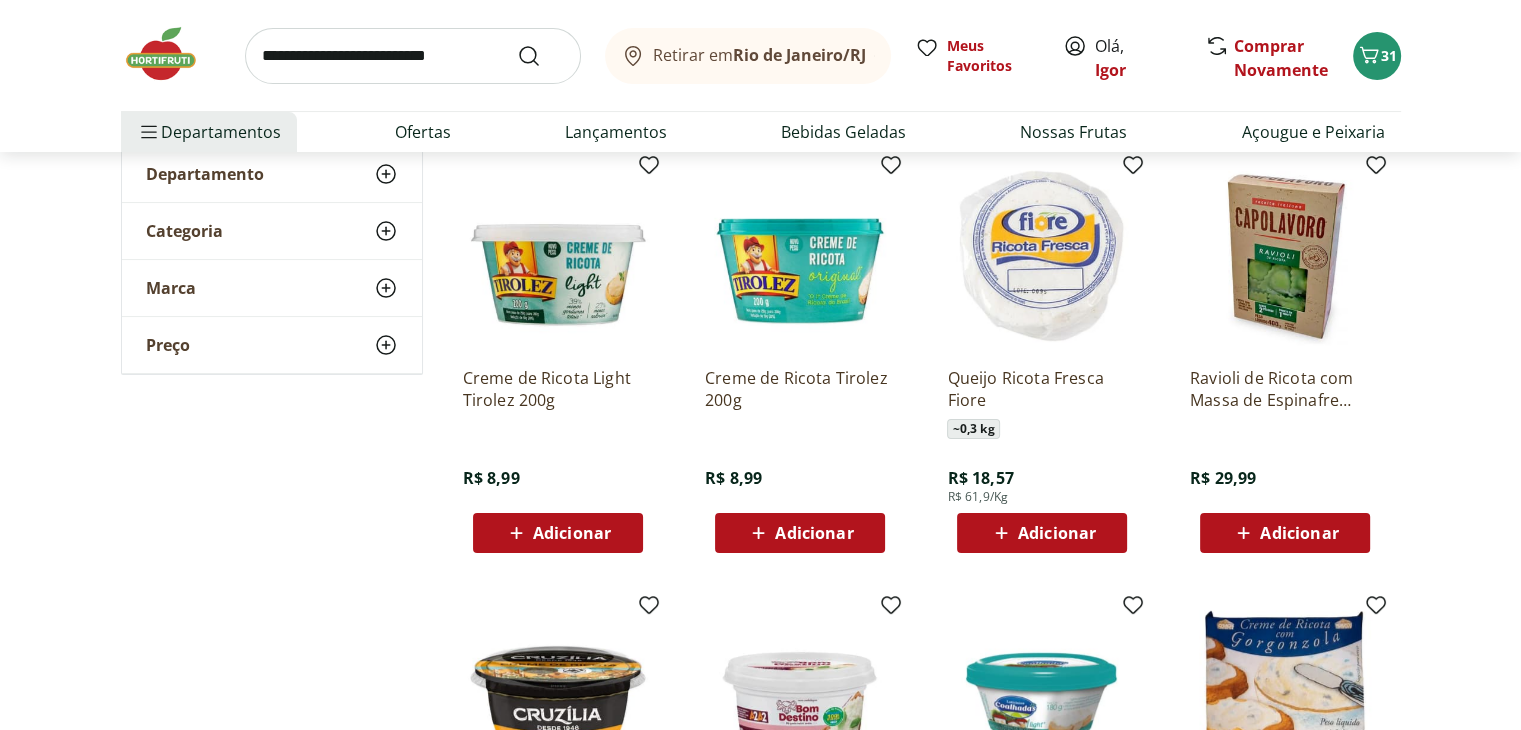 scroll, scrollTop: 0, scrollLeft: 0, axis: both 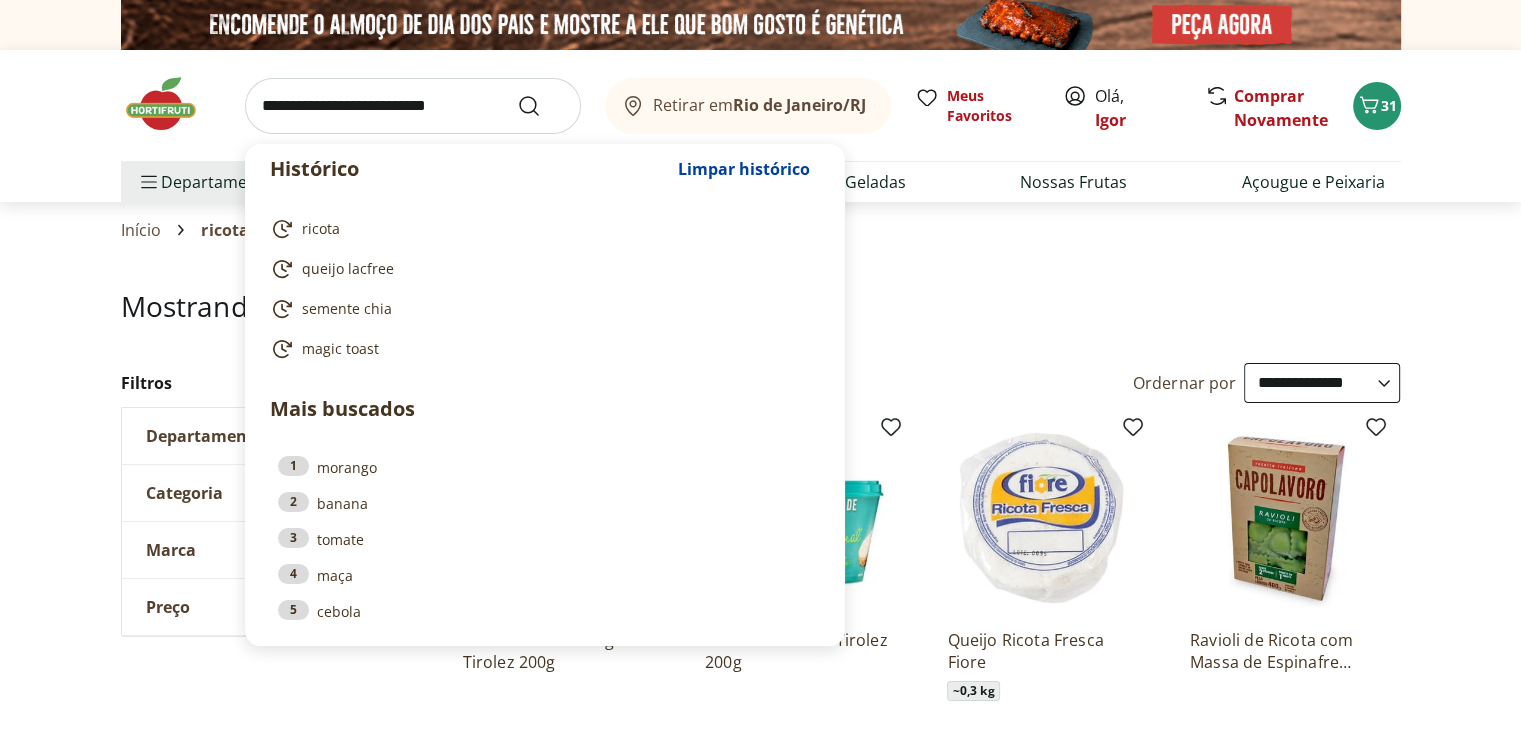 click at bounding box center (413, 106) 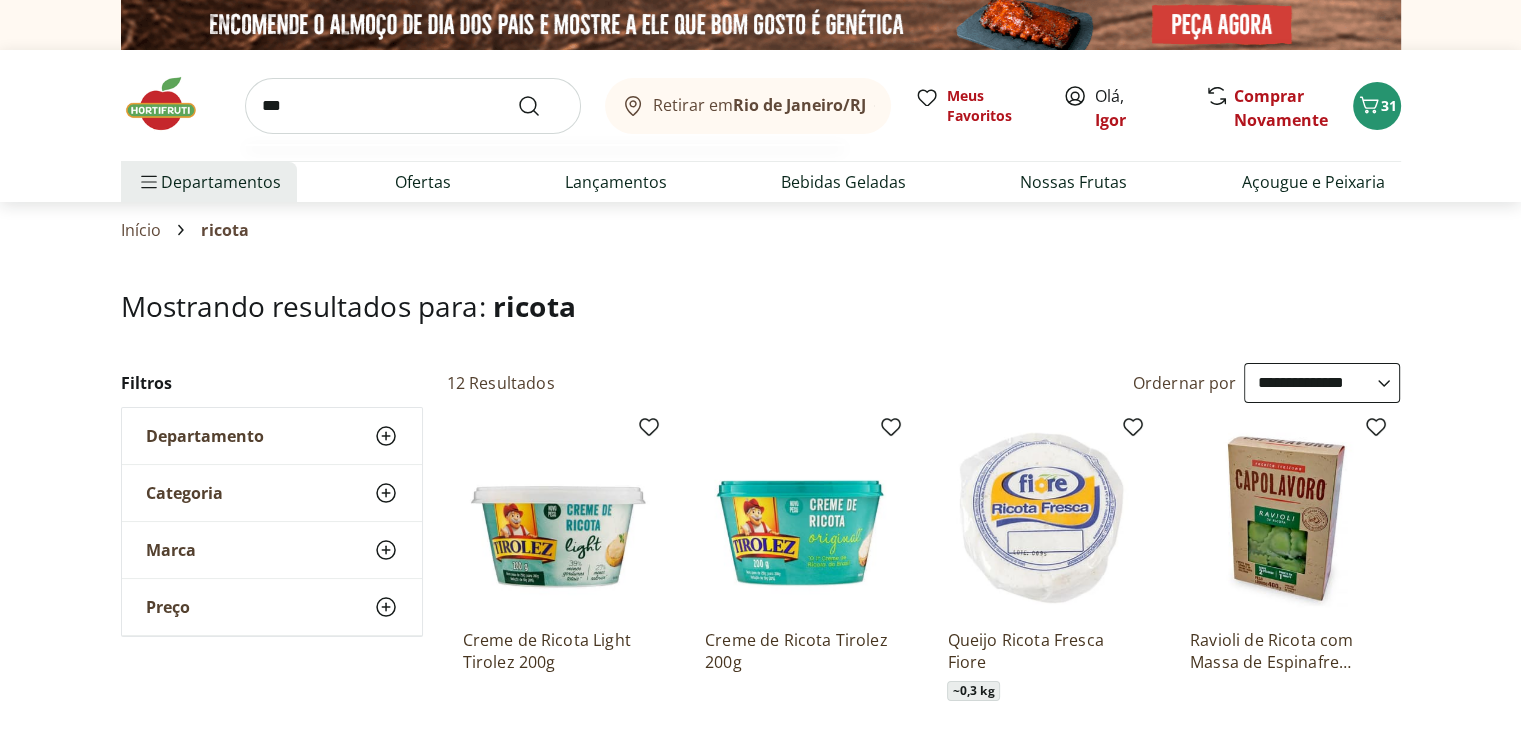 type on "***" 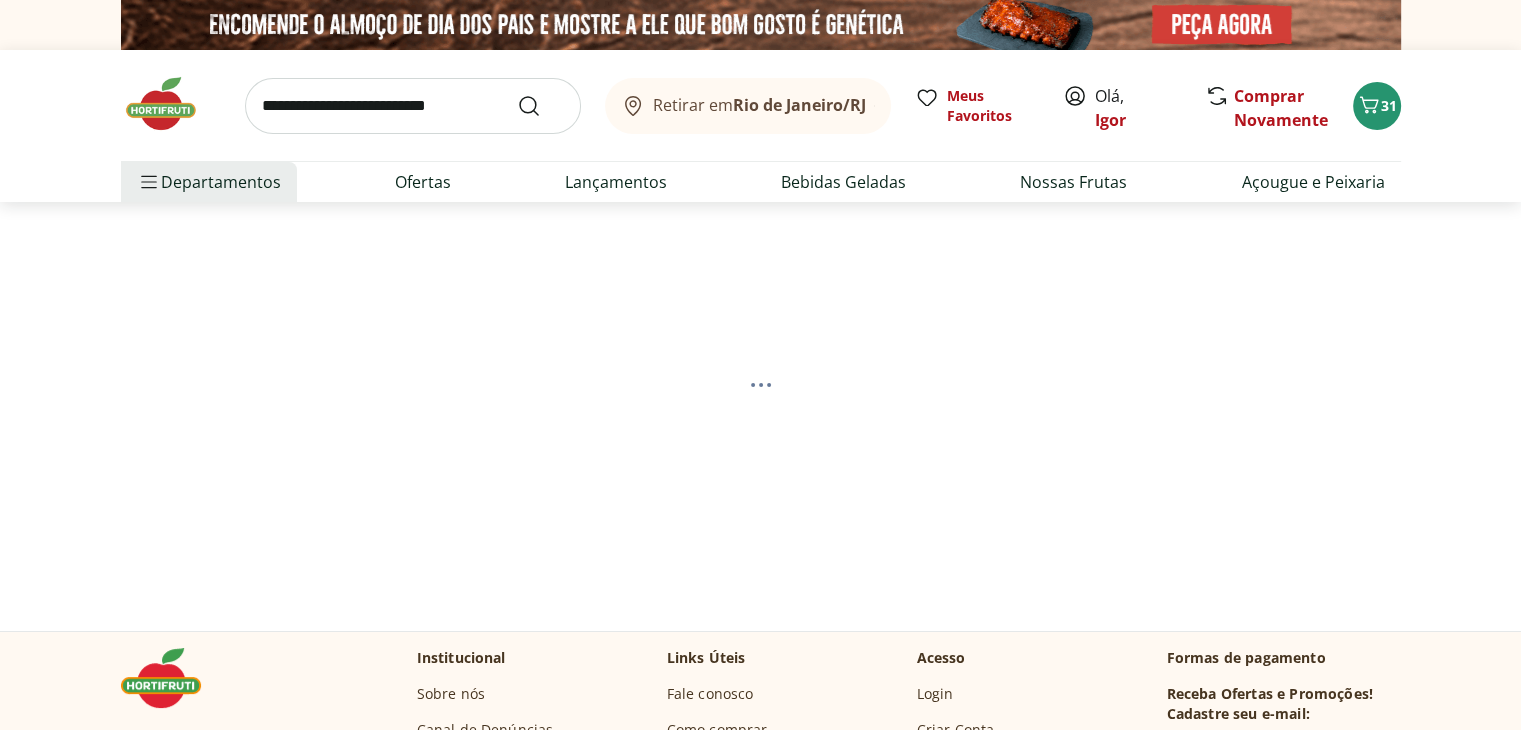 select on "**********" 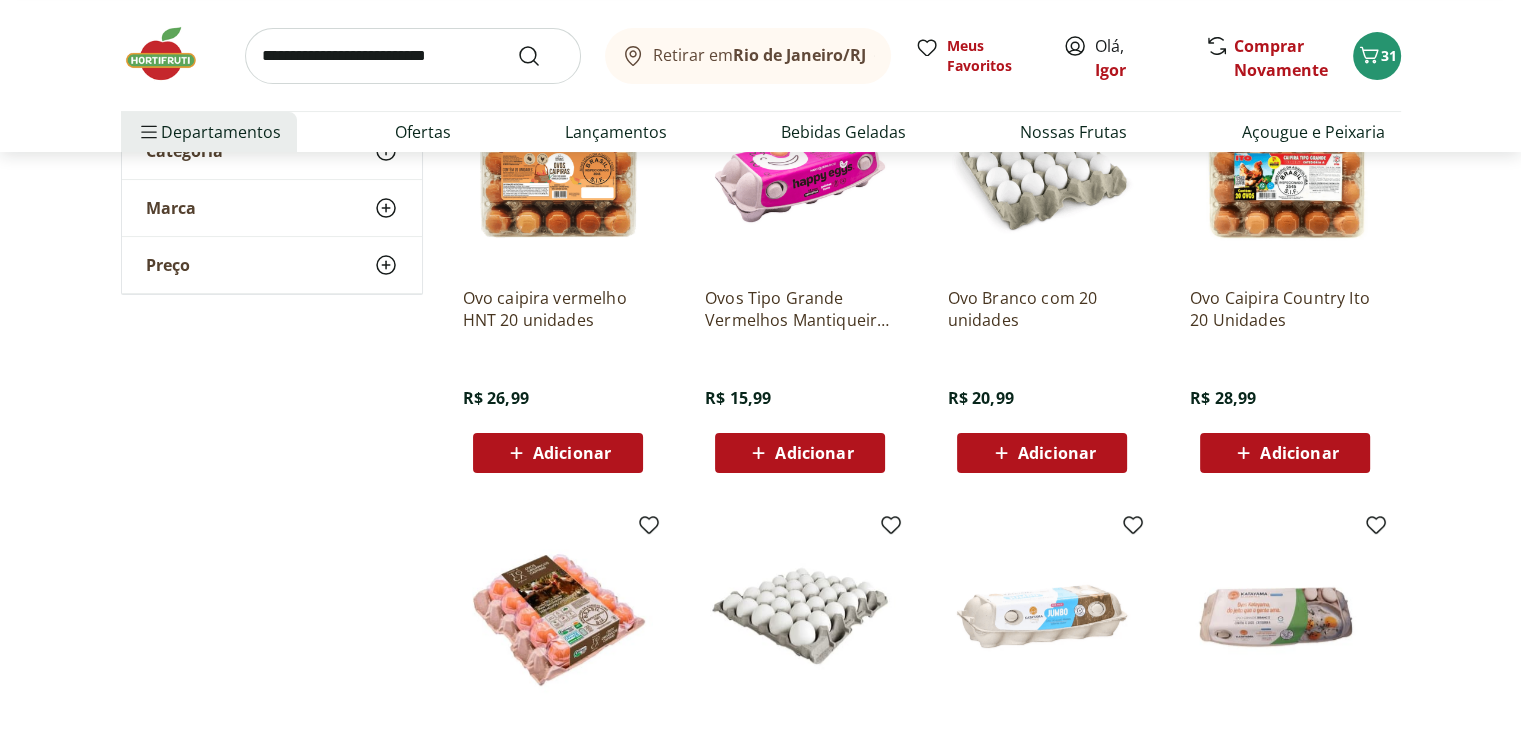 scroll, scrollTop: 340, scrollLeft: 0, axis: vertical 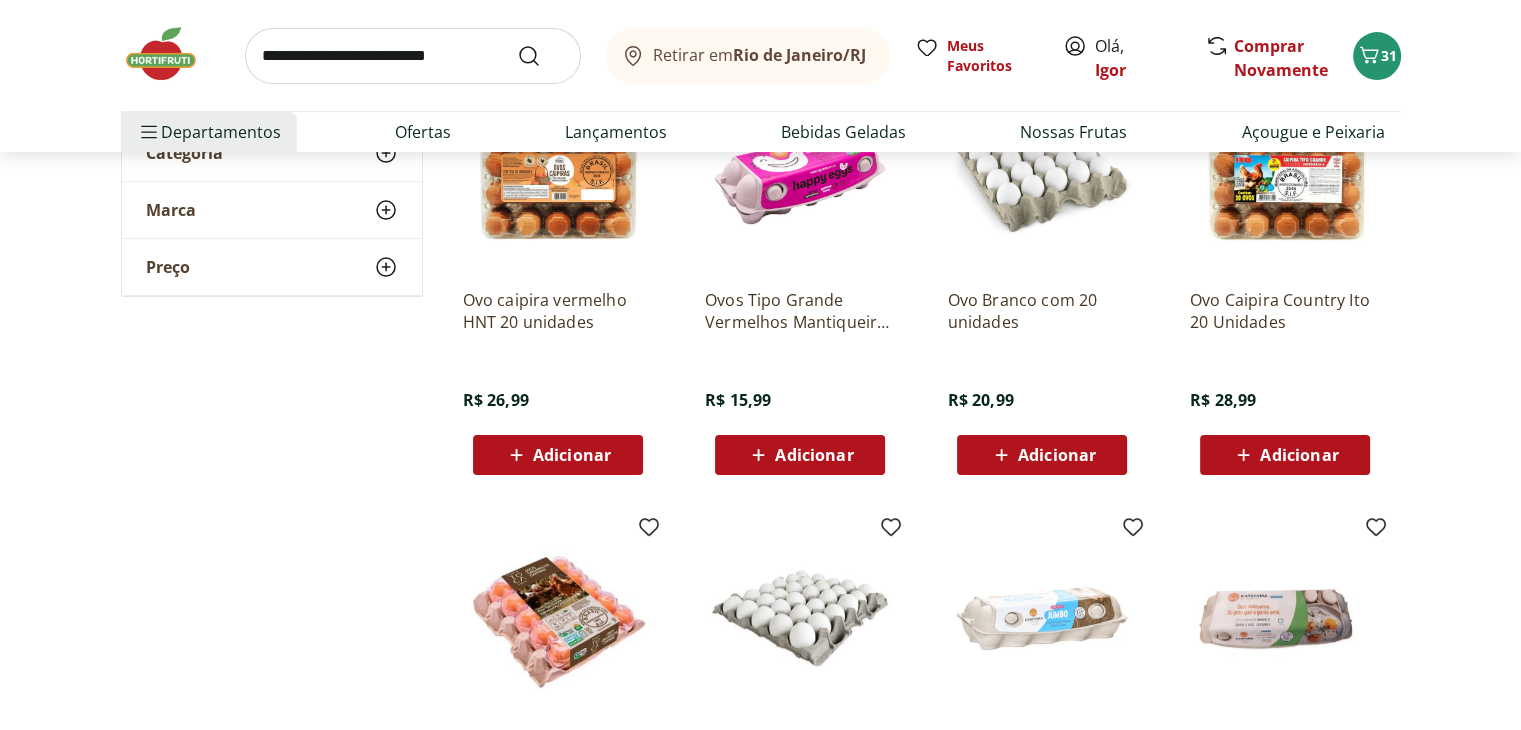 click on "Adicionar" at bounding box center (572, 455) 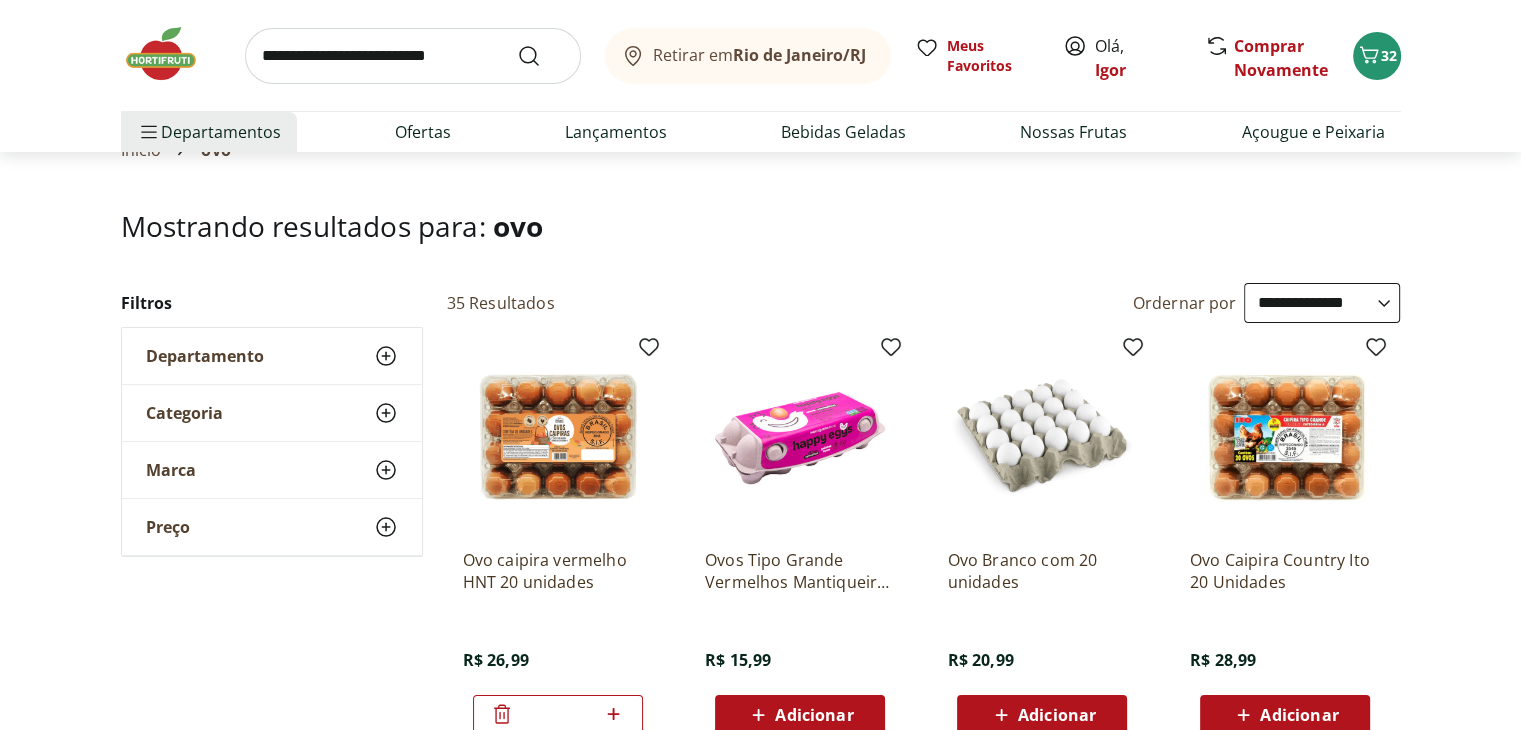 scroll, scrollTop: 76, scrollLeft: 0, axis: vertical 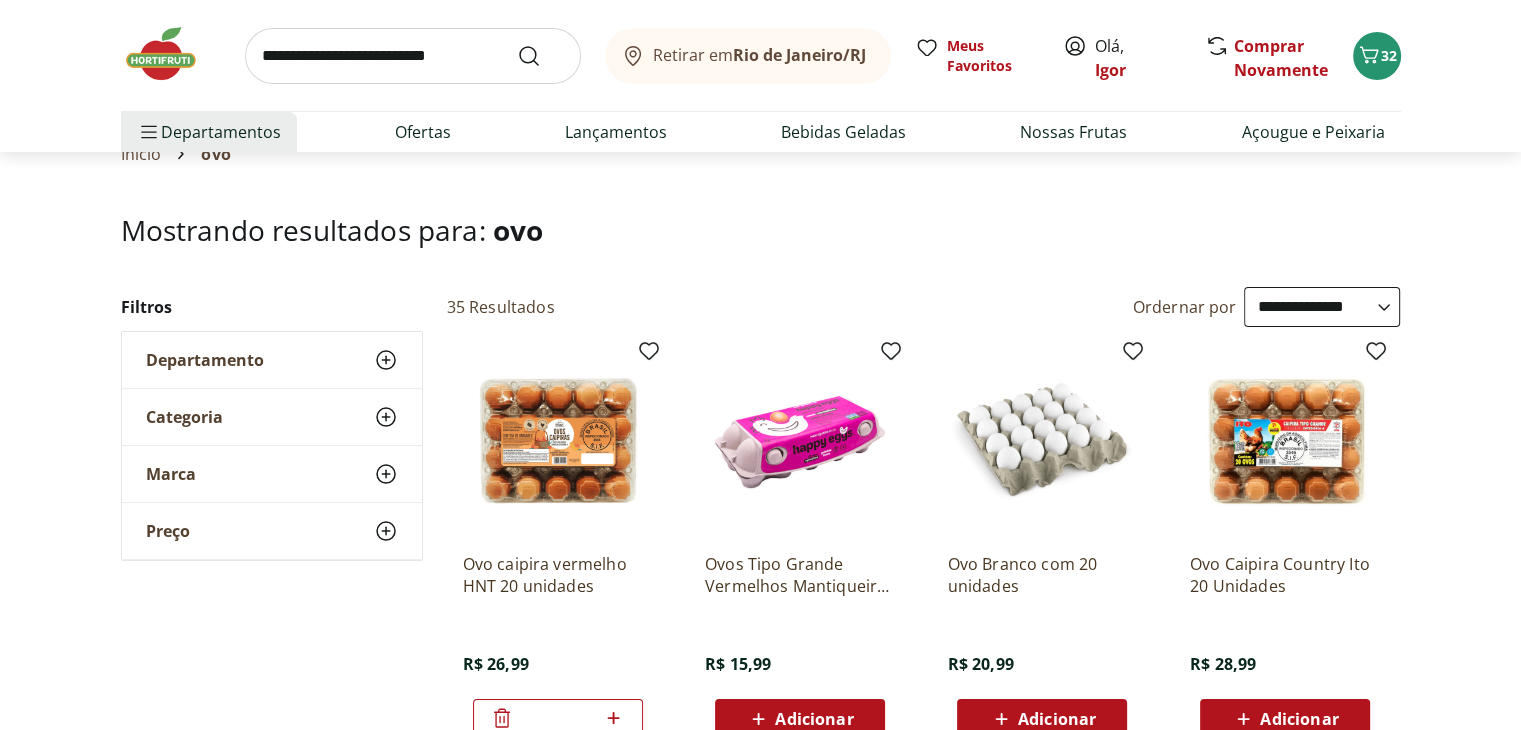 click at bounding box center (413, 56) 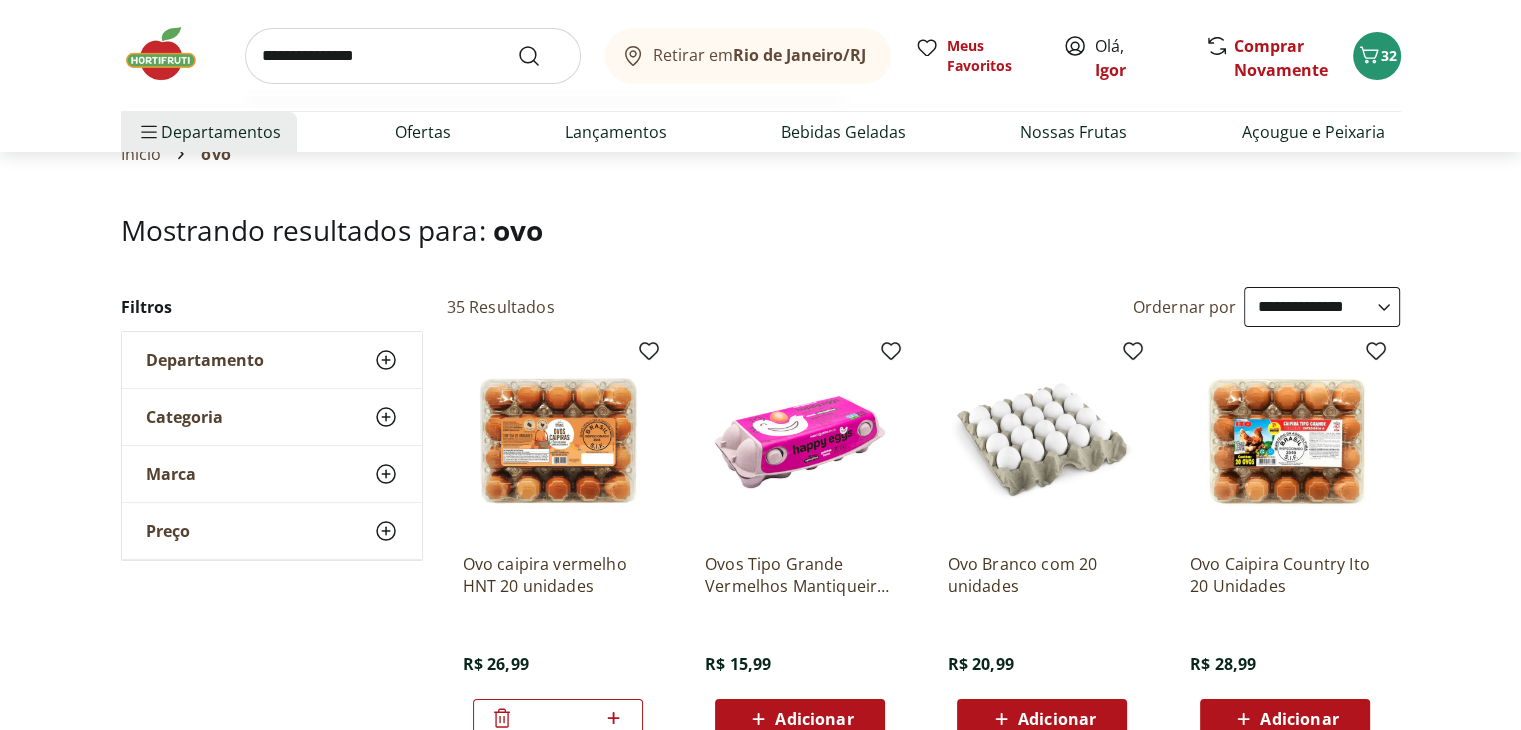 type on "**********" 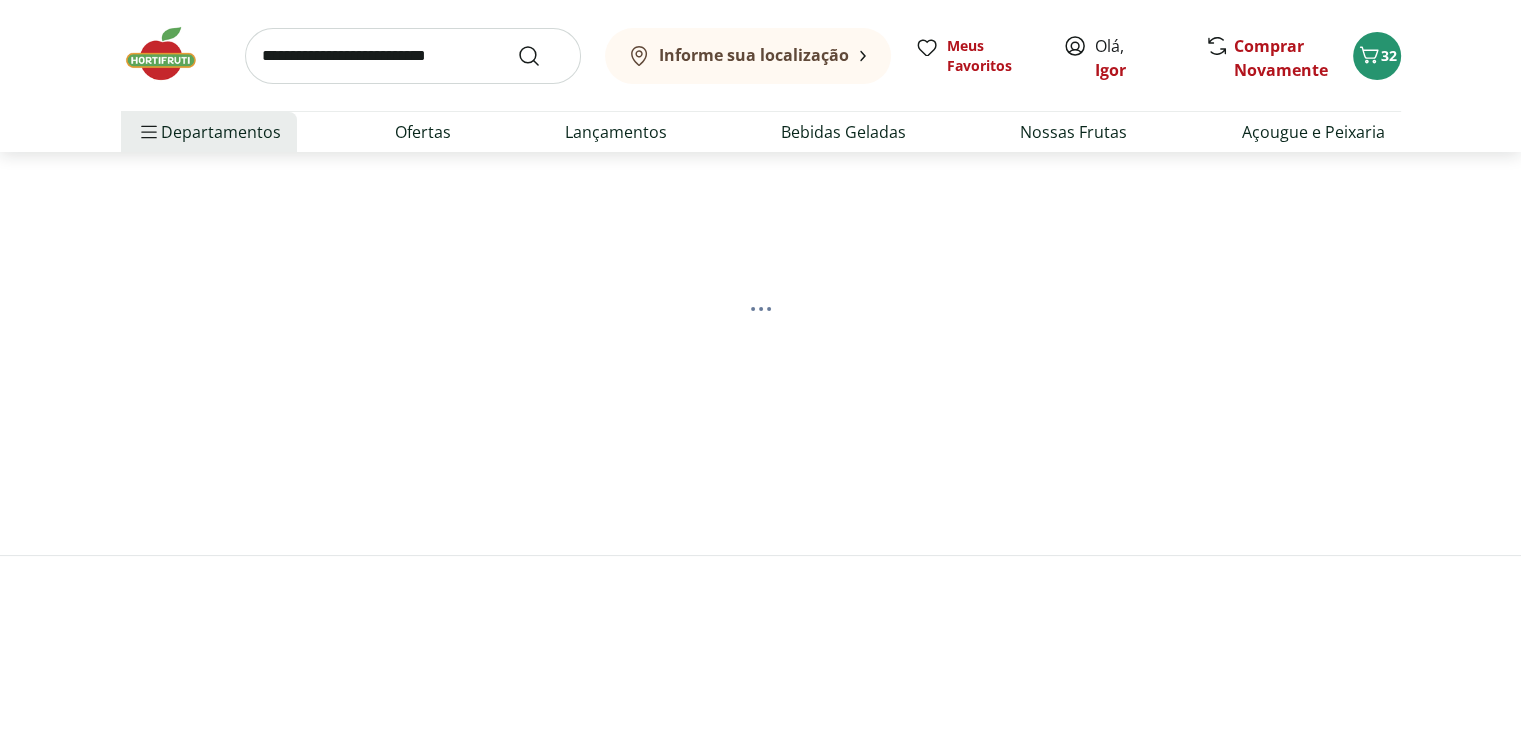 scroll, scrollTop: 0, scrollLeft: 0, axis: both 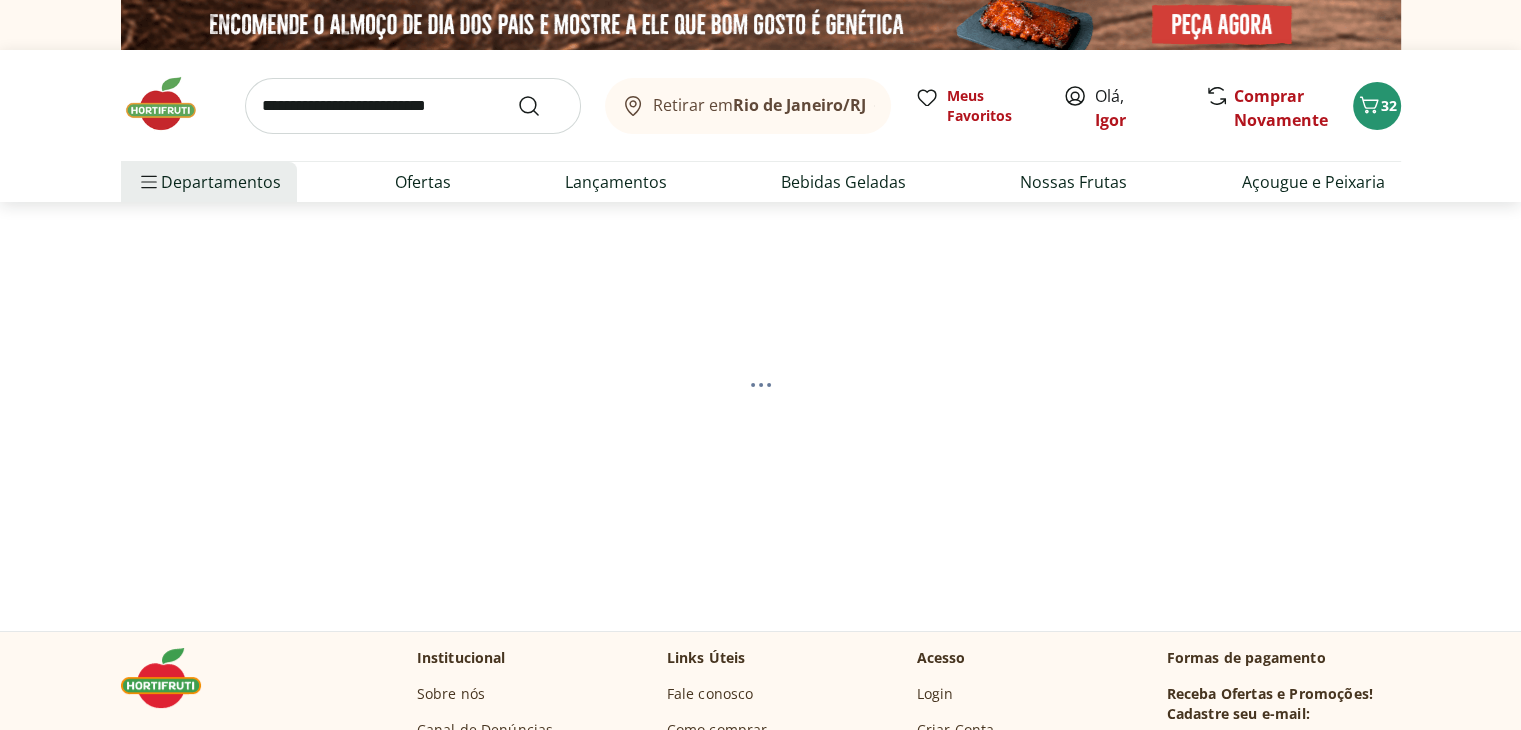 select on "**********" 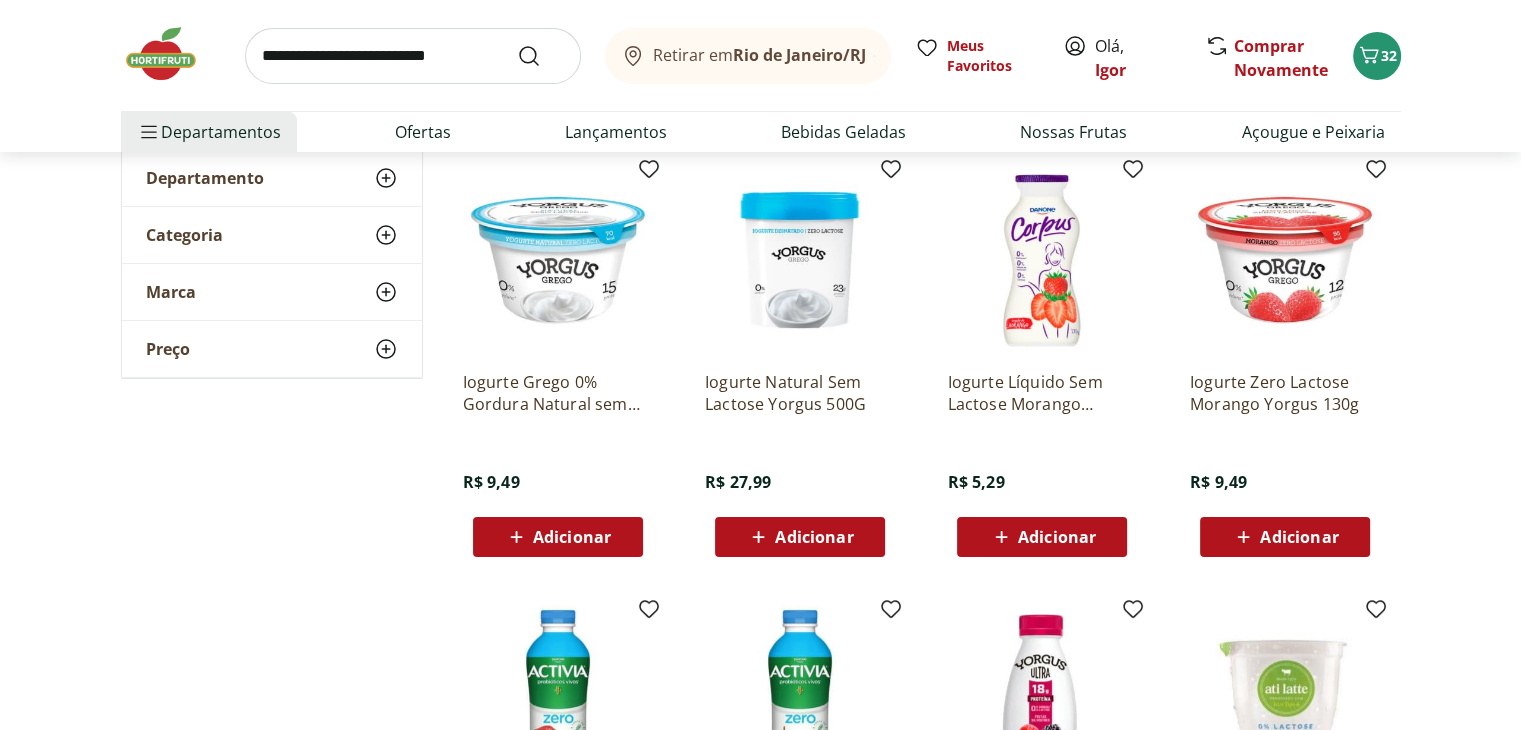 scroll, scrollTop: 259, scrollLeft: 0, axis: vertical 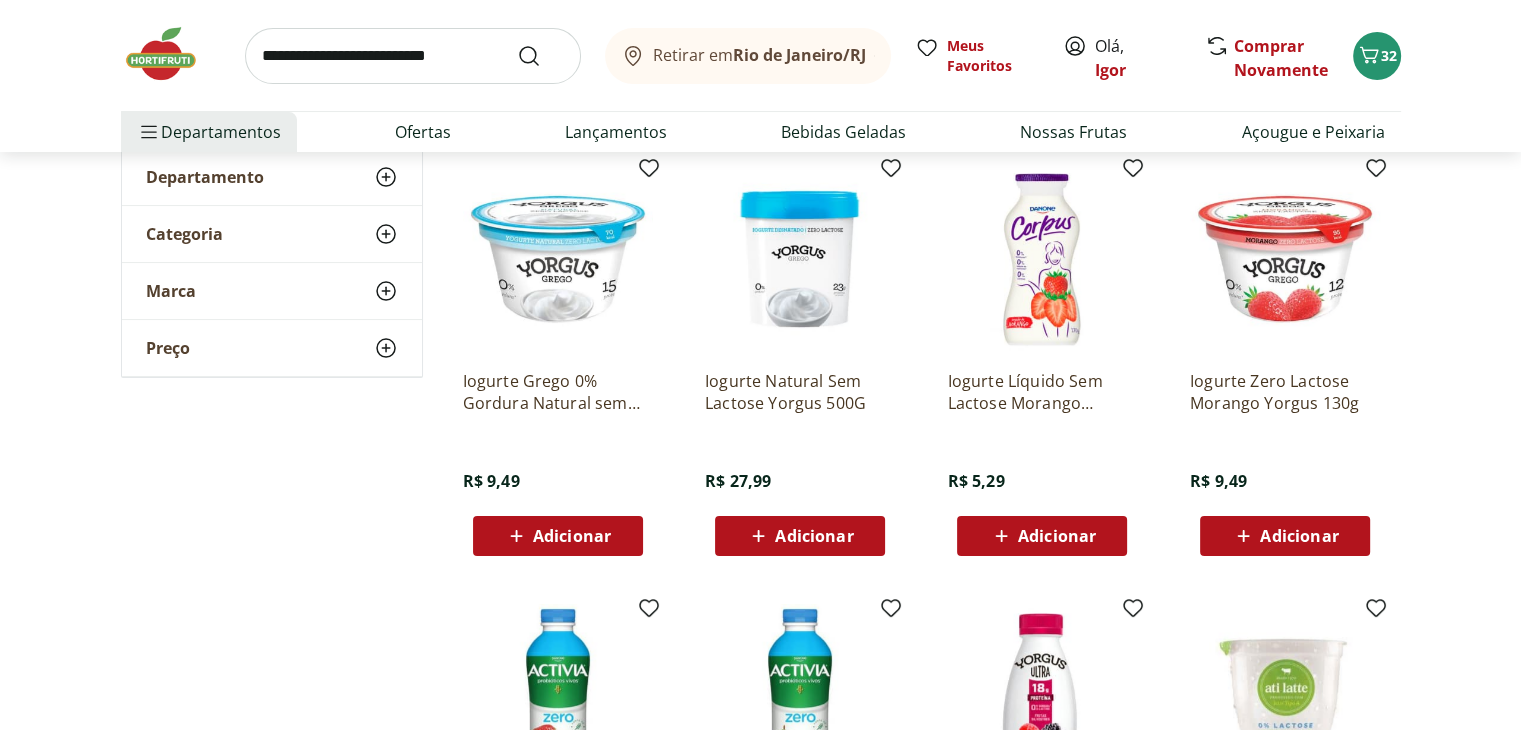 click on "Adicionar" at bounding box center [572, 536] 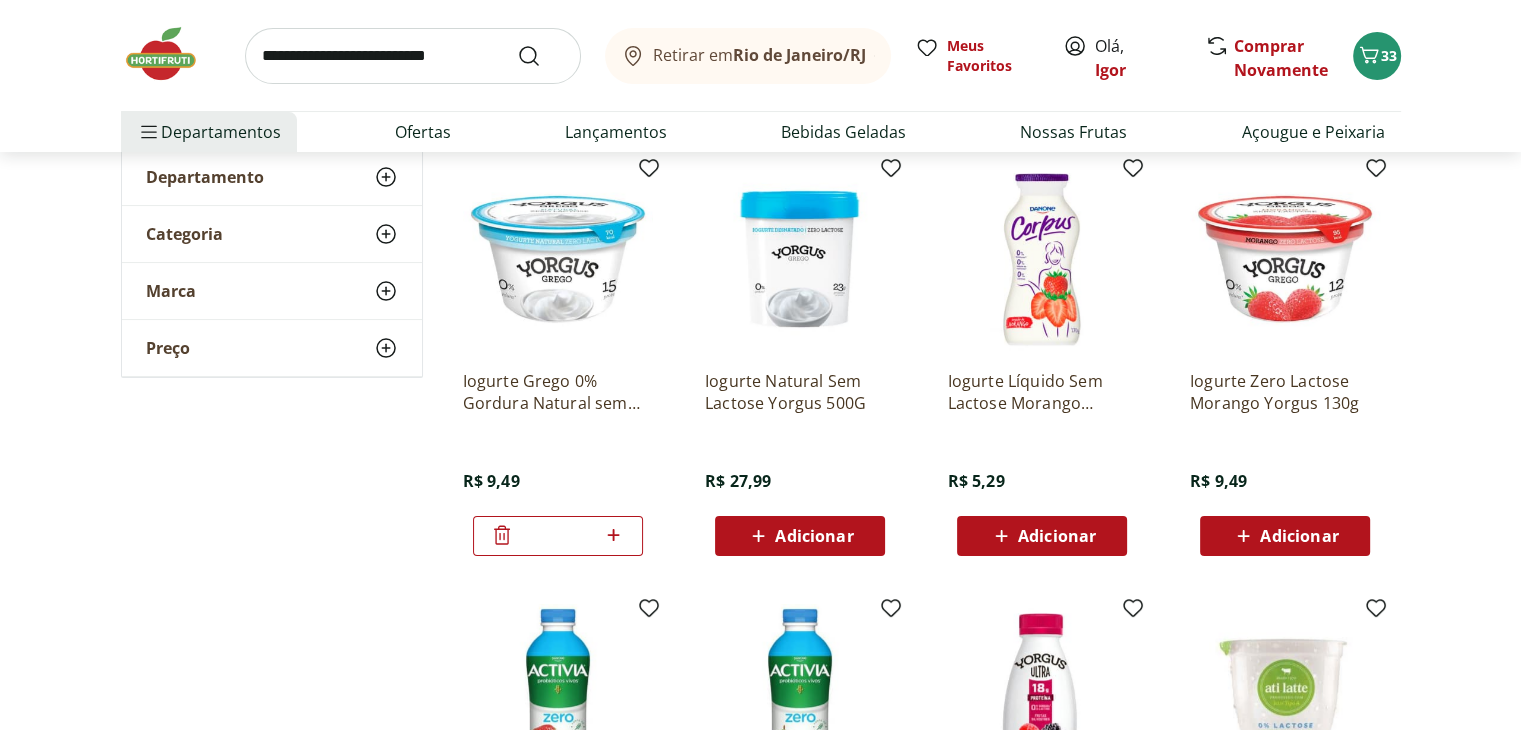click at bounding box center [413, 56] 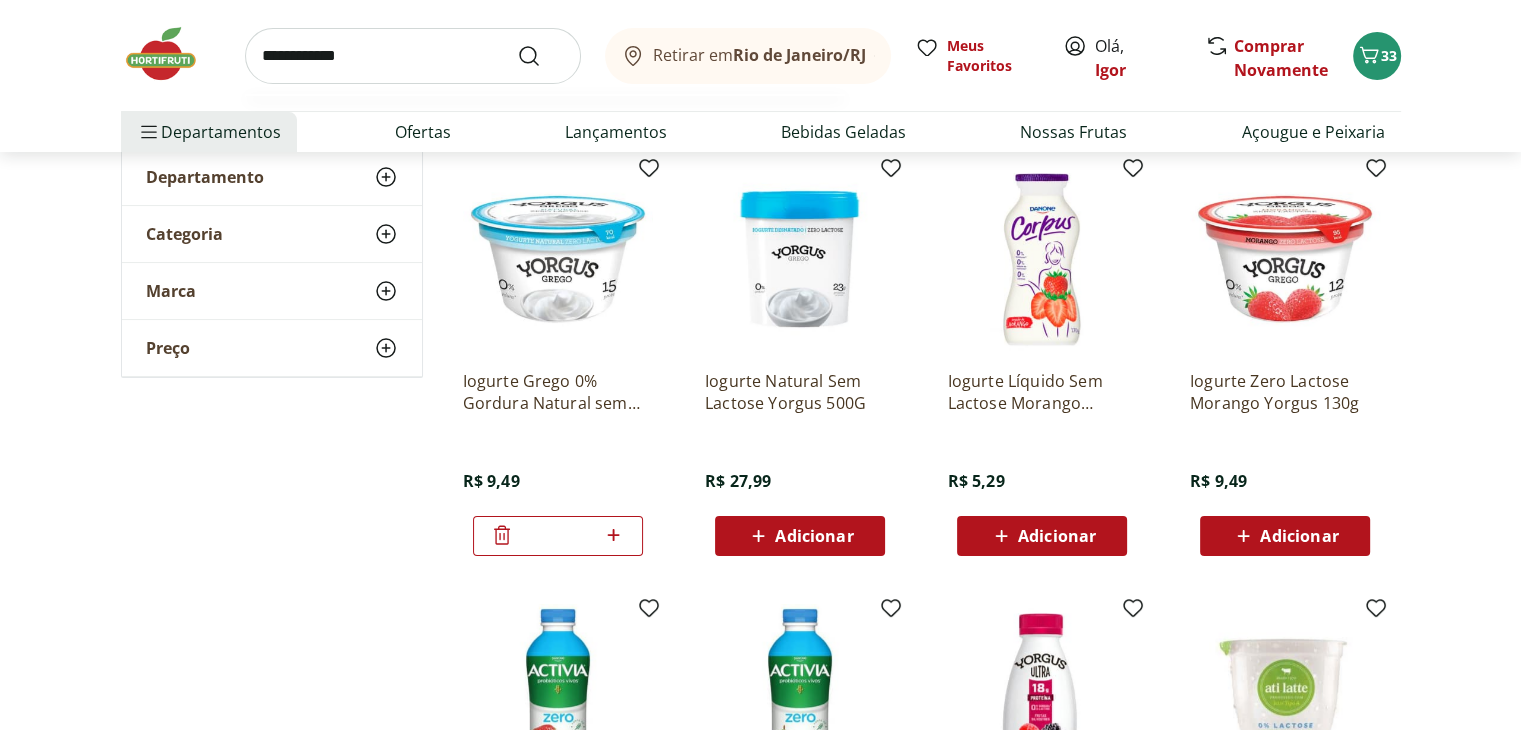 type on "**********" 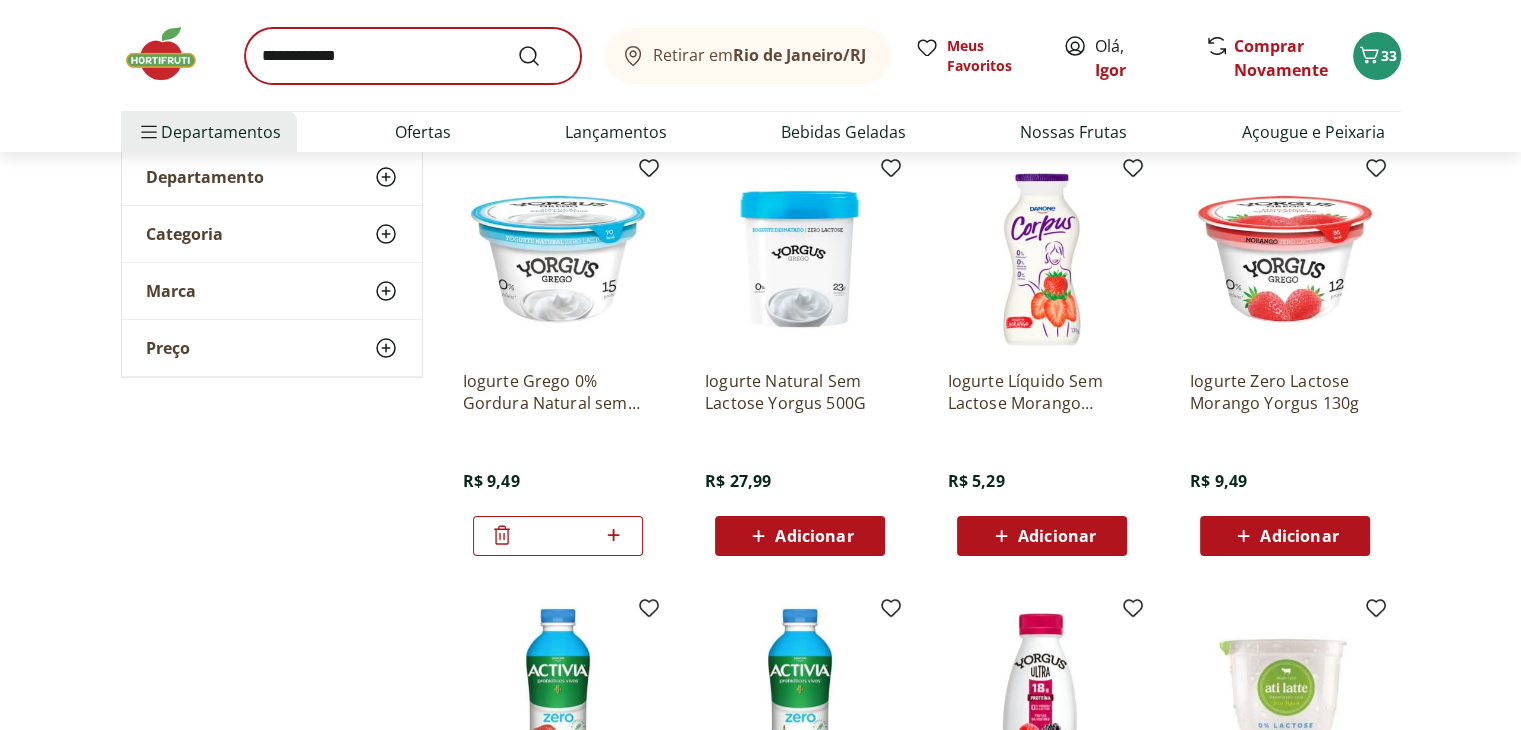 scroll, scrollTop: 0, scrollLeft: 0, axis: both 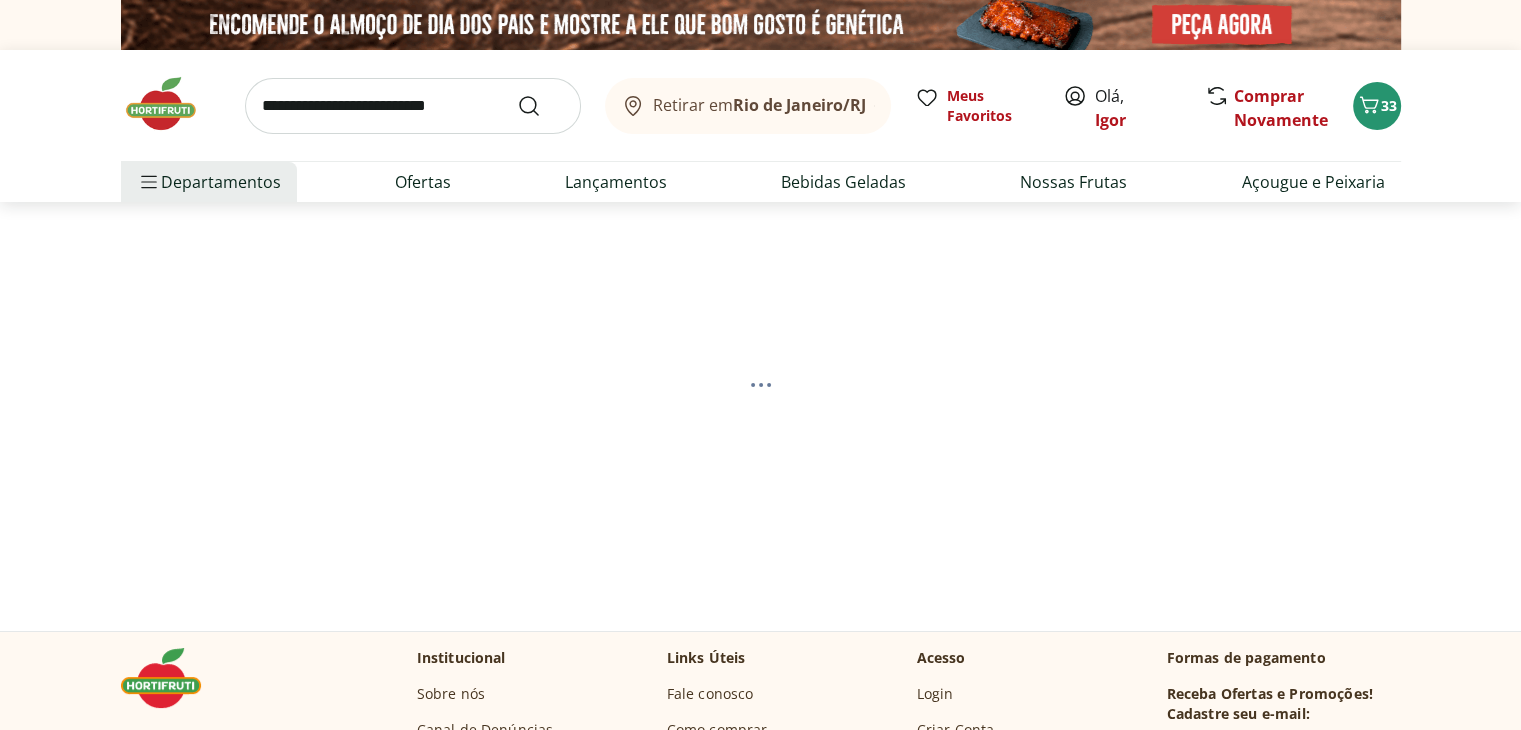 select on "**********" 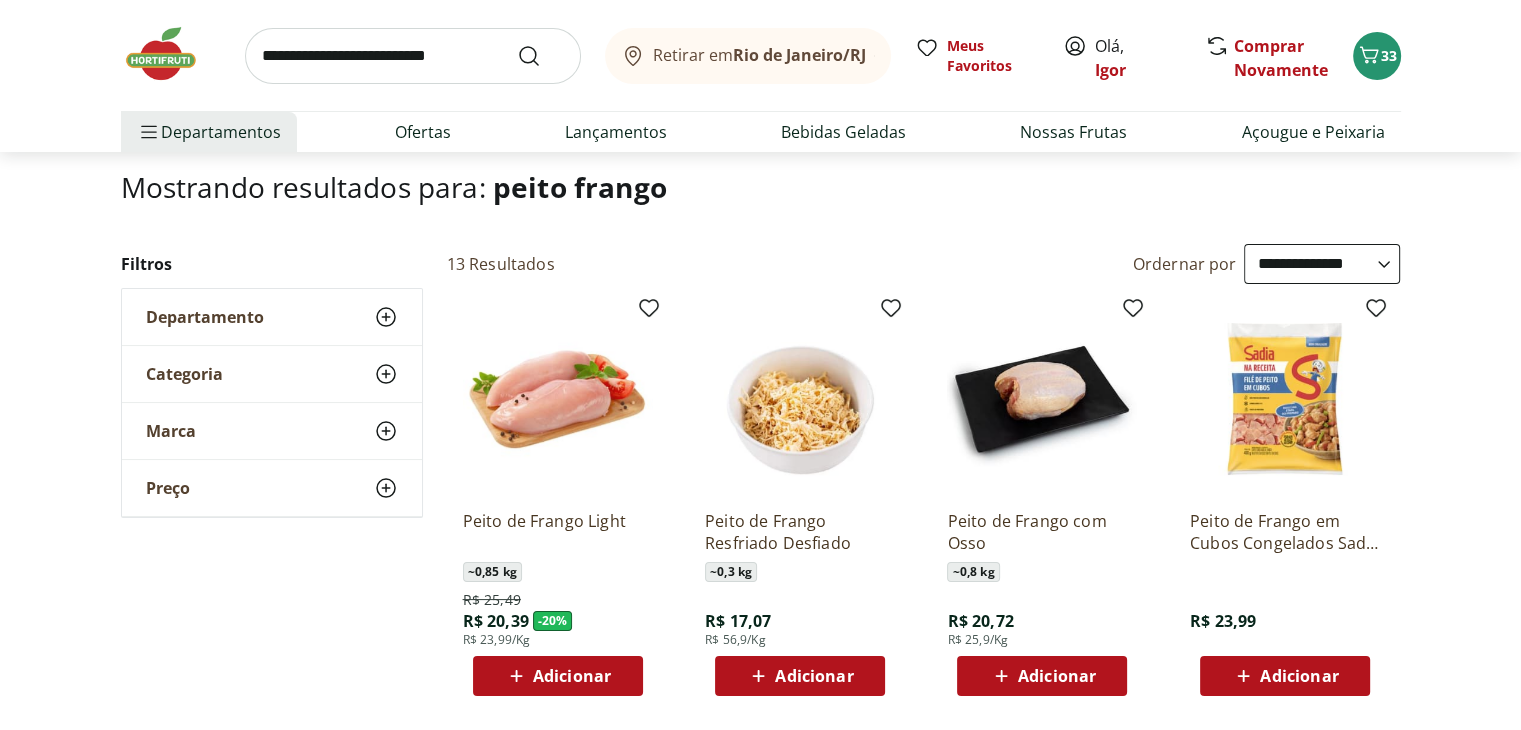 scroll, scrollTop: 152, scrollLeft: 0, axis: vertical 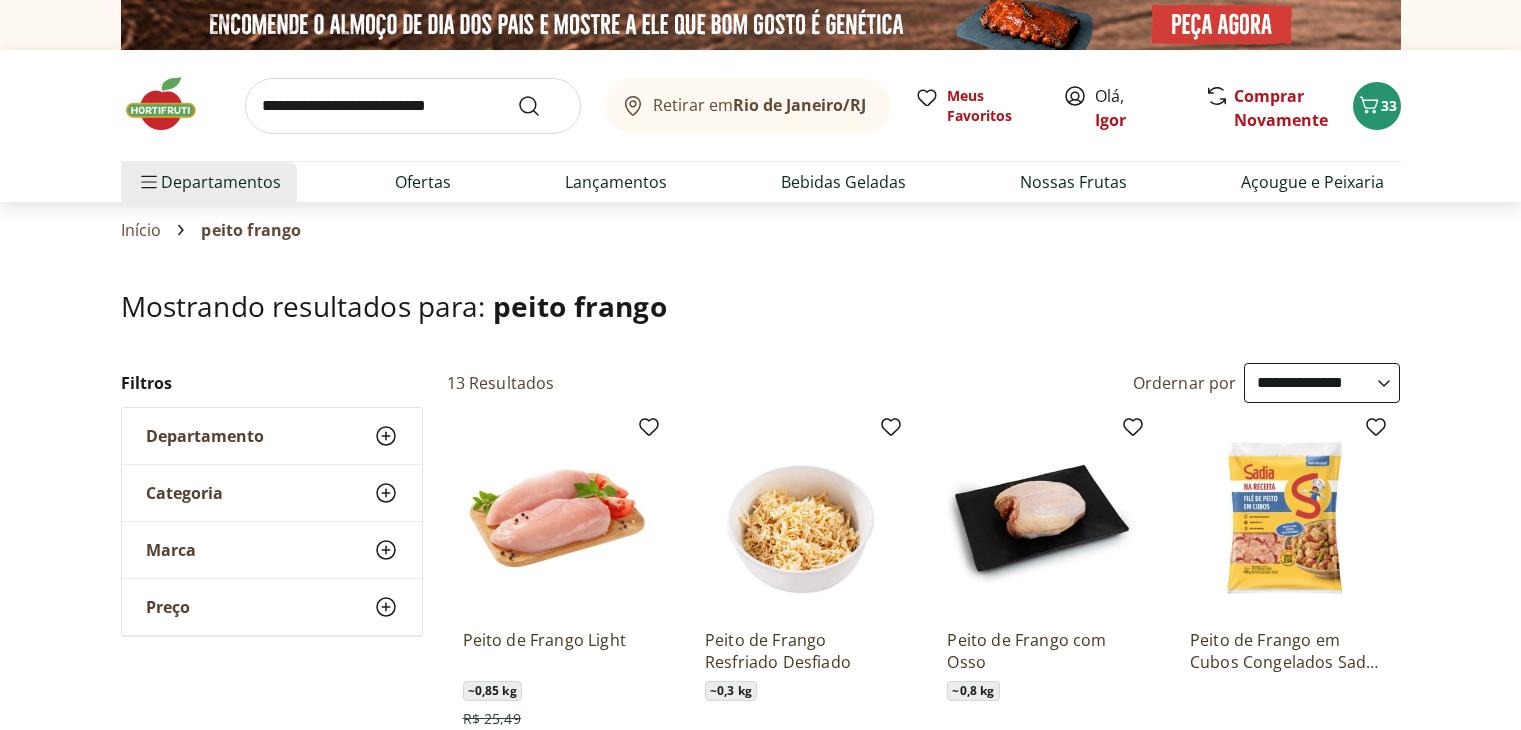 select on "**********" 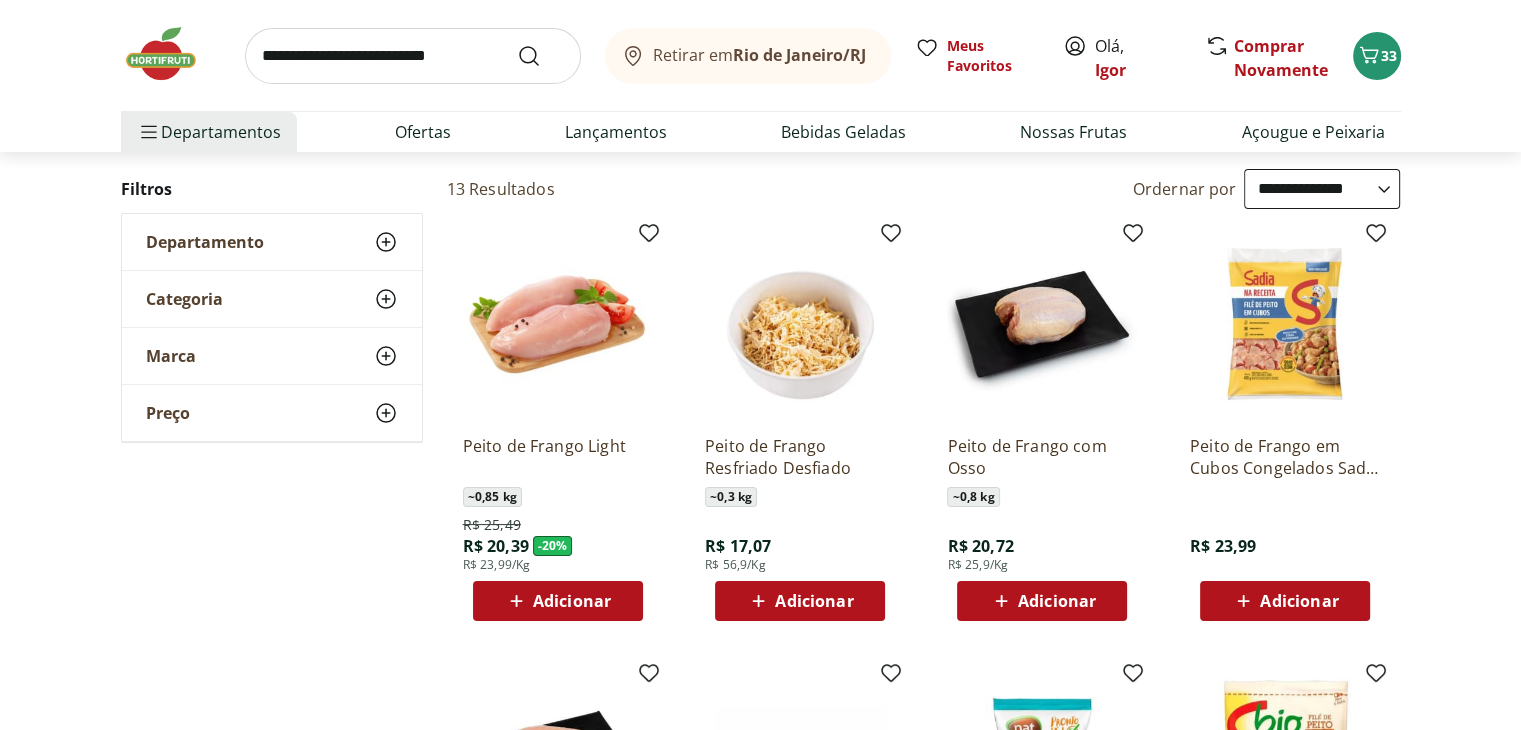 scroll, scrollTop: 0, scrollLeft: 0, axis: both 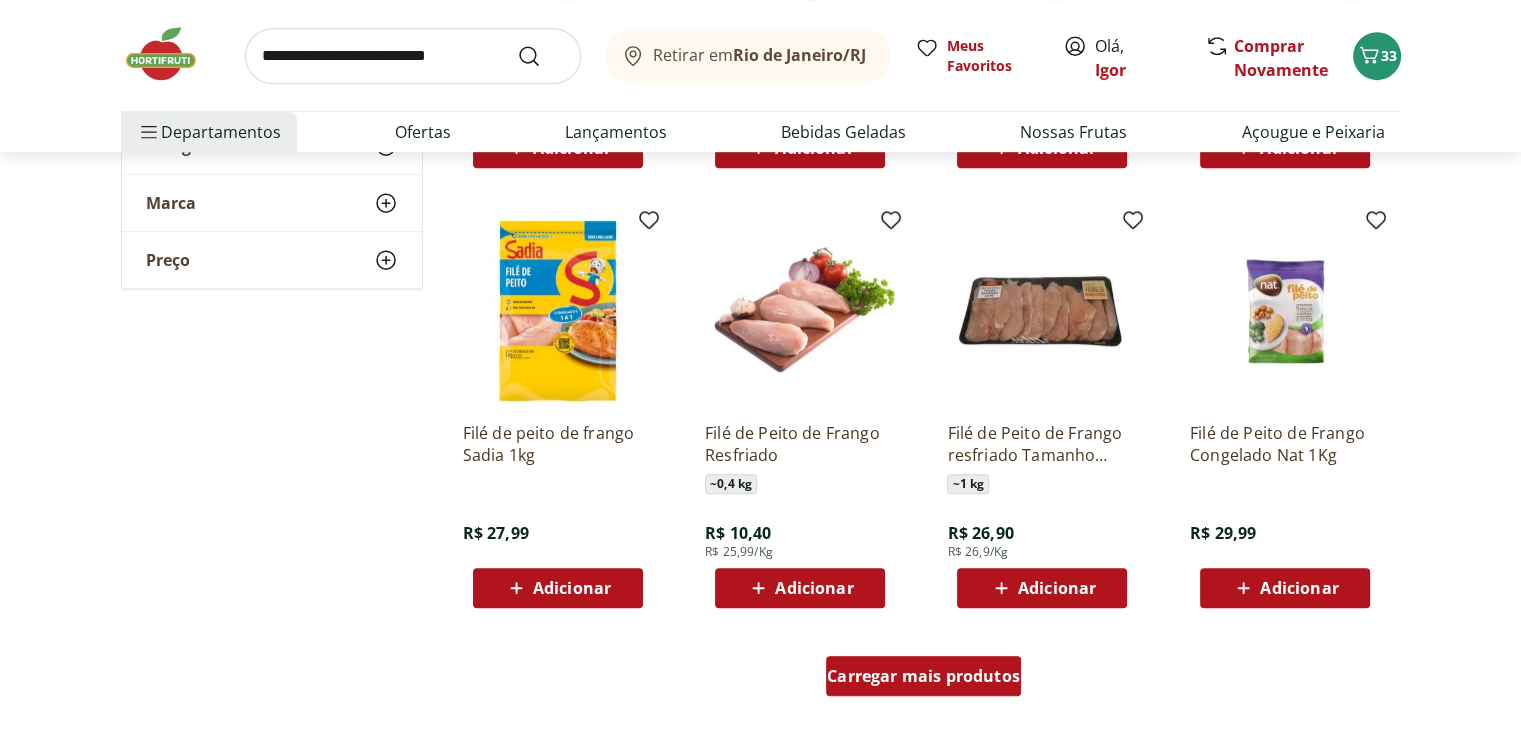 click on "Carregar mais produtos" at bounding box center [923, 676] 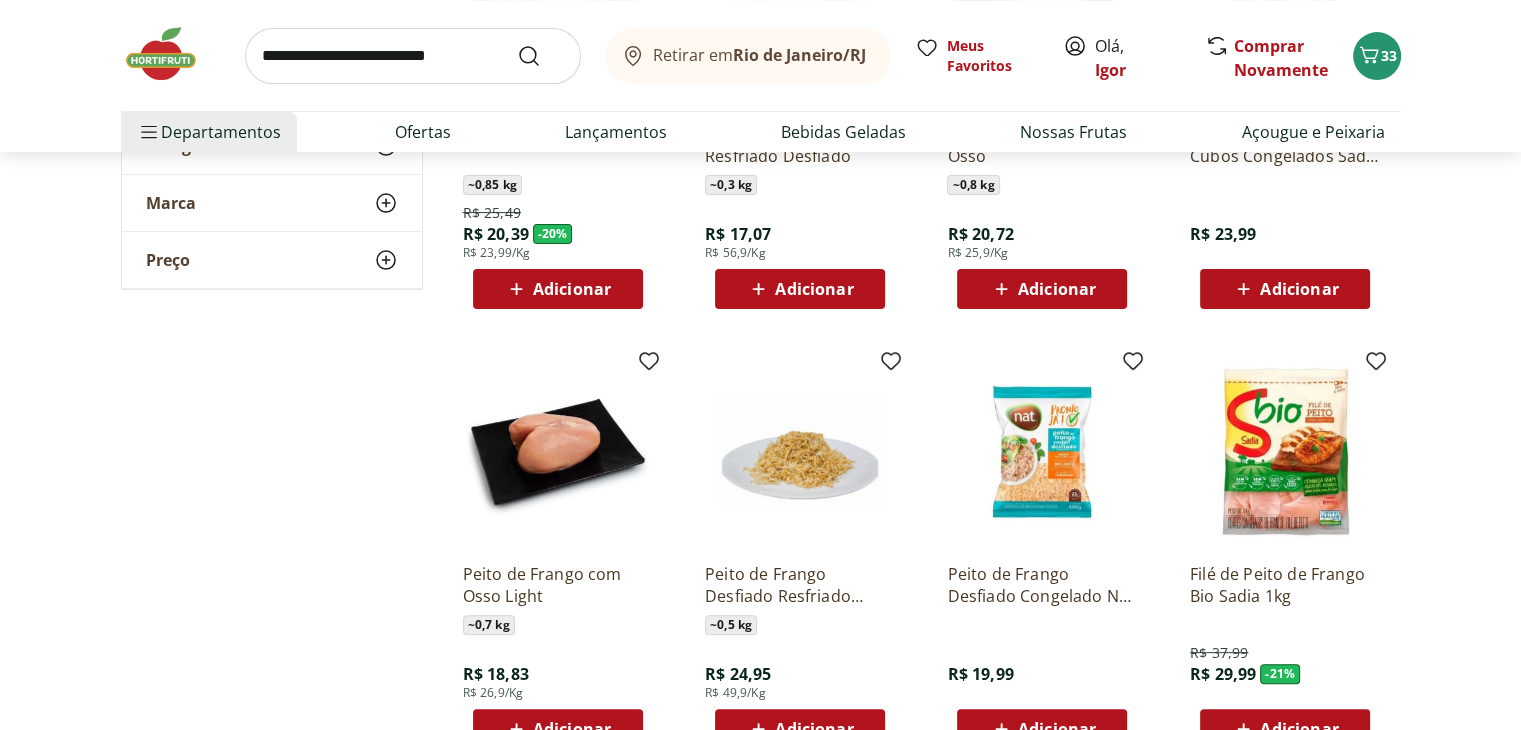 scroll, scrollTop: 310, scrollLeft: 0, axis: vertical 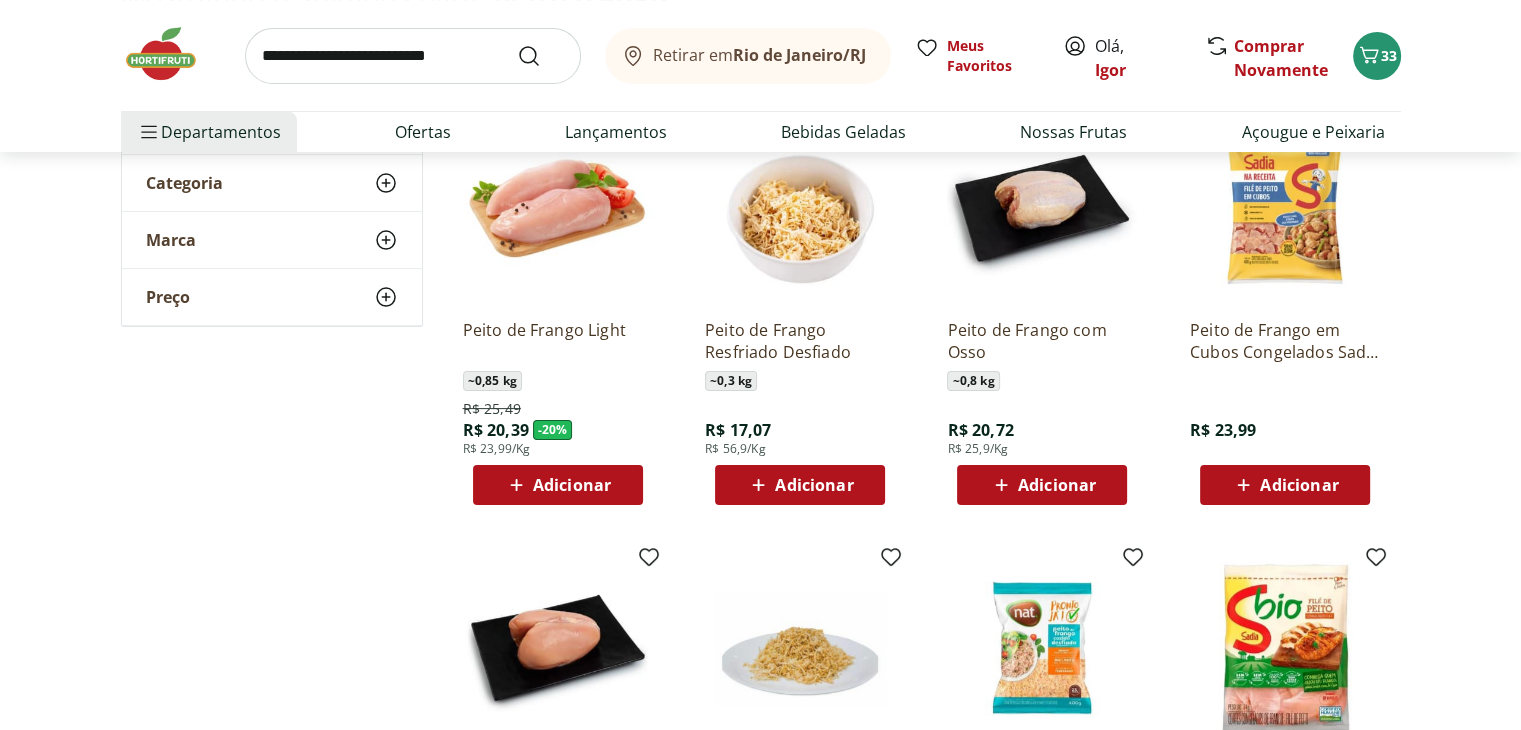 click on "Adicionar" at bounding box center [558, 485] 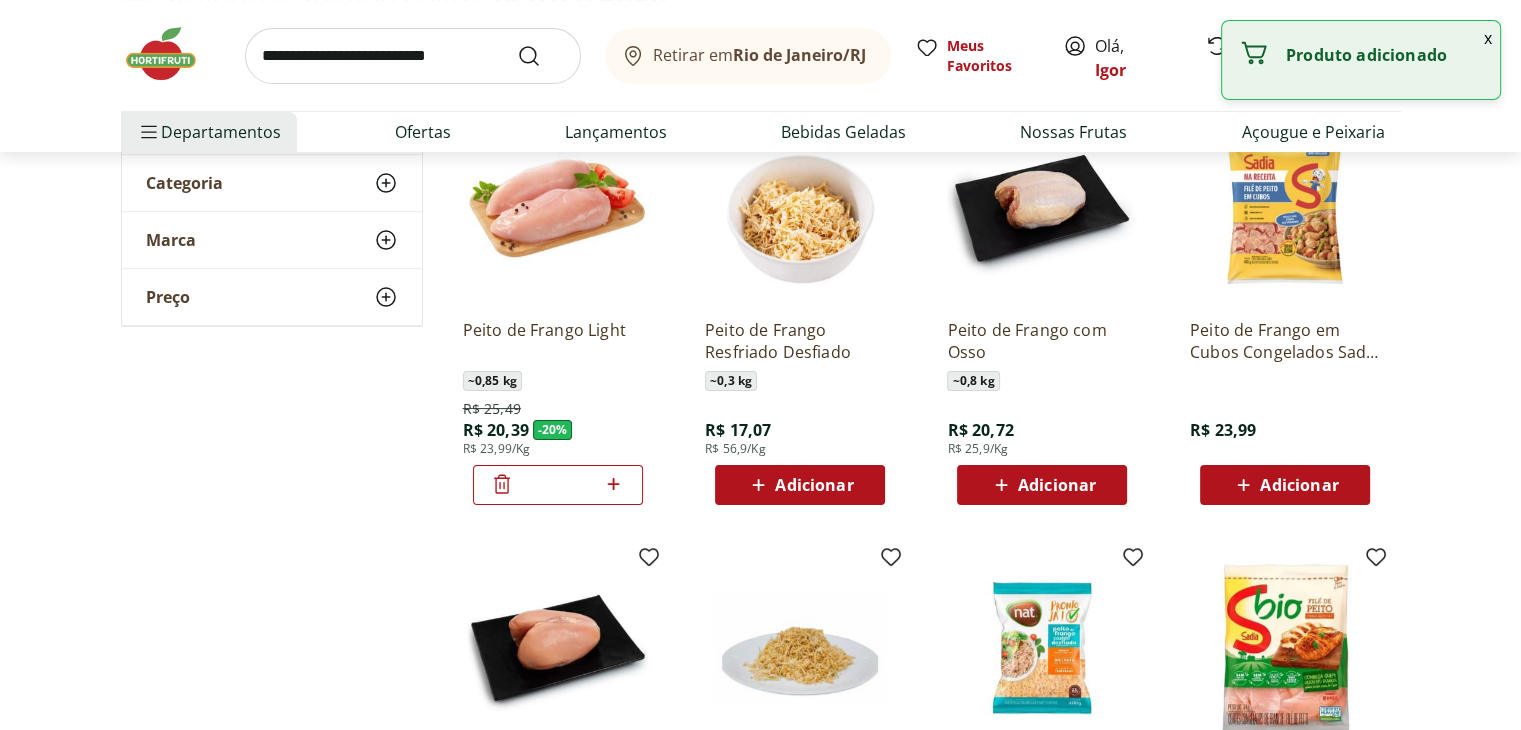 click 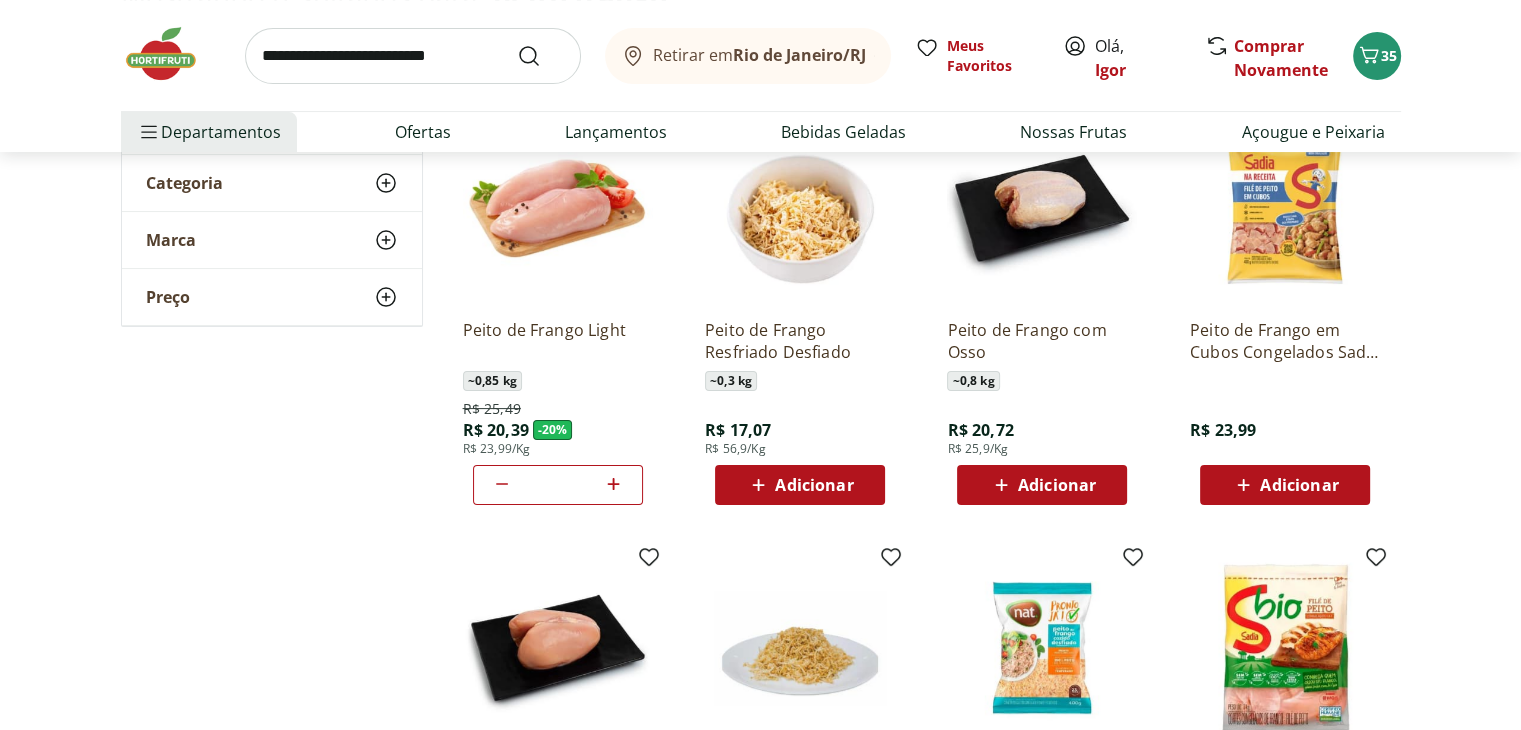 click at bounding box center (413, 56) 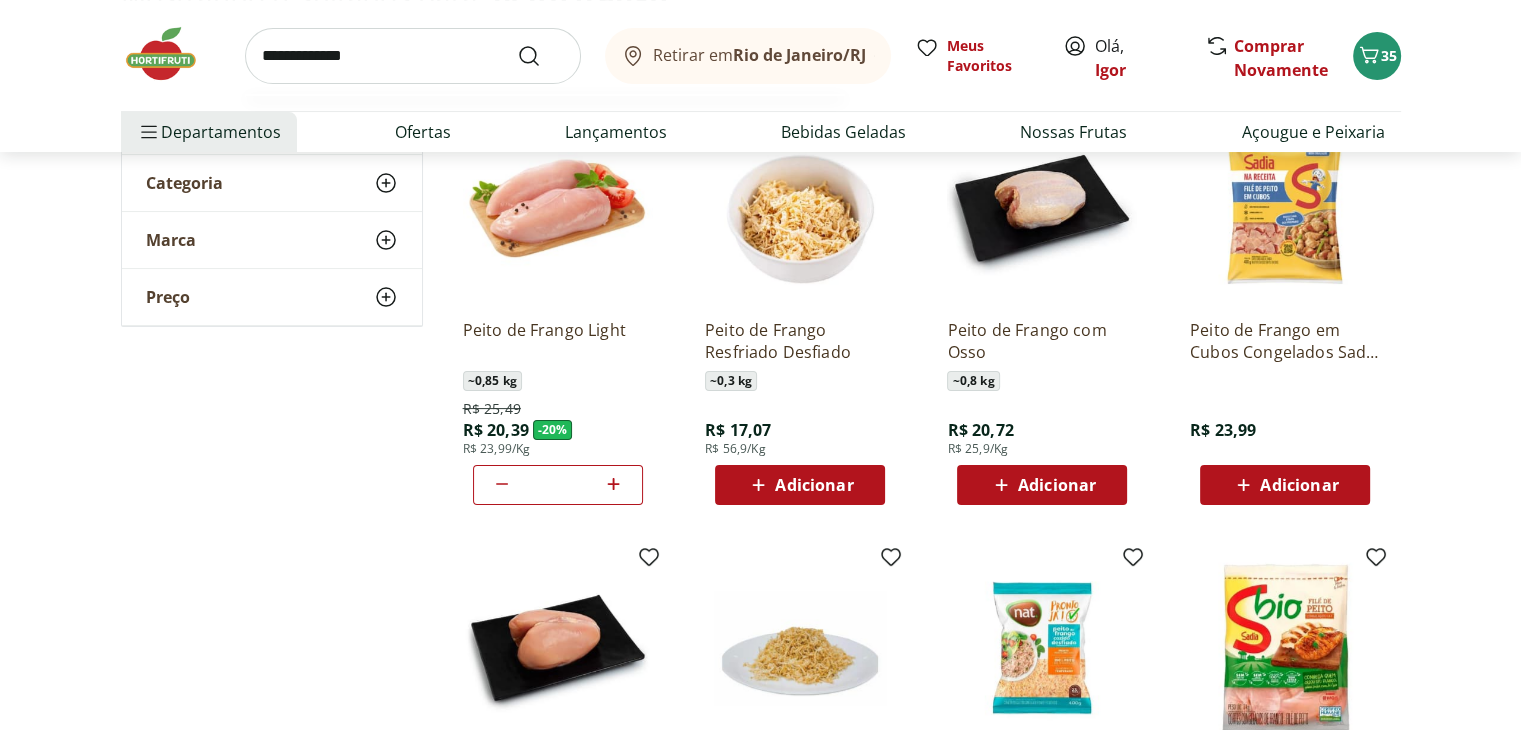 type on "**********" 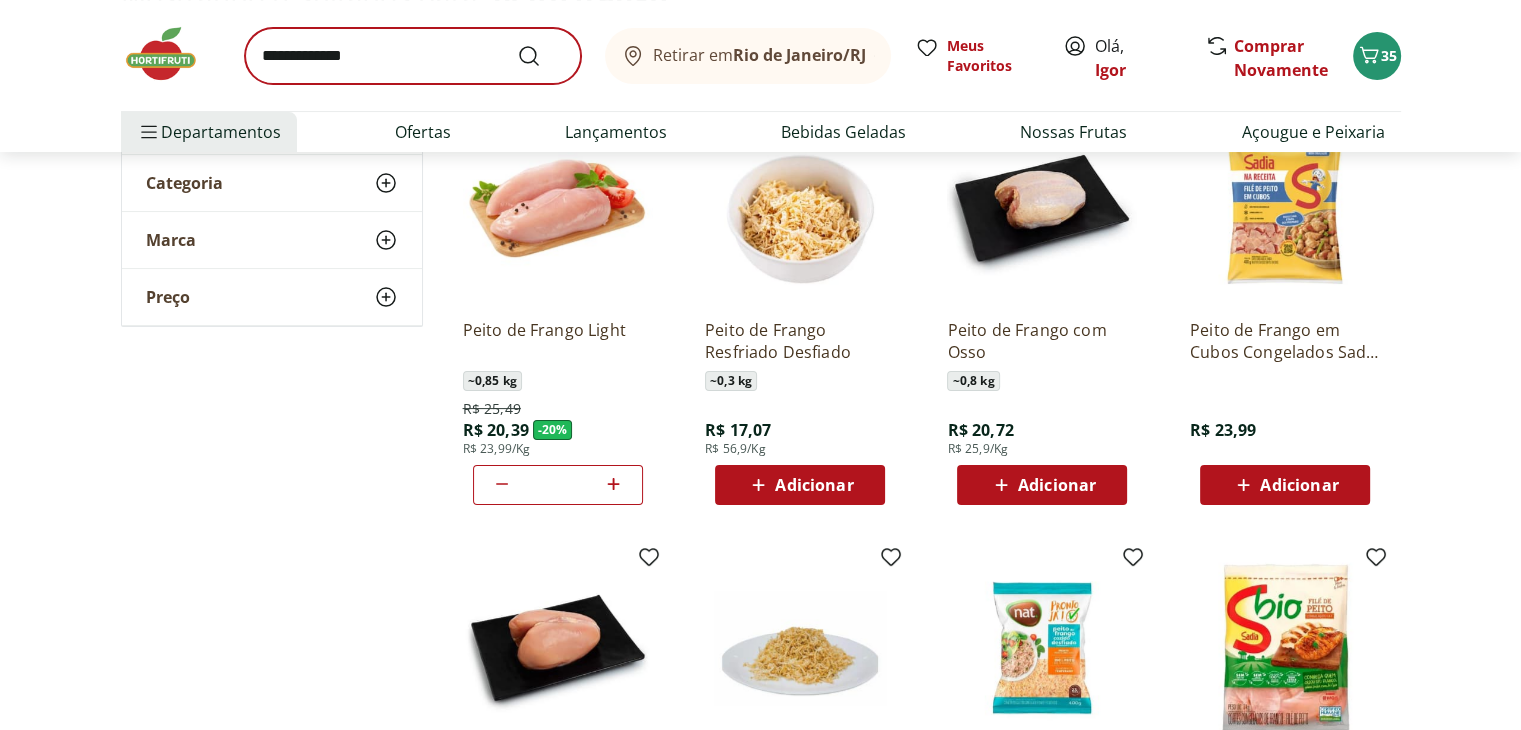 scroll, scrollTop: 0, scrollLeft: 0, axis: both 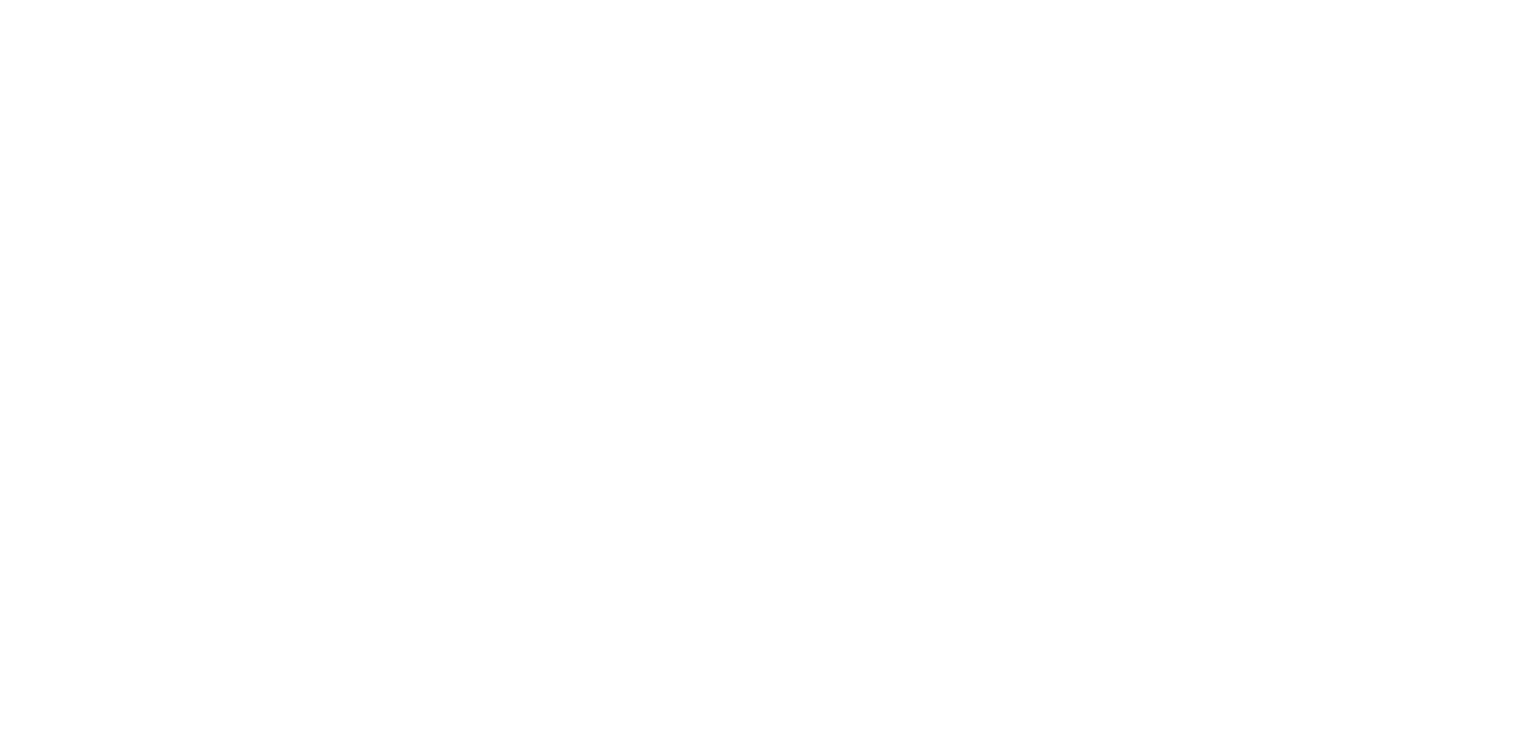 select on "**********" 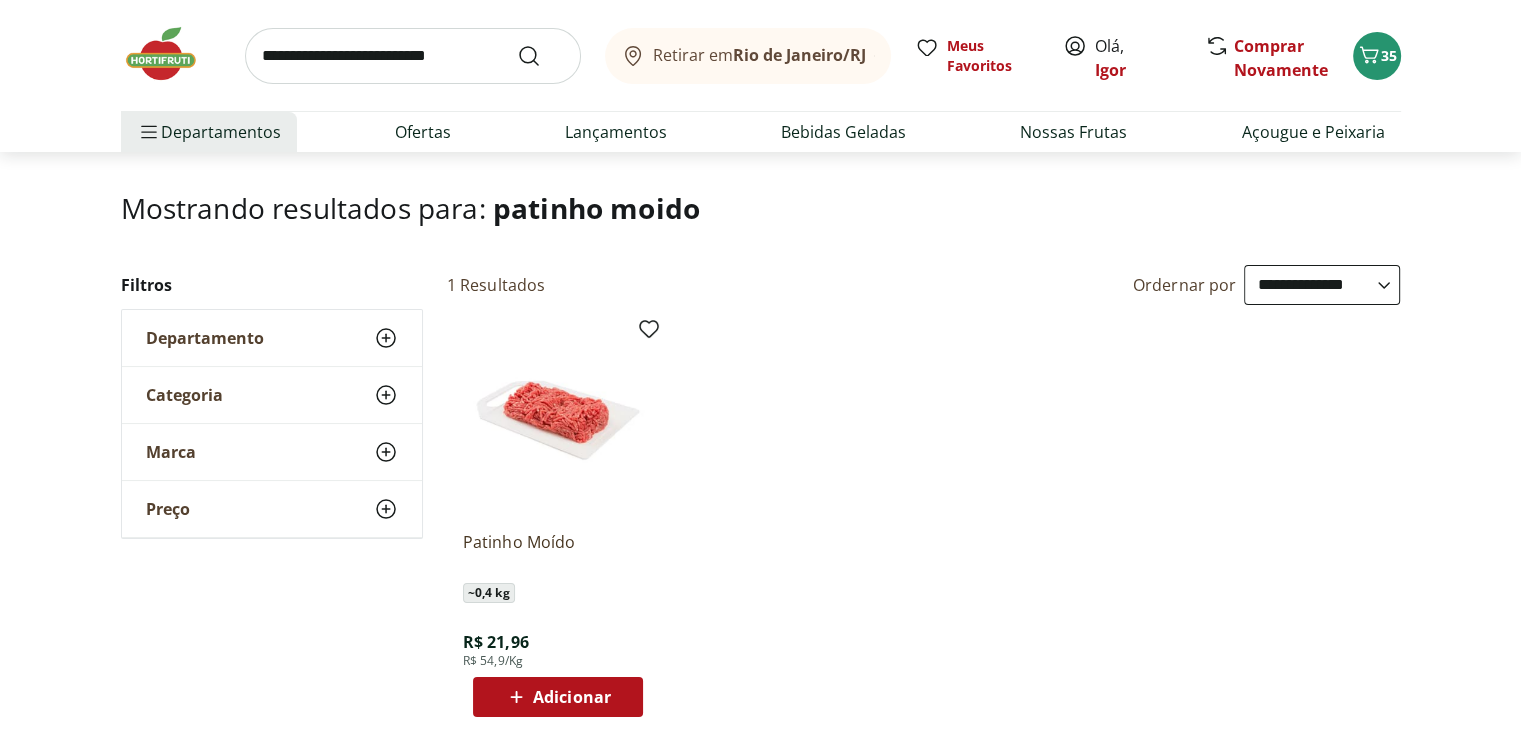 scroll, scrollTop: 102, scrollLeft: 0, axis: vertical 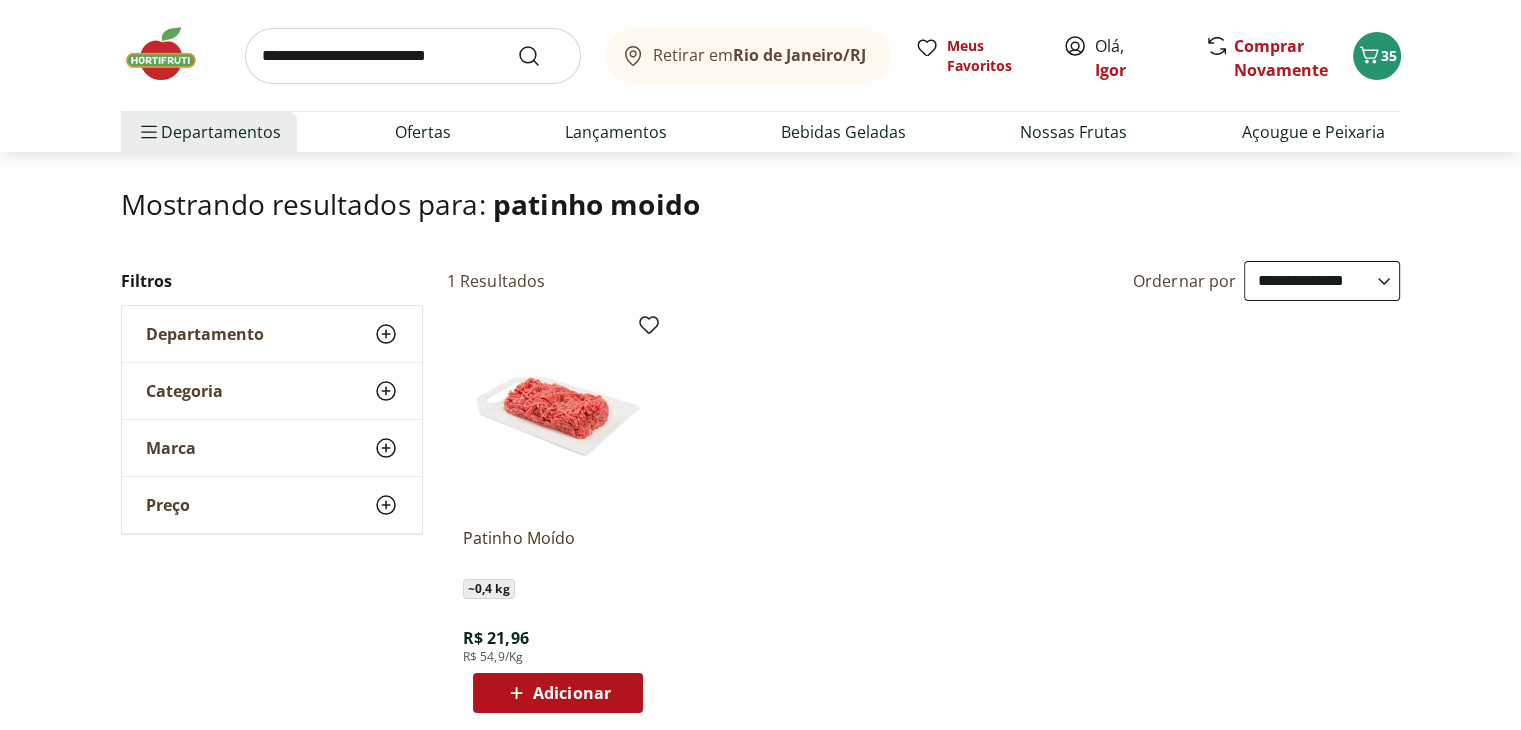 click on "Adicionar" at bounding box center (572, 693) 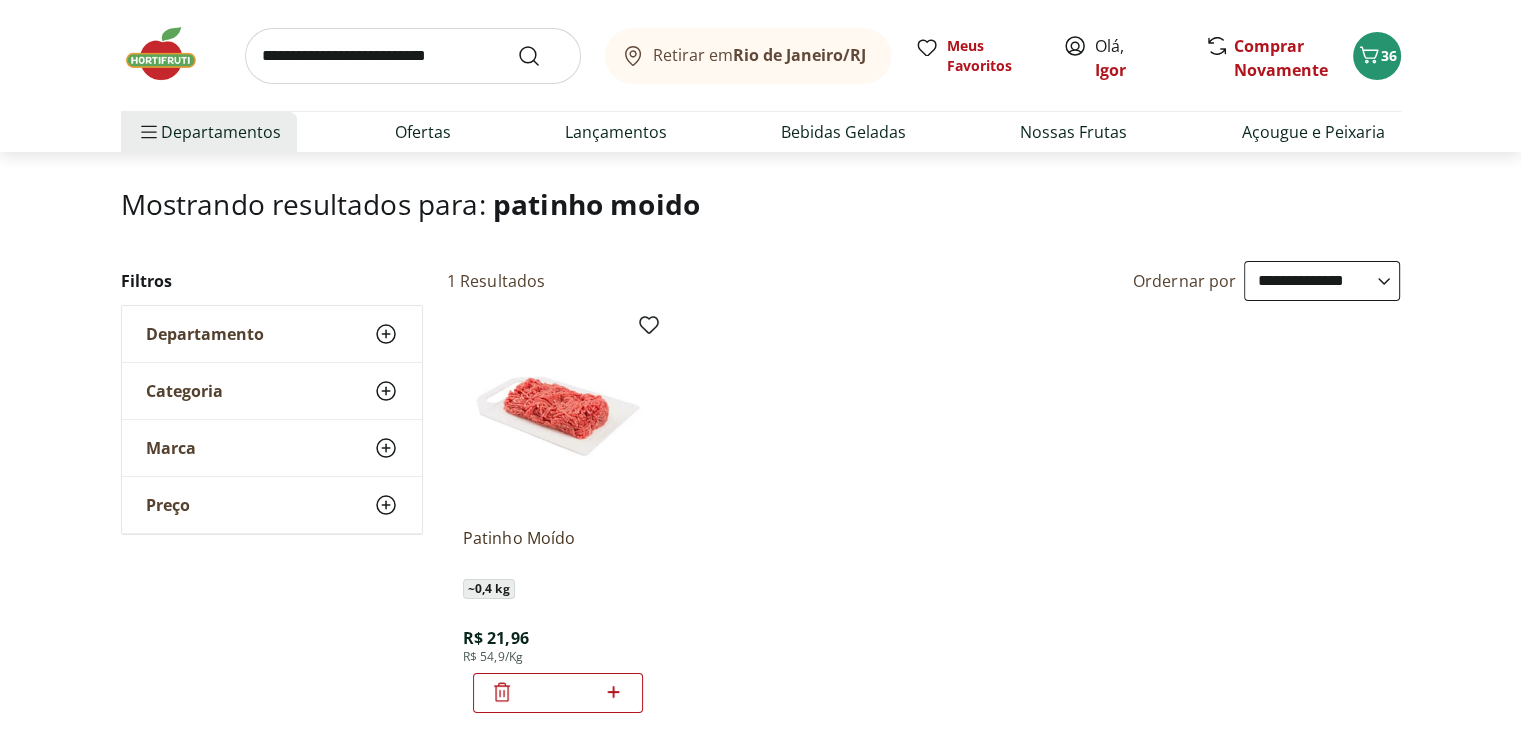 click at bounding box center (413, 56) 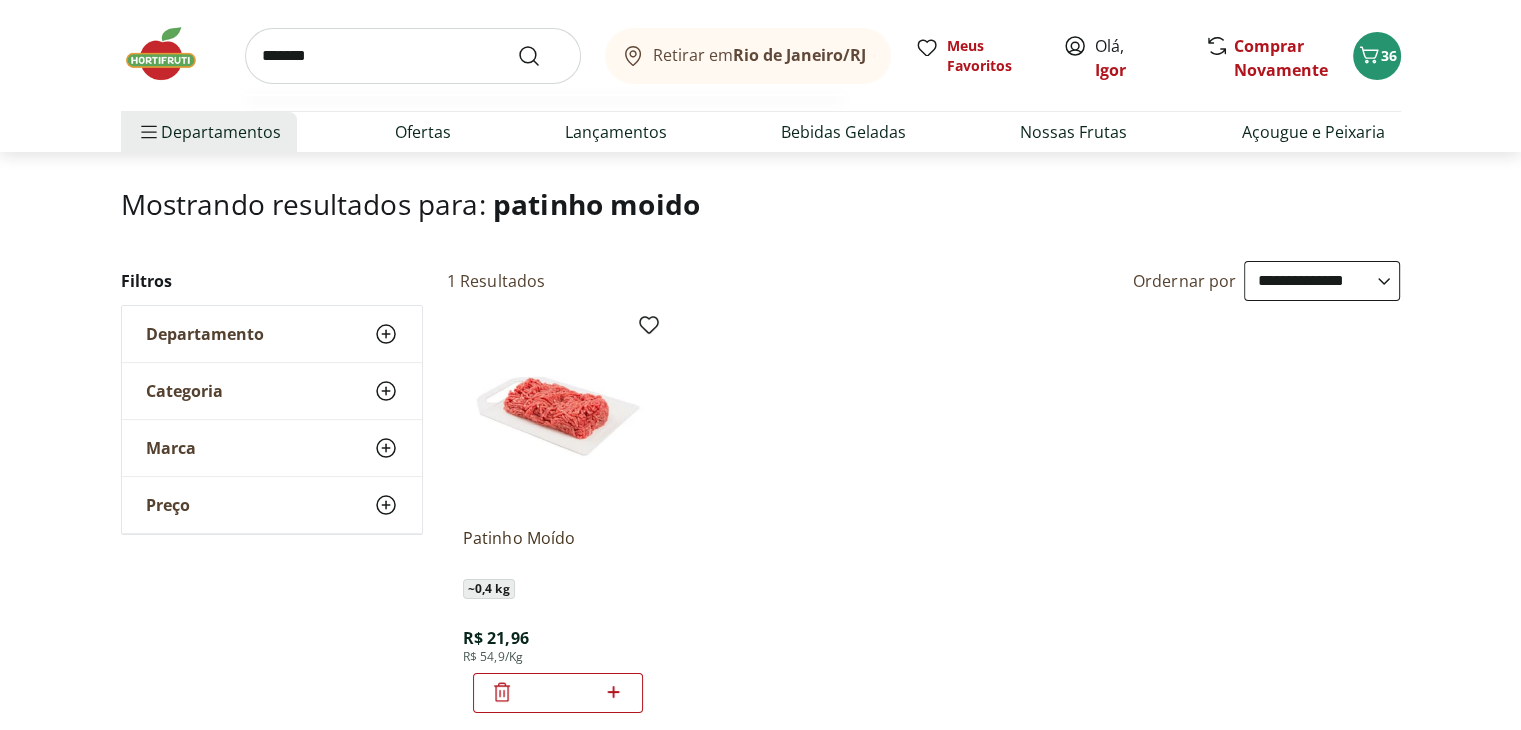 type on "*******" 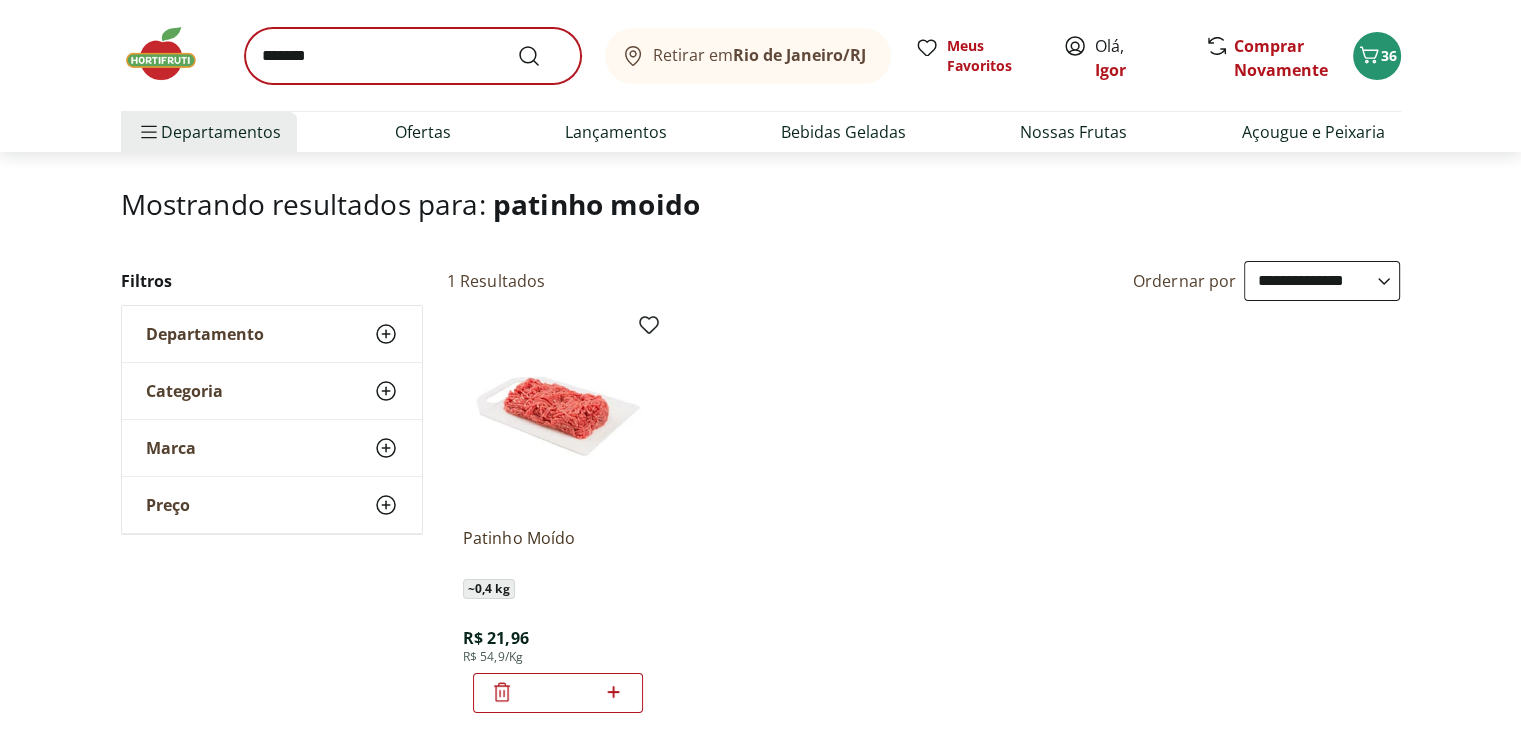 scroll, scrollTop: 0, scrollLeft: 0, axis: both 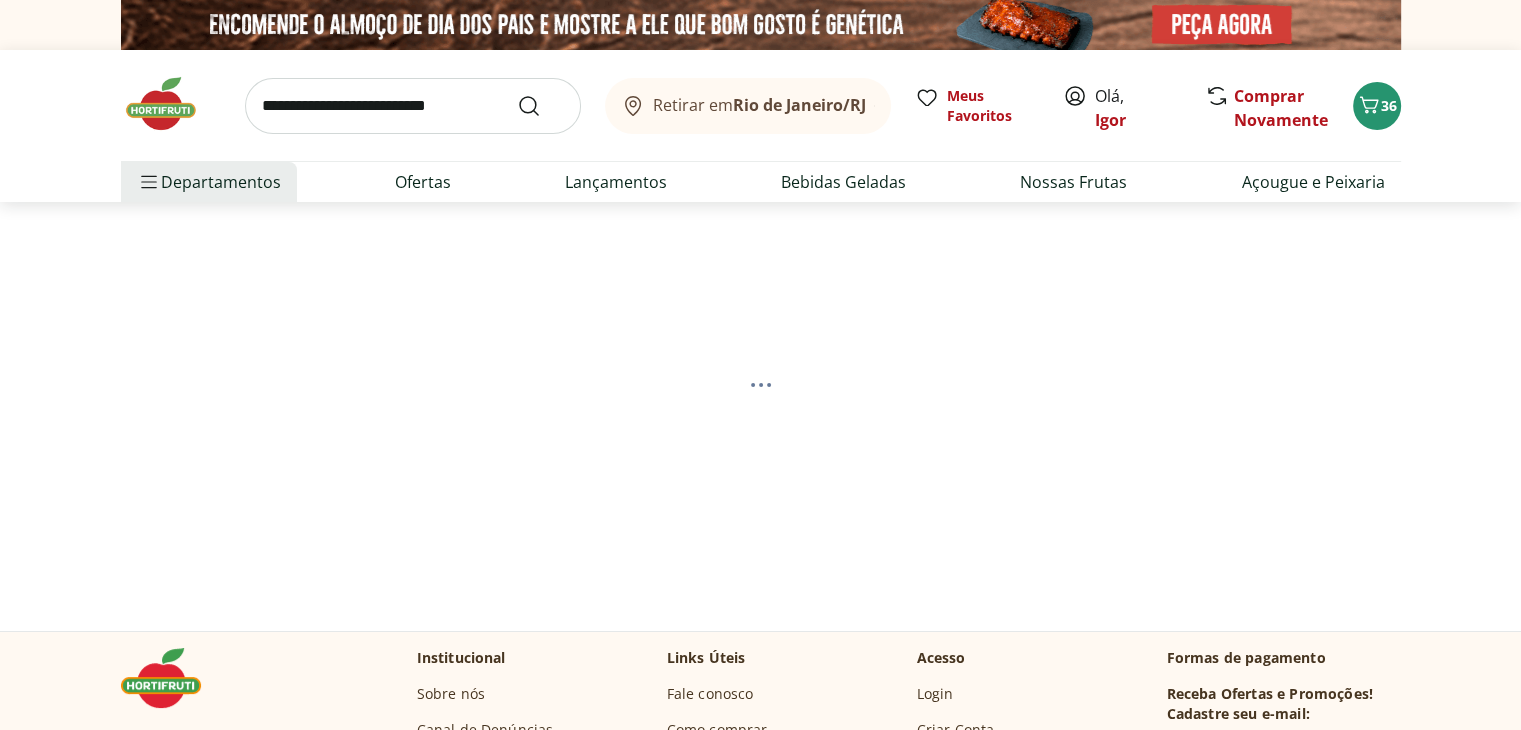 select on "**********" 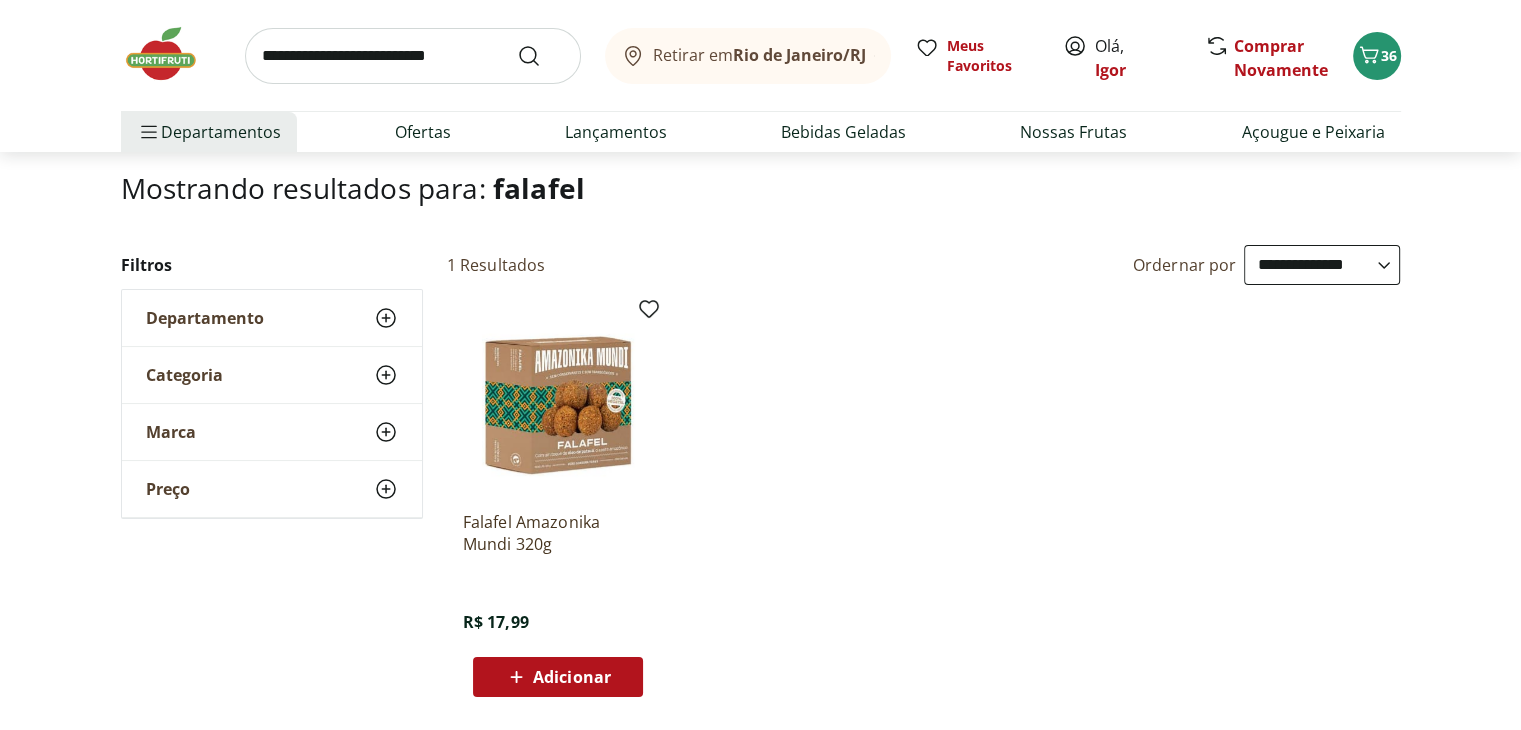 scroll, scrollTop: 120, scrollLeft: 0, axis: vertical 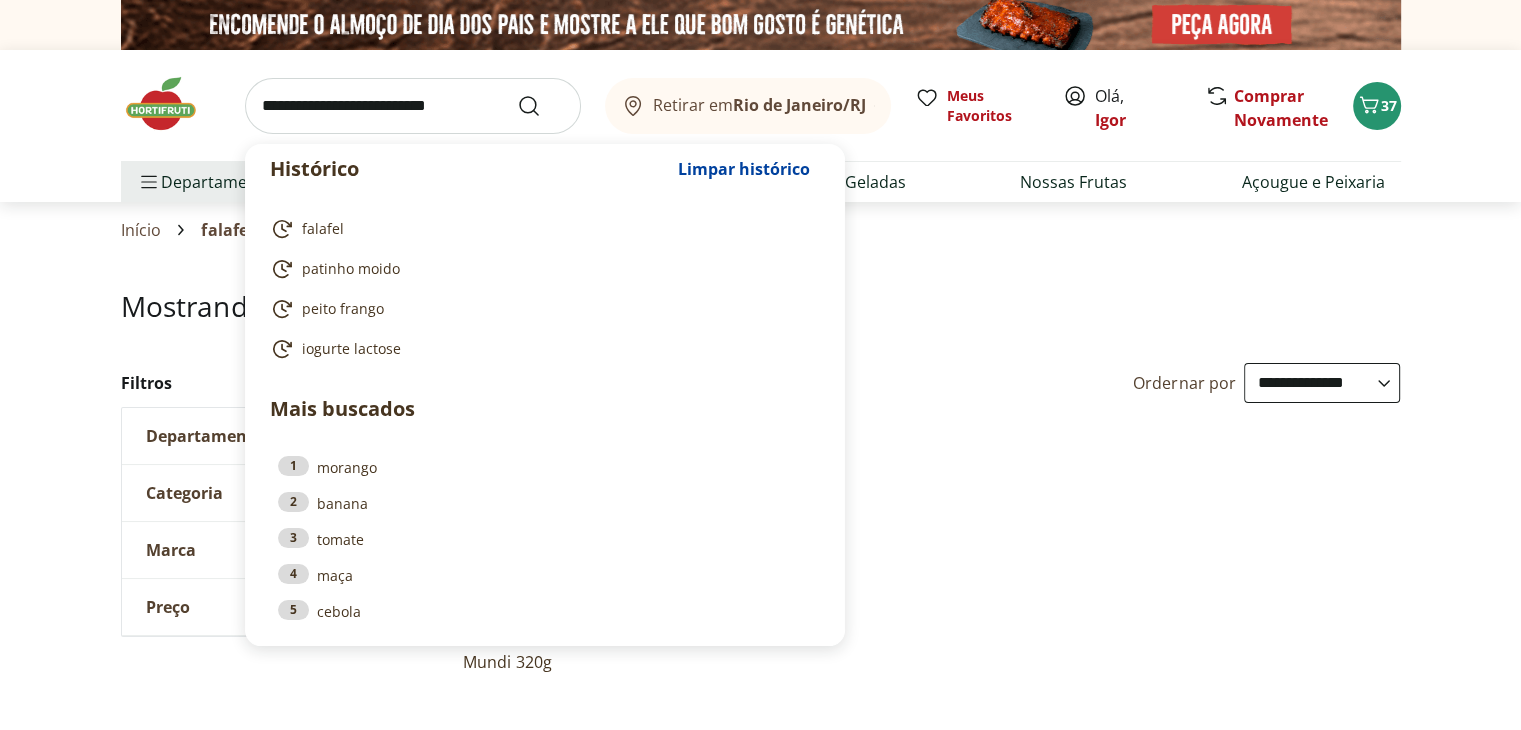 click at bounding box center (413, 106) 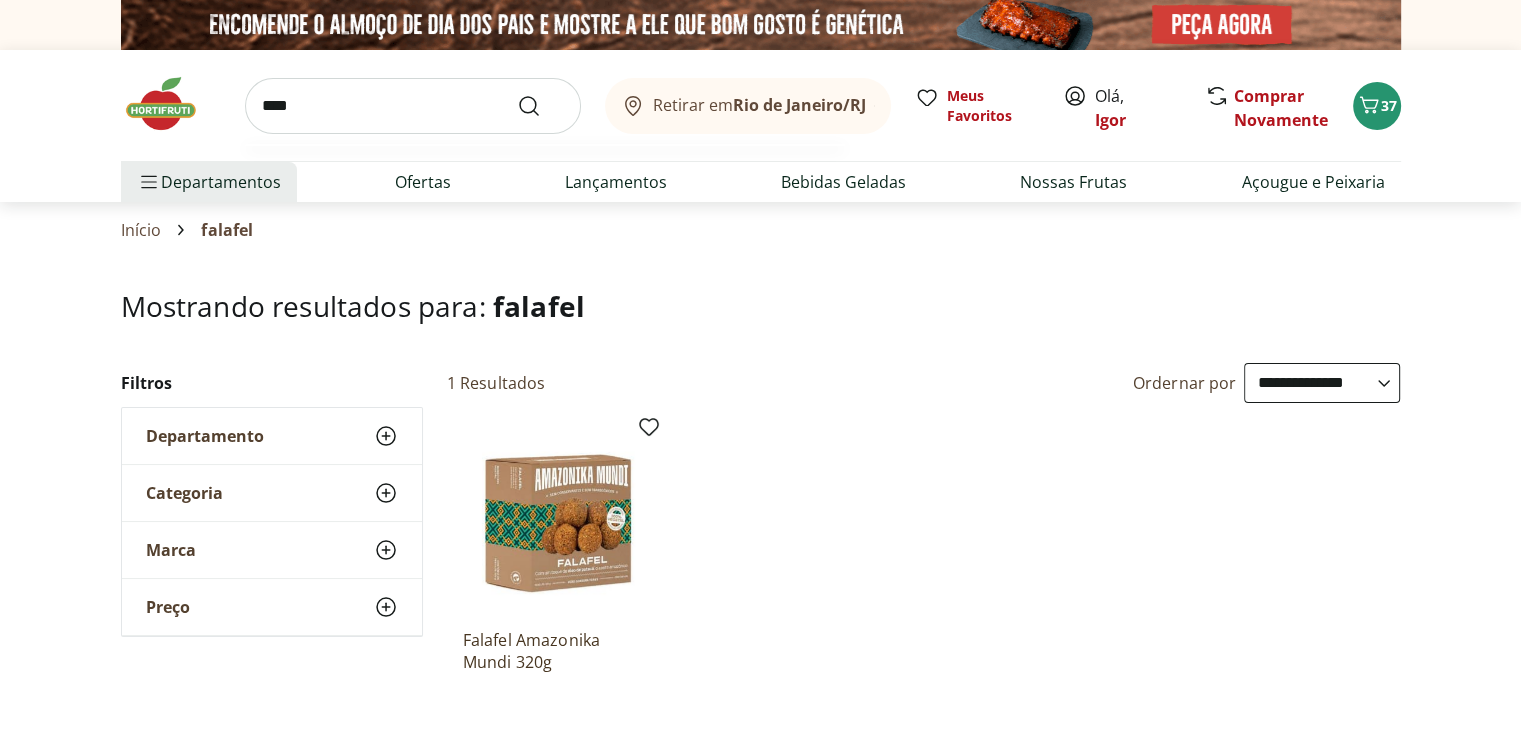 type on "****" 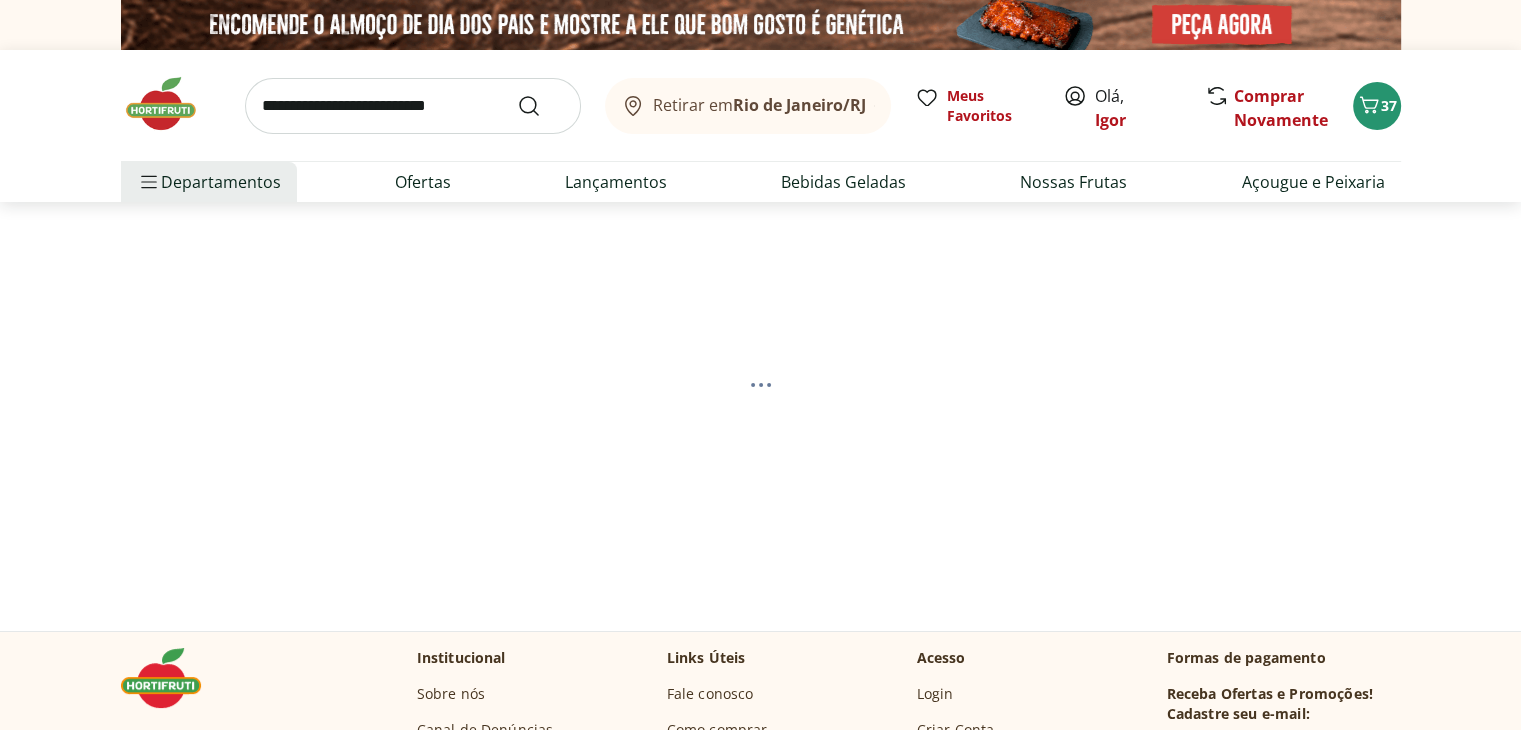 select on "**********" 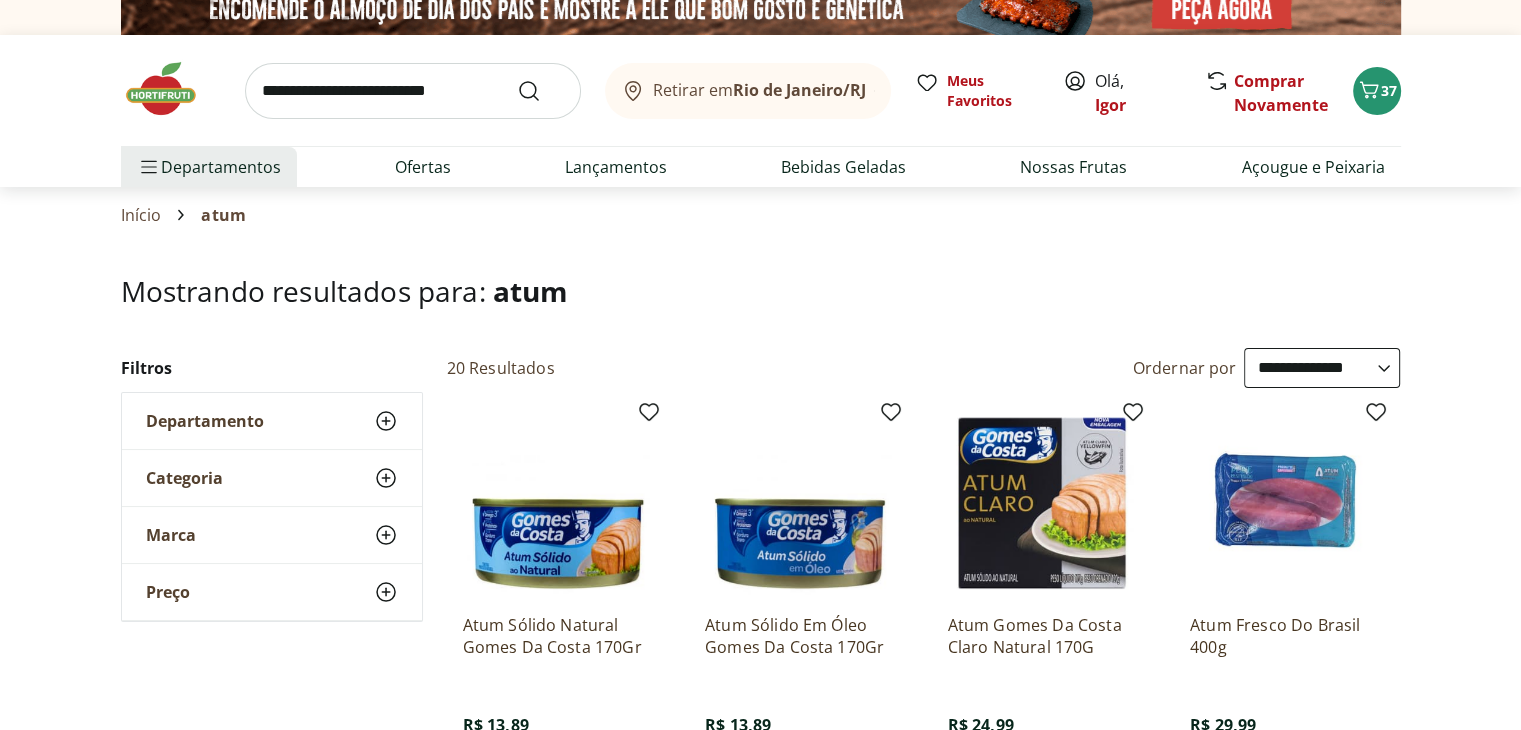 scroll, scrollTop: 0, scrollLeft: 0, axis: both 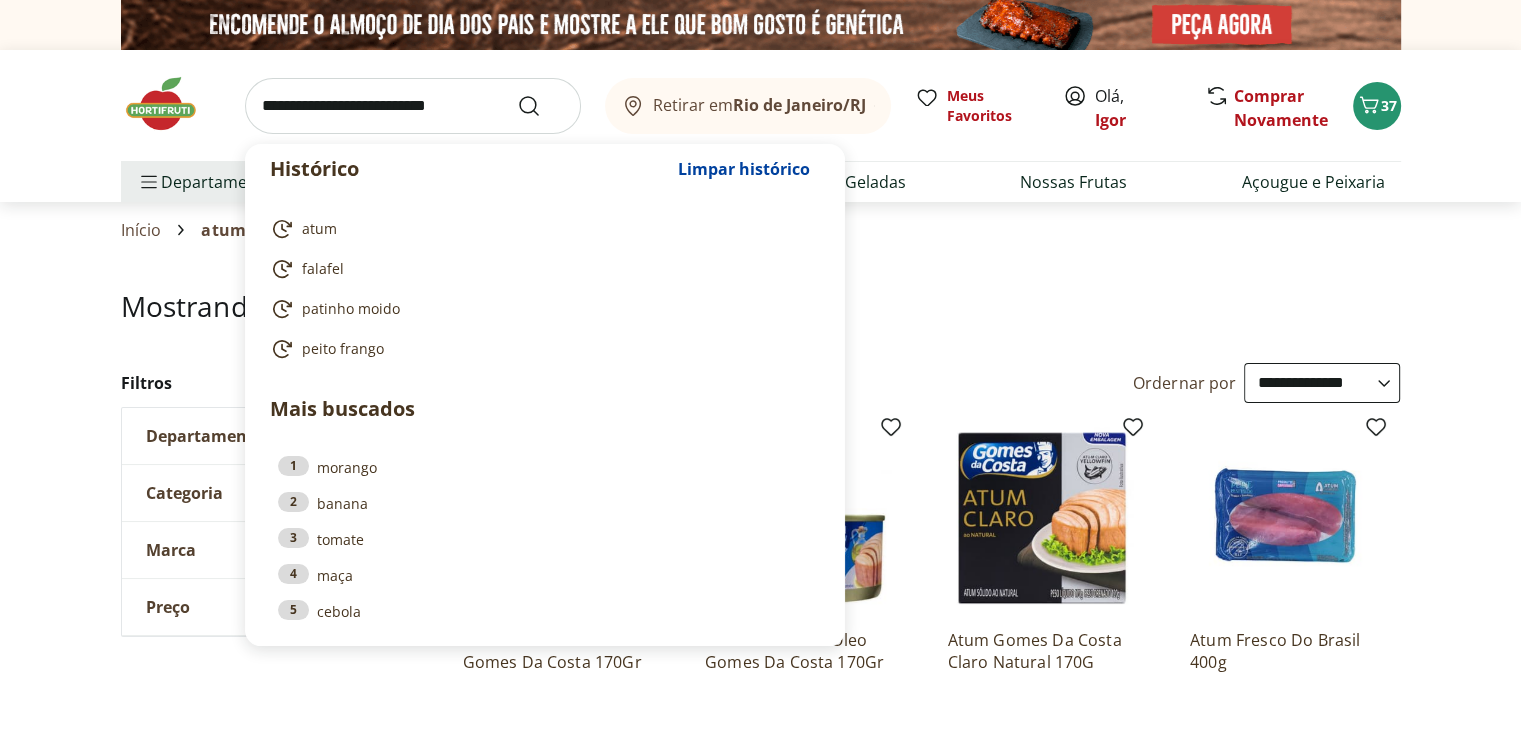click at bounding box center (413, 106) 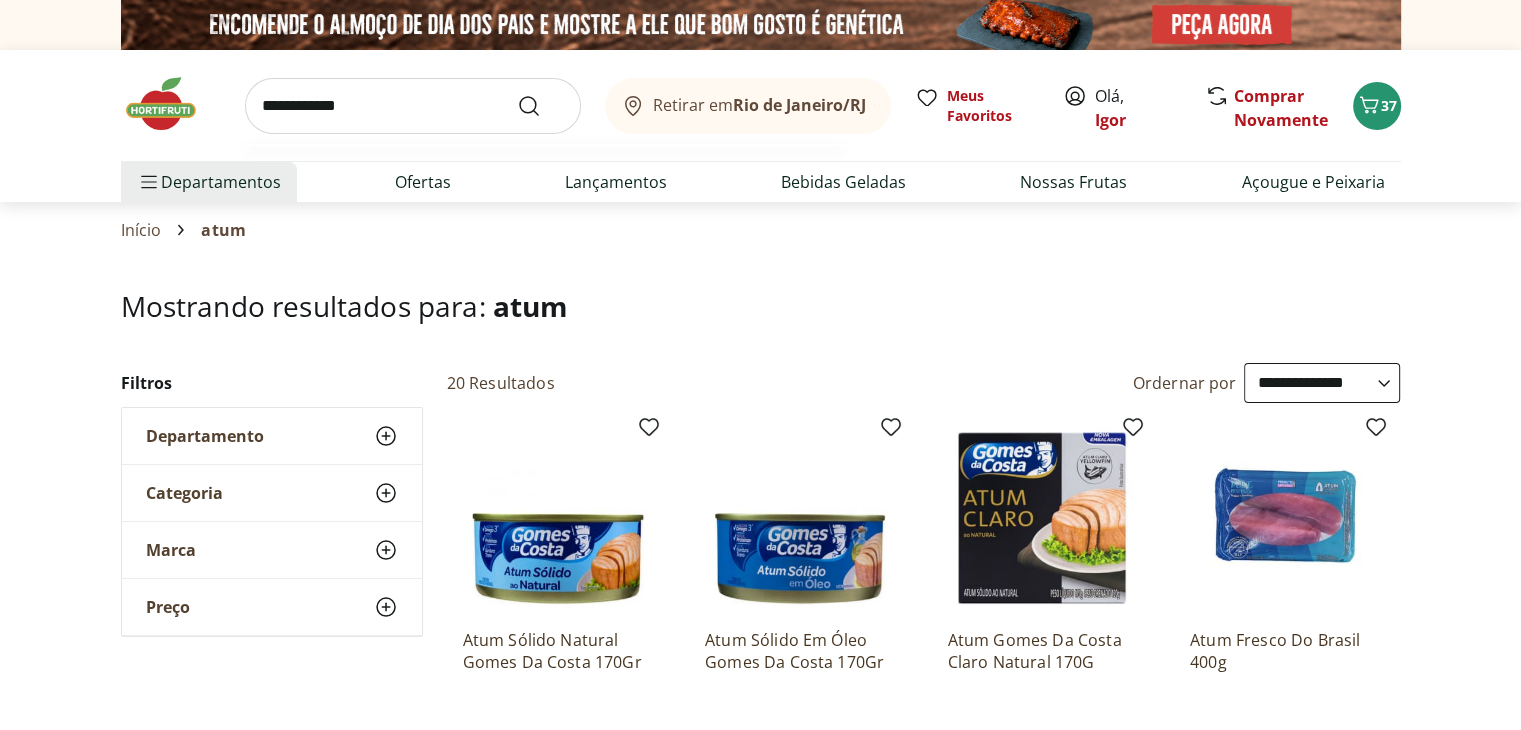 type on "**********" 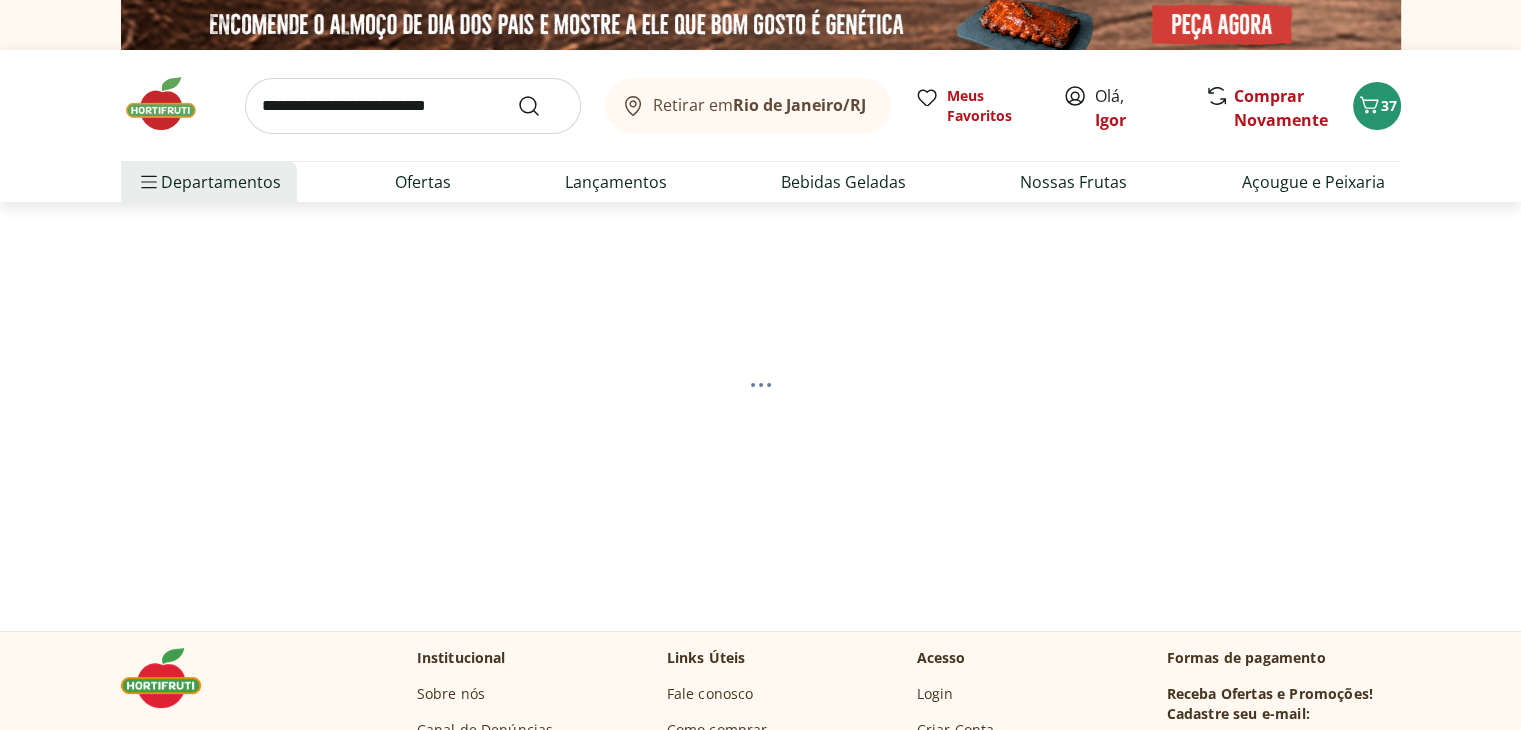 select on "**********" 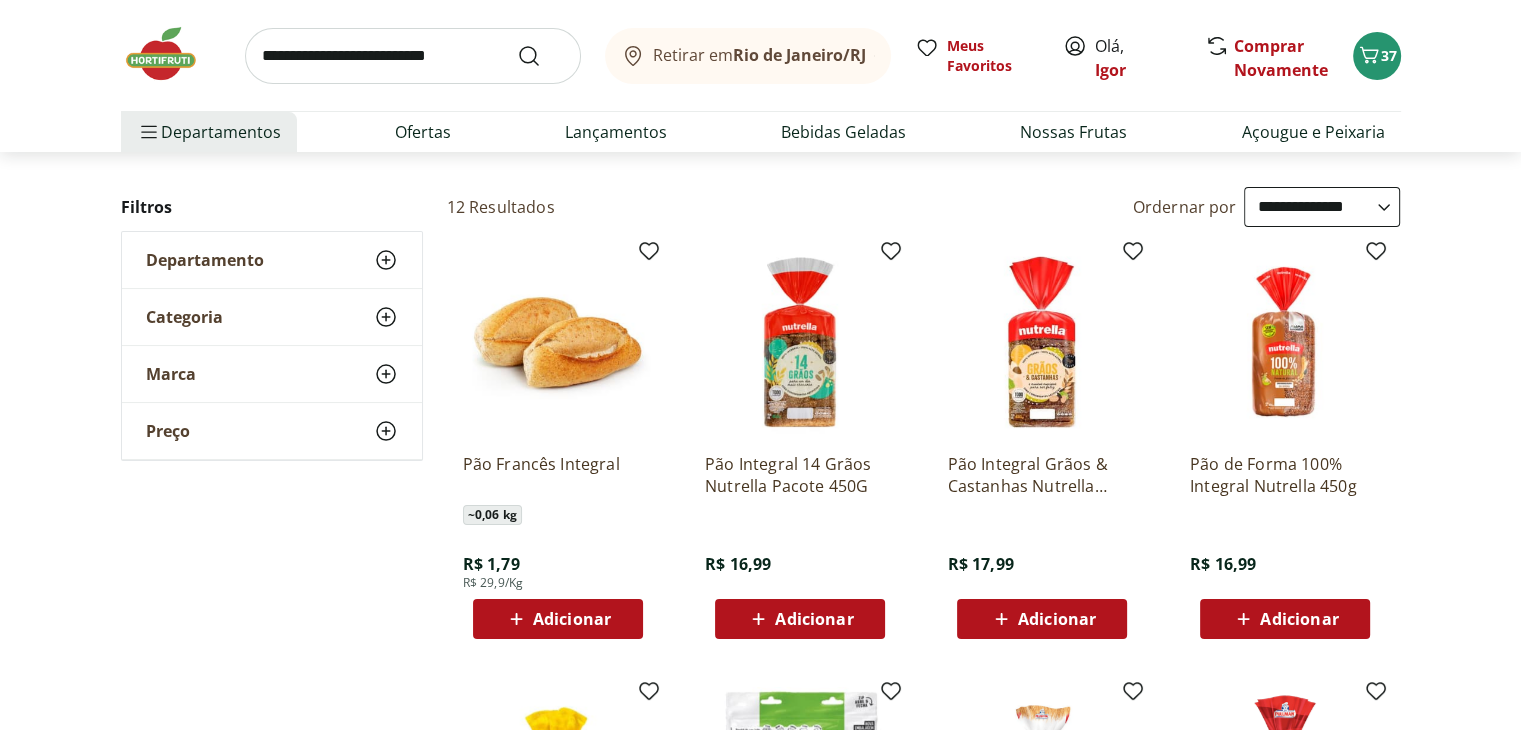 scroll, scrollTop: 180, scrollLeft: 0, axis: vertical 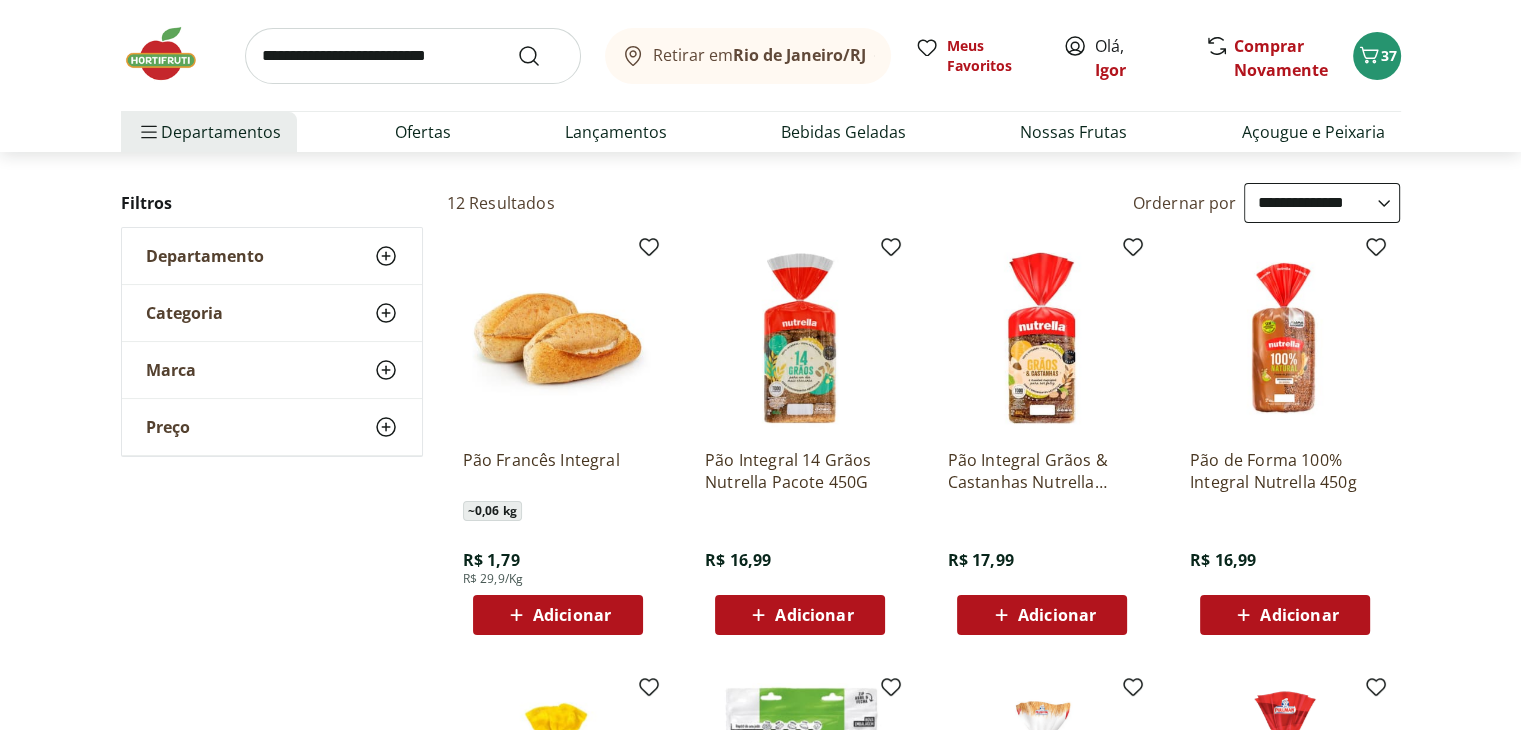 click on "Adicionar" at bounding box center [814, 615] 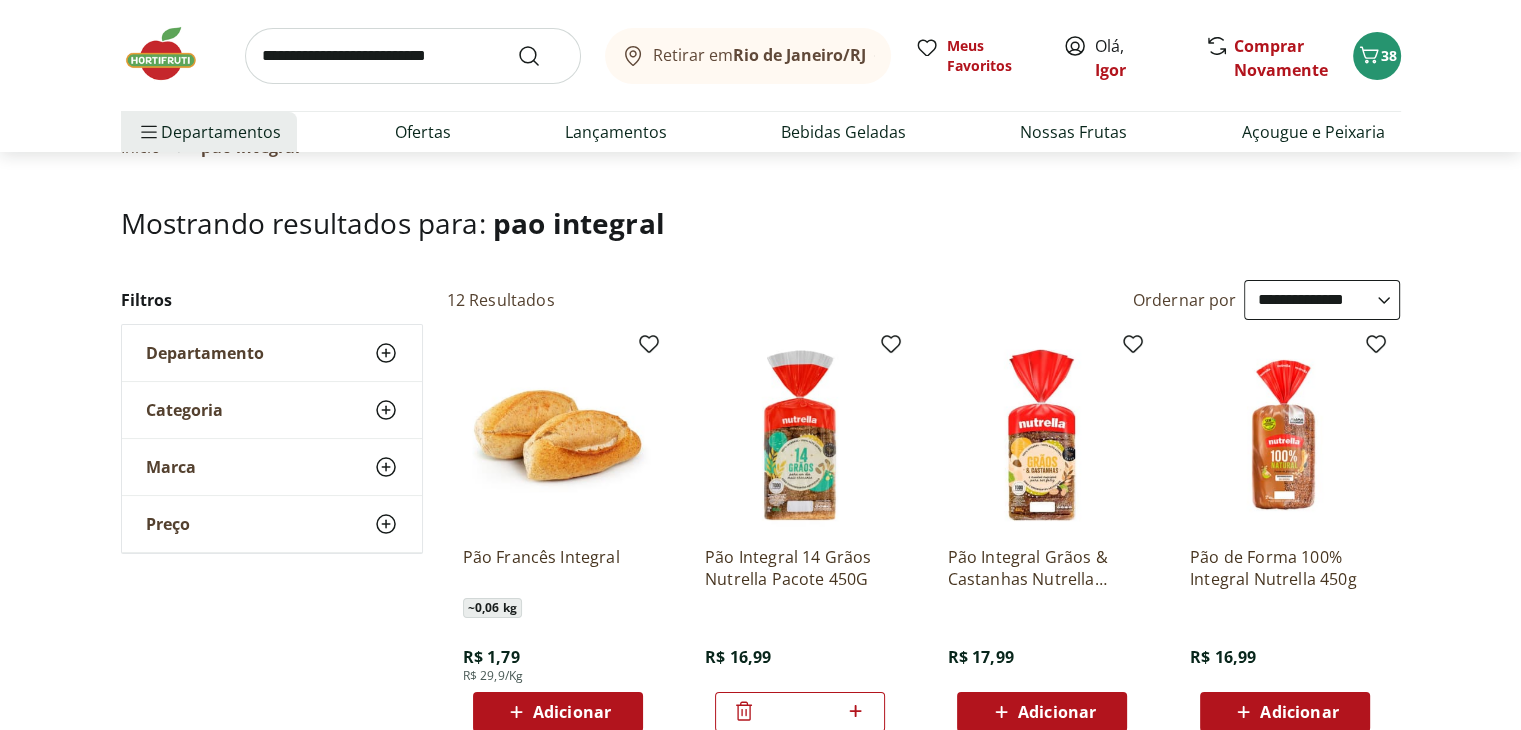 scroll, scrollTop: 24, scrollLeft: 0, axis: vertical 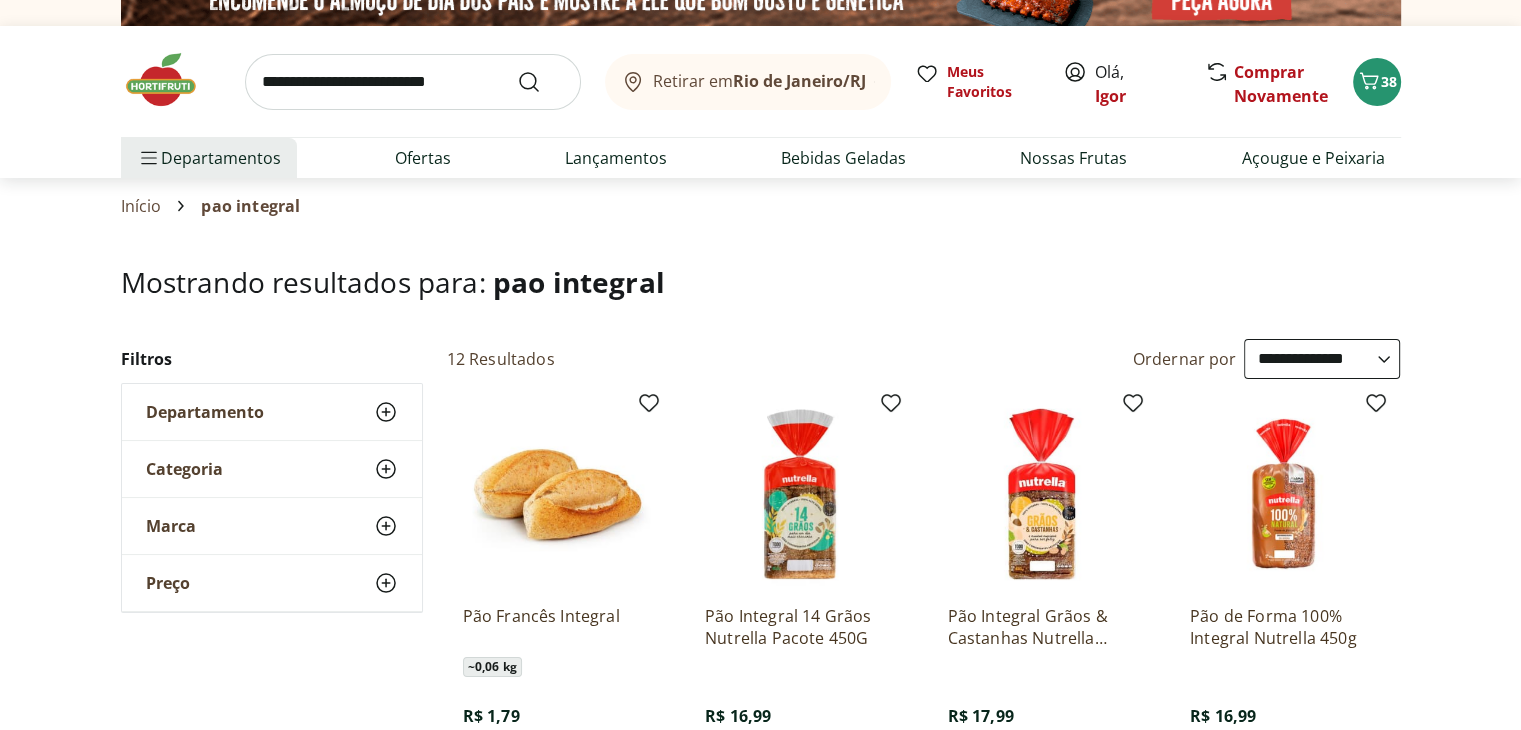 click at bounding box center (413, 82) 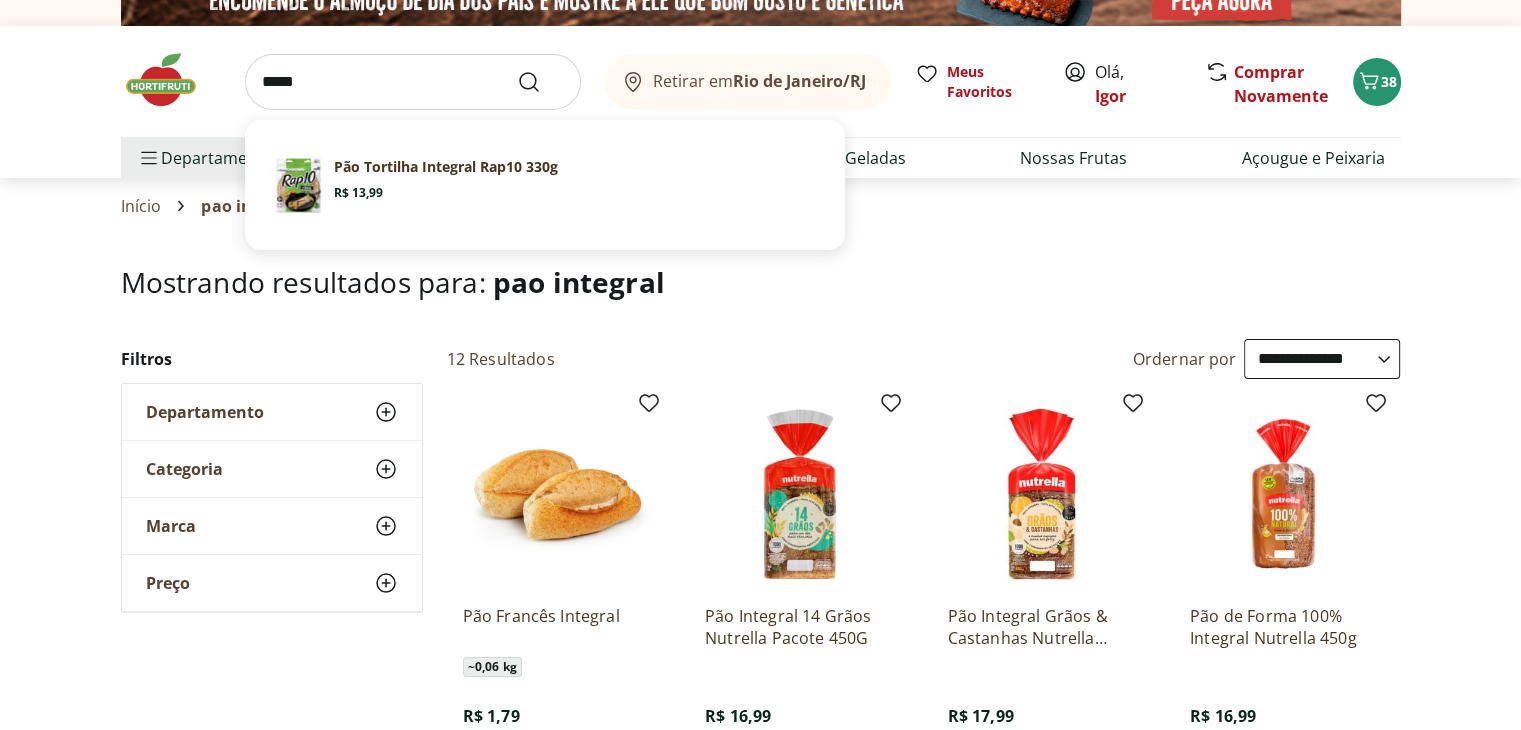 type on "*****" 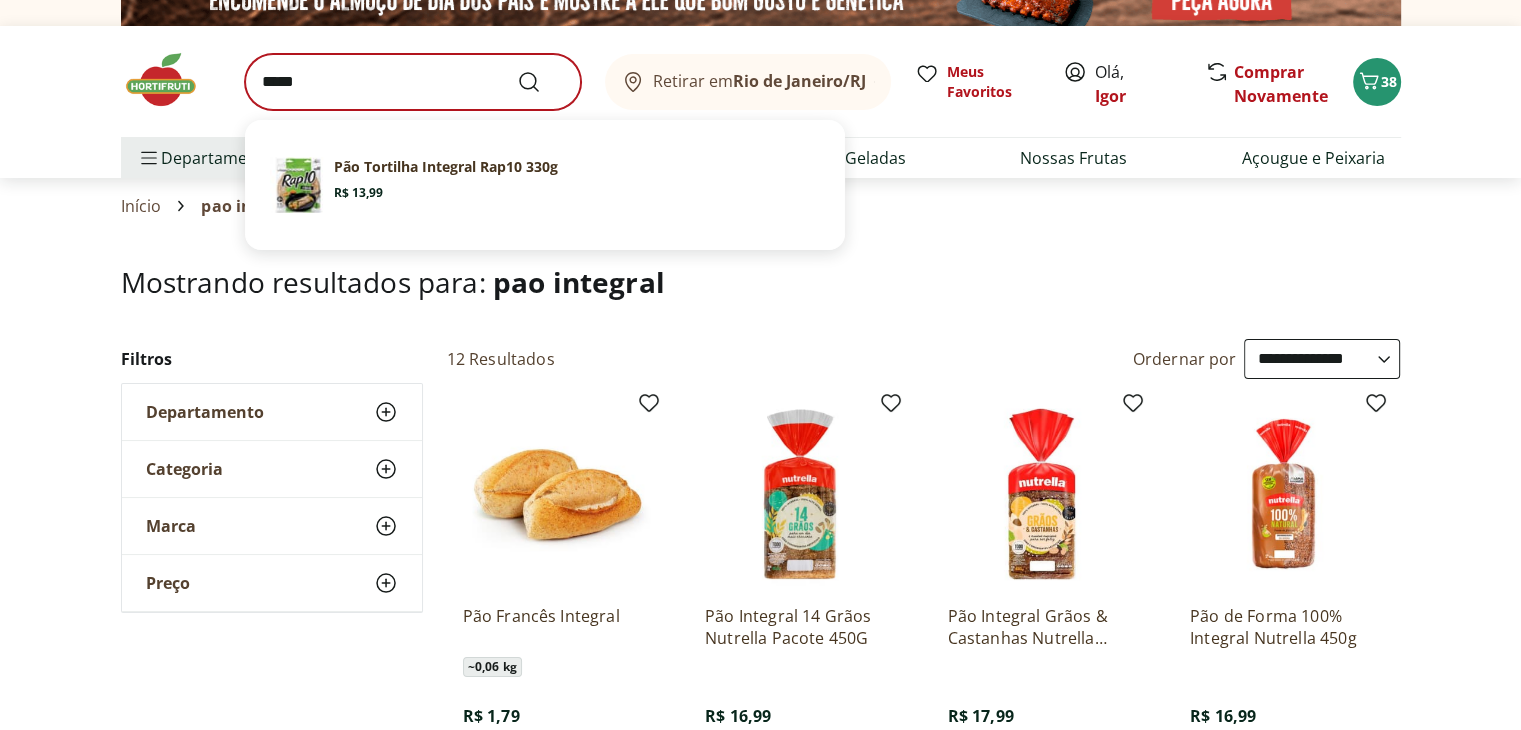 scroll, scrollTop: 0, scrollLeft: 0, axis: both 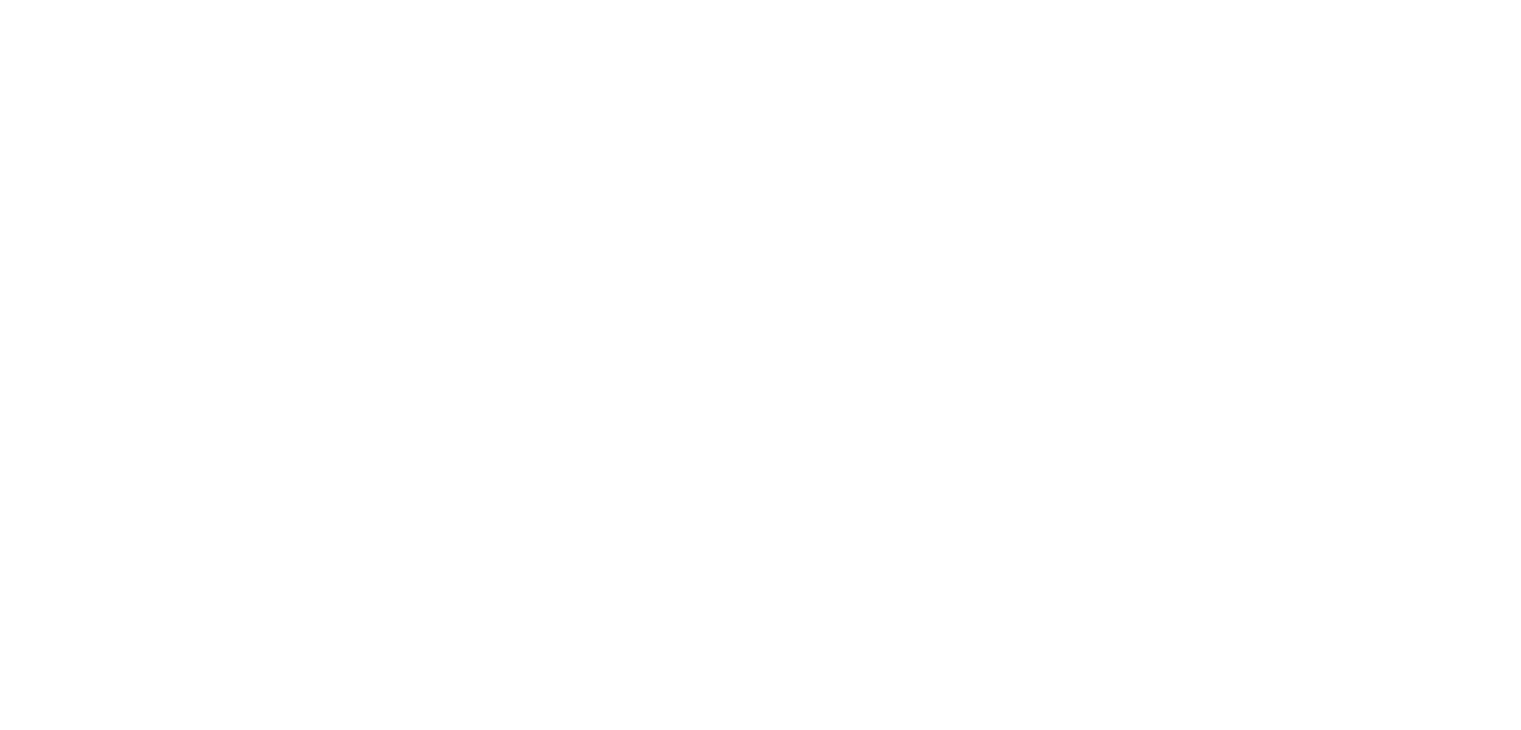 select on "**********" 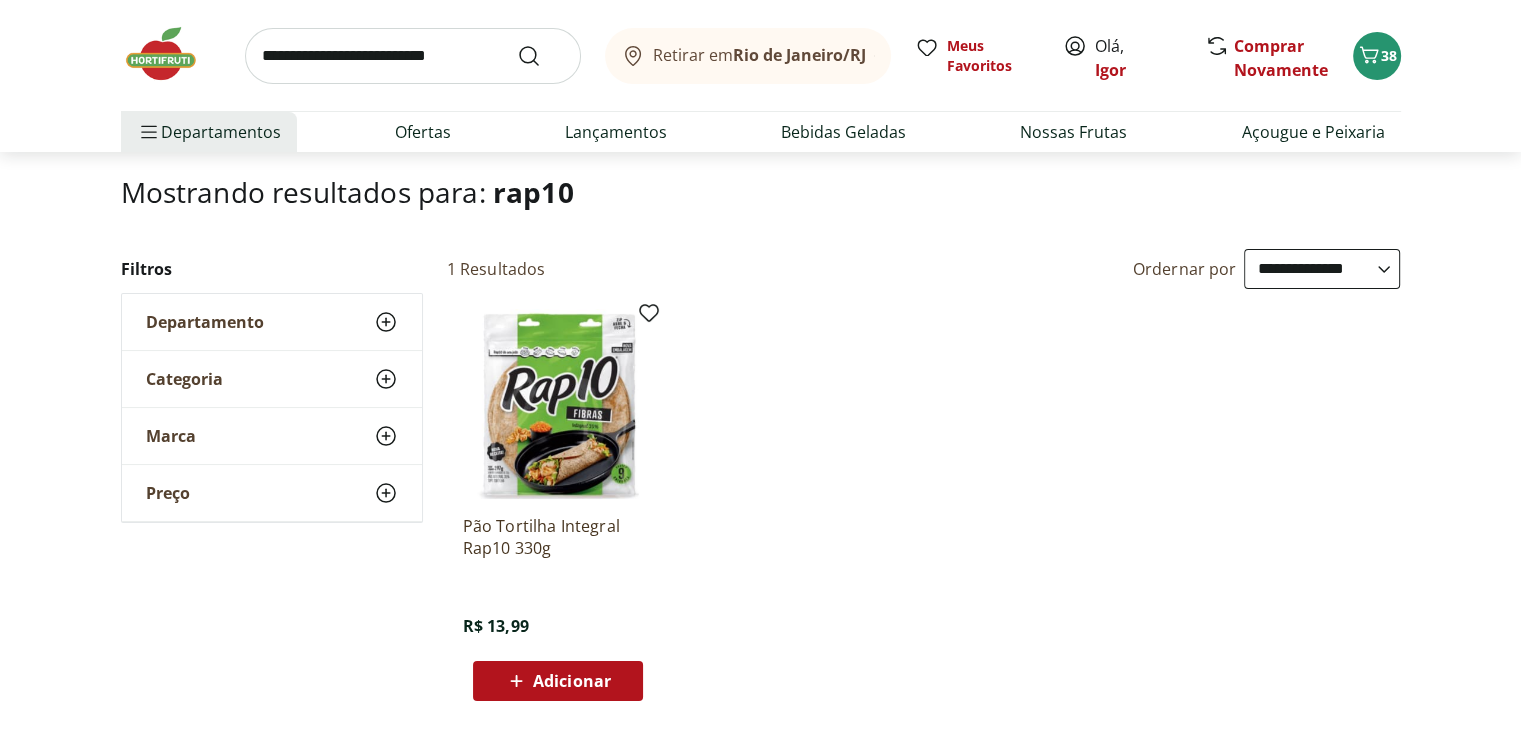 scroll, scrollTop: 112, scrollLeft: 0, axis: vertical 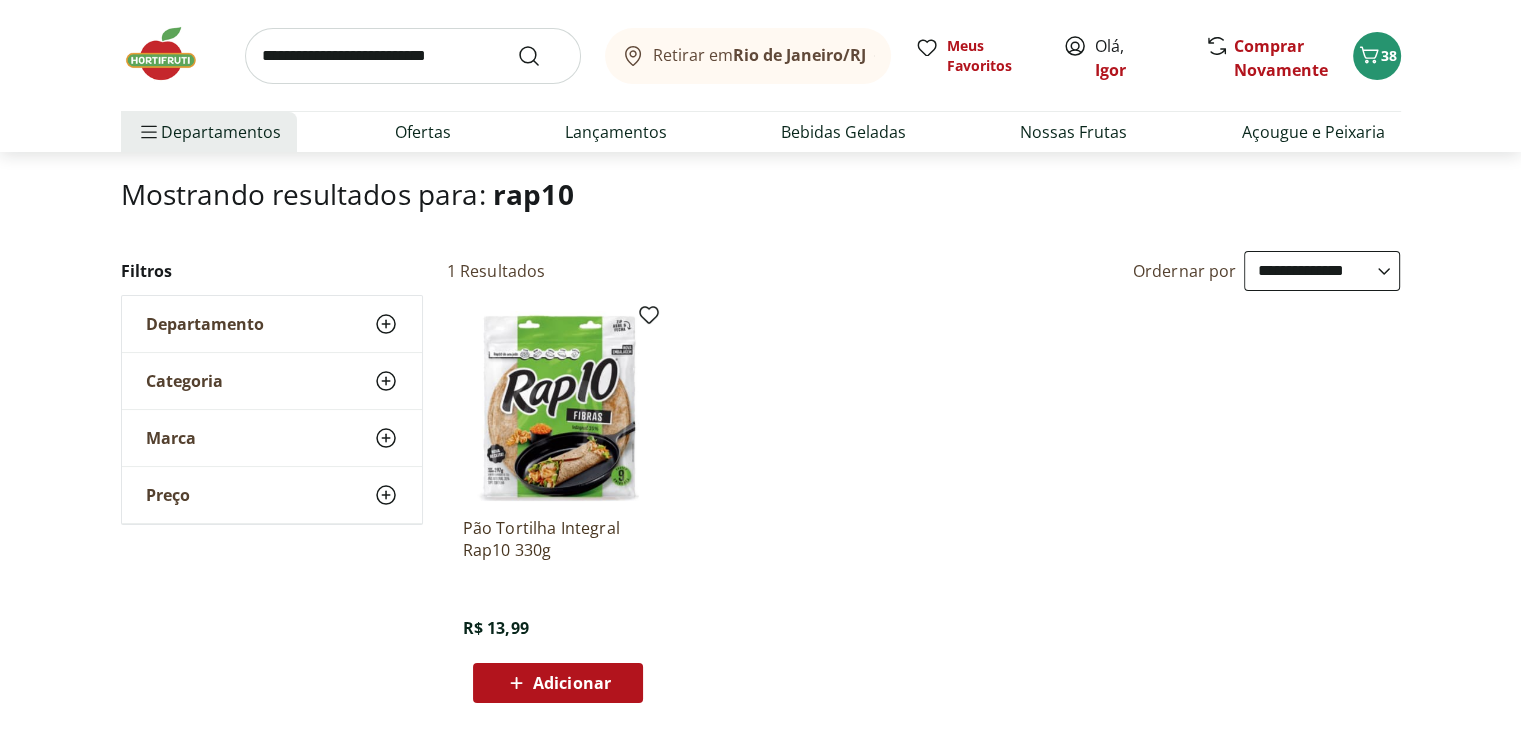 click on "Adicionar" at bounding box center [572, 683] 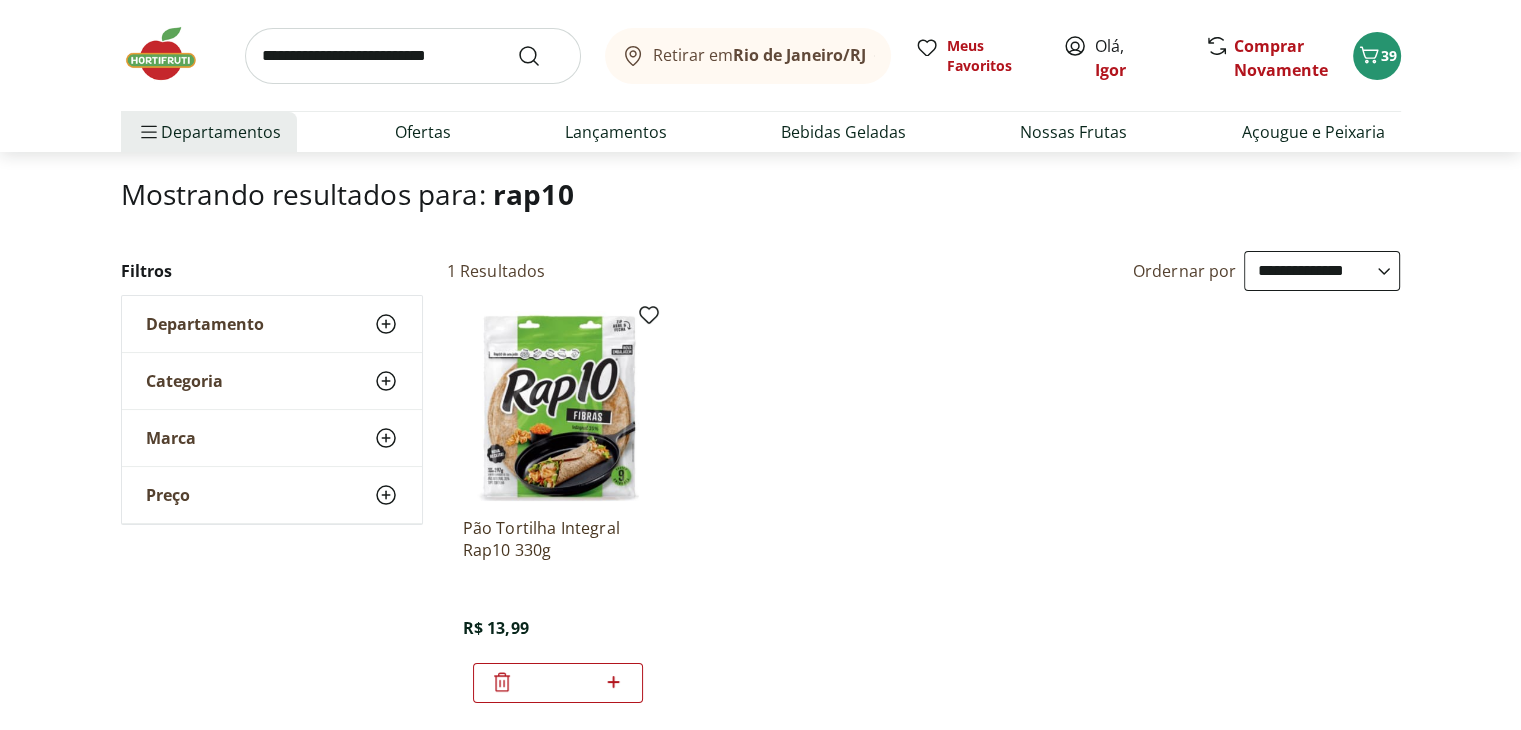 click at bounding box center (413, 56) 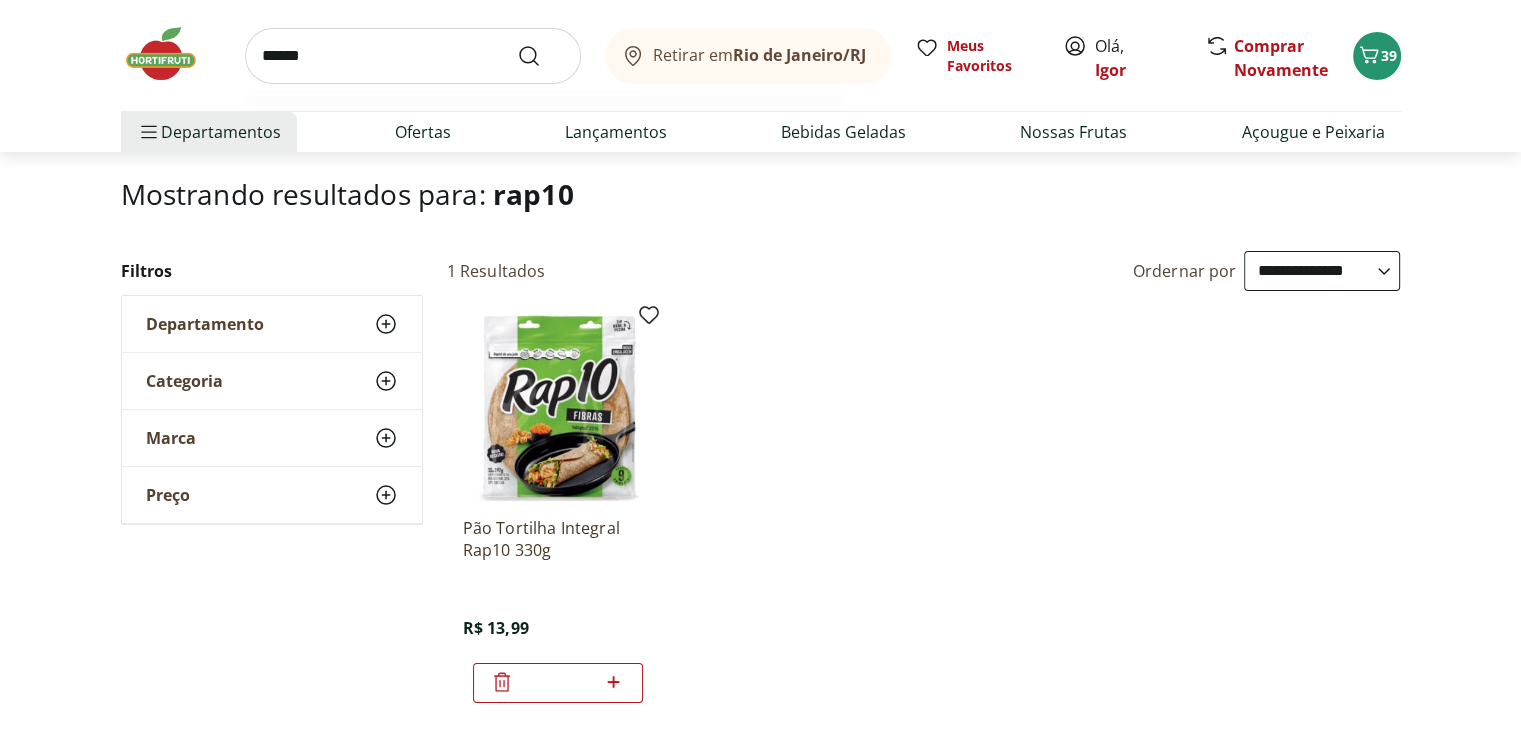 type on "******" 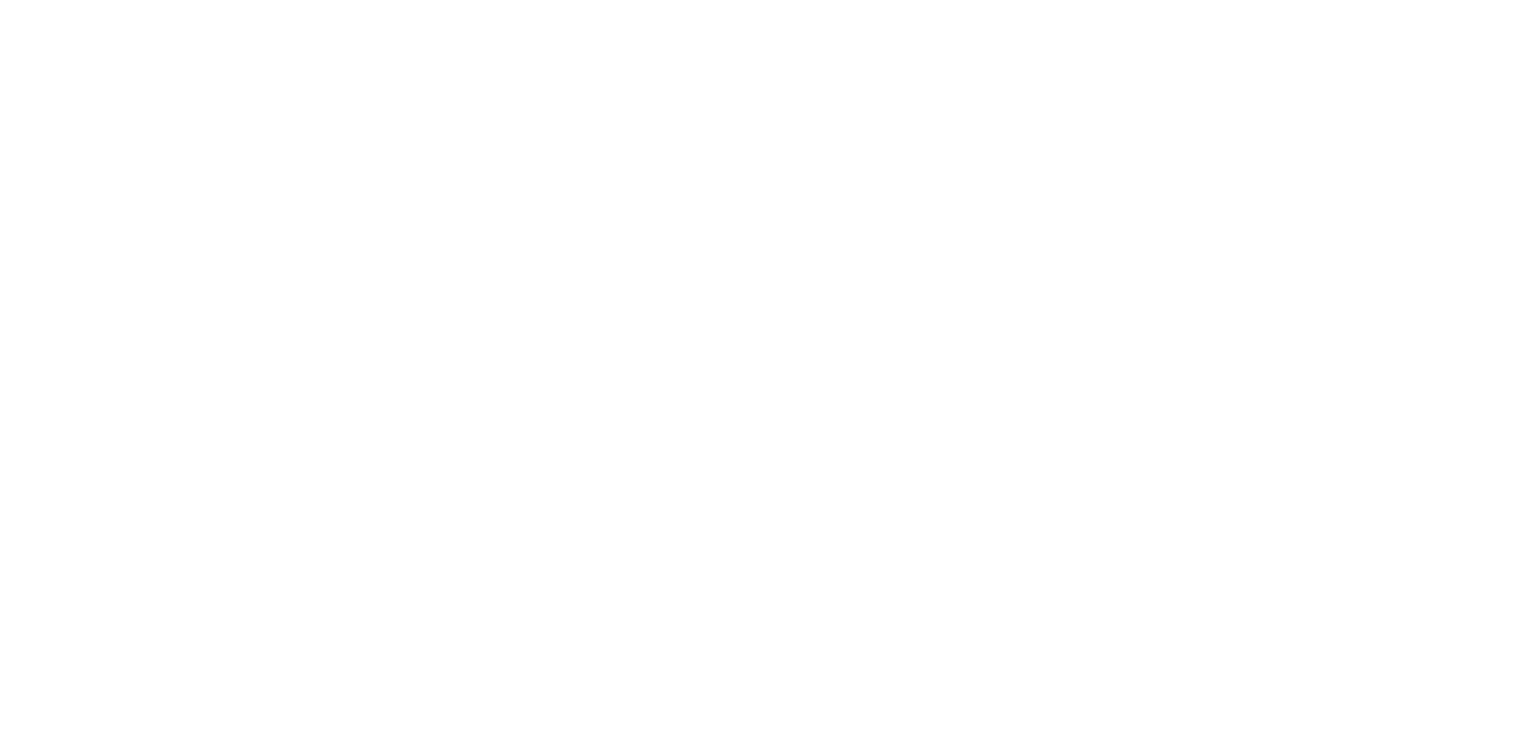 scroll, scrollTop: 0, scrollLeft: 0, axis: both 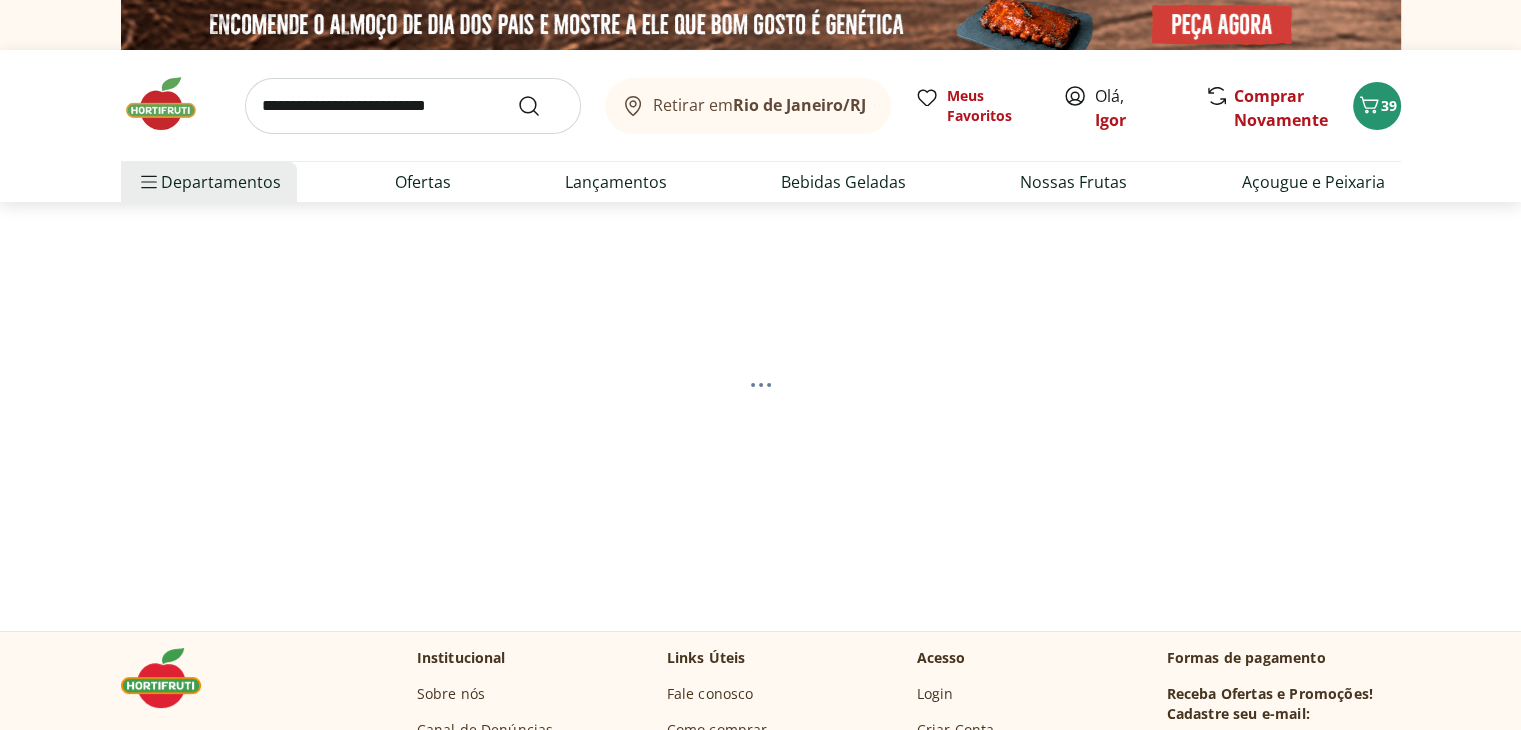 select on "**********" 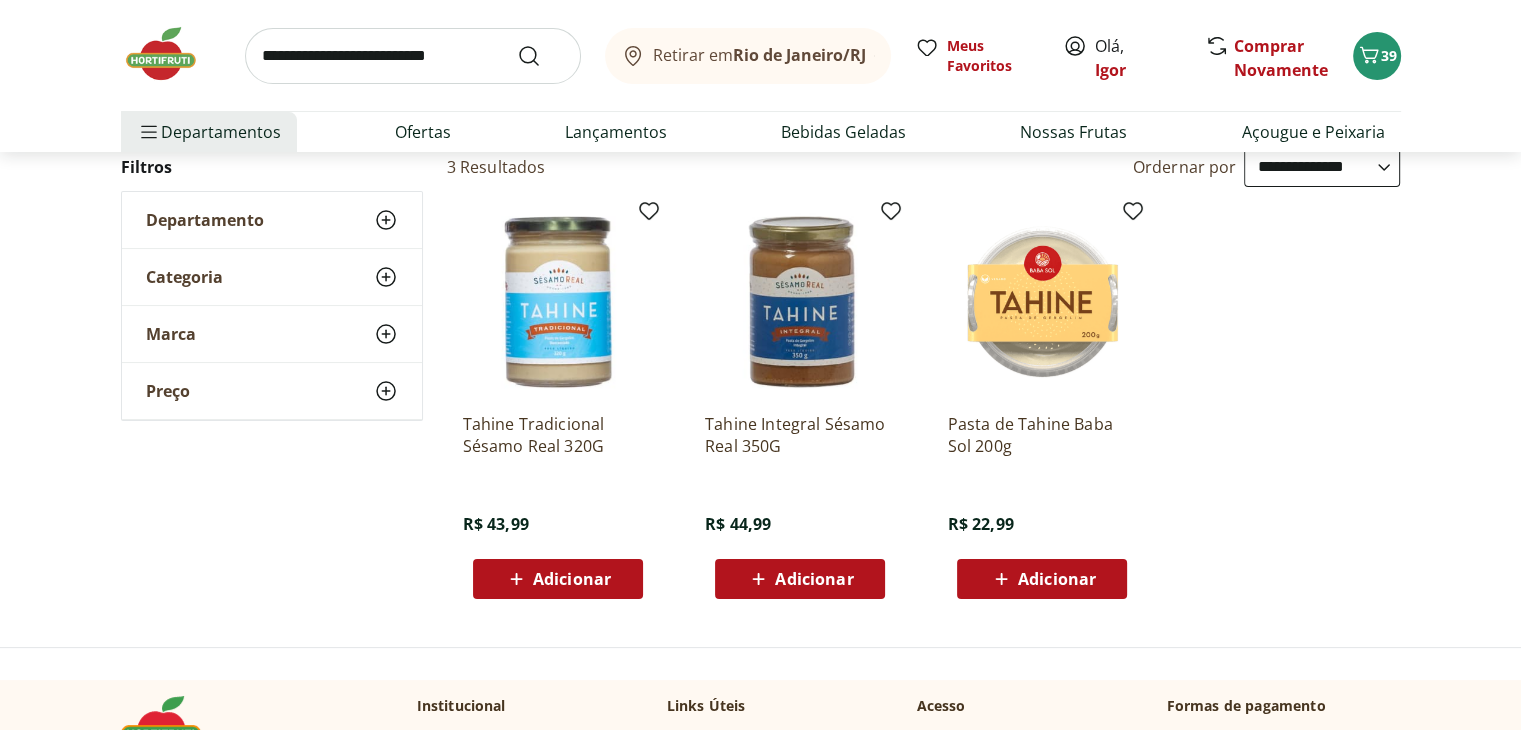 scroll, scrollTop: 217, scrollLeft: 0, axis: vertical 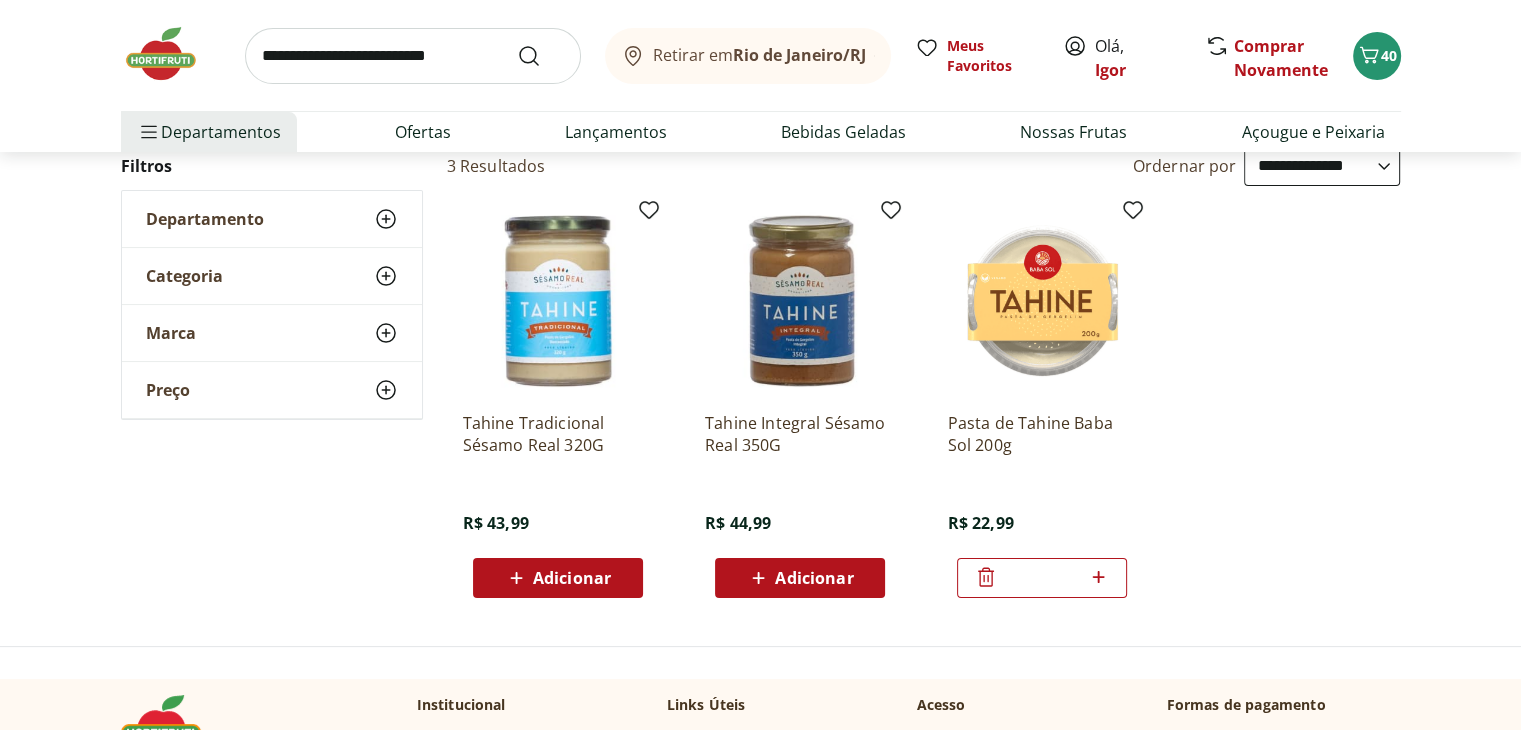 click at bounding box center [413, 56] 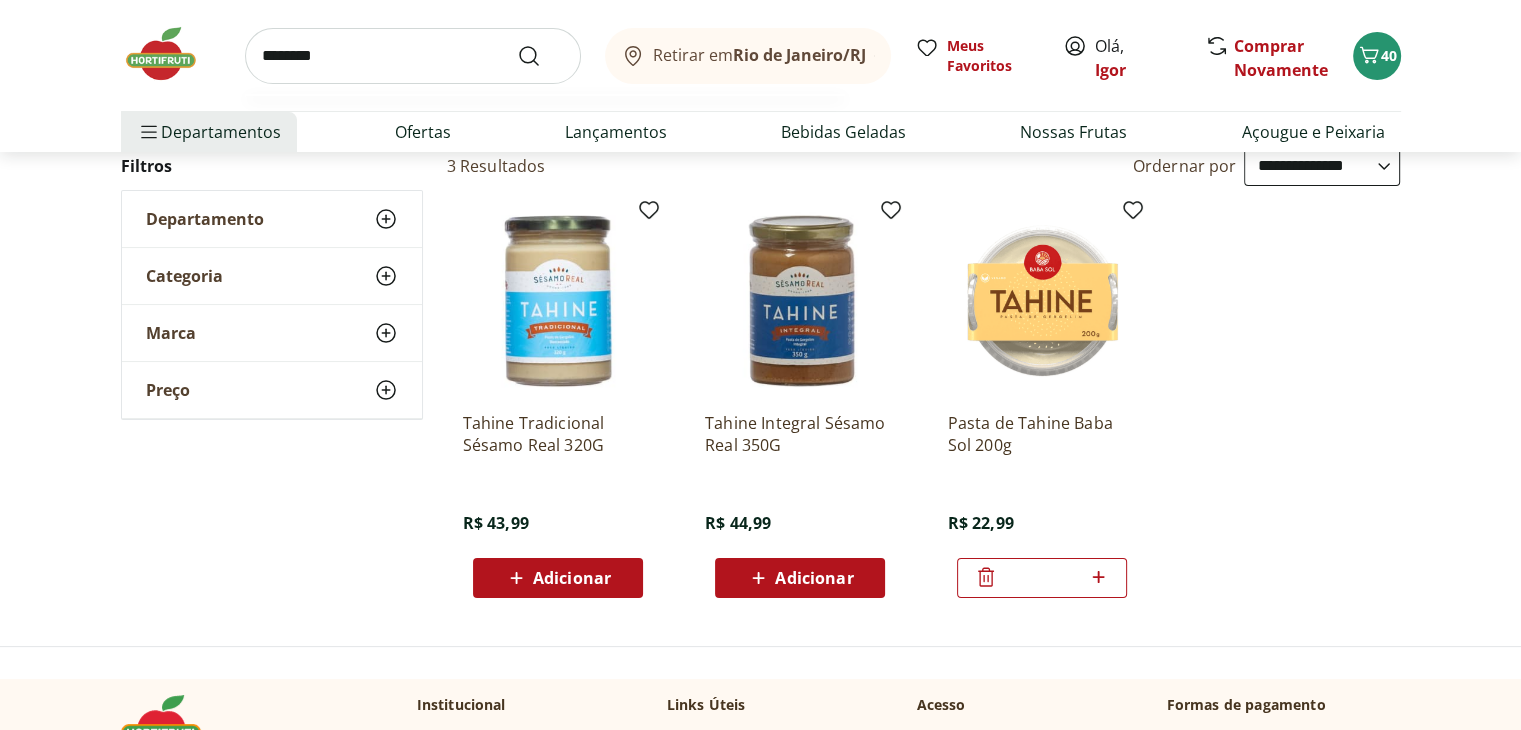 type on "********" 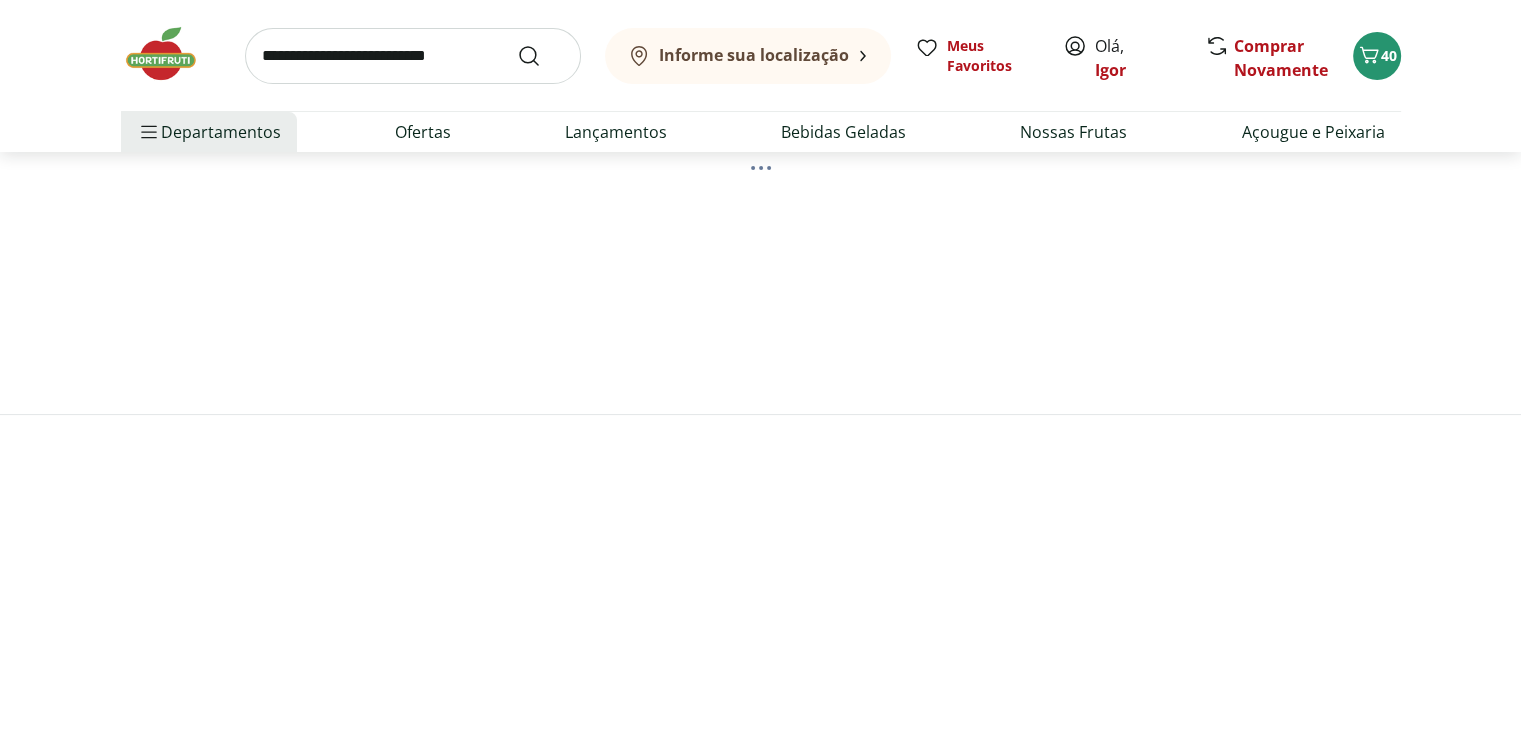 scroll, scrollTop: 0, scrollLeft: 0, axis: both 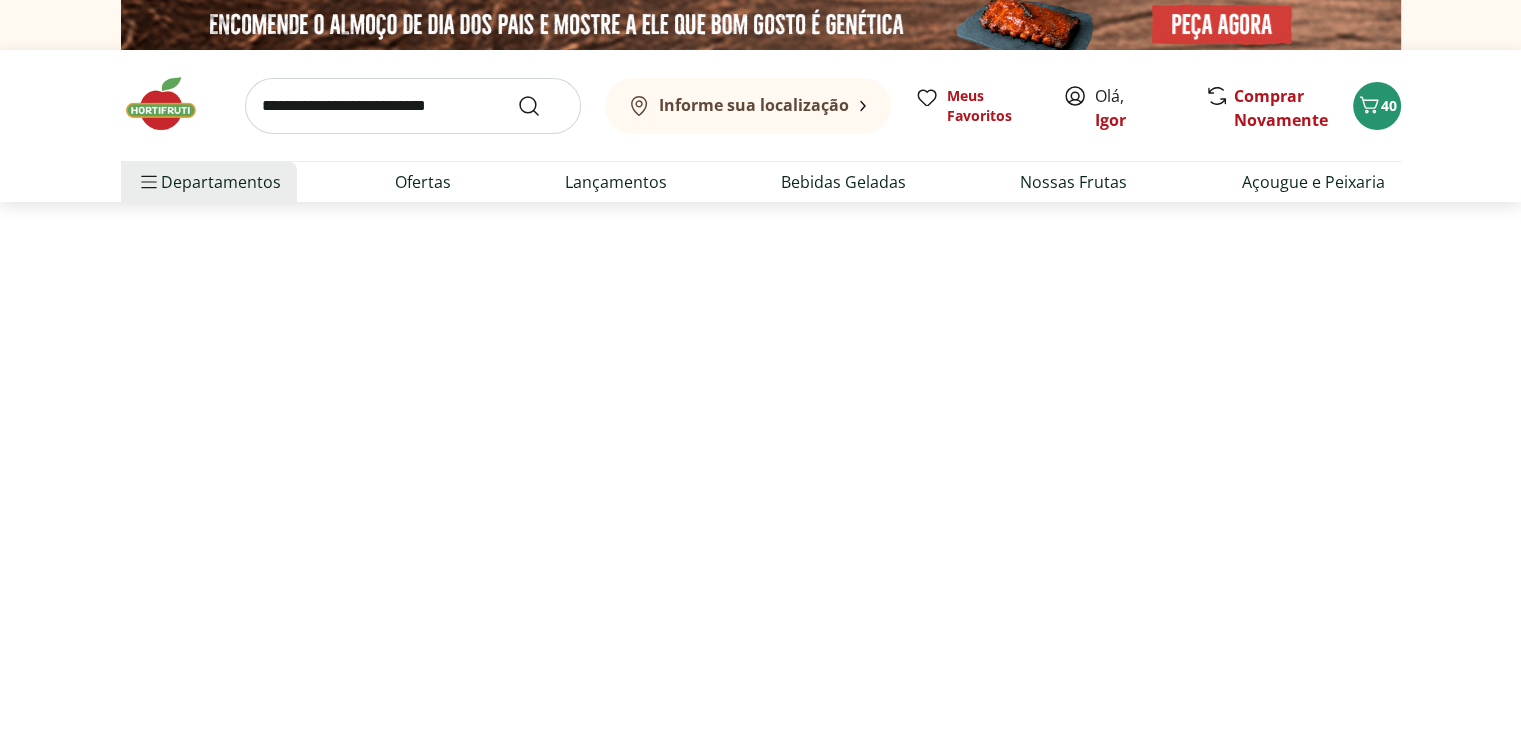 select on "**********" 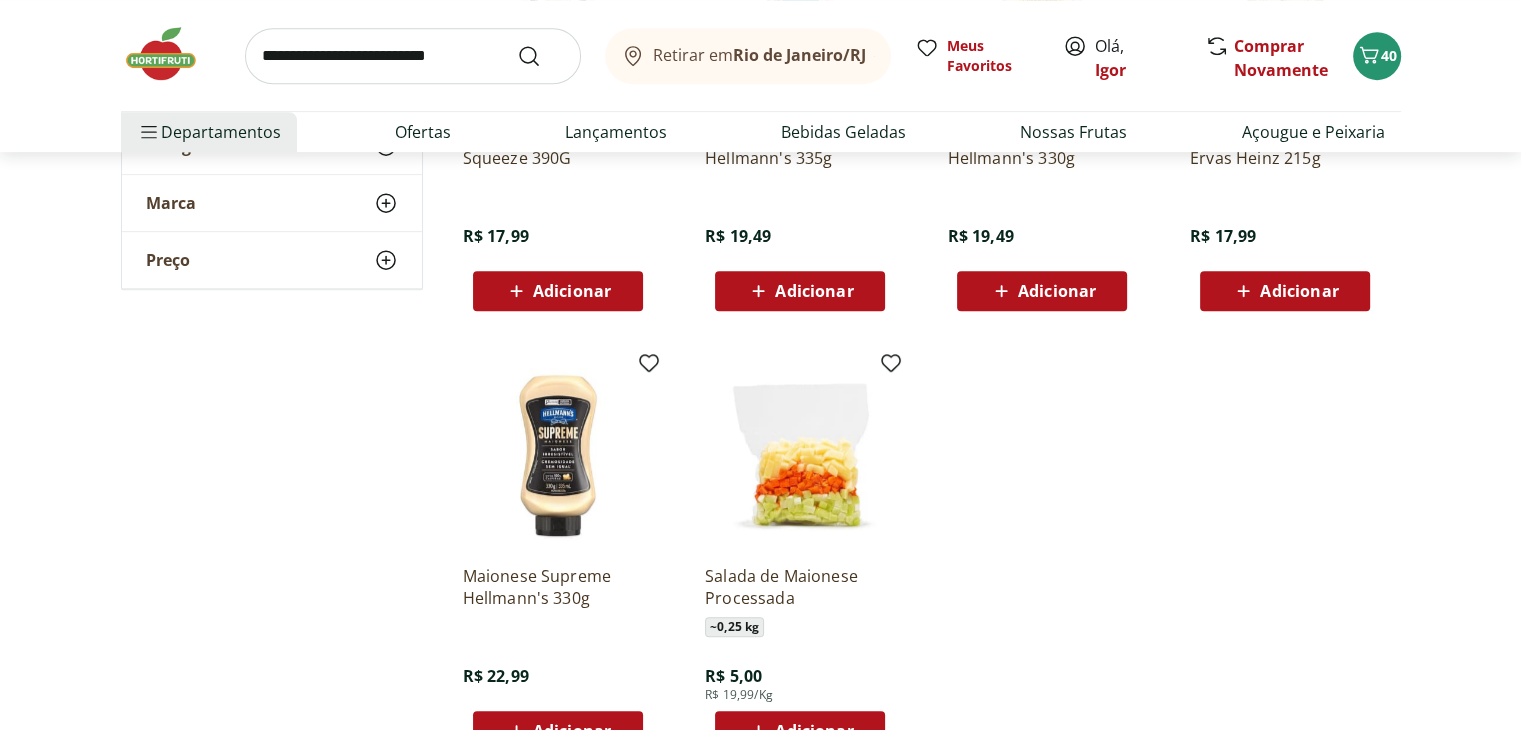 scroll, scrollTop: 1032, scrollLeft: 0, axis: vertical 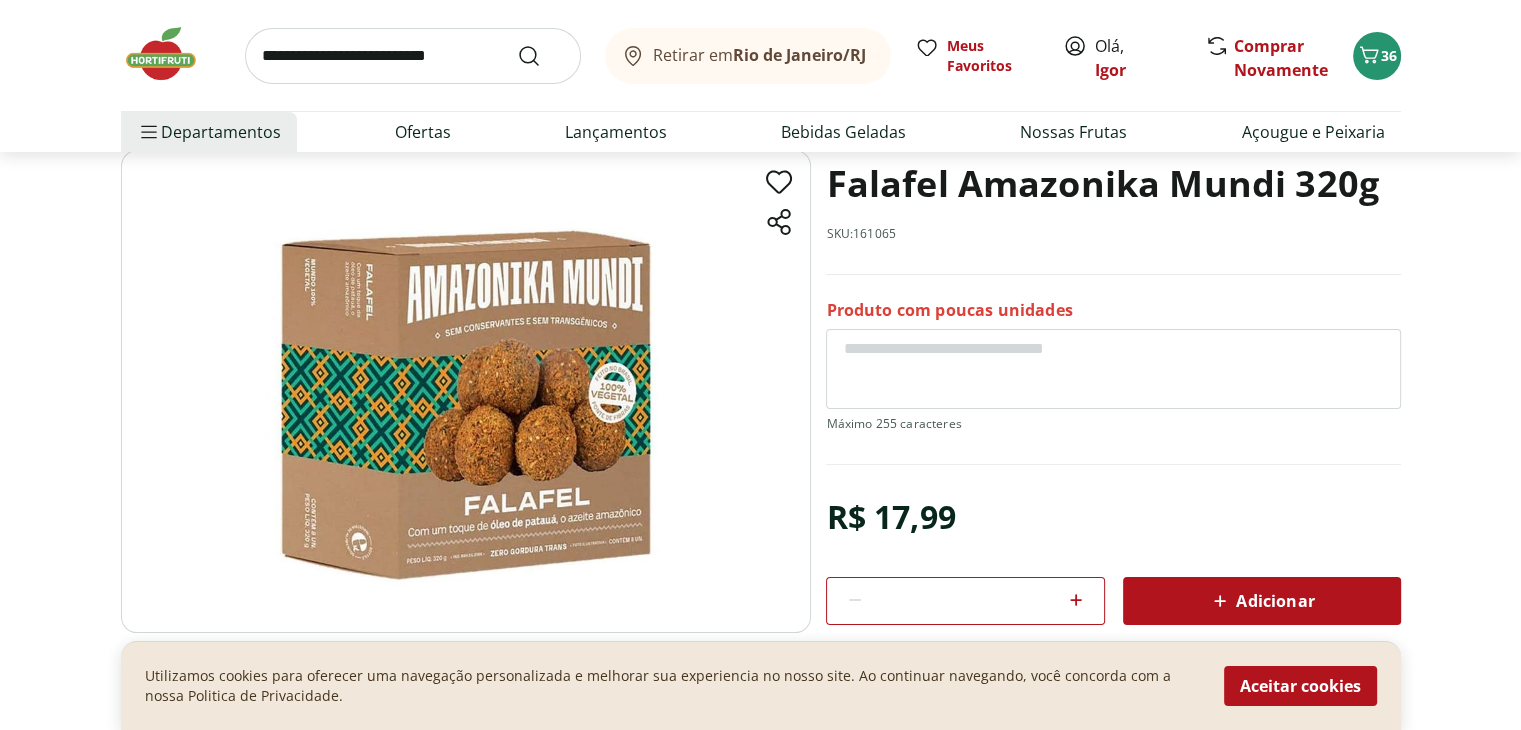 click 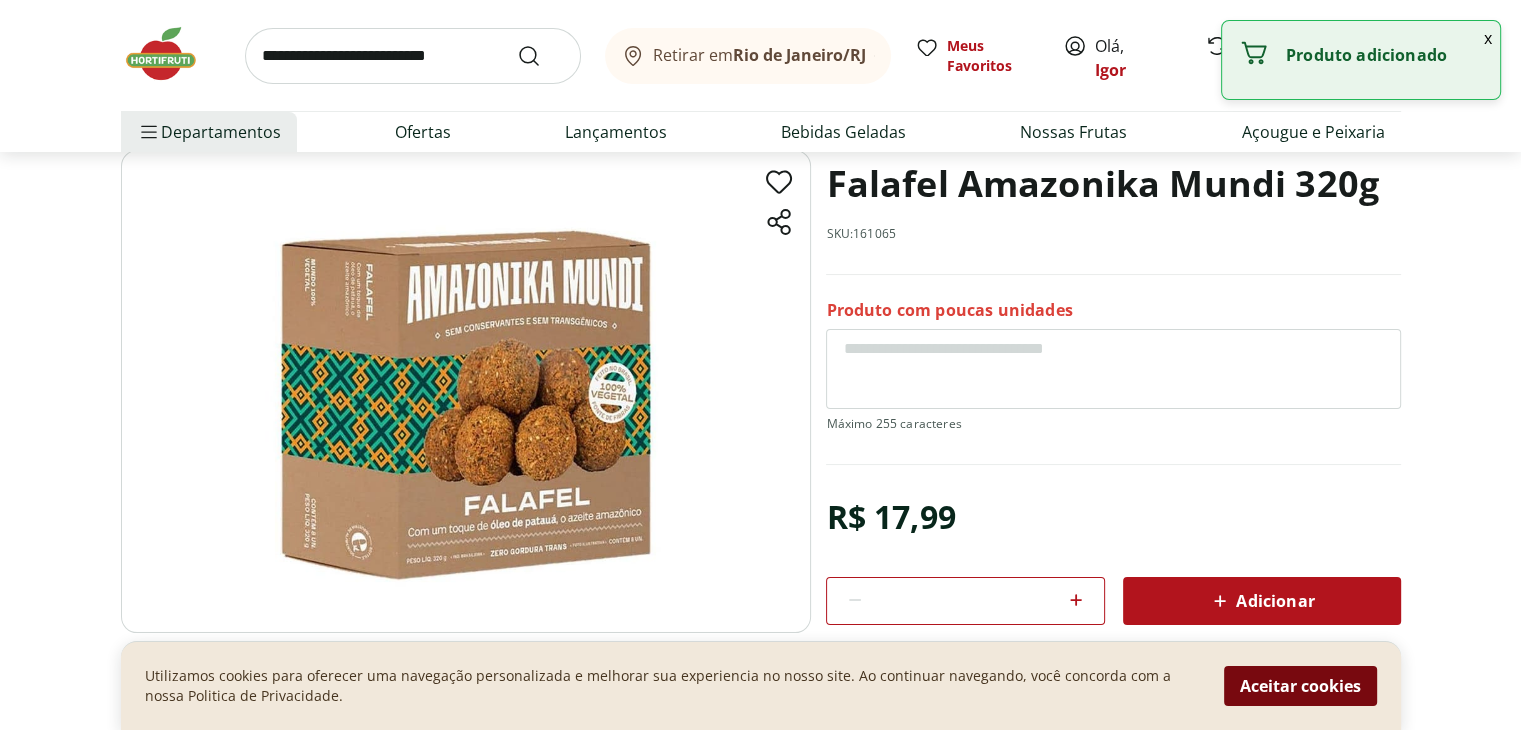 click on "Aceitar cookies" at bounding box center (1300, 686) 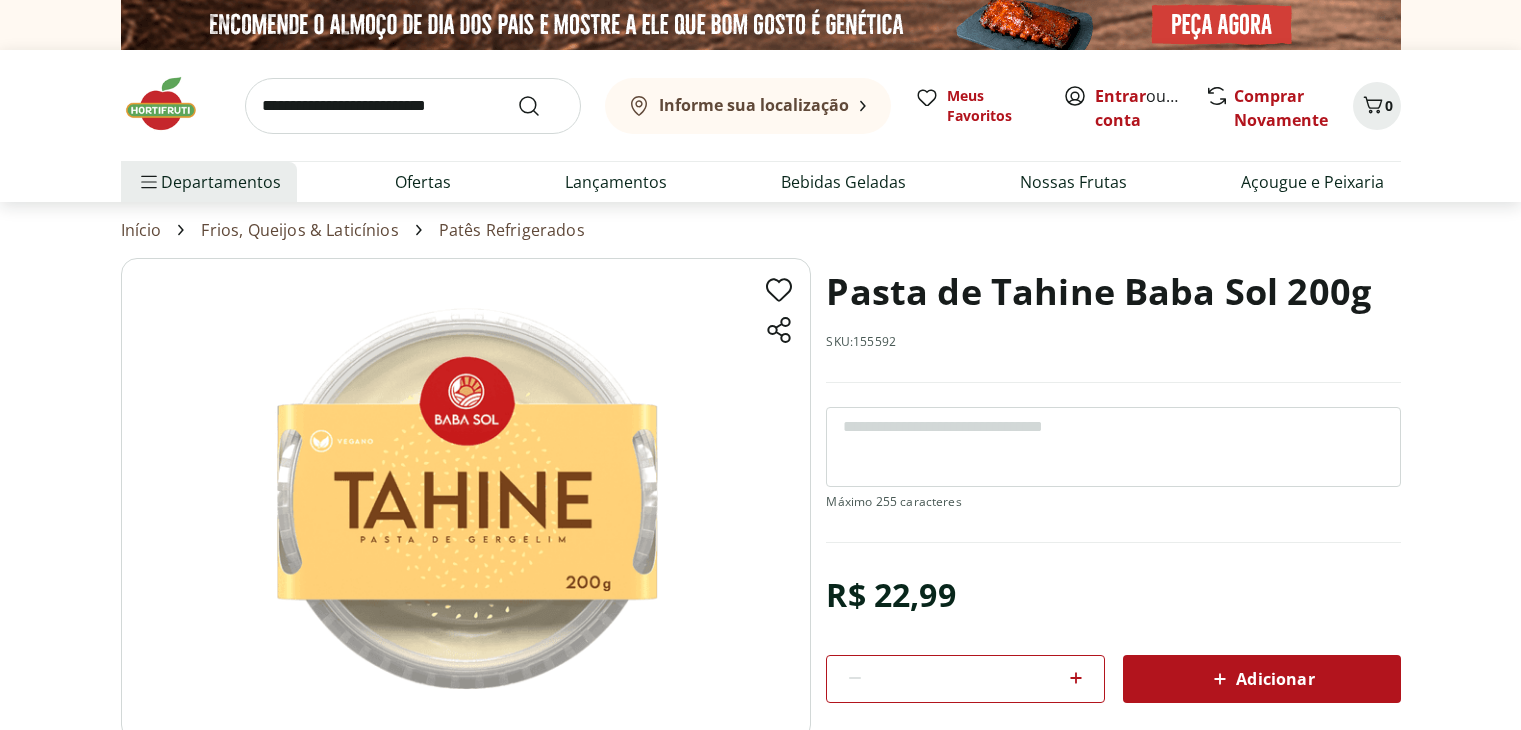 scroll, scrollTop: 0, scrollLeft: 0, axis: both 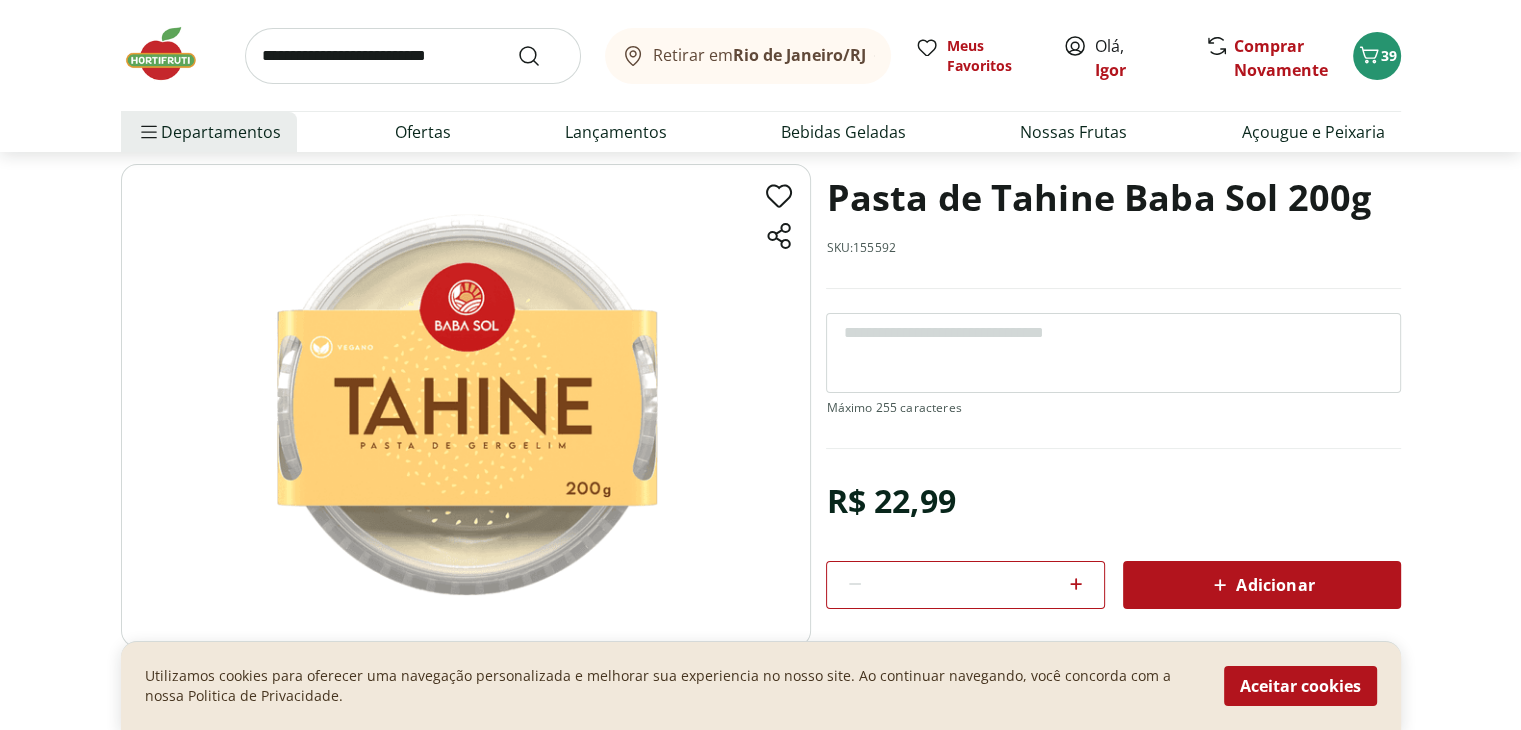 click 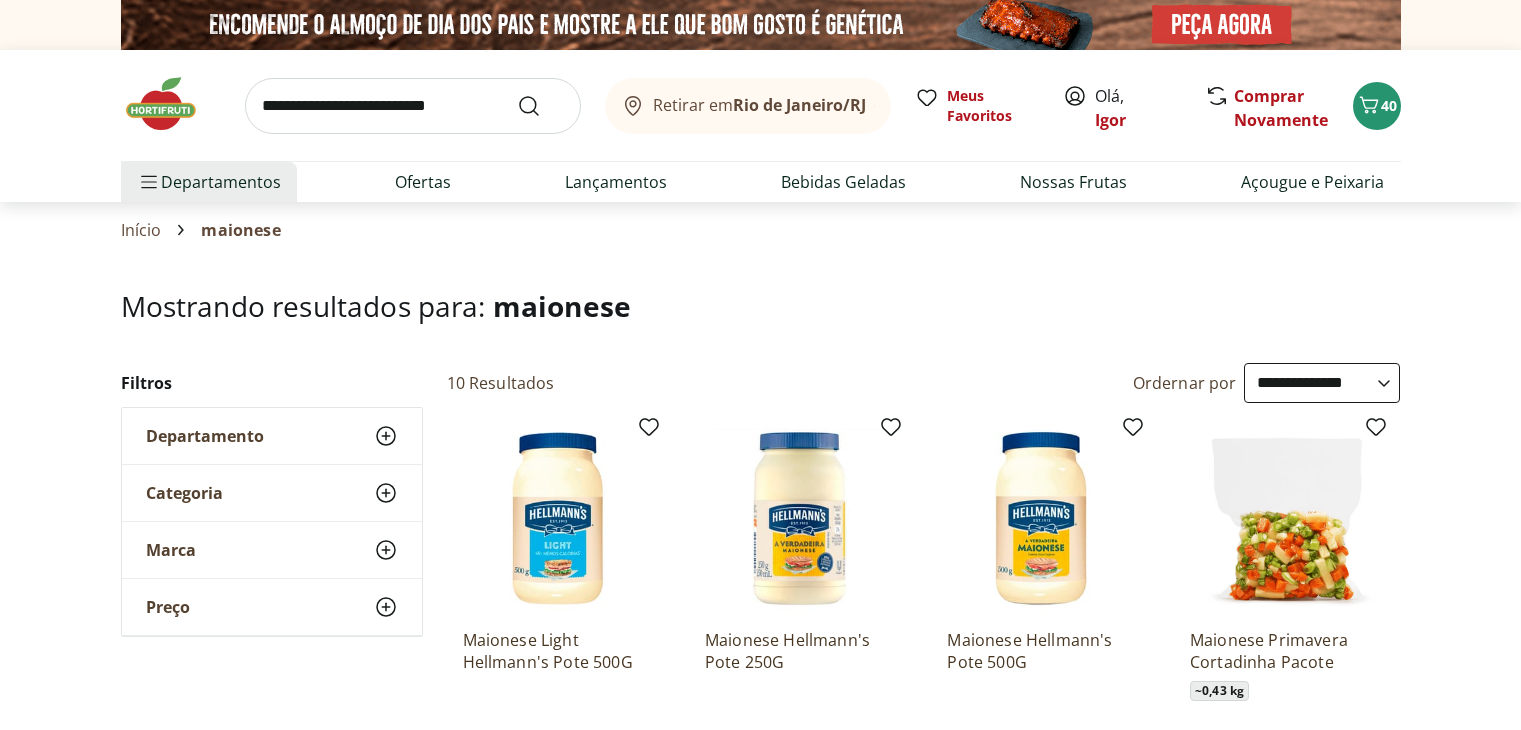 select on "**********" 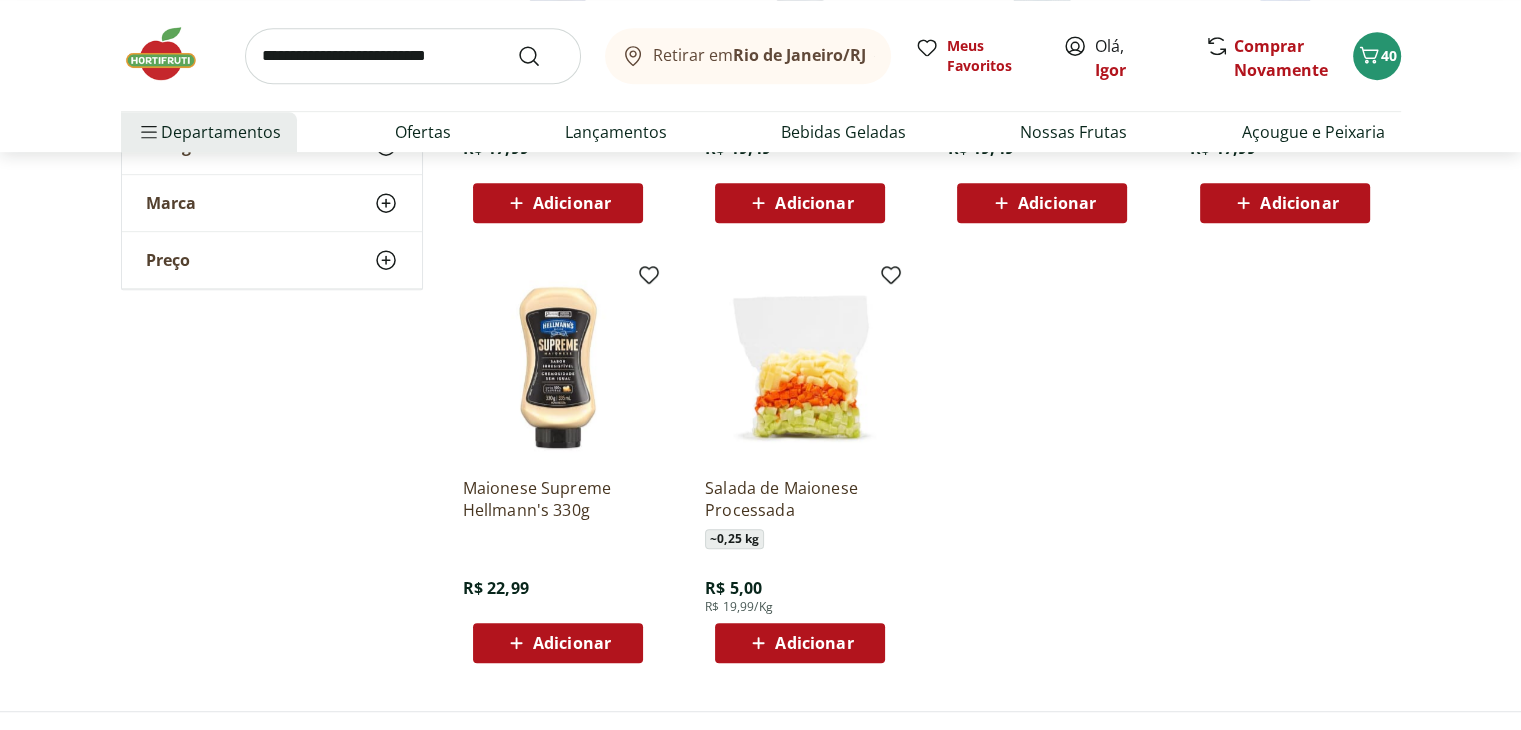 scroll, scrollTop: 0, scrollLeft: 0, axis: both 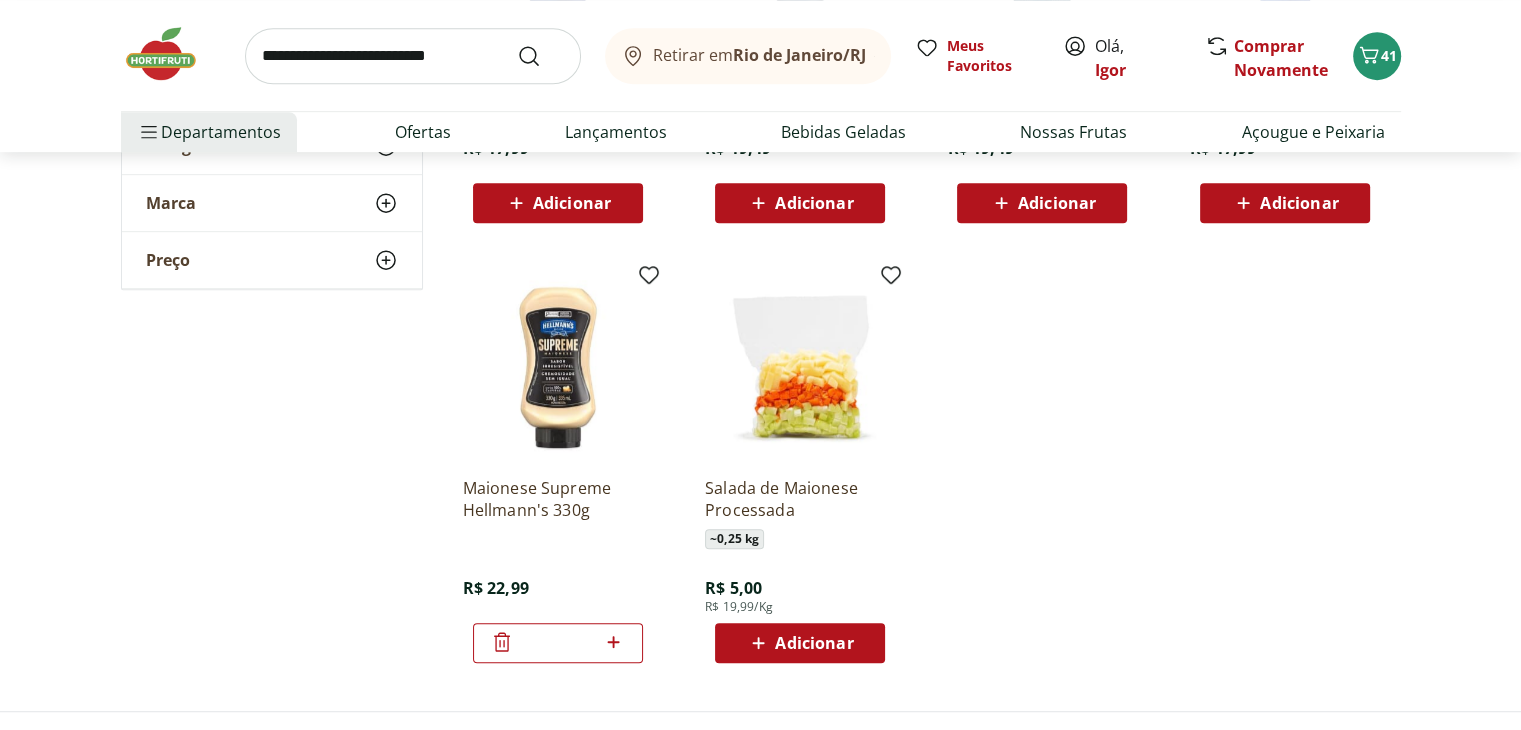 click at bounding box center (413, 56) 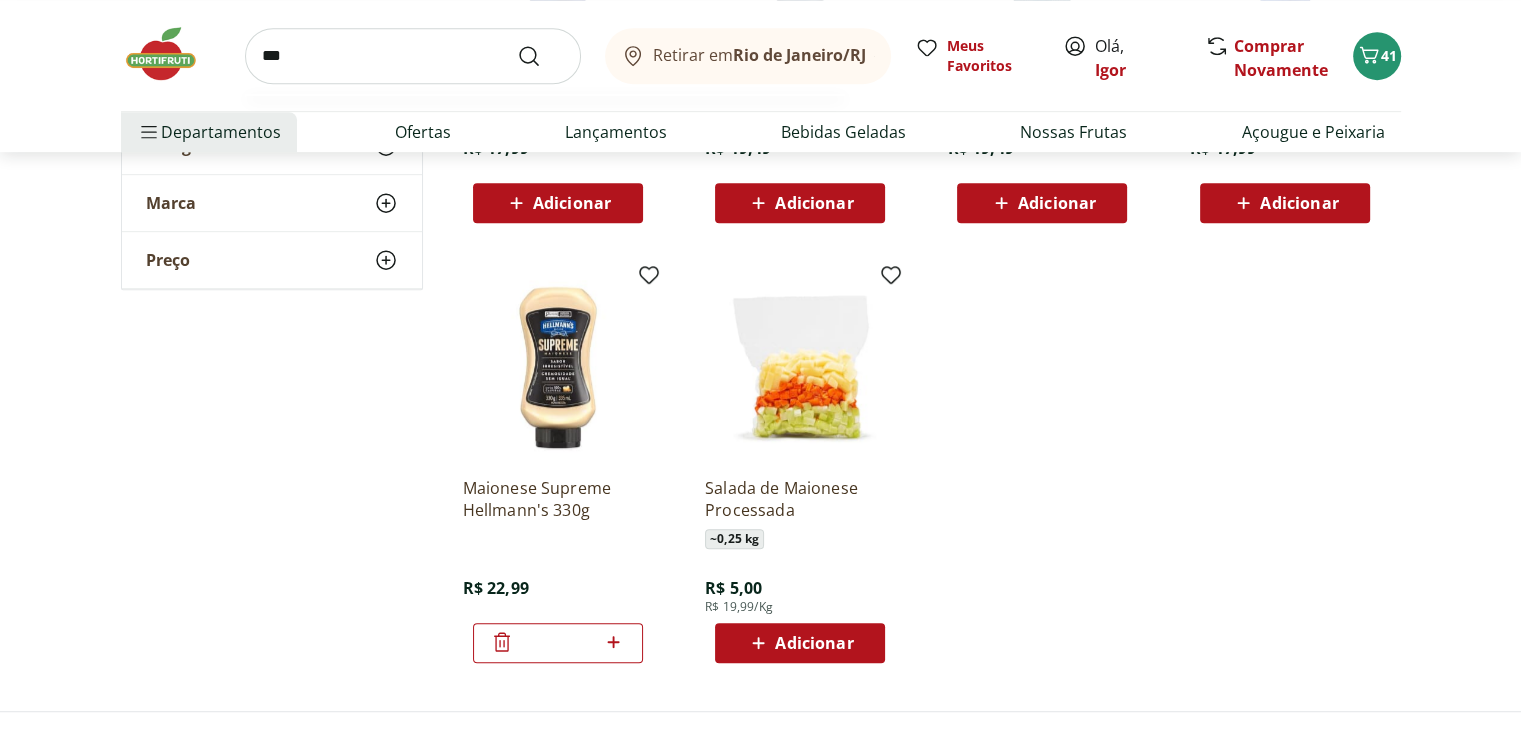 type on "***" 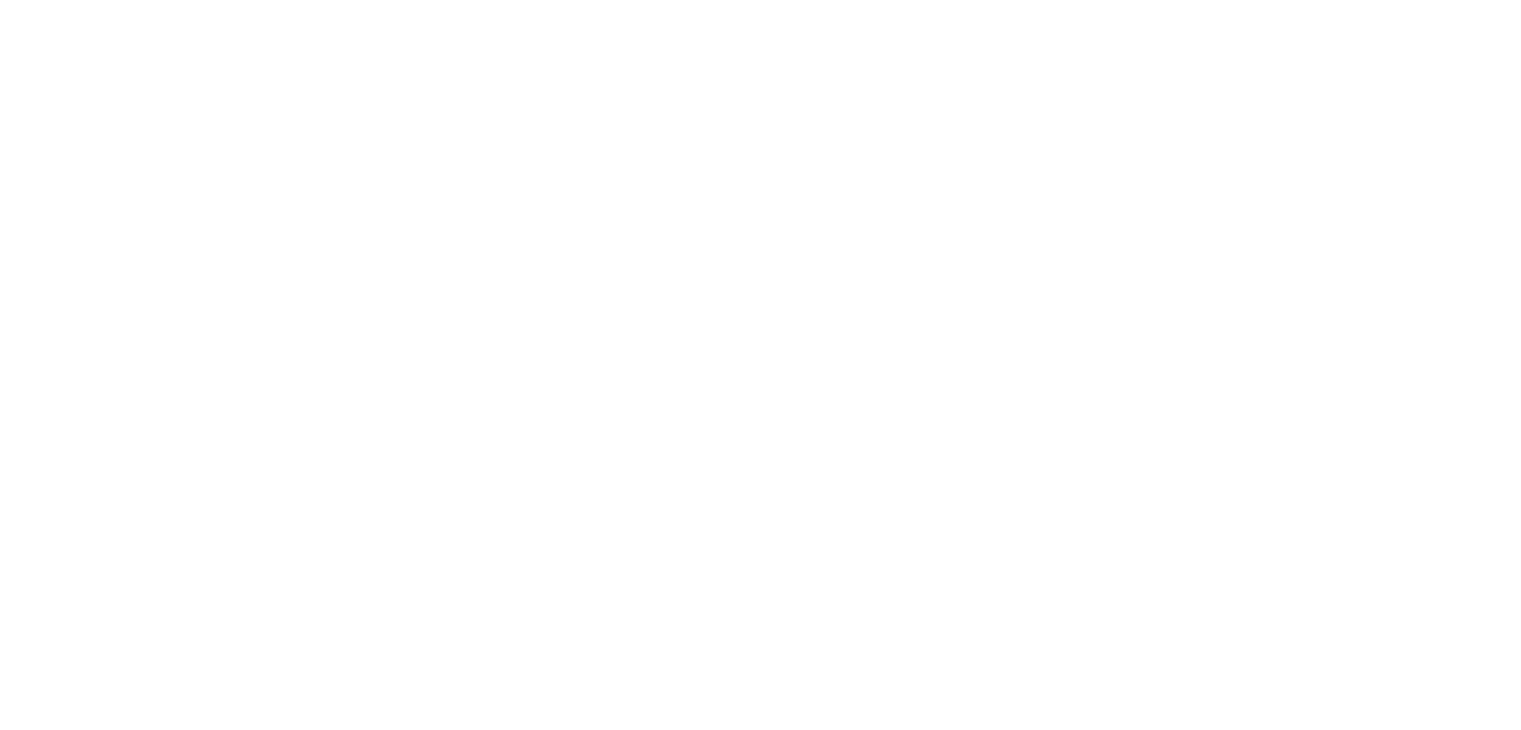 scroll, scrollTop: 0, scrollLeft: 0, axis: both 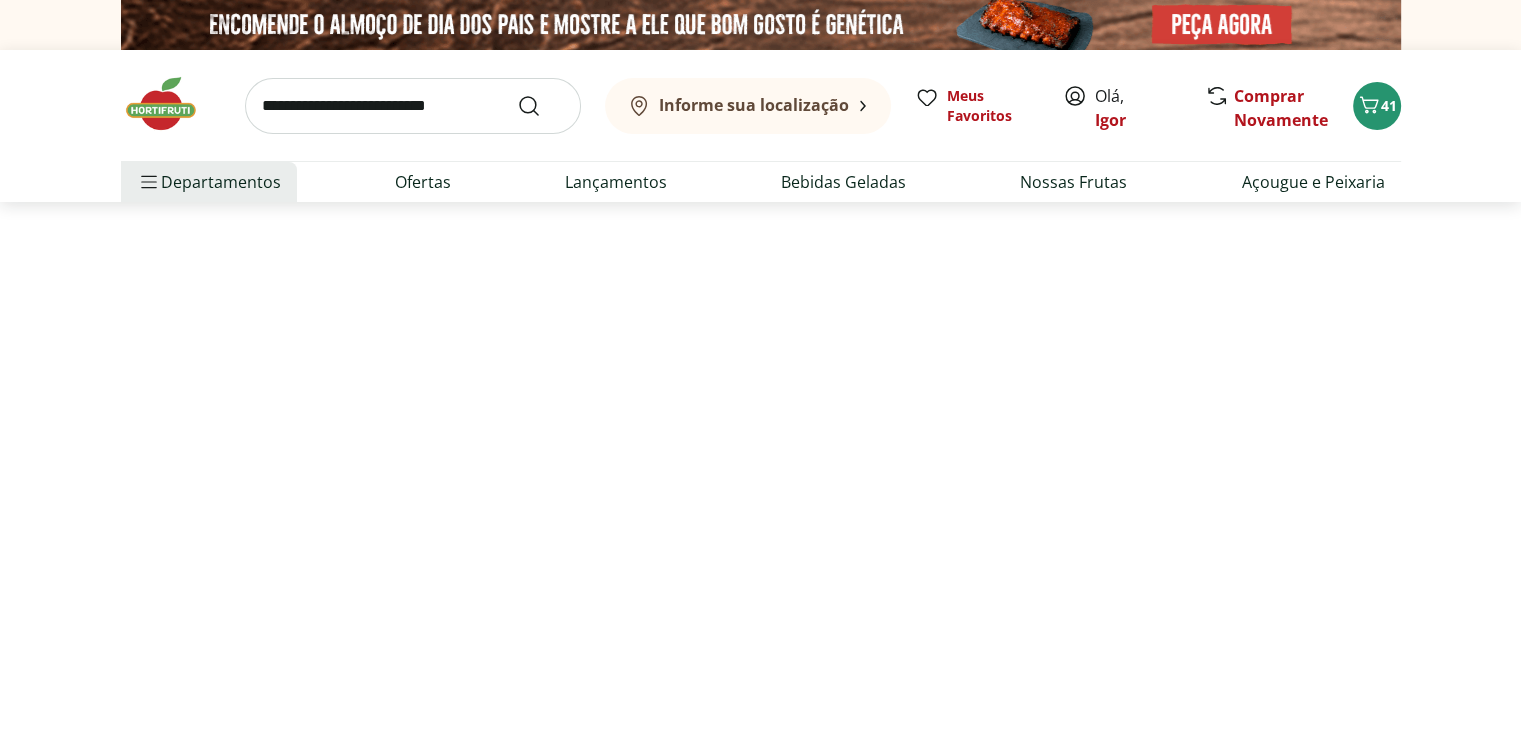 select on "**********" 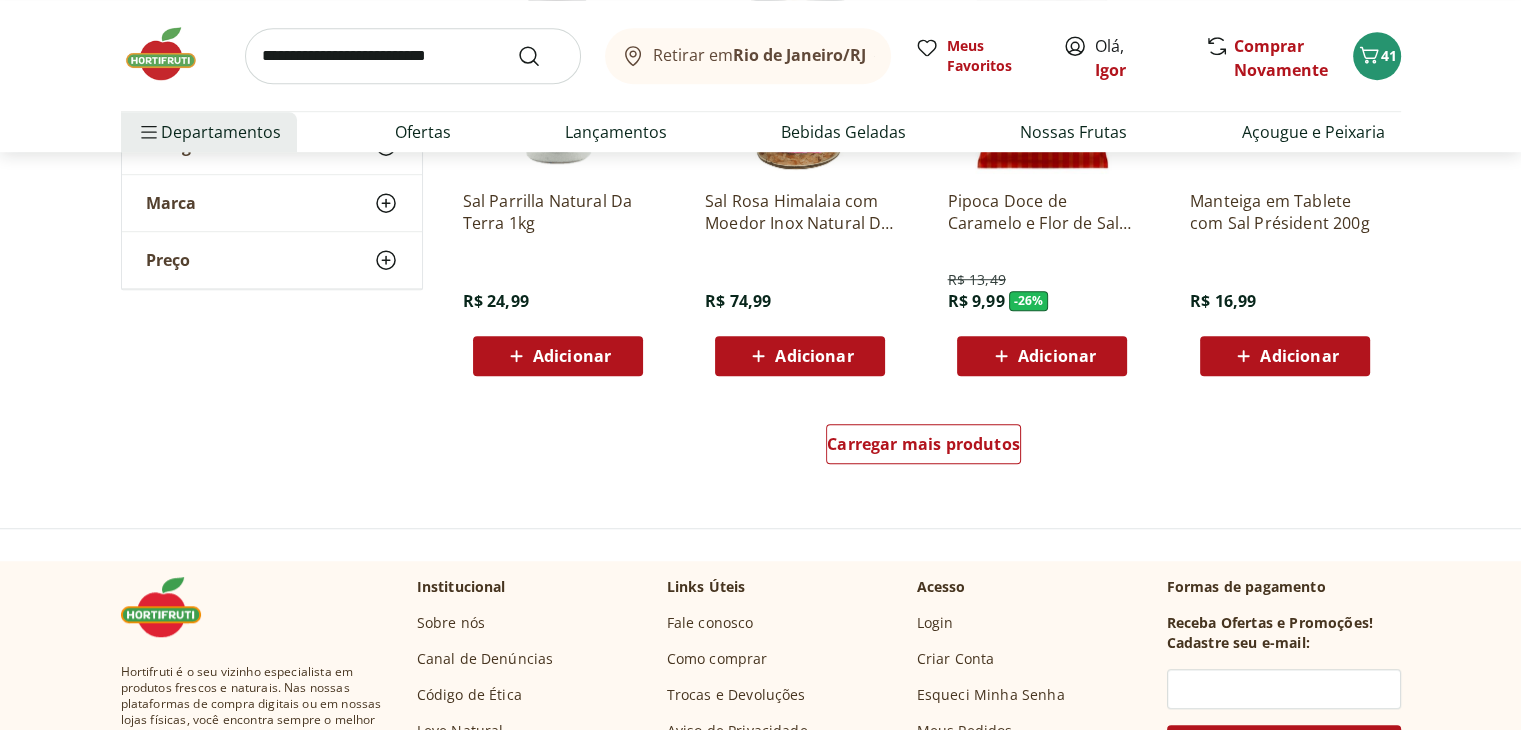 scroll, scrollTop: 1320, scrollLeft: 0, axis: vertical 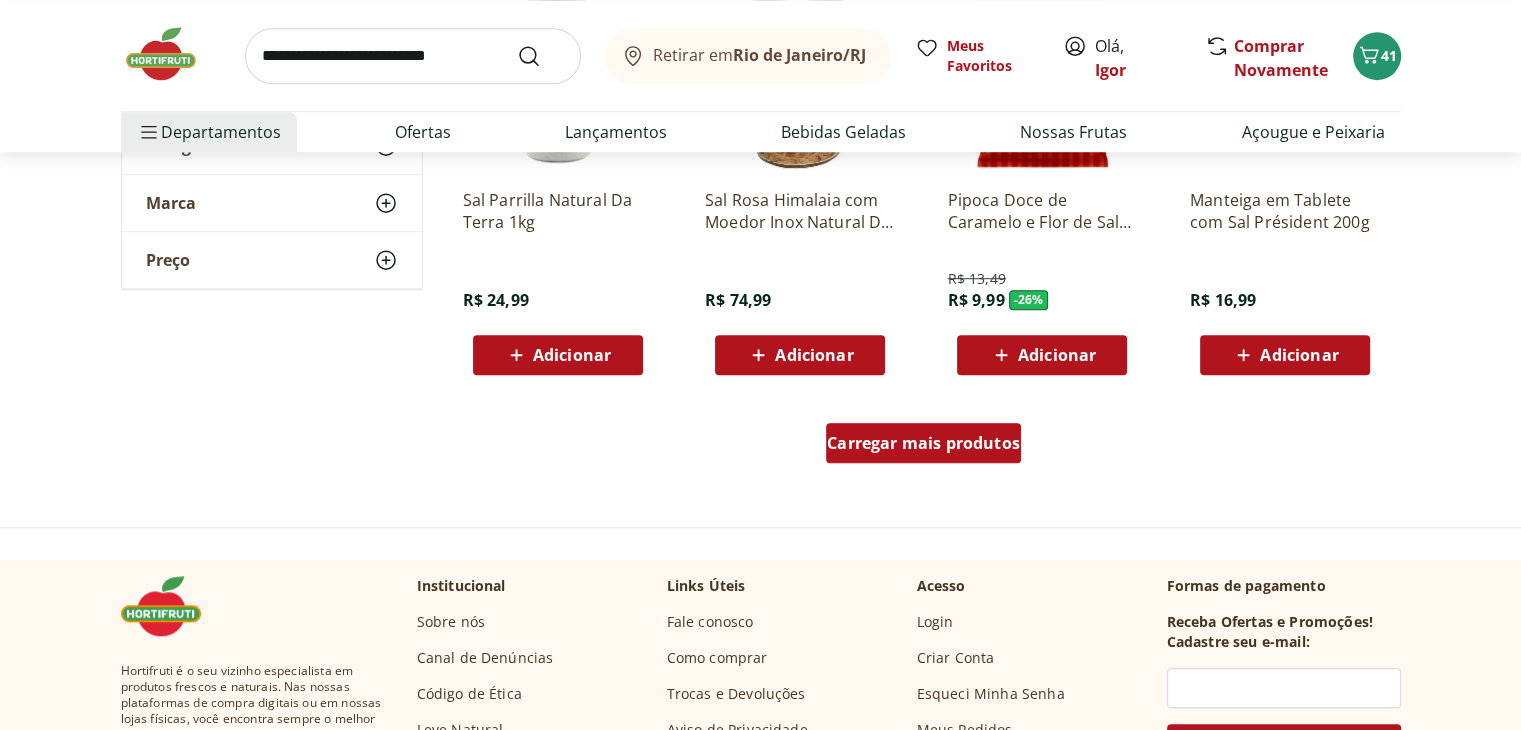click on "Carregar mais produtos" at bounding box center (923, 443) 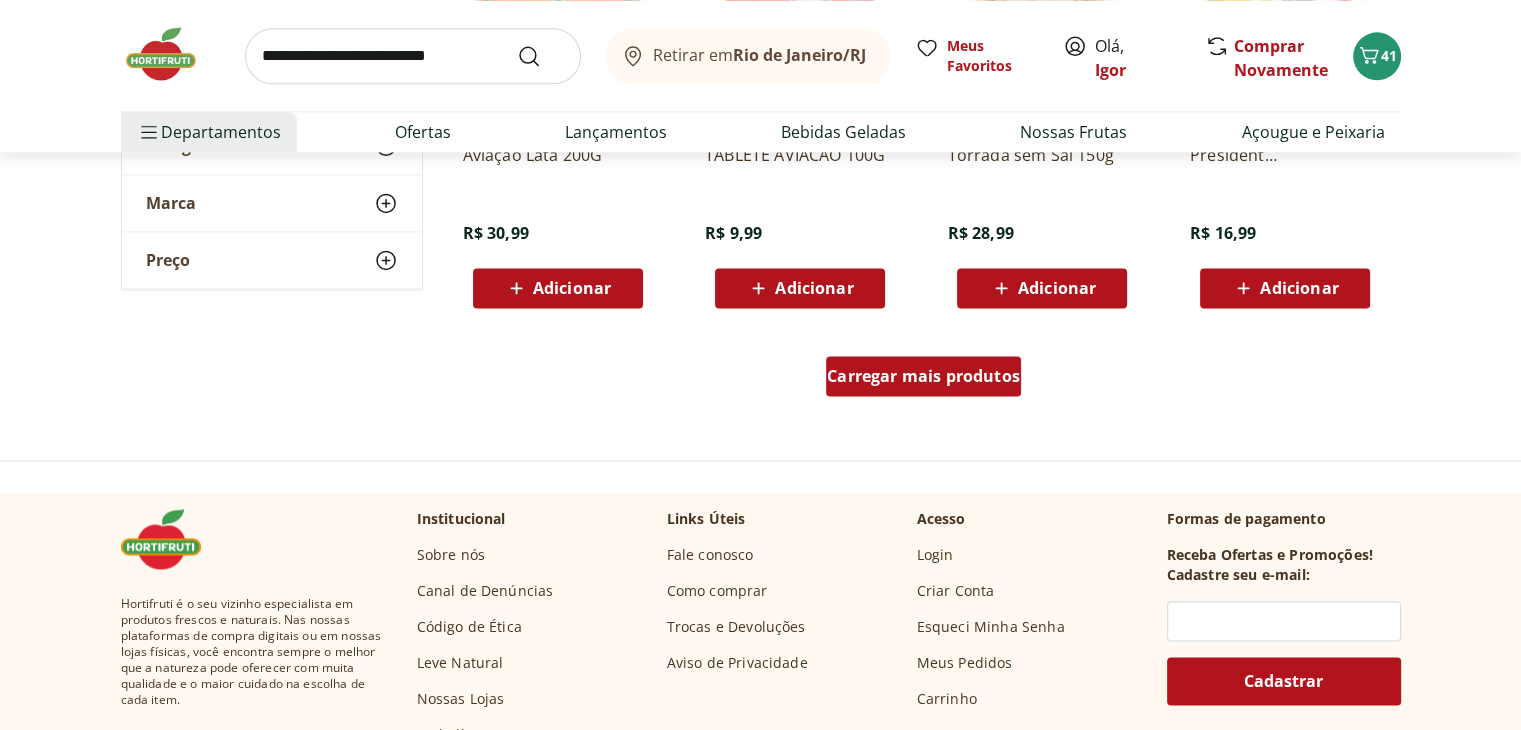 scroll, scrollTop: 2692, scrollLeft: 0, axis: vertical 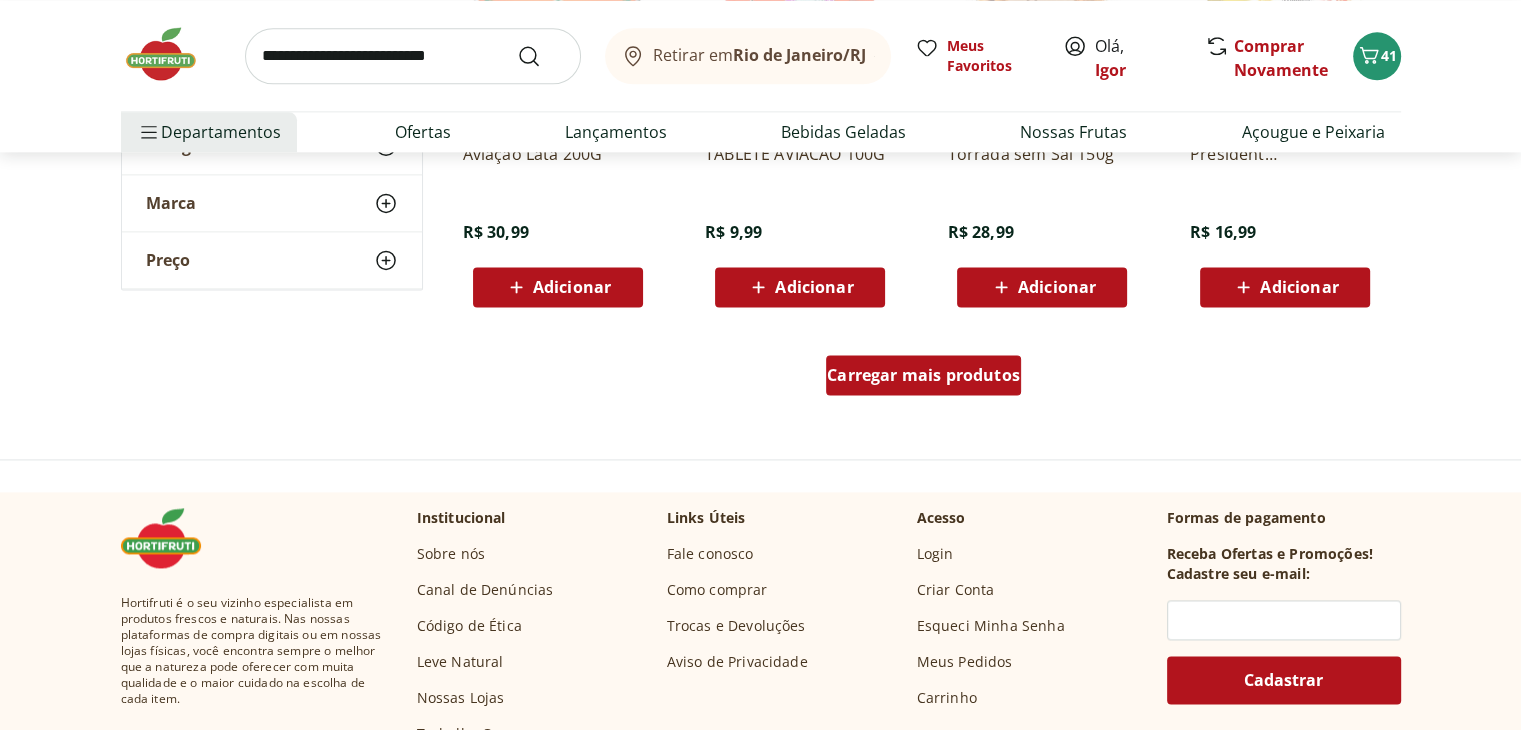 click on "Carregar mais produtos" at bounding box center (923, 375) 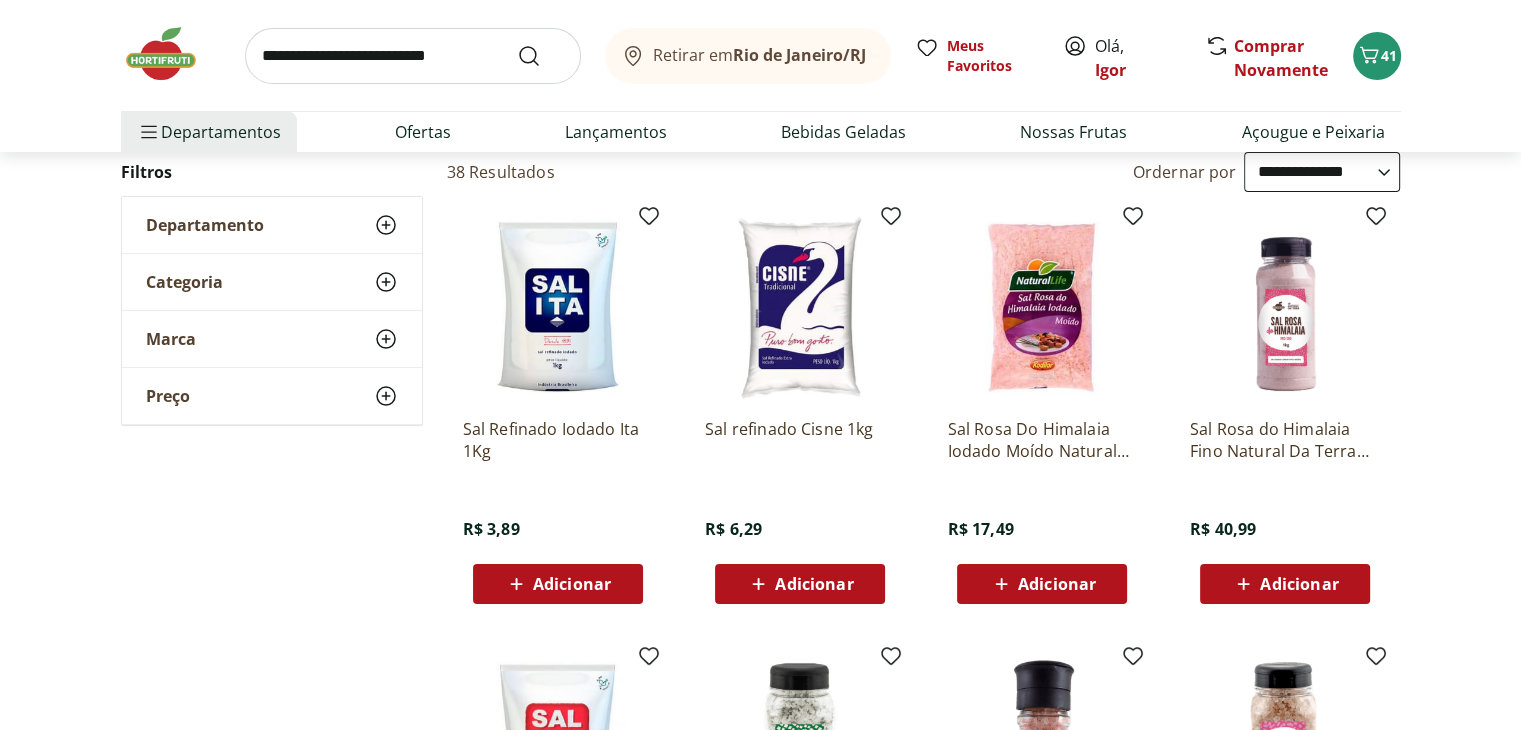 scroll, scrollTop: 212, scrollLeft: 0, axis: vertical 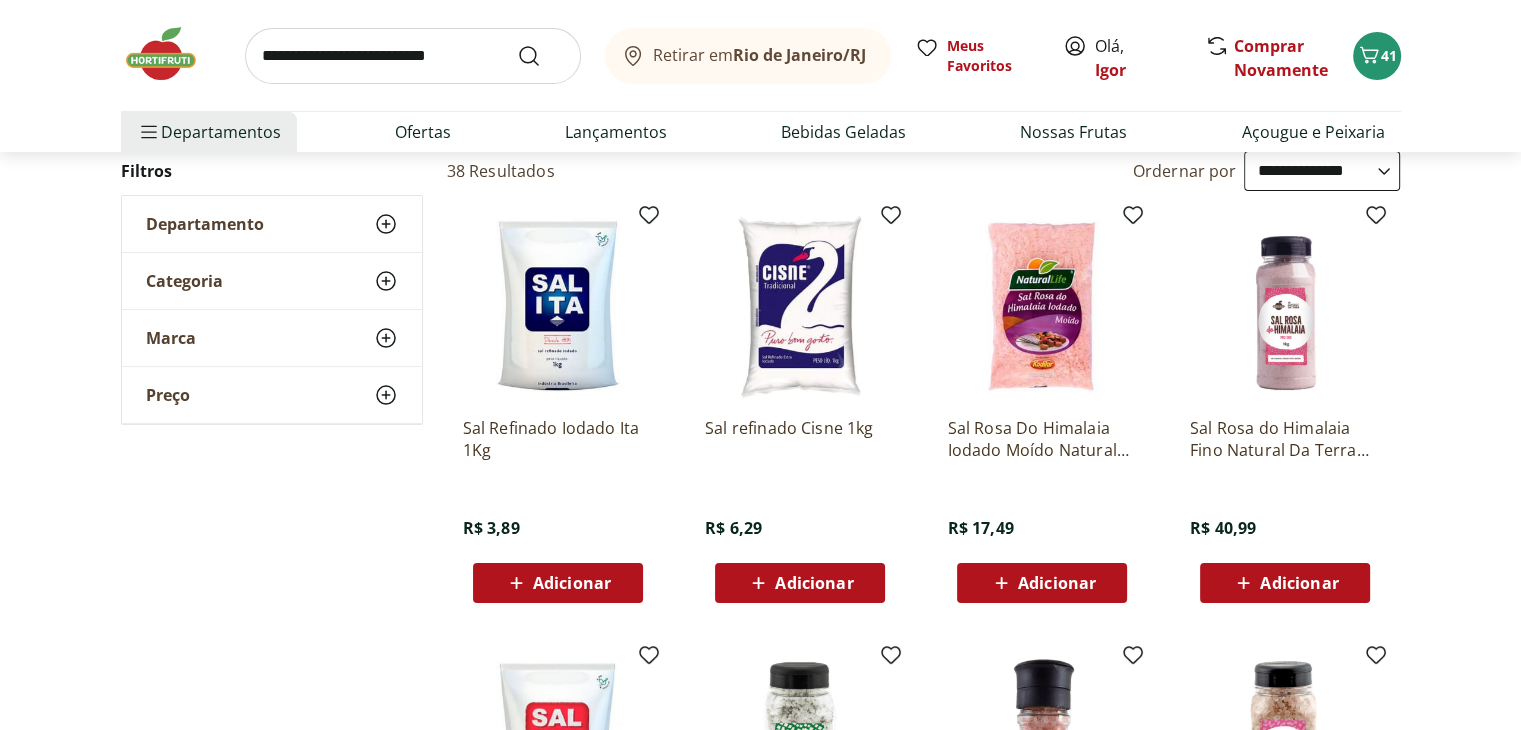 click on "Adicionar" at bounding box center [799, 583] 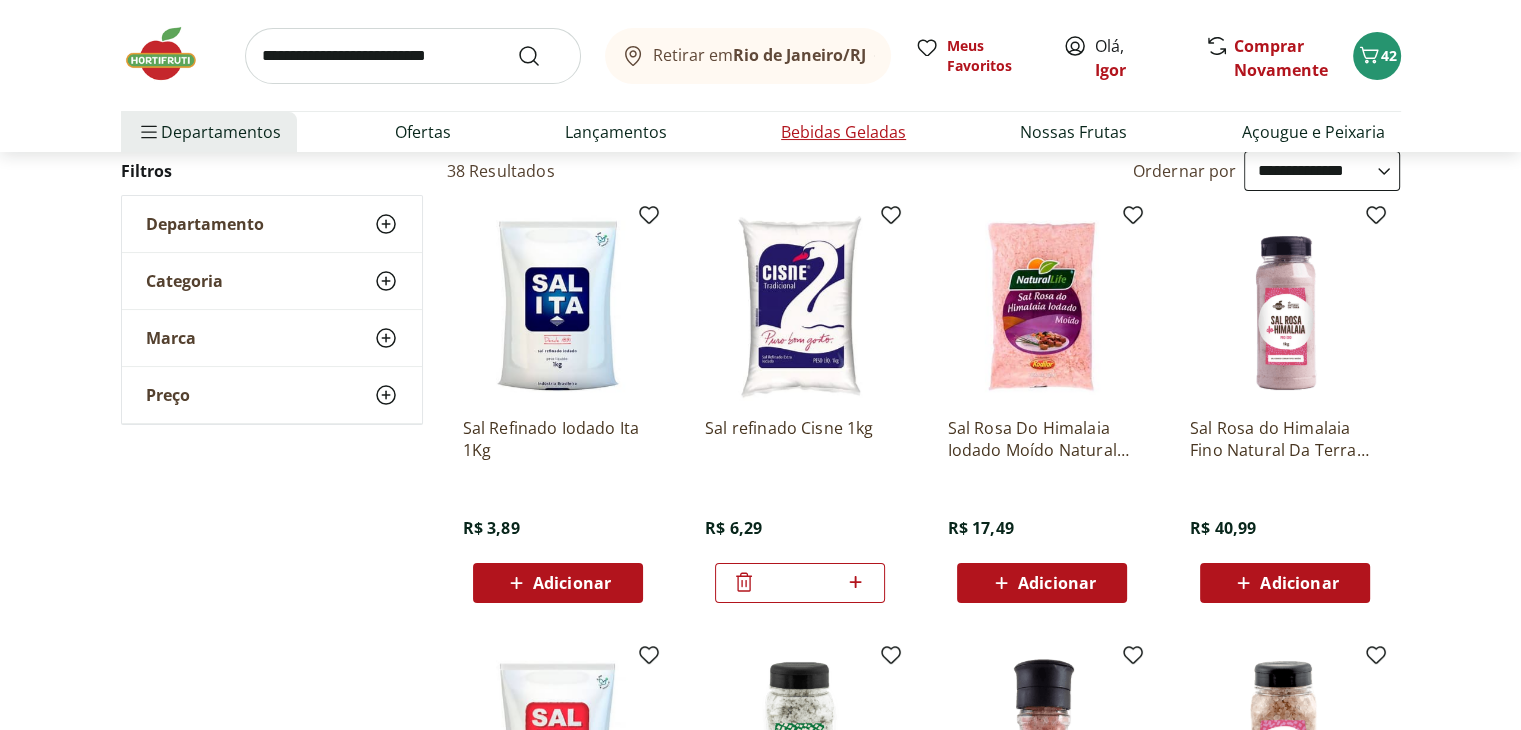 click on "Bebidas Geladas" at bounding box center (843, 132) 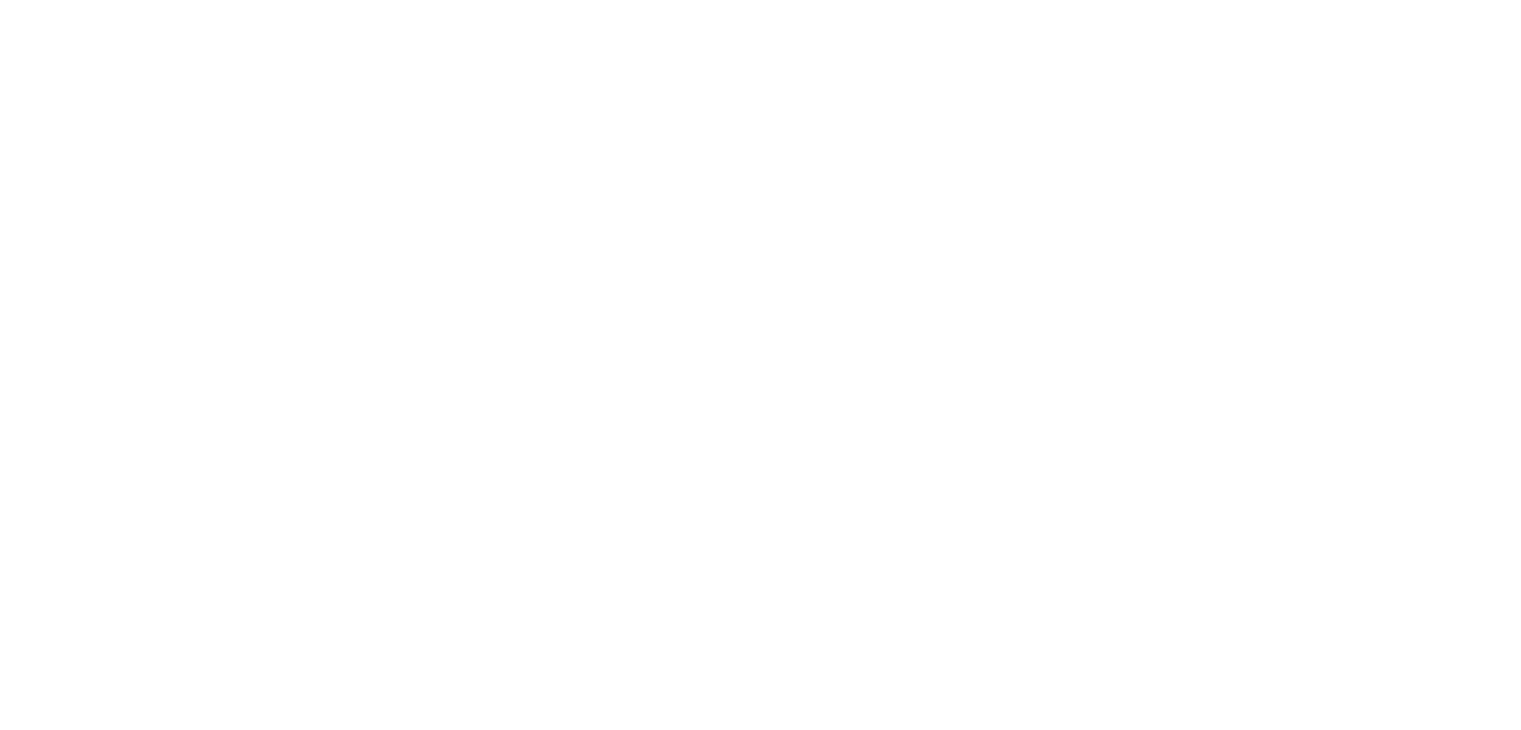 scroll, scrollTop: 0, scrollLeft: 0, axis: both 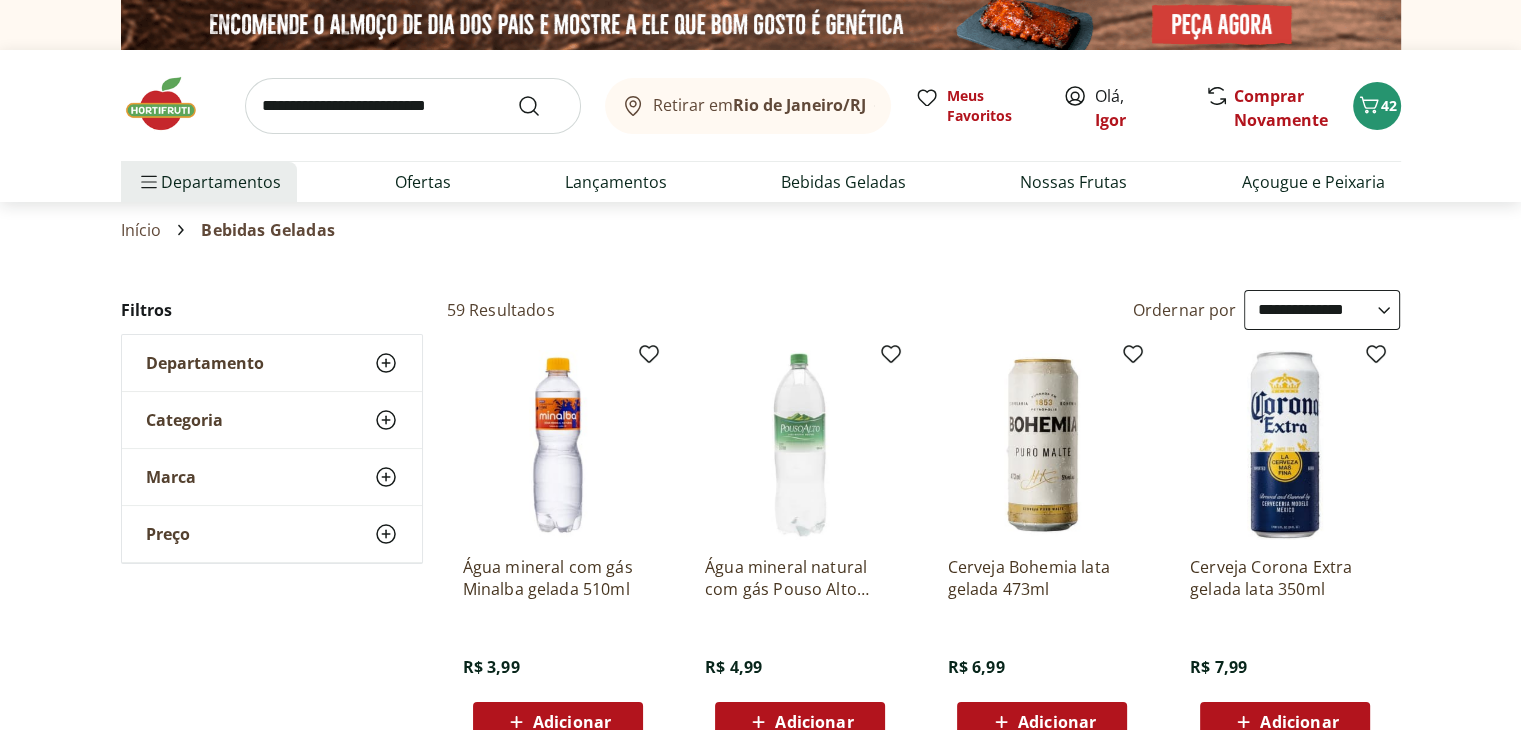 click at bounding box center [171, 104] 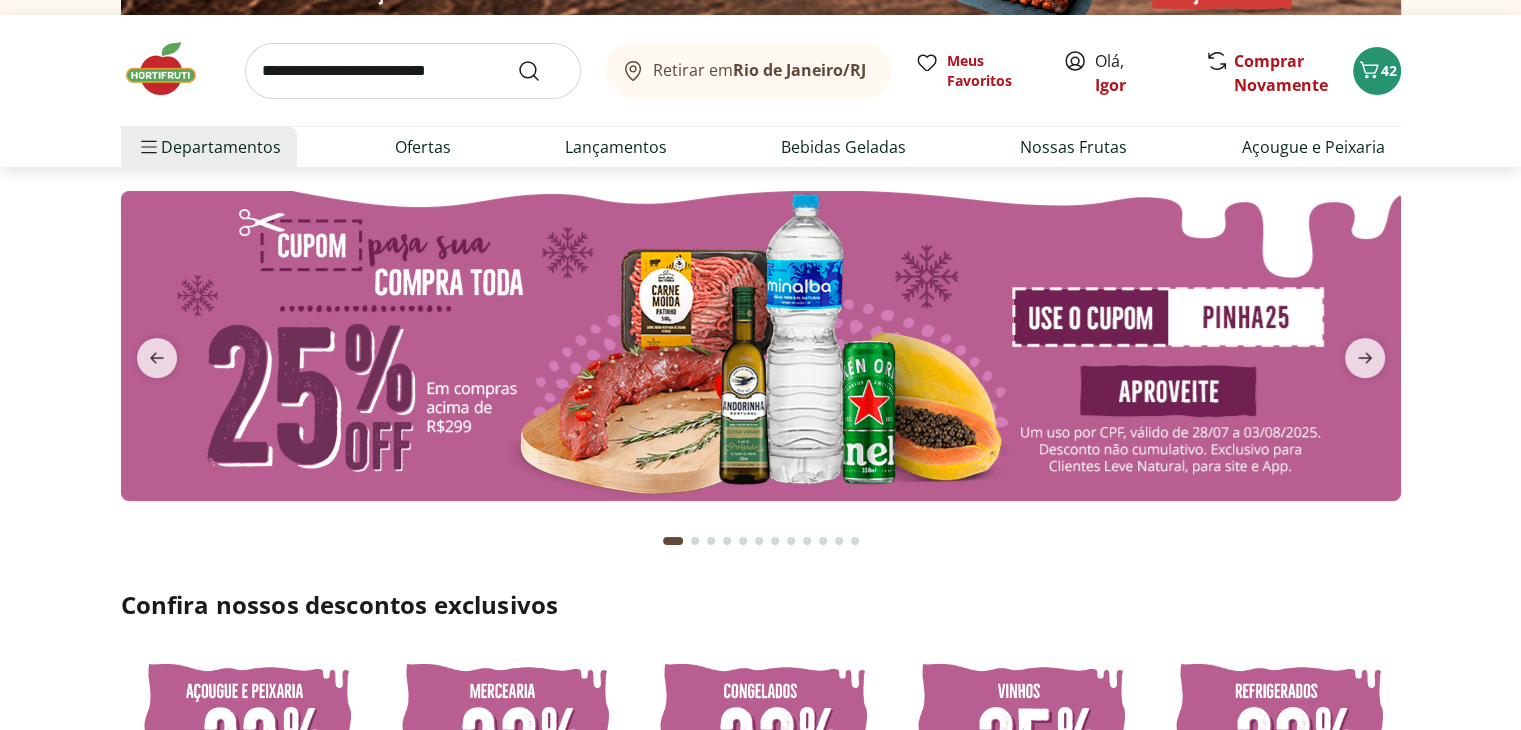 scroll, scrollTop: 36, scrollLeft: 0, axis: vertical 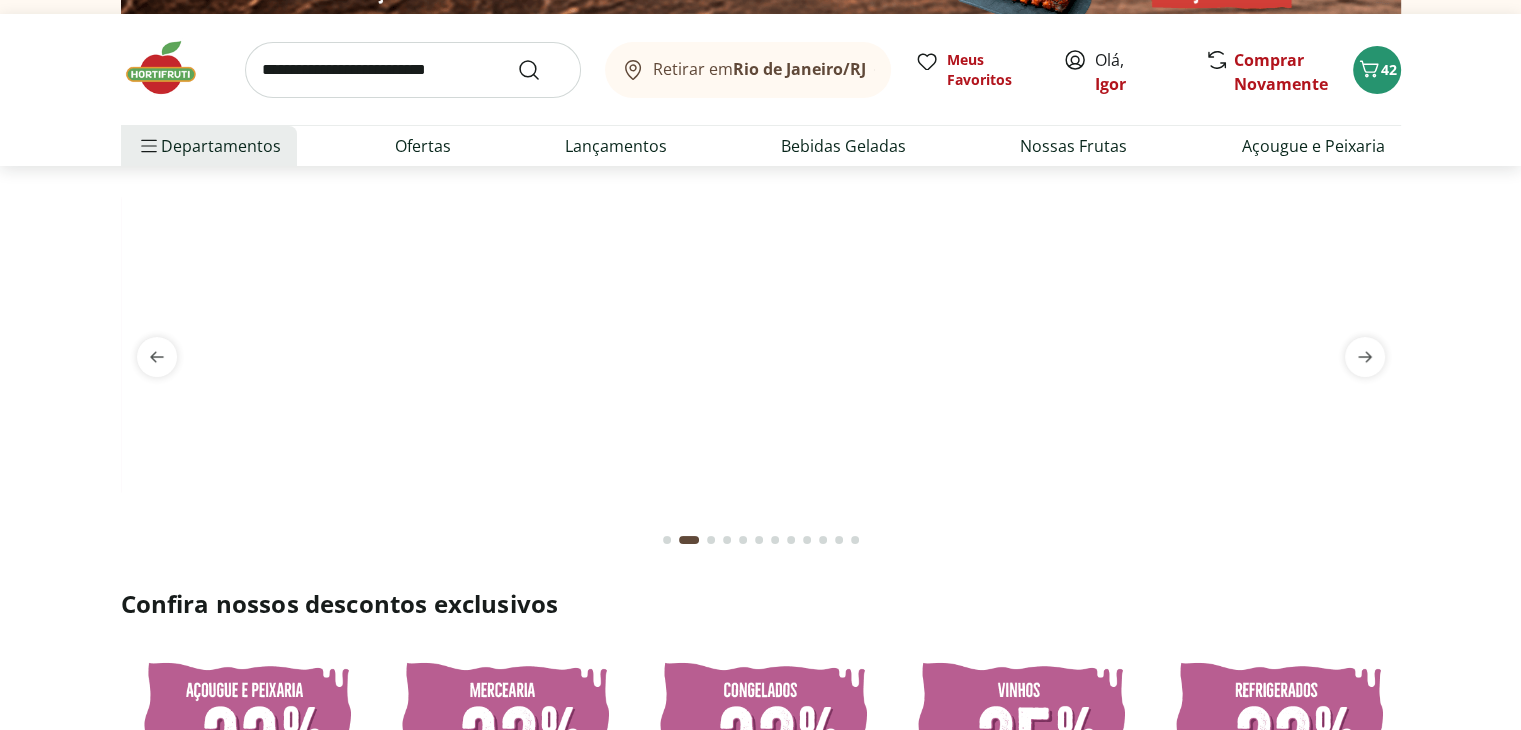 click at bounding box center (760, 365) 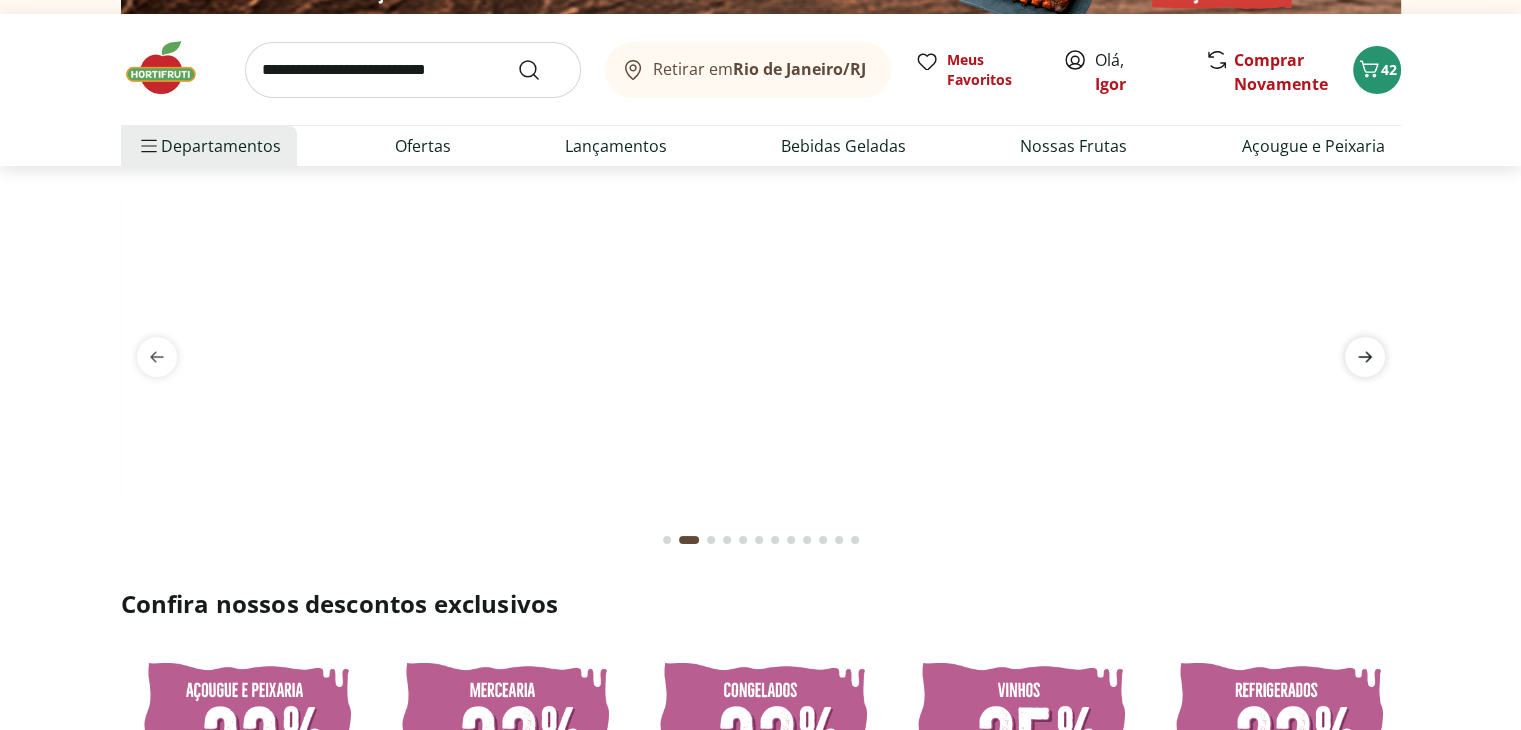 click 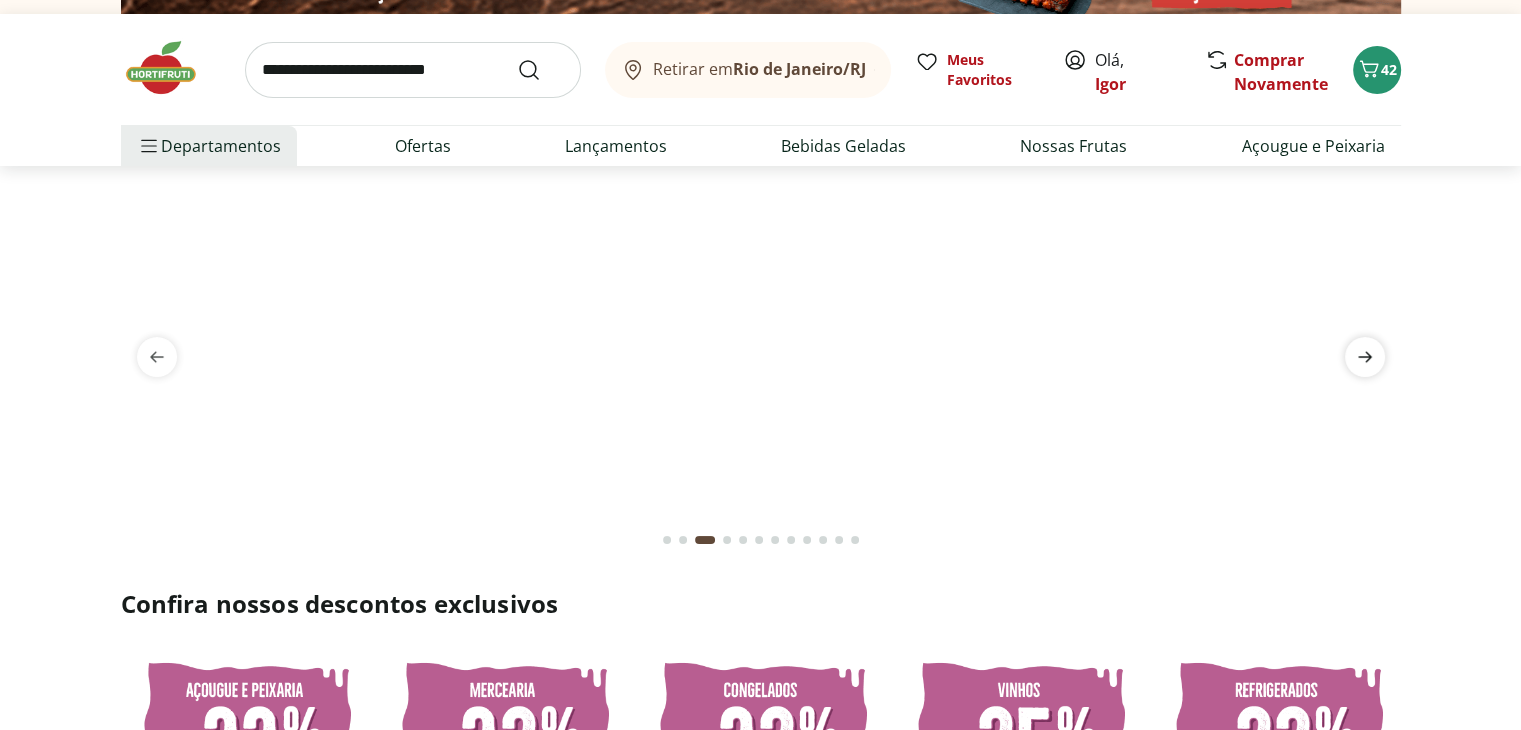 click 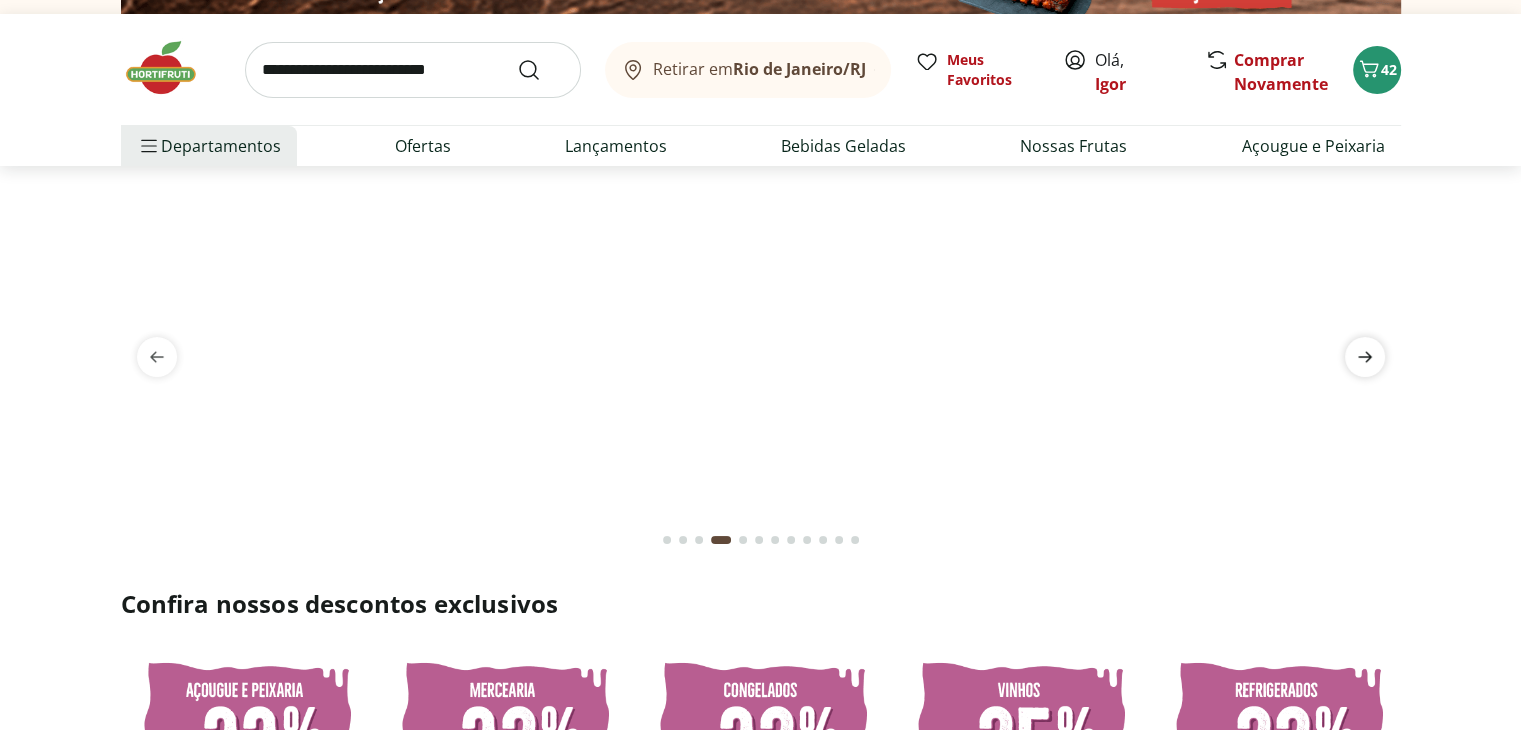 click 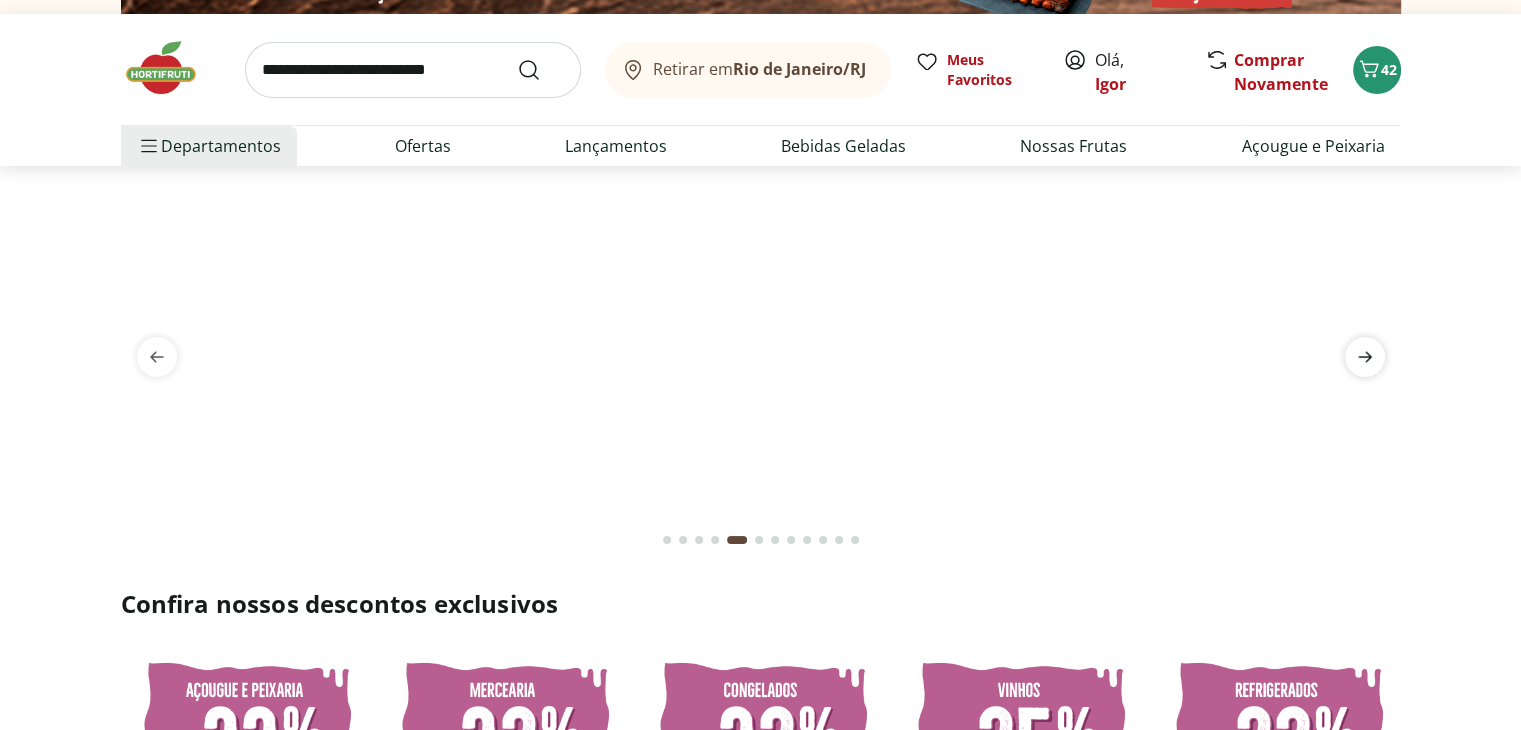 click 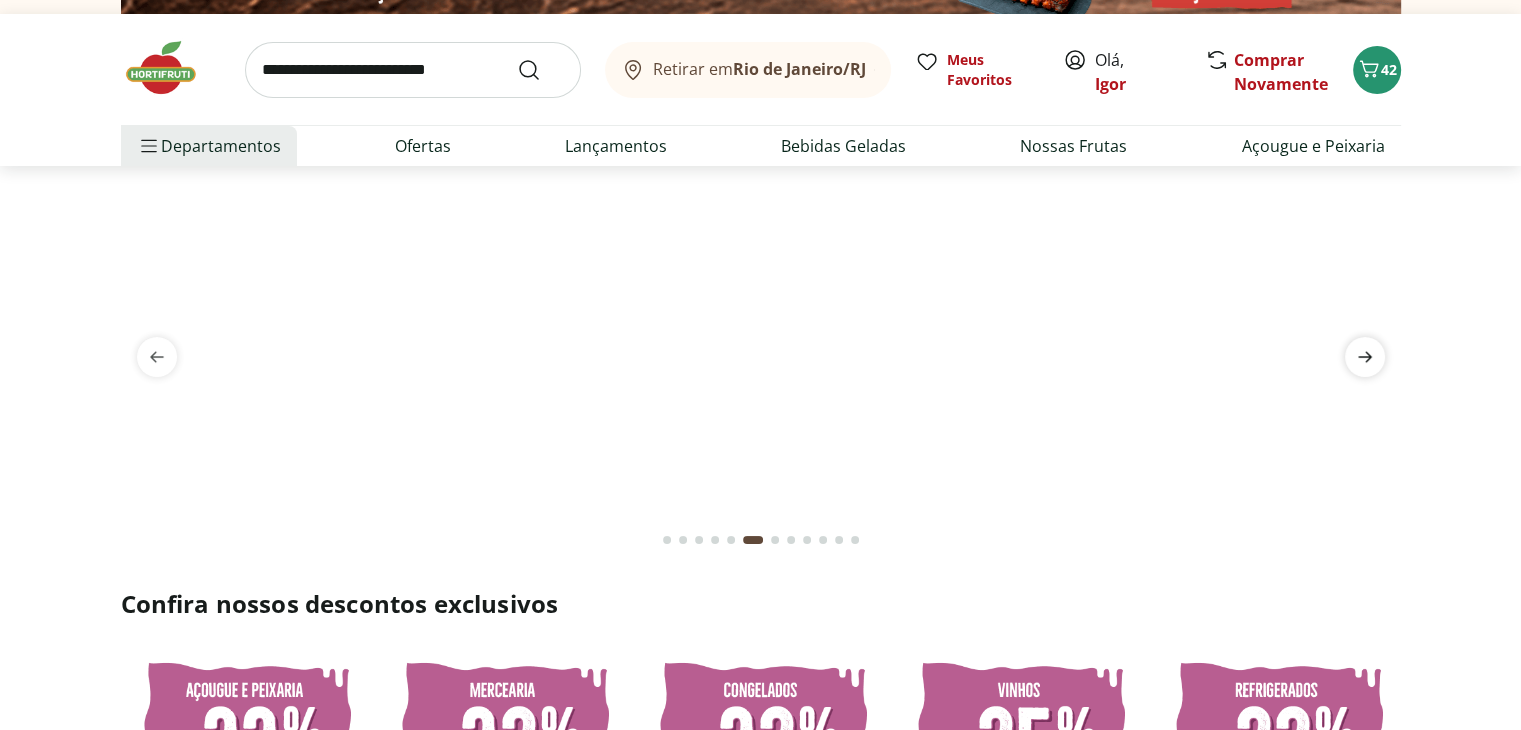 click 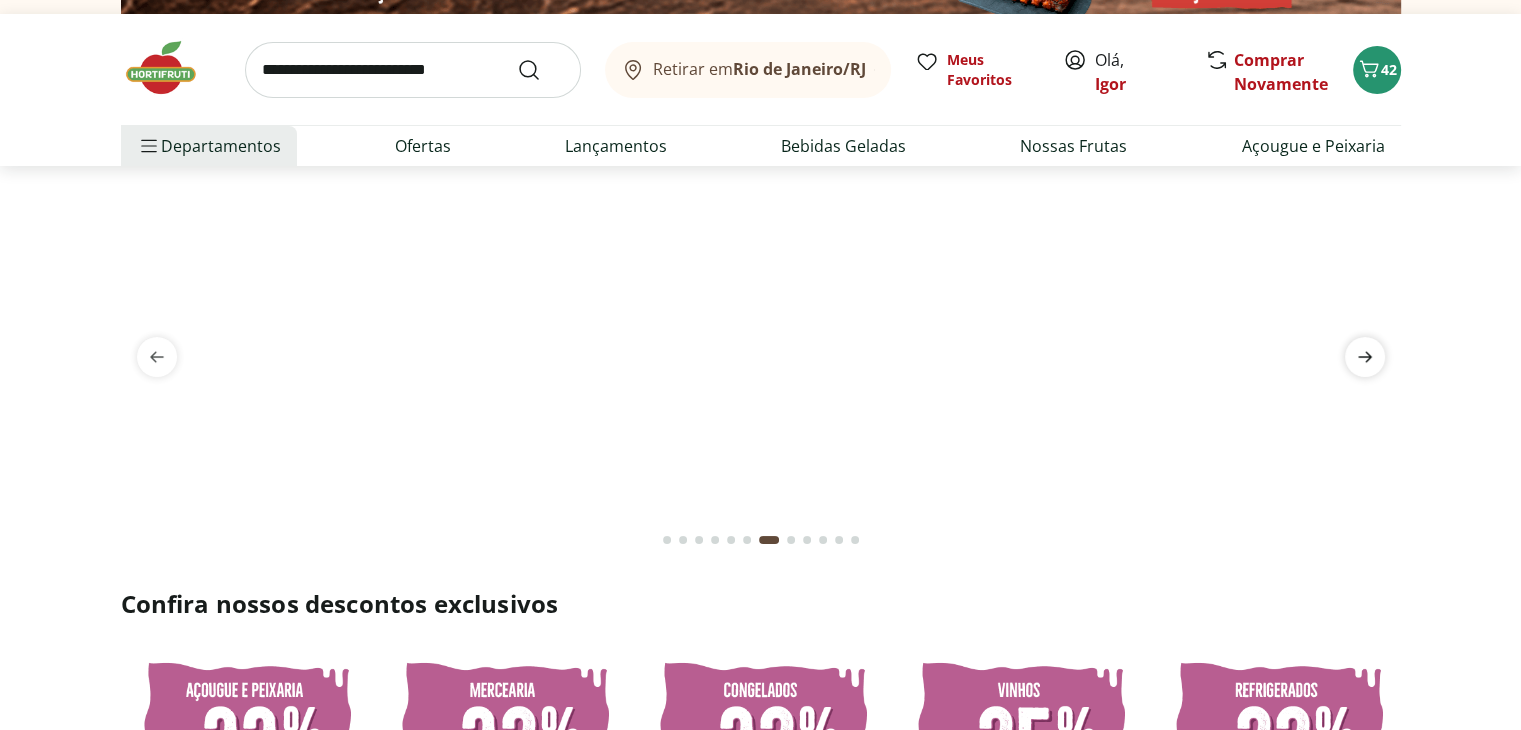 click 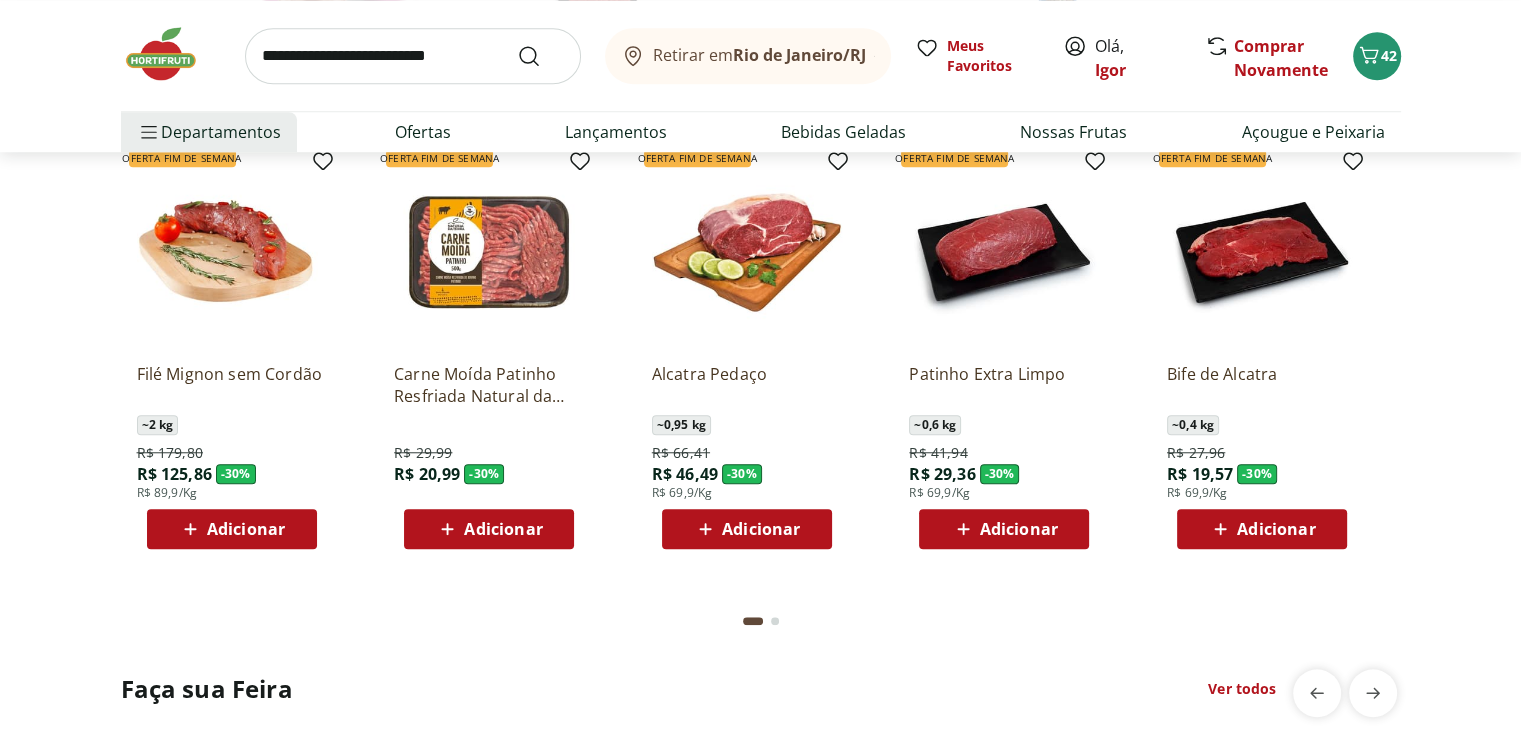 scroll, scrollTop: 1667, scrollLeft: 0, axis: vertical 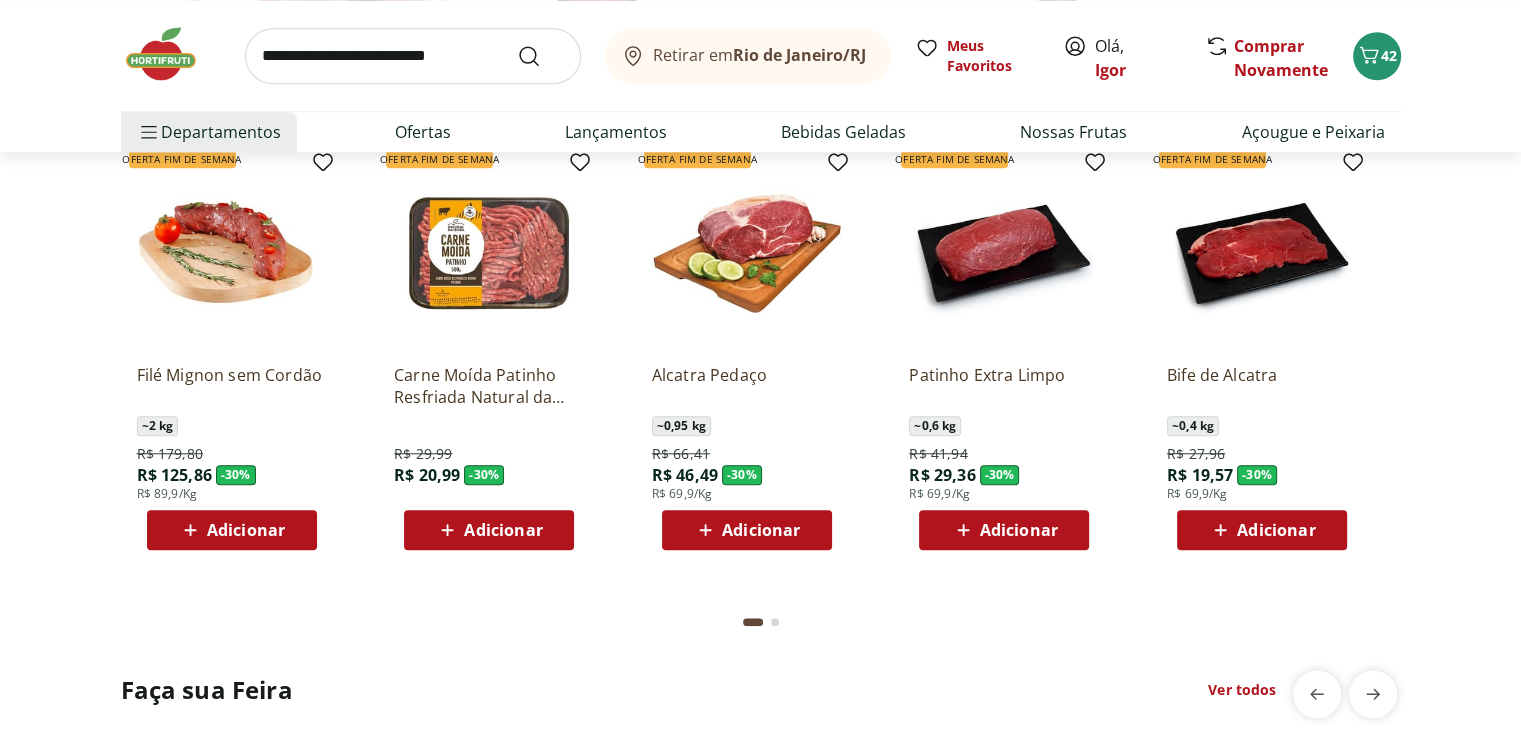 click on "Adicionar" at bounding box center (503, 530) 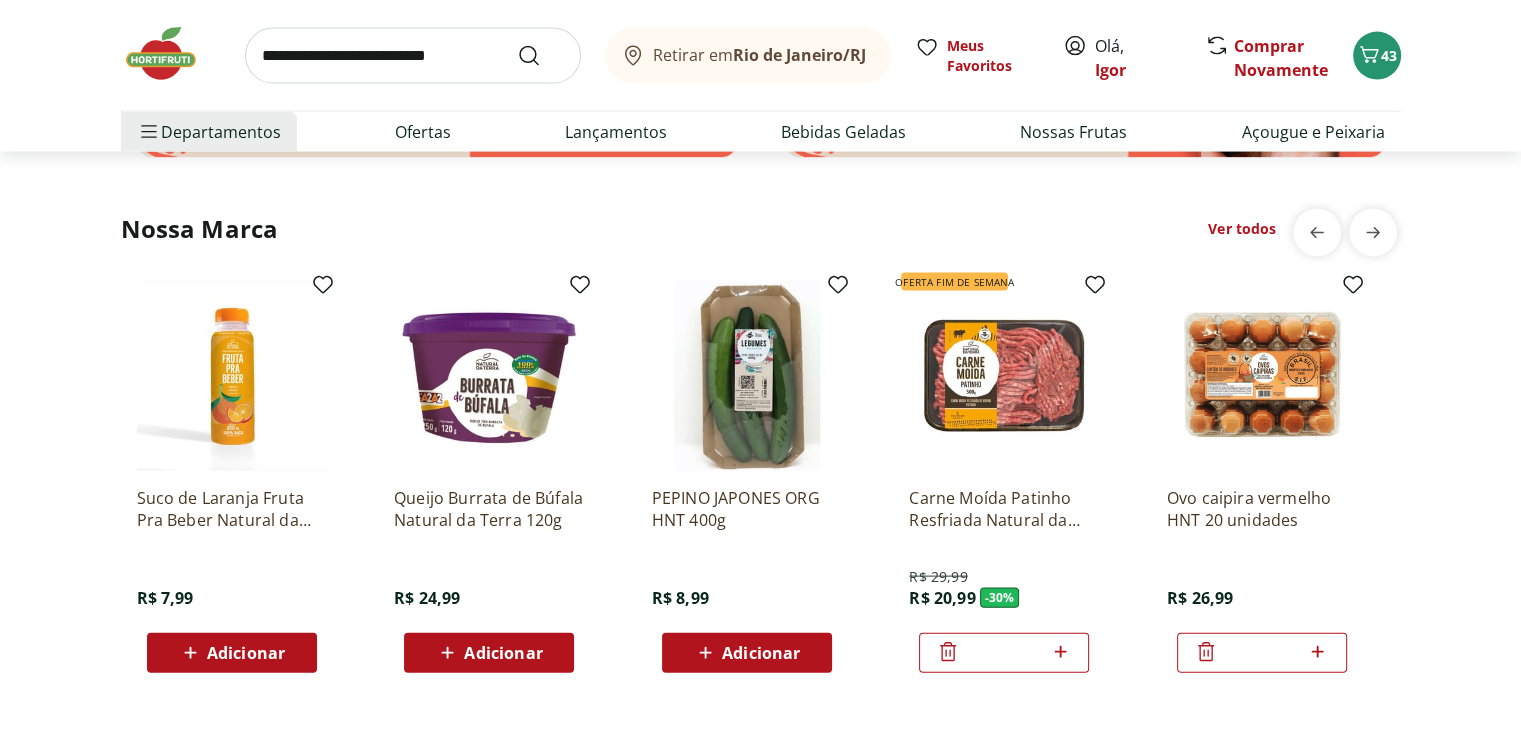 scroll, scrollTop: 4174, scrollLeft: 0, axis: vertical 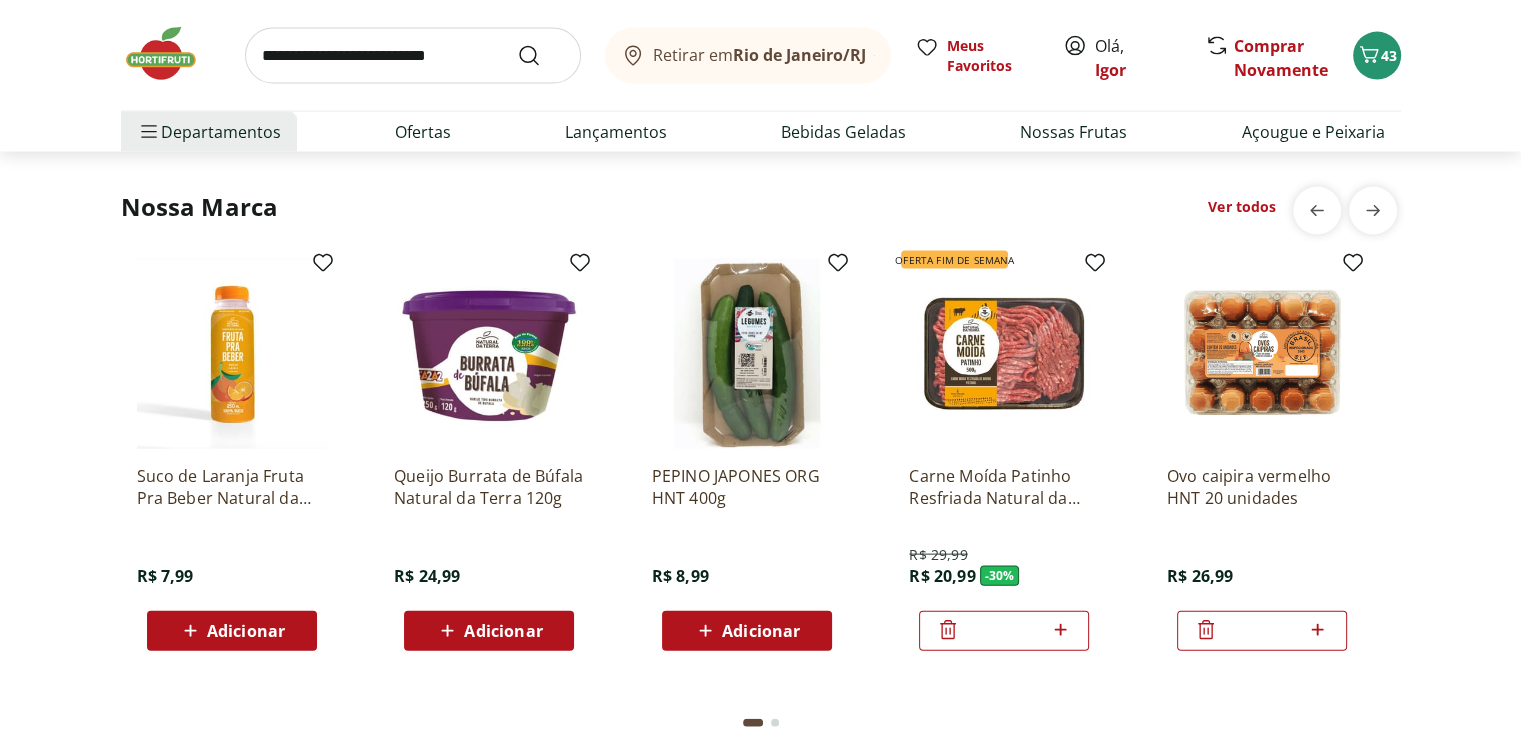 click on "Ver todos" at bounding box center (1242, 207) 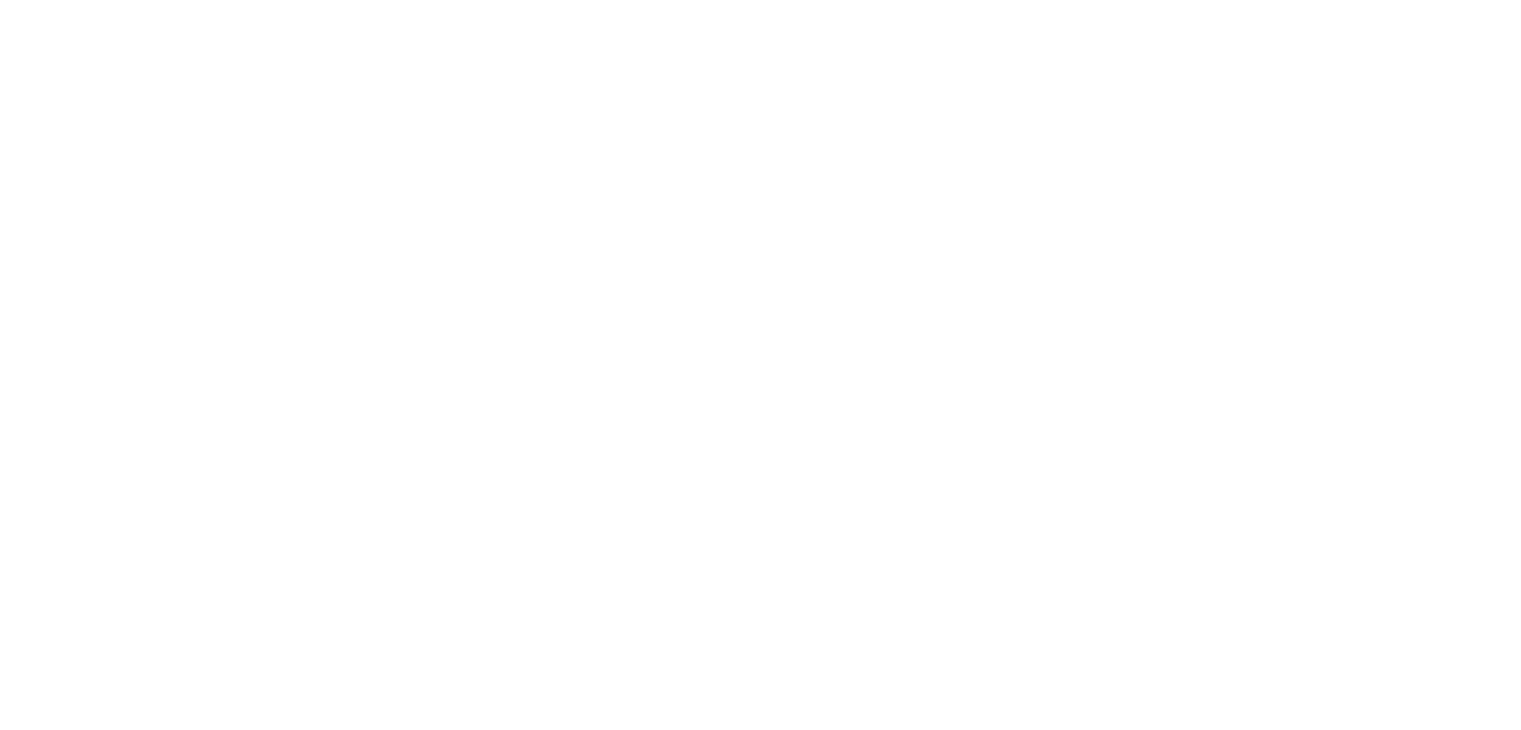 scroll, scrollTop: 0, scrollLeft: 0, axis: both 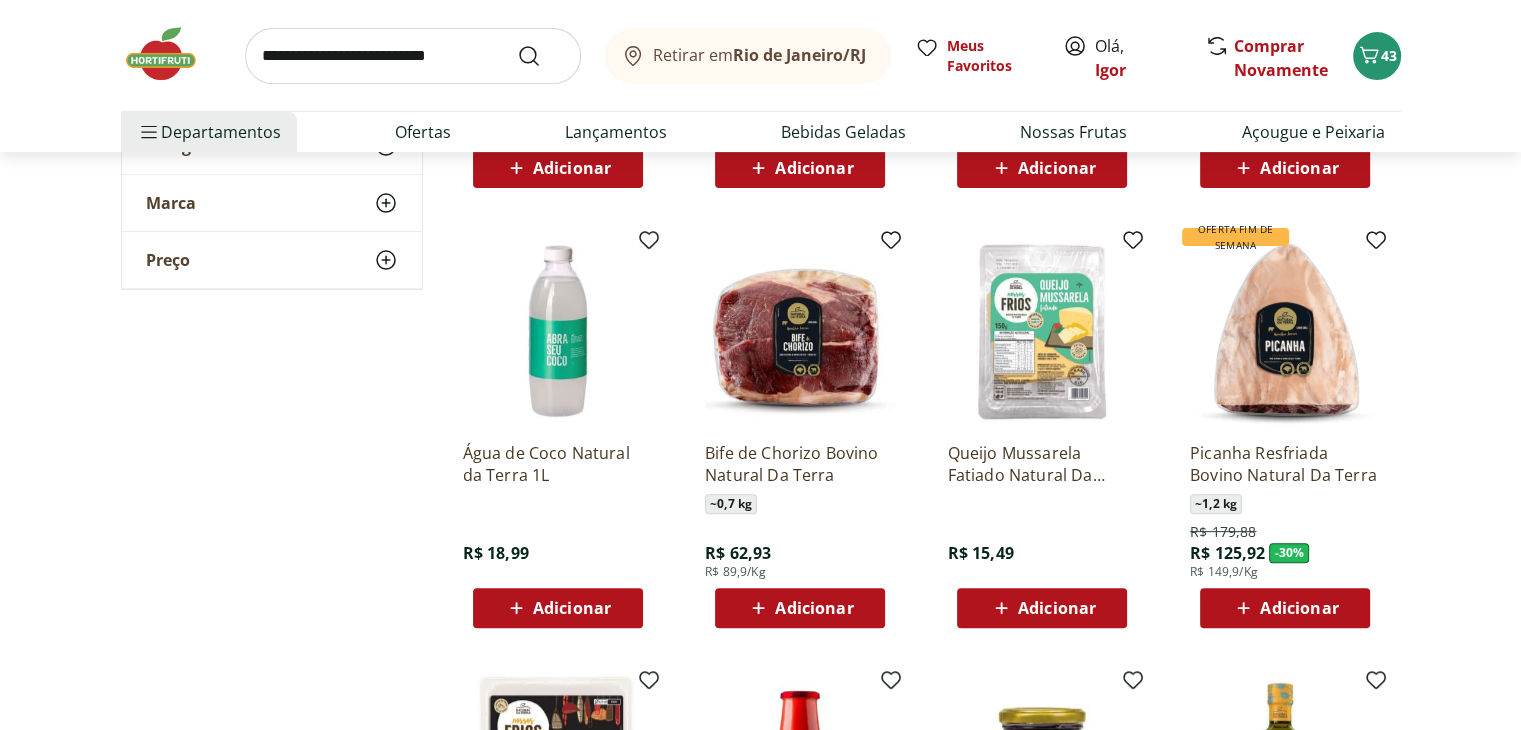 click on "Adicionar" at bounding box center [572, 608] 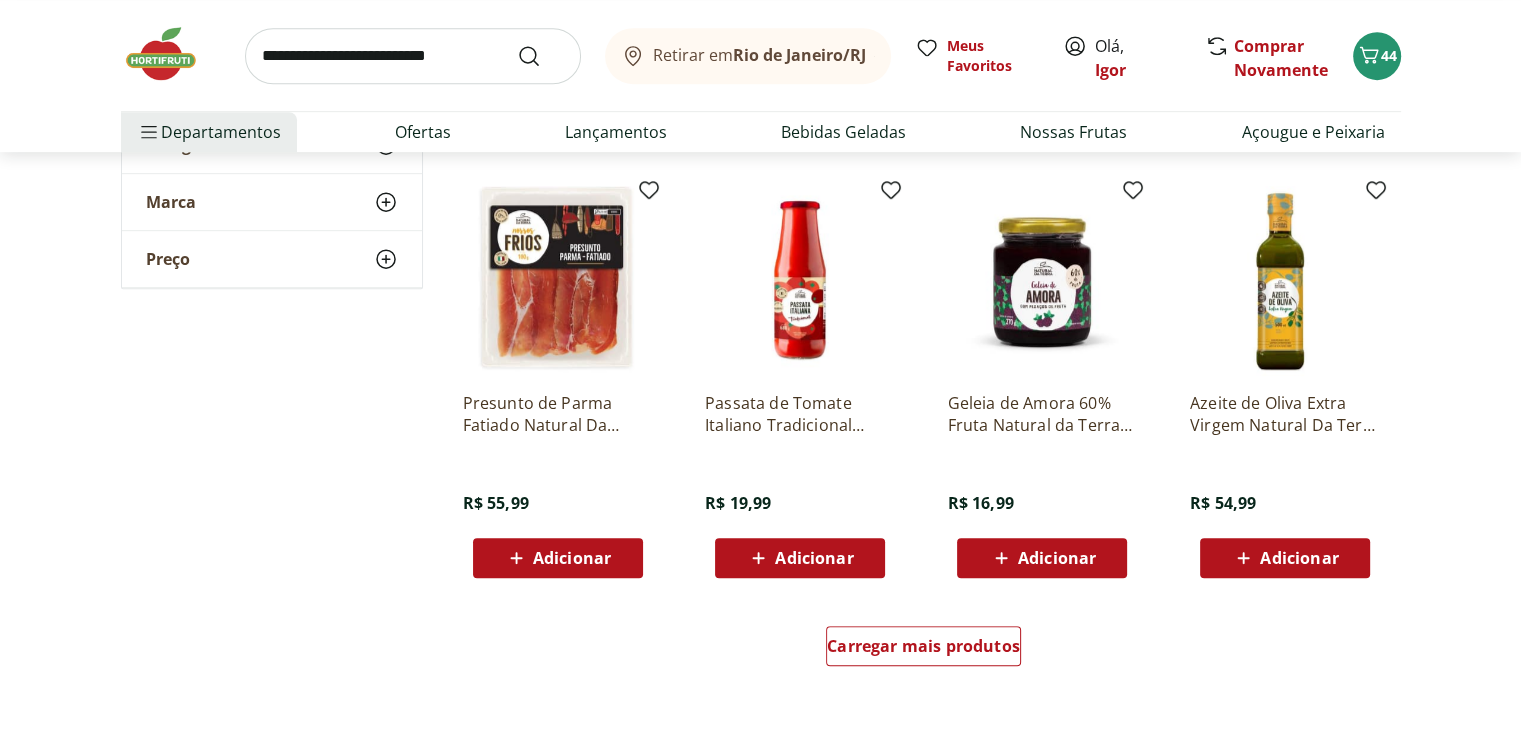 scroll, scrollTop: 1046, scrollLeft: 0, axis: vertical 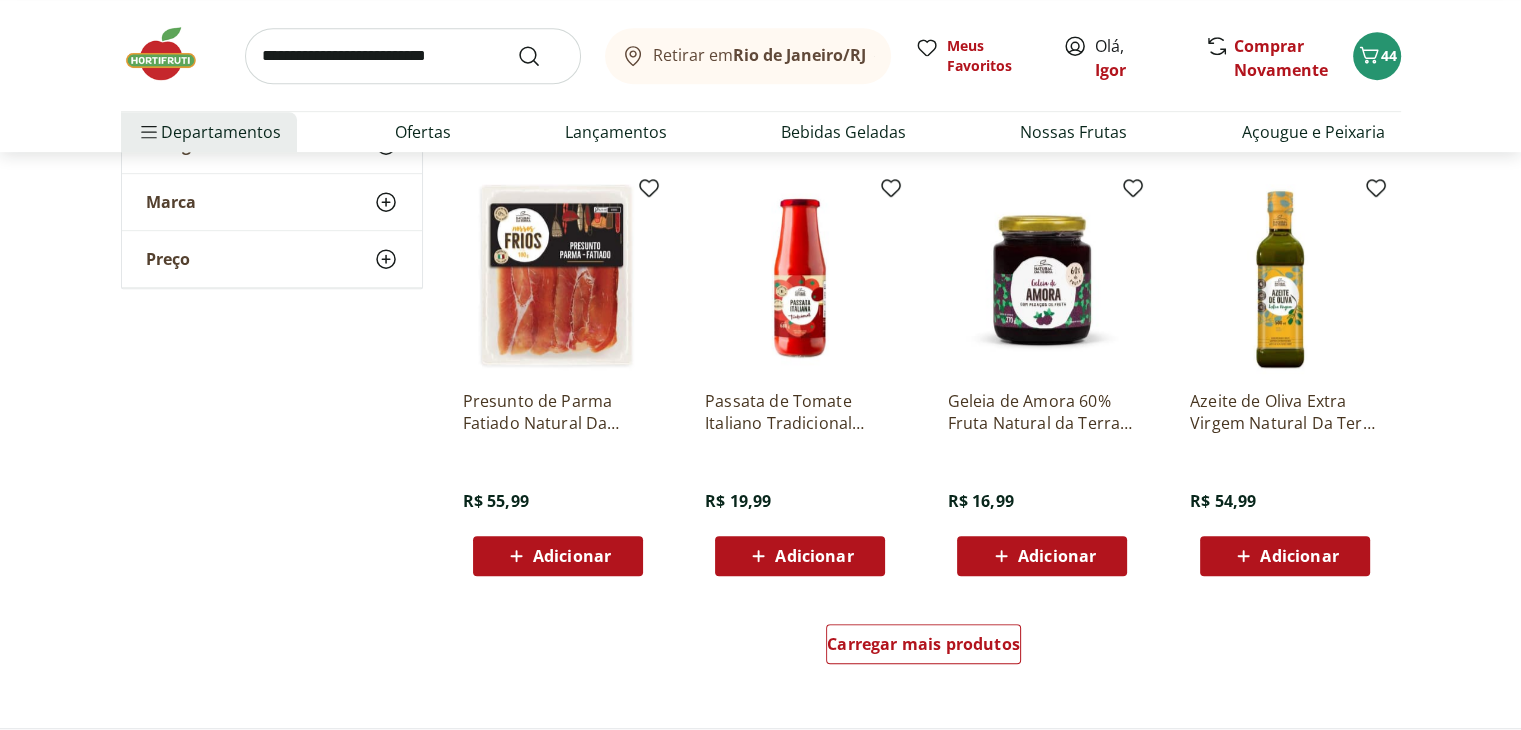 click on "Adicionar" at bounding box center [1057, 556] 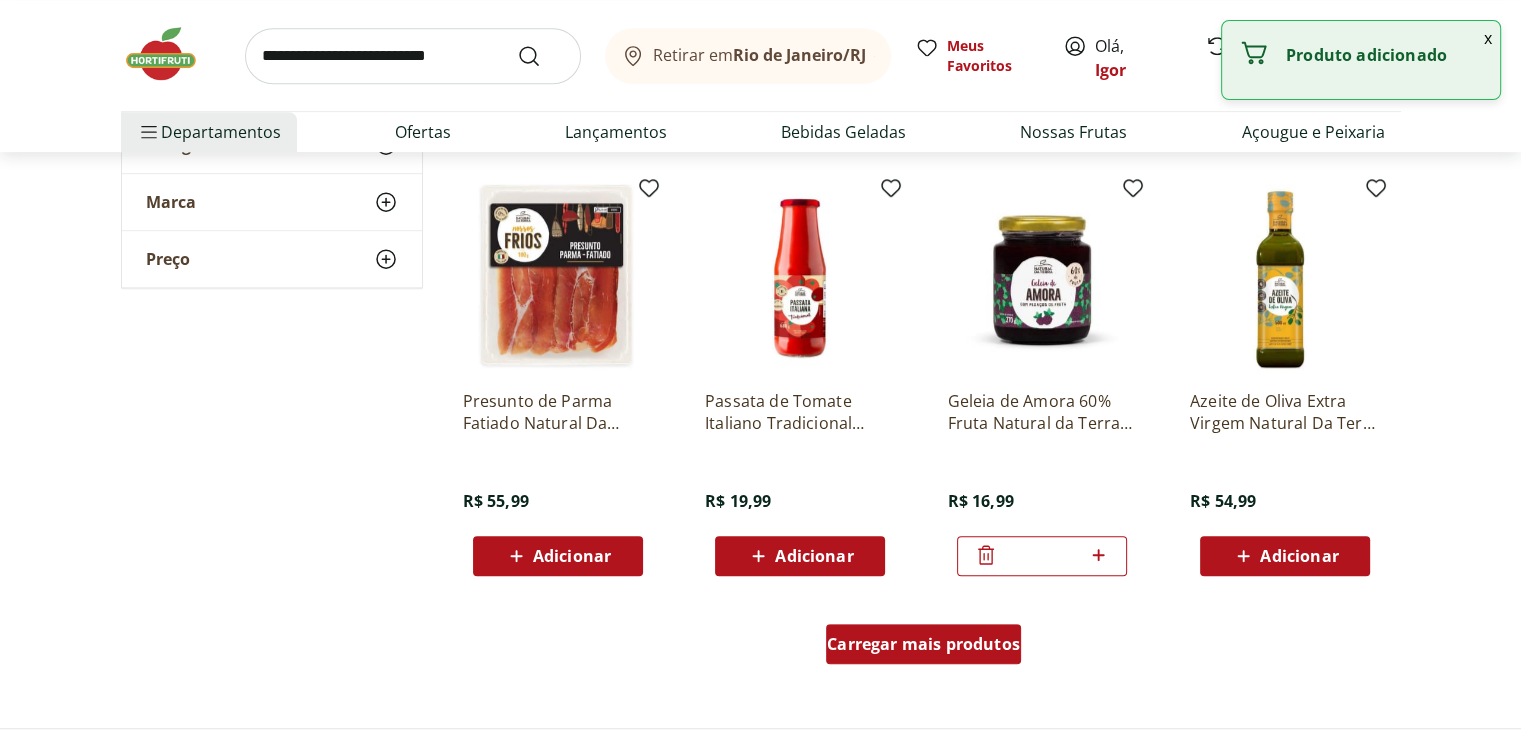 click on "Carregar mais produtos" at bounding box center (923, 644) 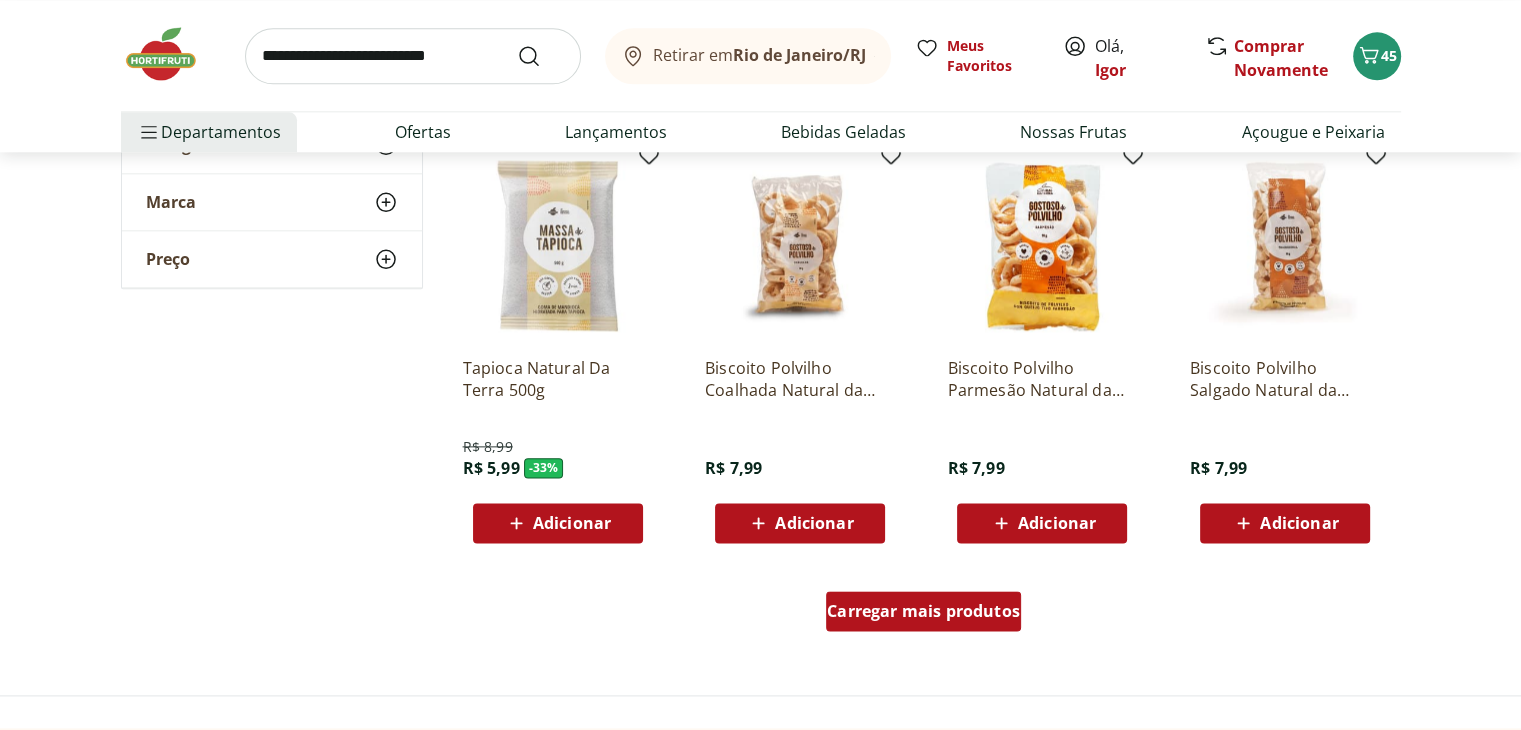 scroll, scrollTop: 2382, scrollLeft: 0, axis: vertical 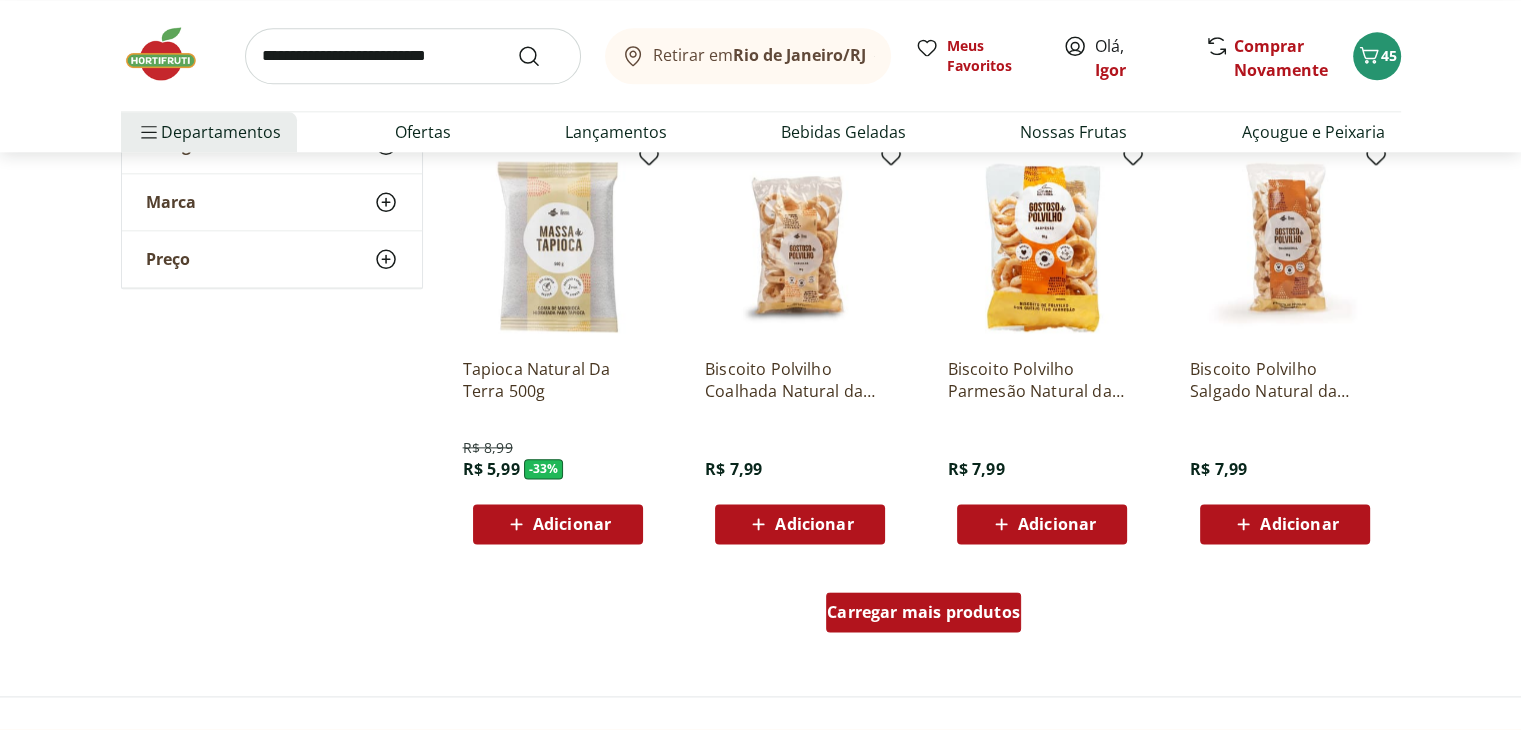 click on "Carregar mais produtos" at bounding box center [923, 612] 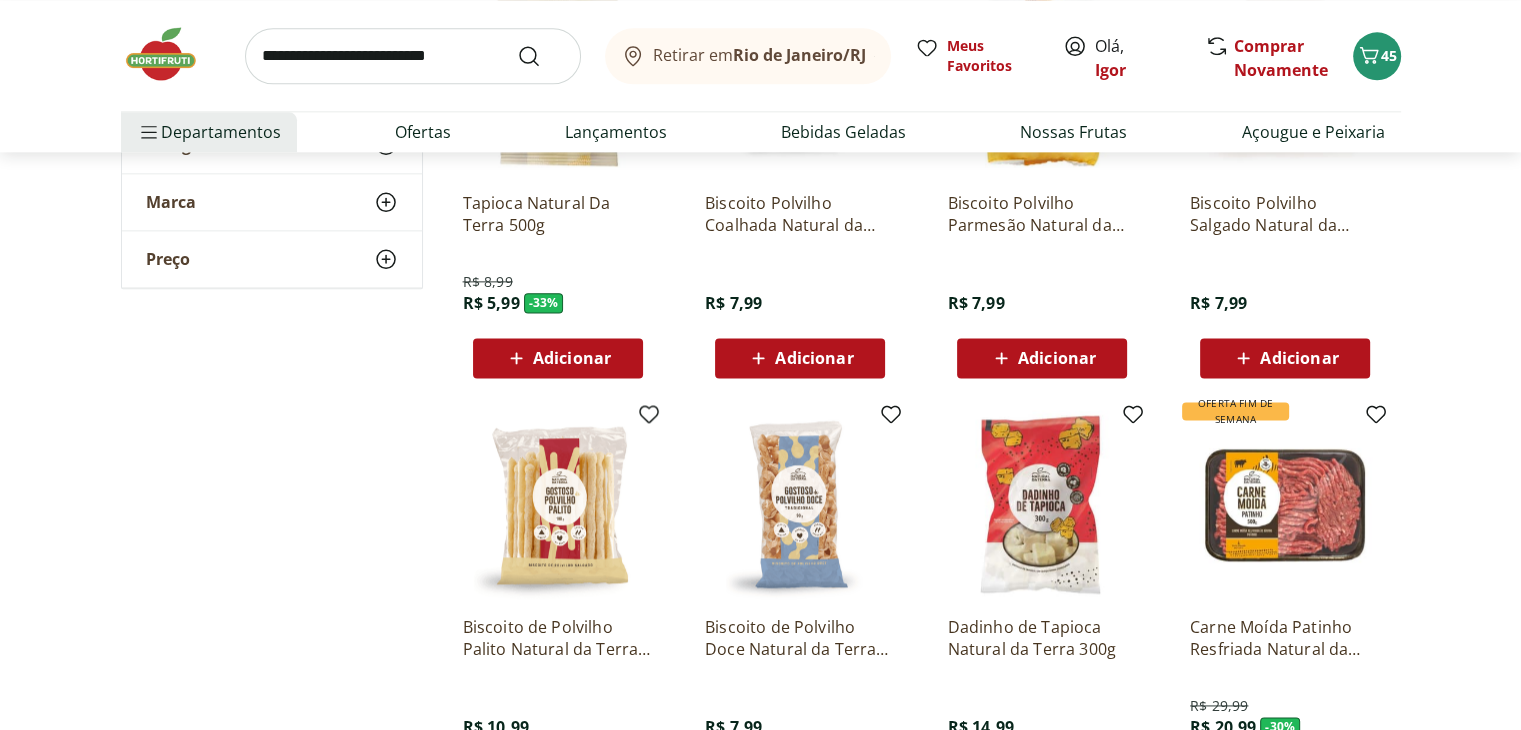 scroll, scrollTop: 2576, scrollLeft: 0, axis: vertical 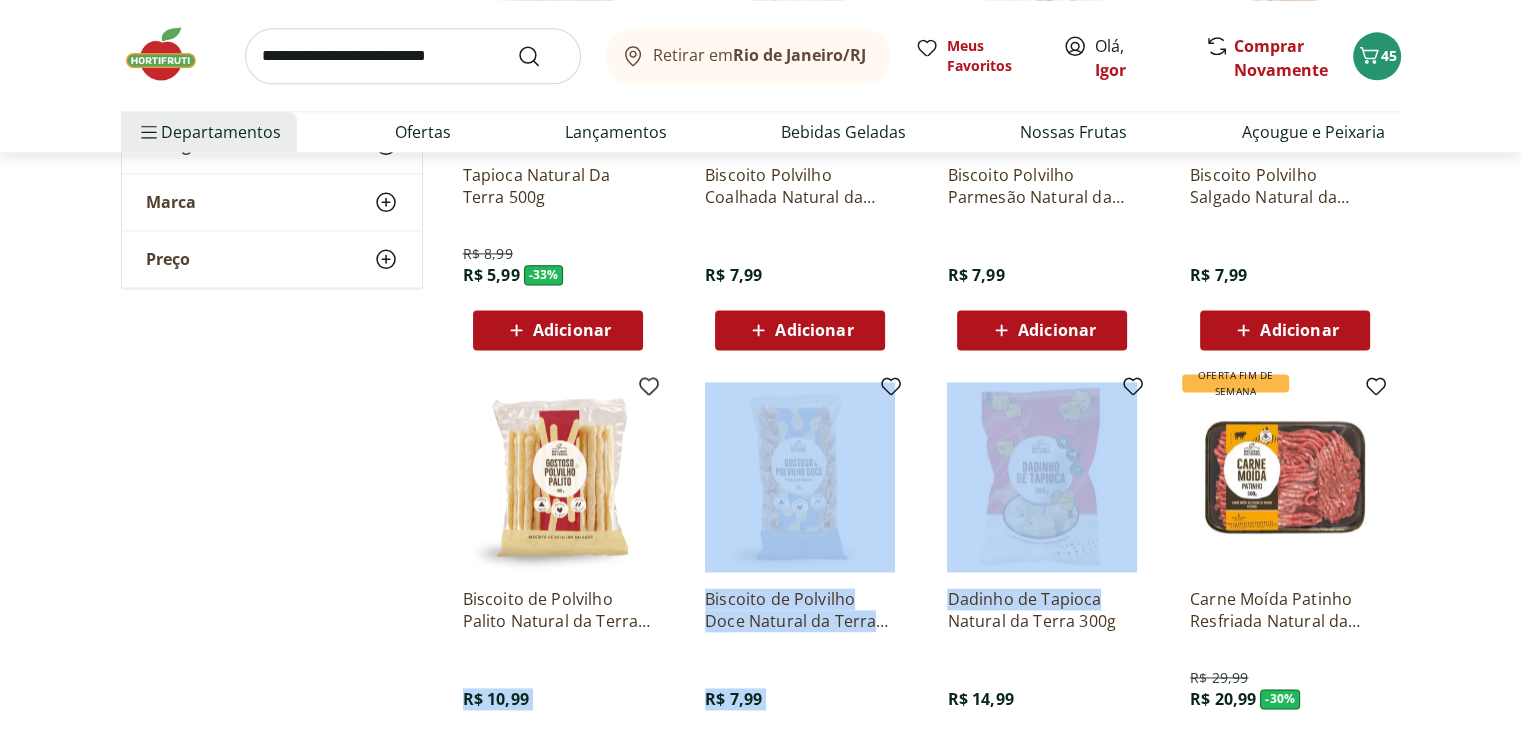 drag, startPoint x: 925, startPoint y: 615, endPoint x: 568, endPoint y: 689, distance: 364.5888 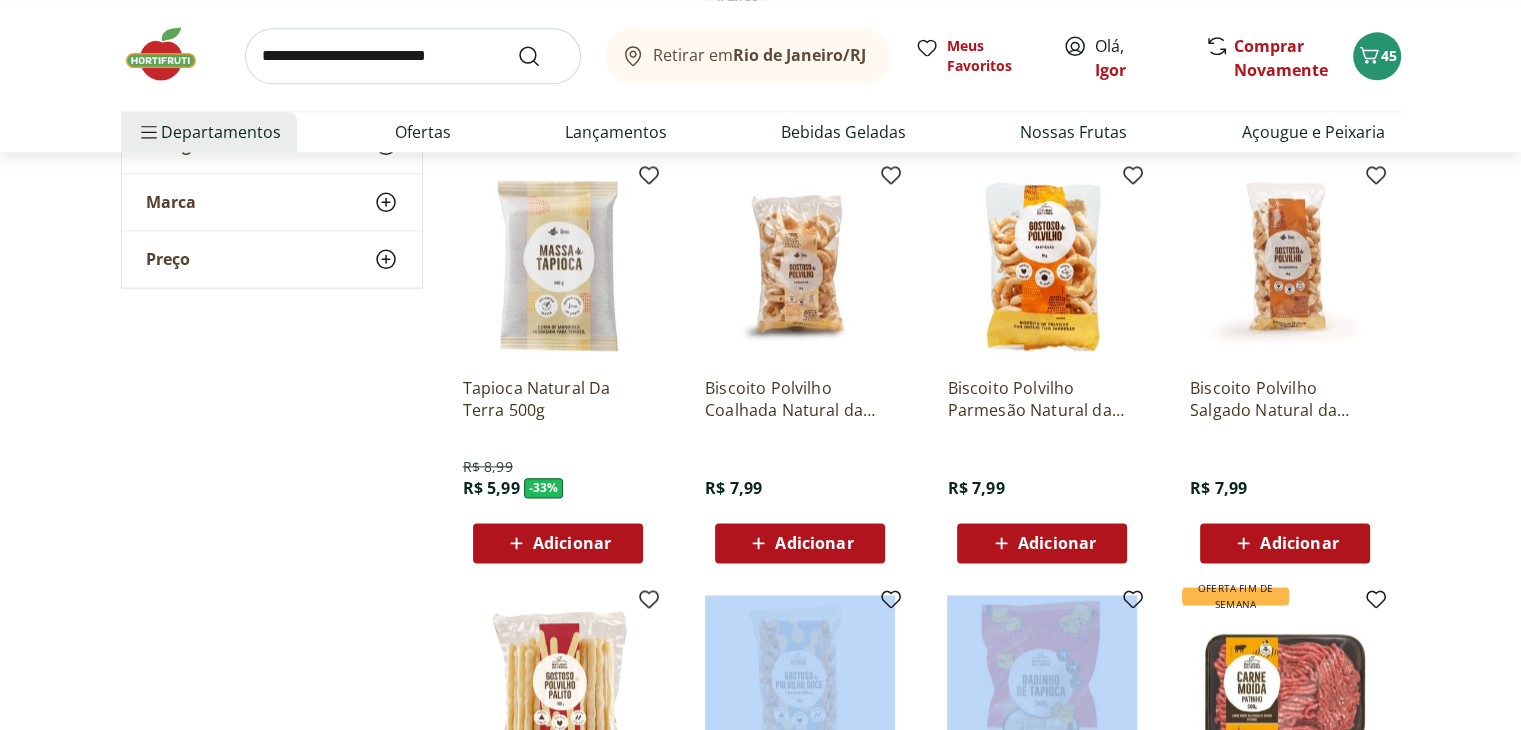 scroll, scrollTop: 2359, scrollLeft: 0, axis: vertical 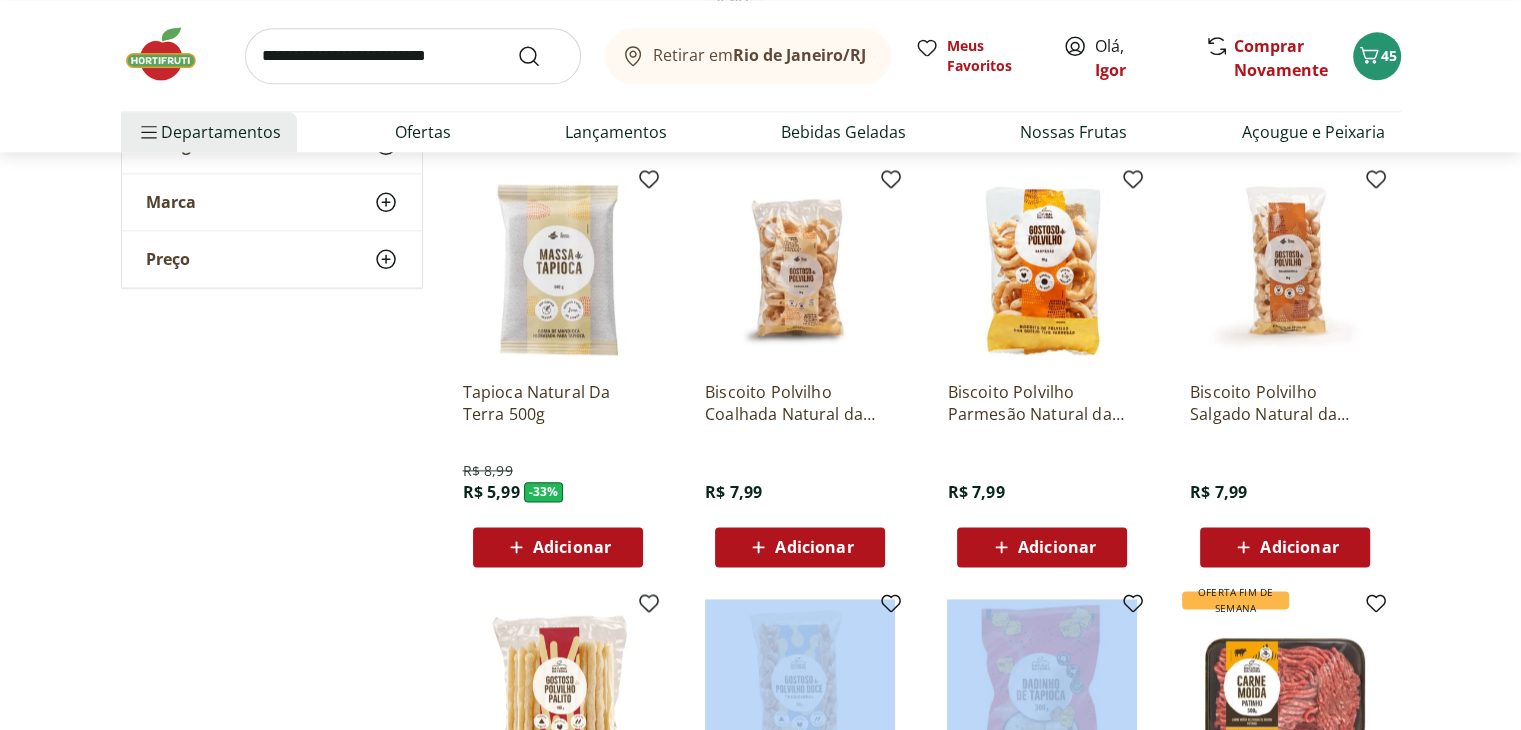 click at bounding box center (558, 270) 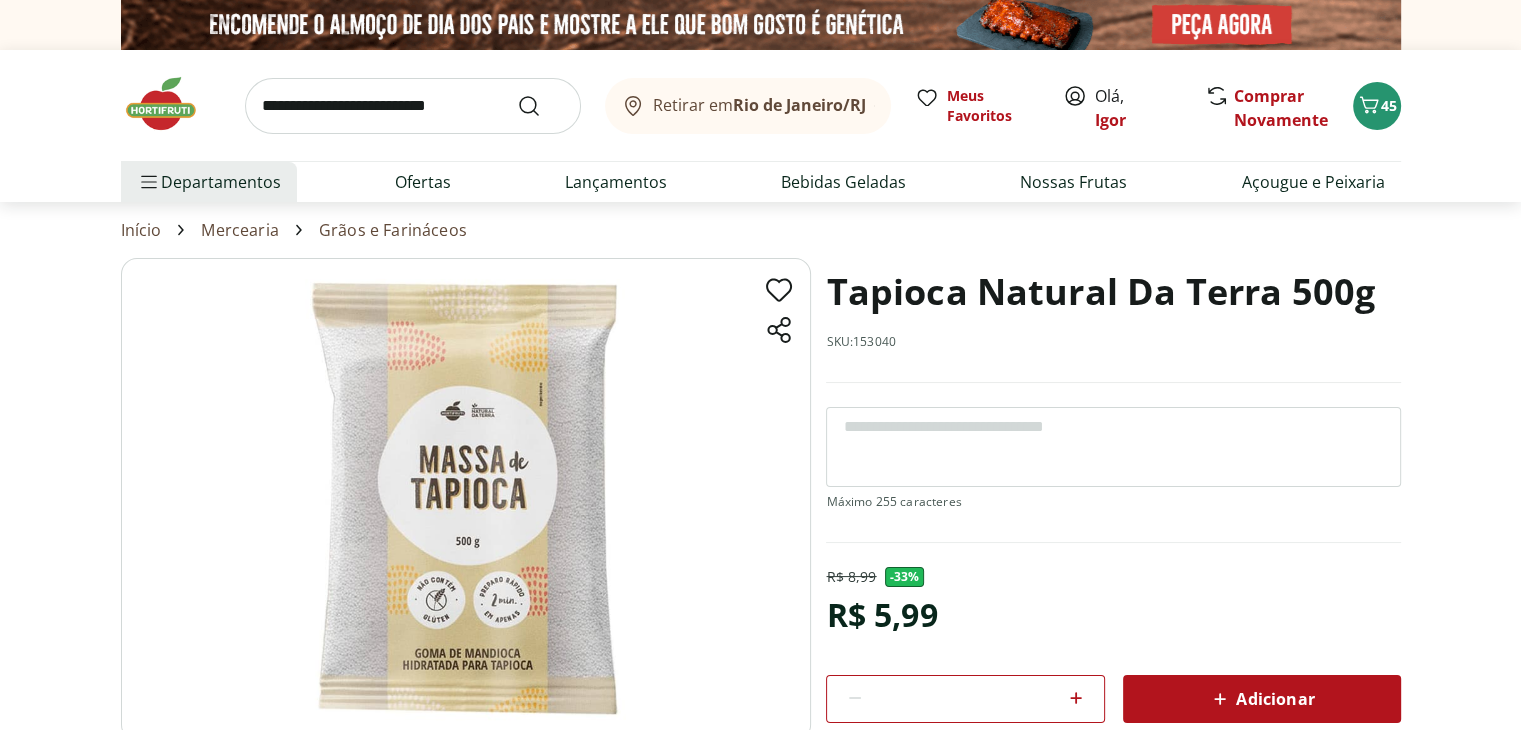 select on "**********" 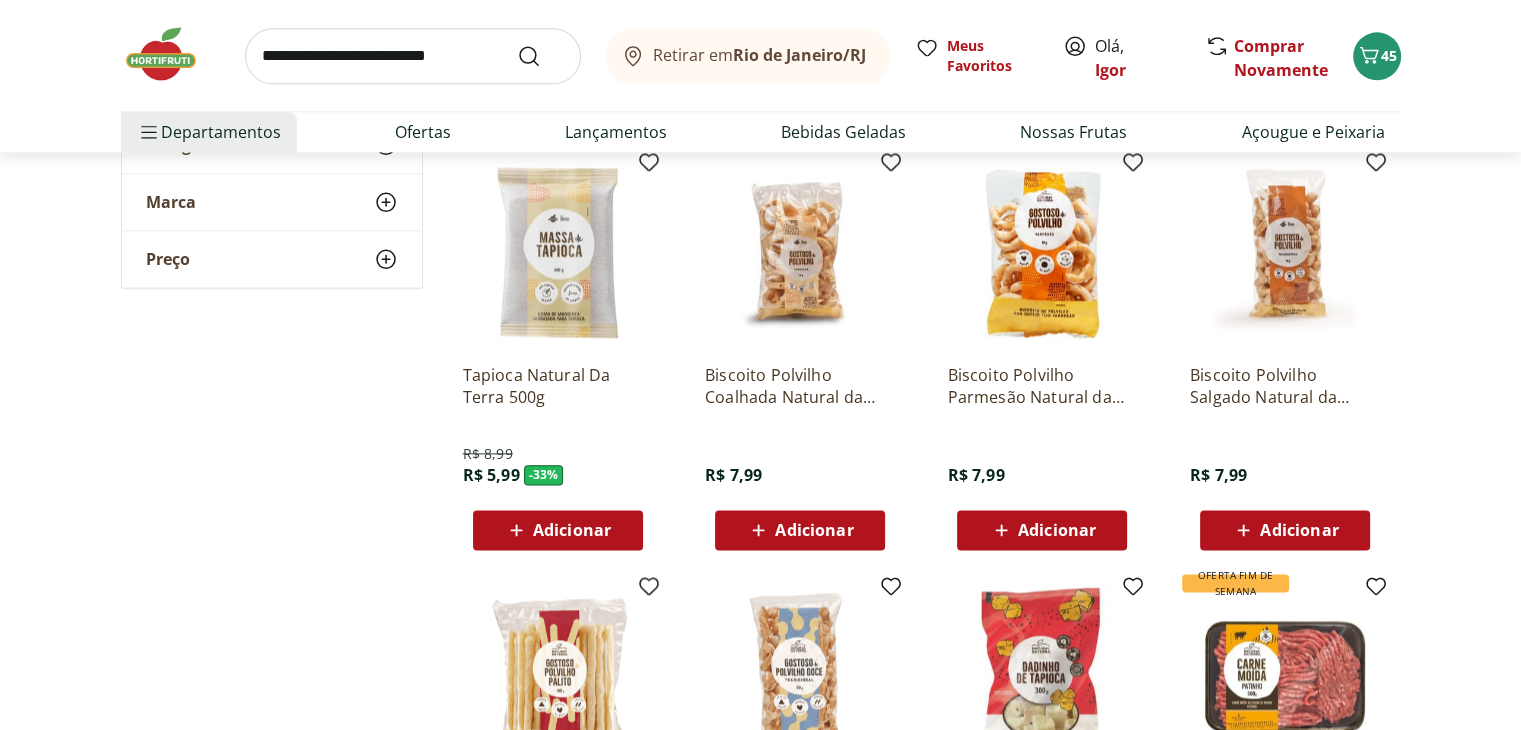 scroll, scrollTop: 2379, scrollLeft: 0, axis: vertical 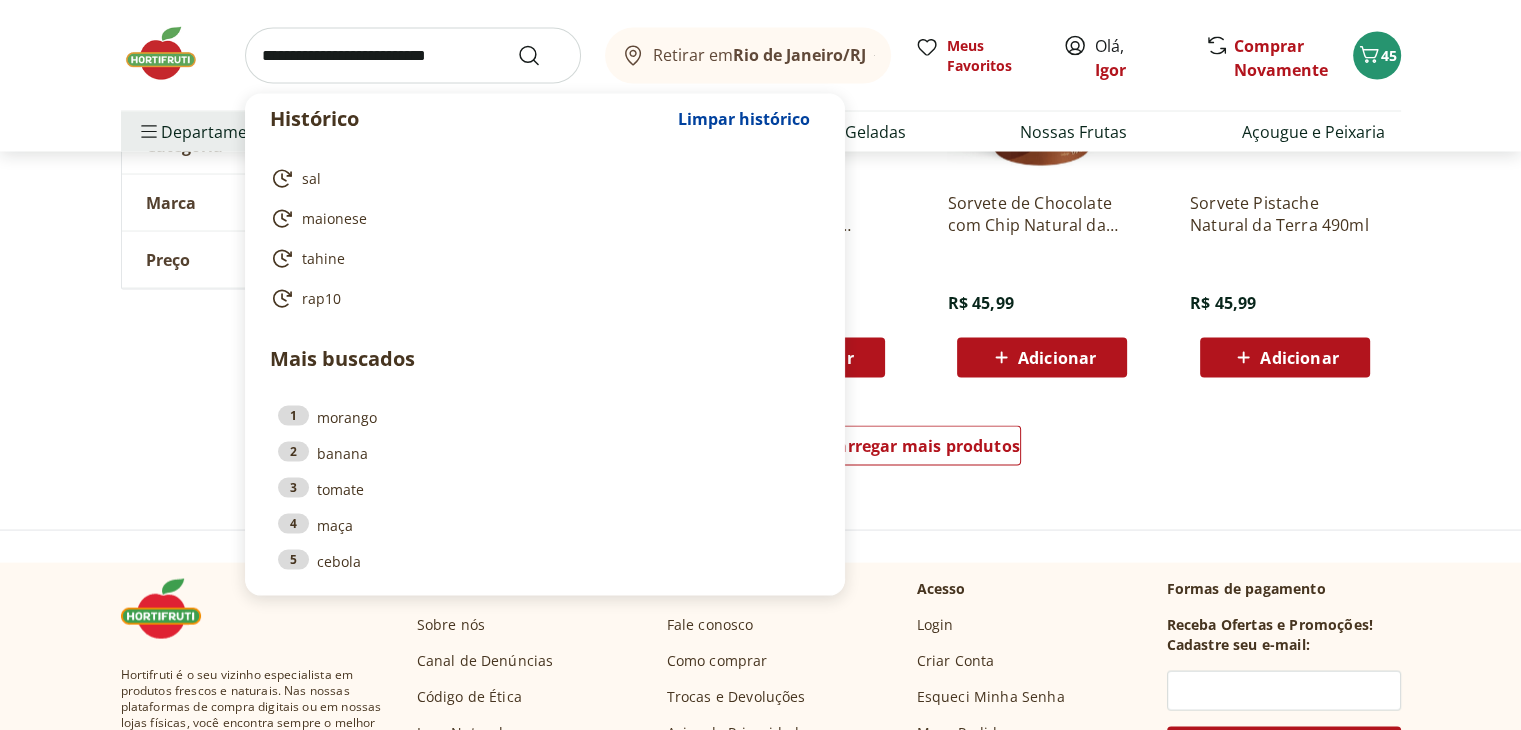 click at bounding box center [413, 56] 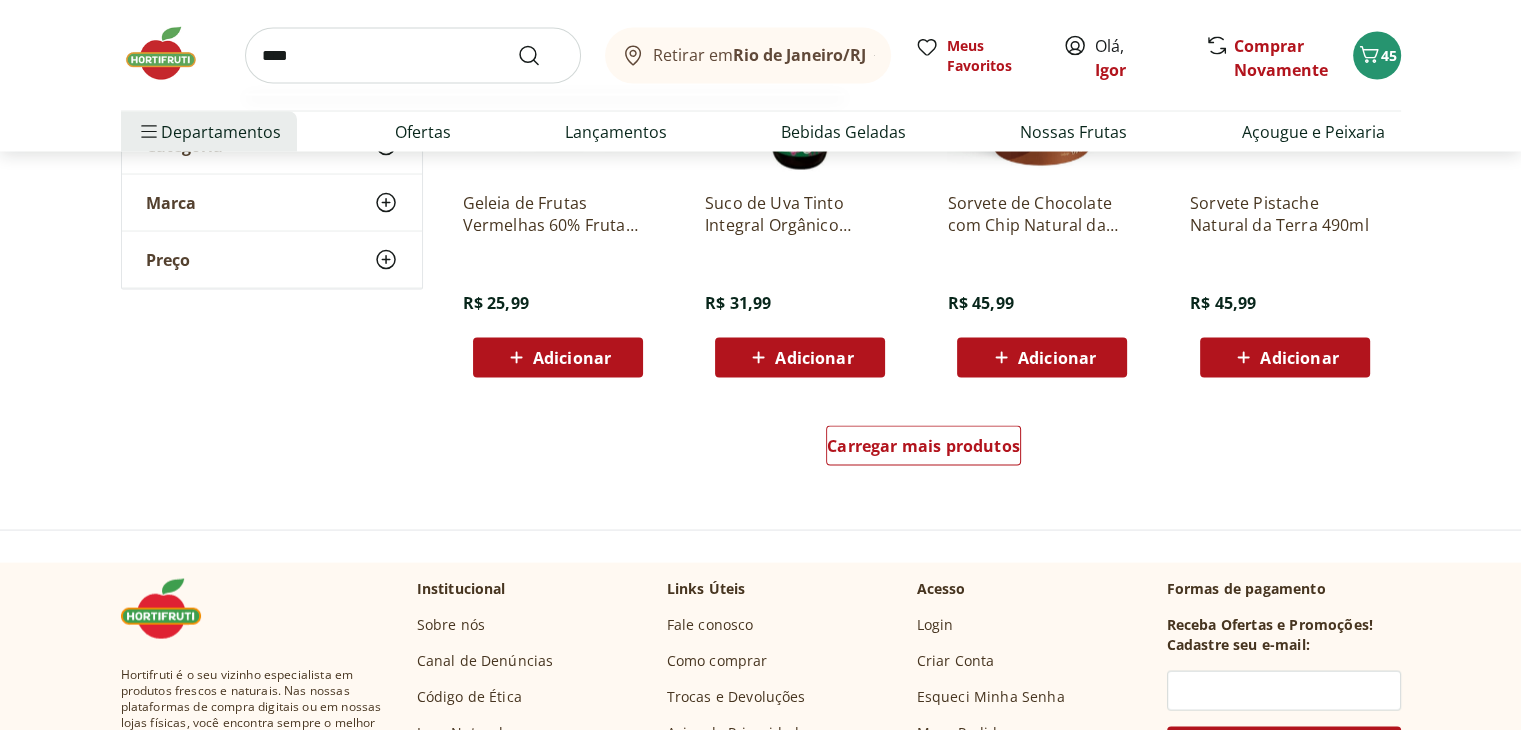 type on "****" 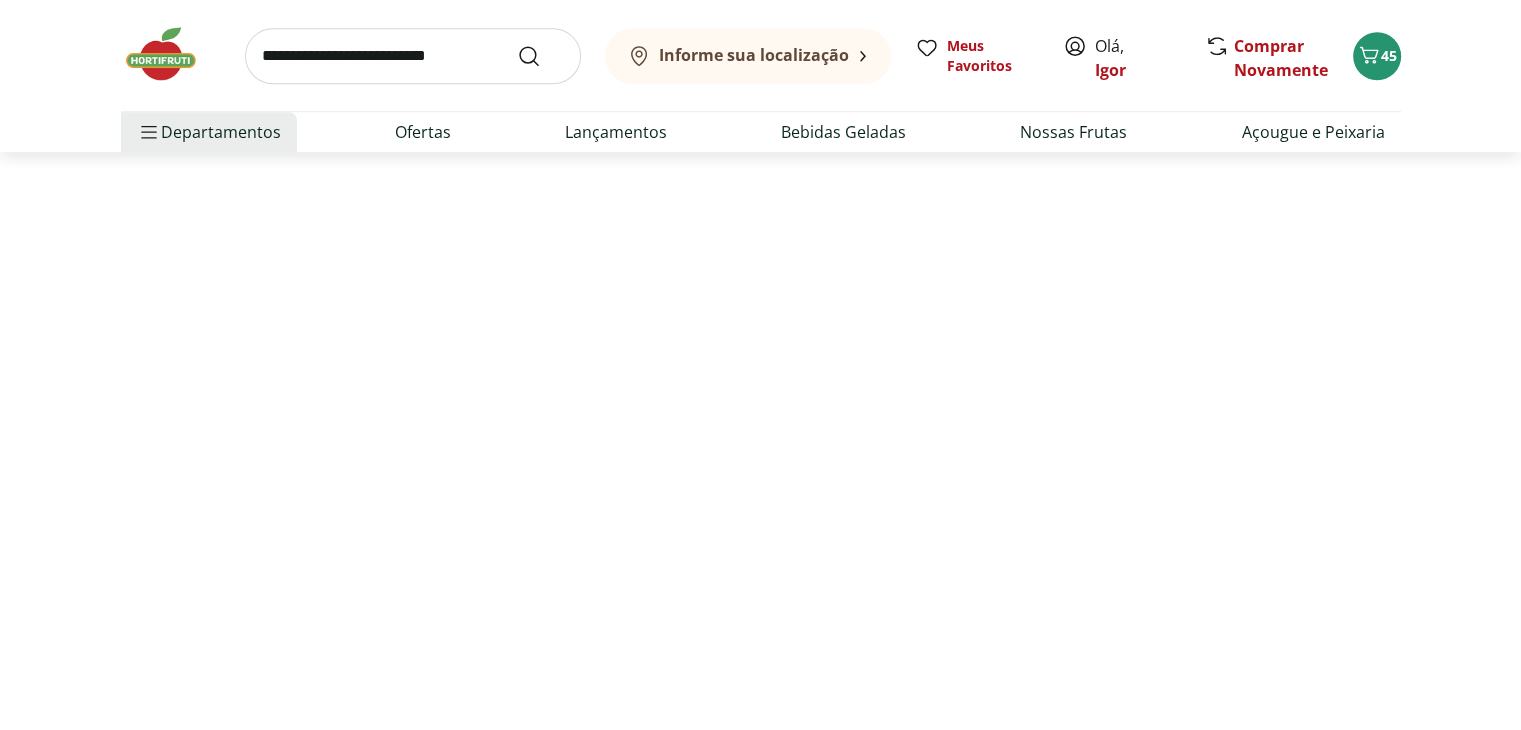scroll, scrollTop: 0, scrollLeft: 0, axis: both 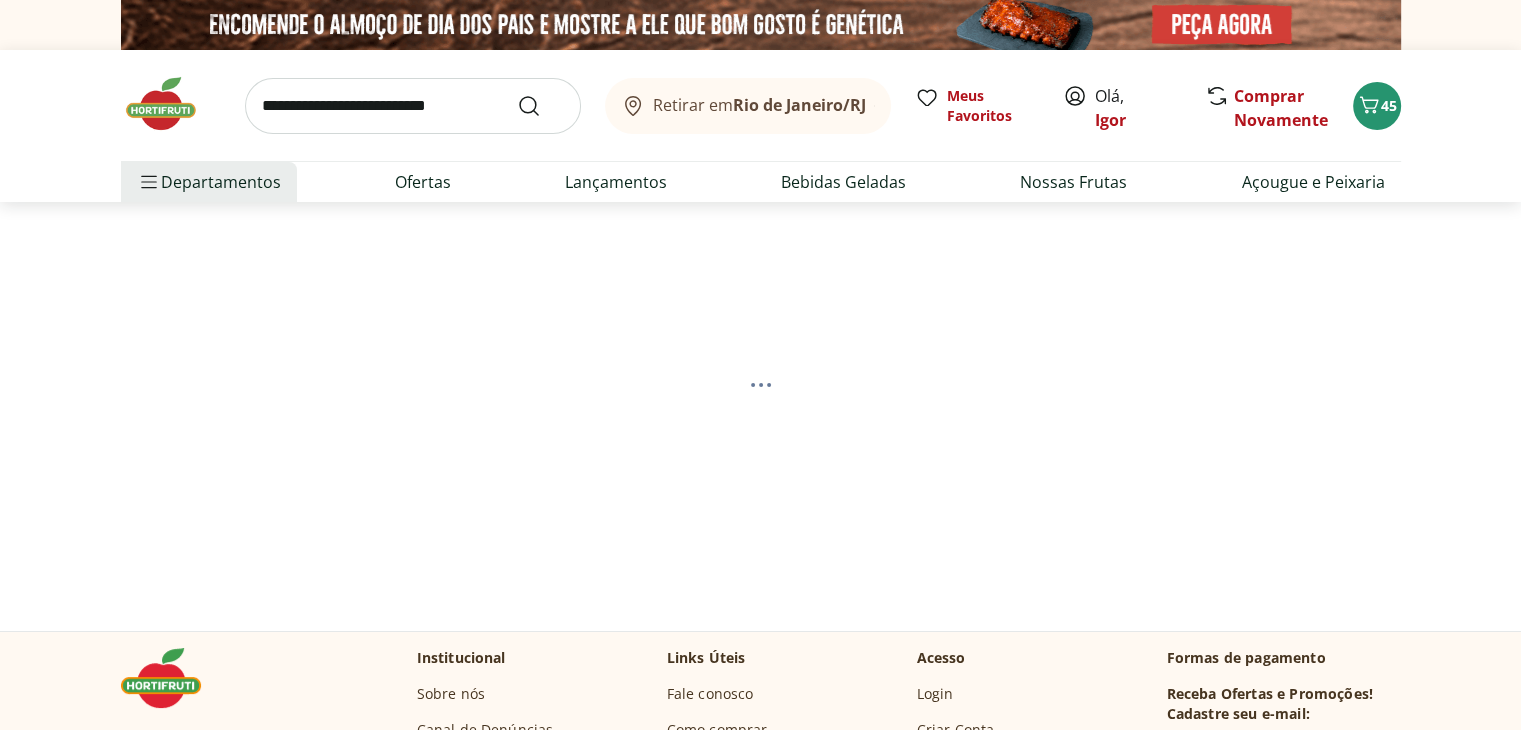 select on "**********" 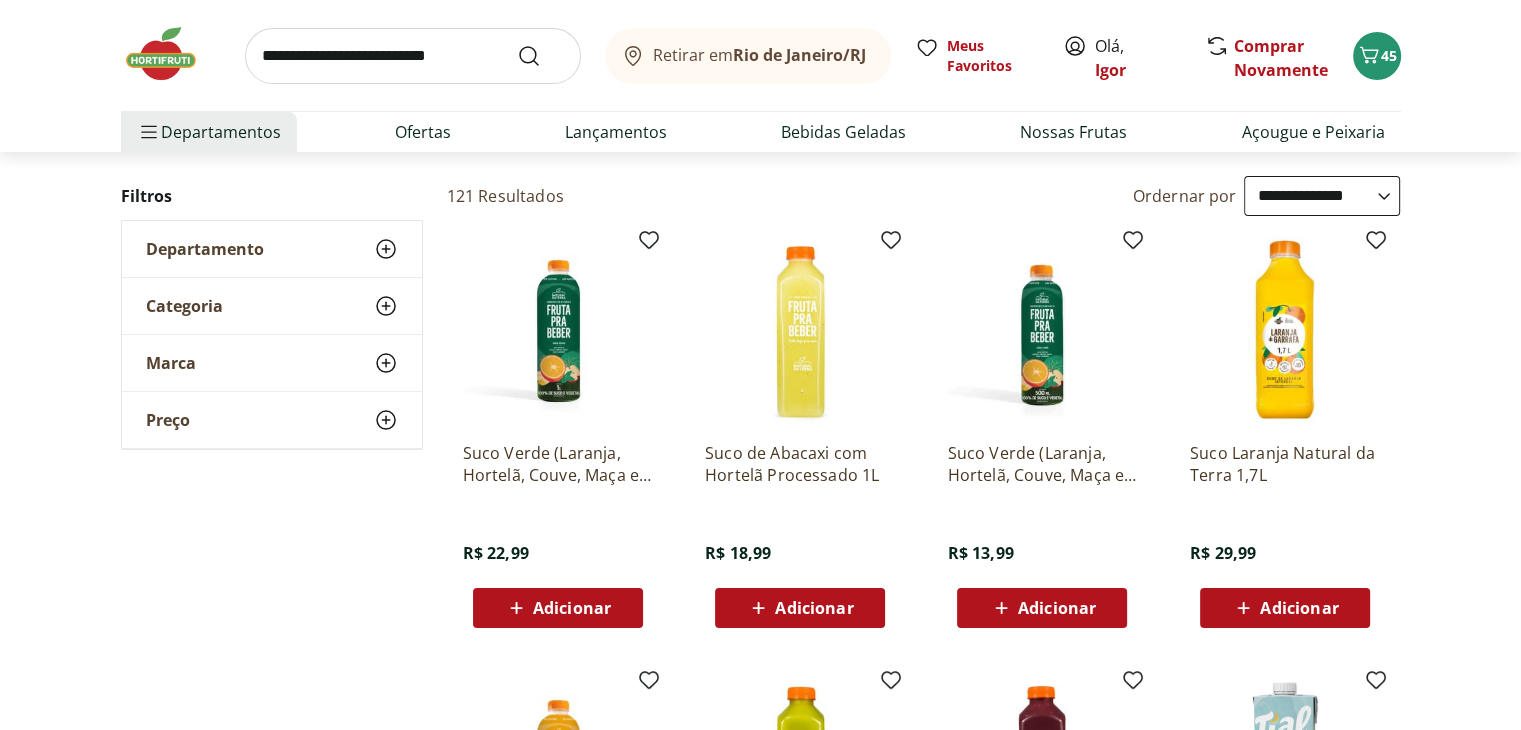 scroll, scrollTop: 186, scrollLeft: 0, axis: vertical 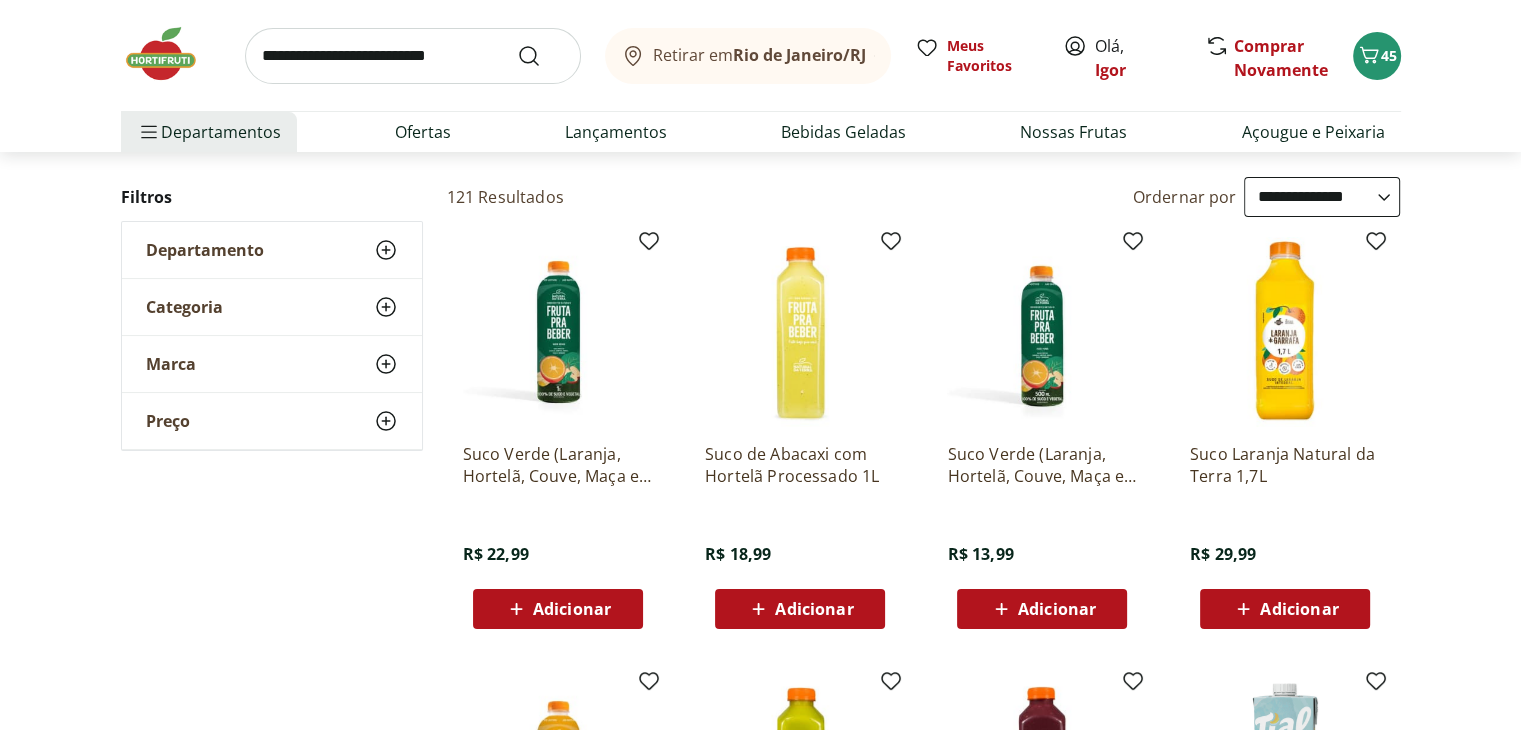 click on "Adicionar" at bounding box center [1299, 609] 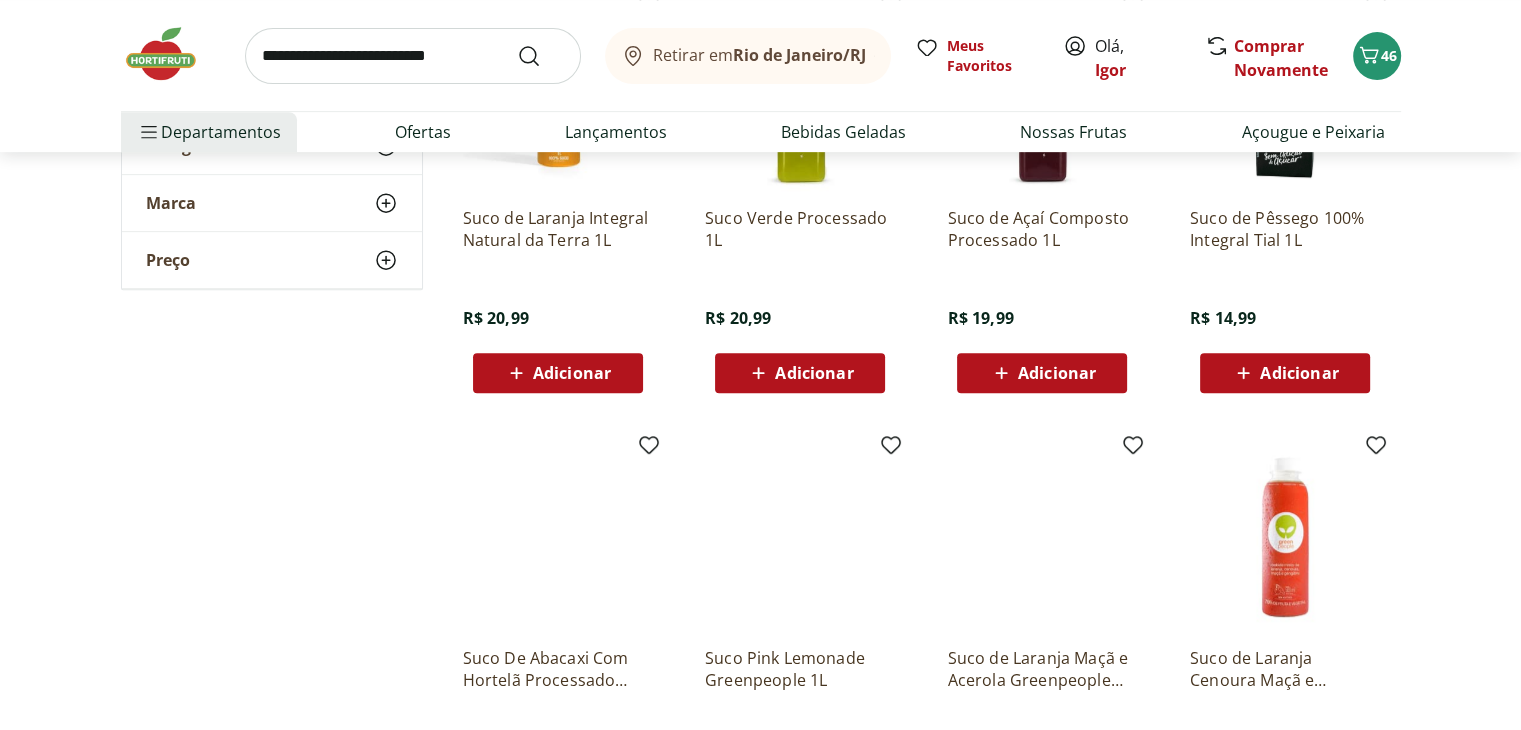 scroll, scrollTop: 863, scrollLeft: 0, axis: vertical 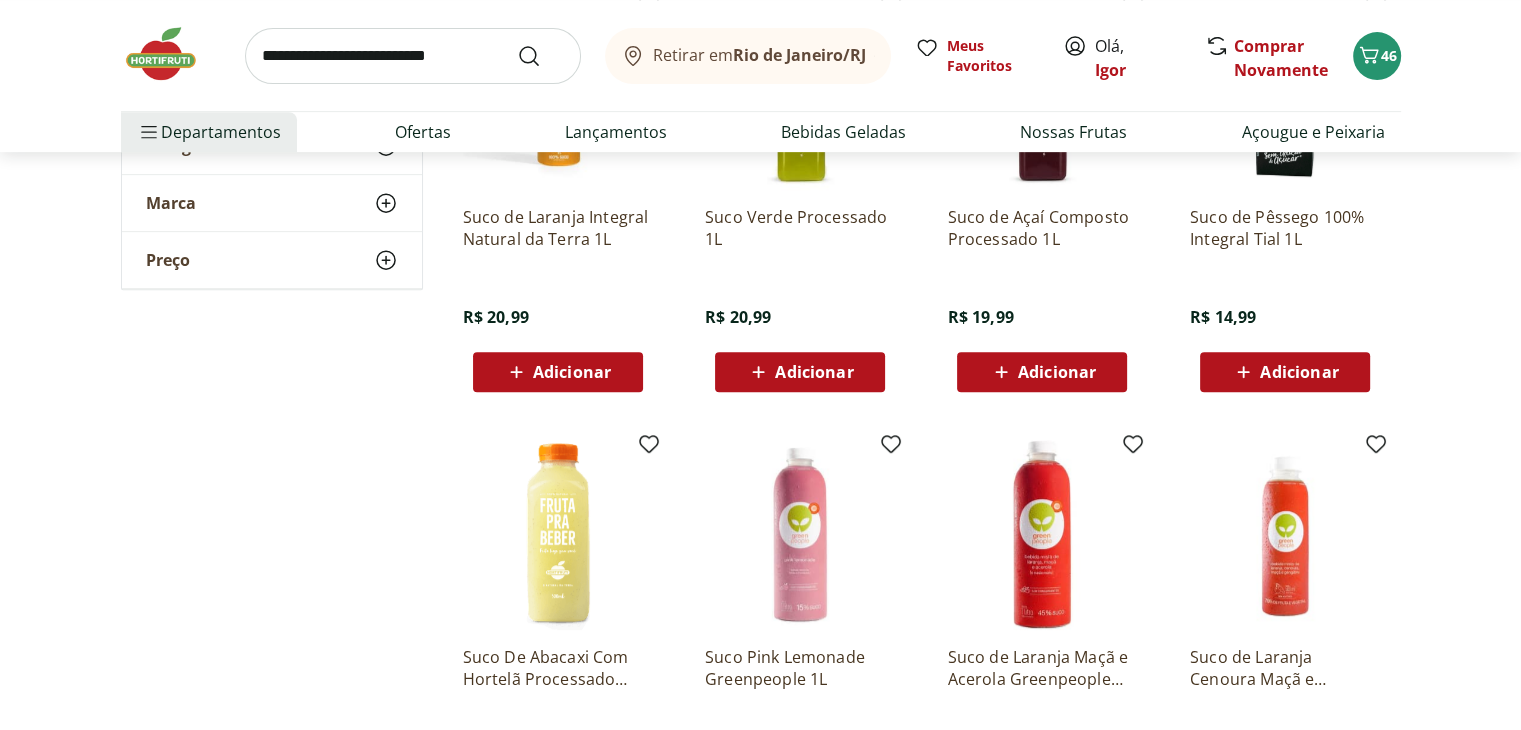 click on "Adicionar" at bounding box center [814, 372] 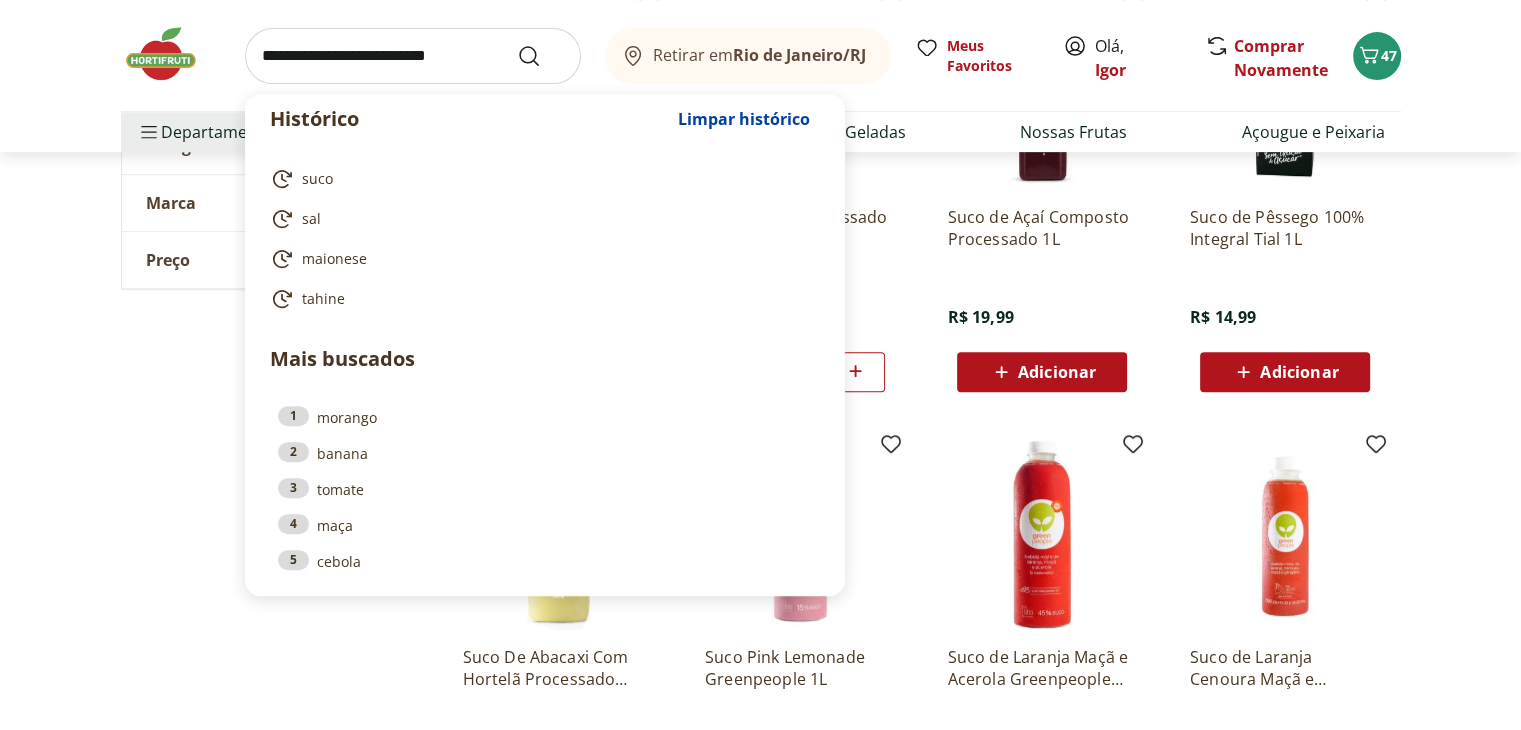 click at bounding box center (413, 56) 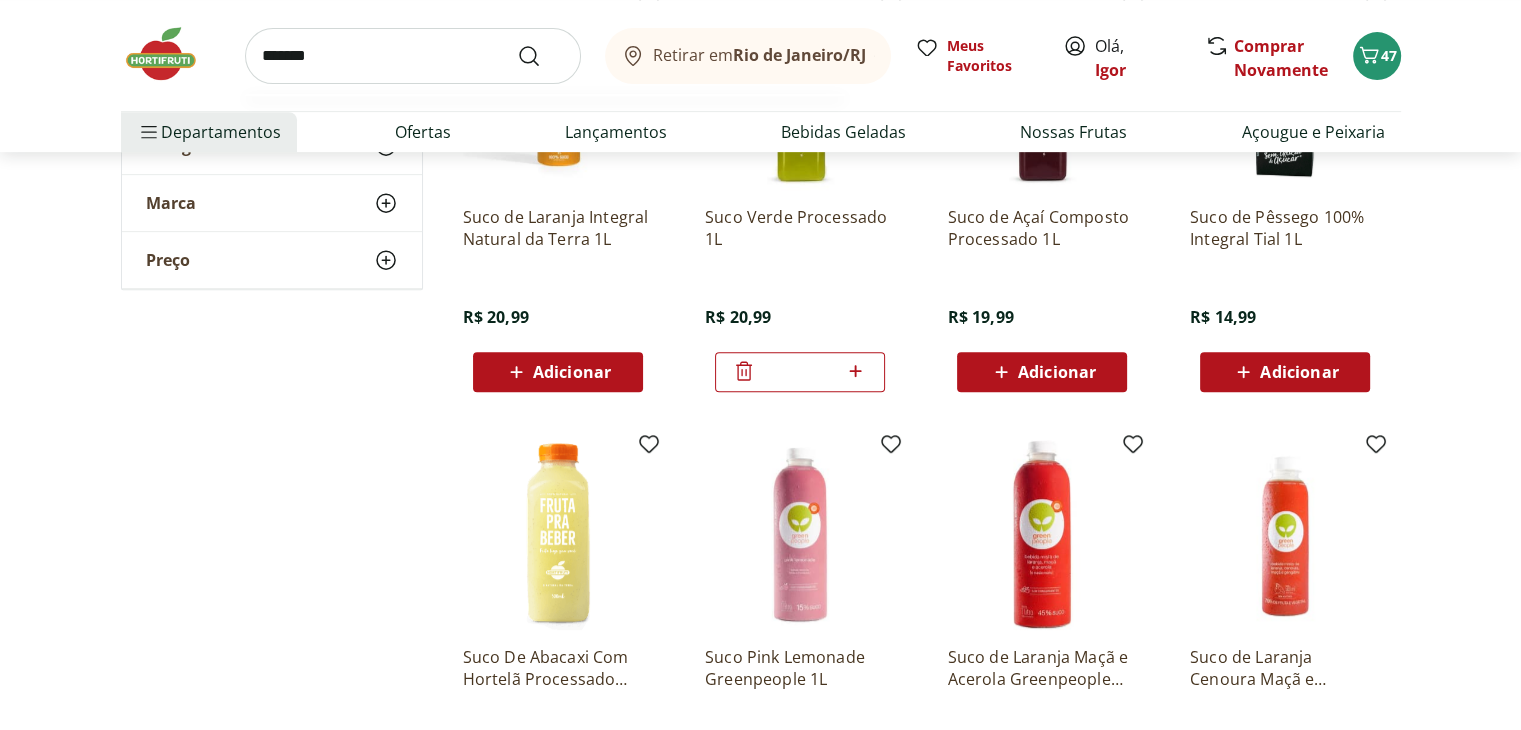 type on "*******" 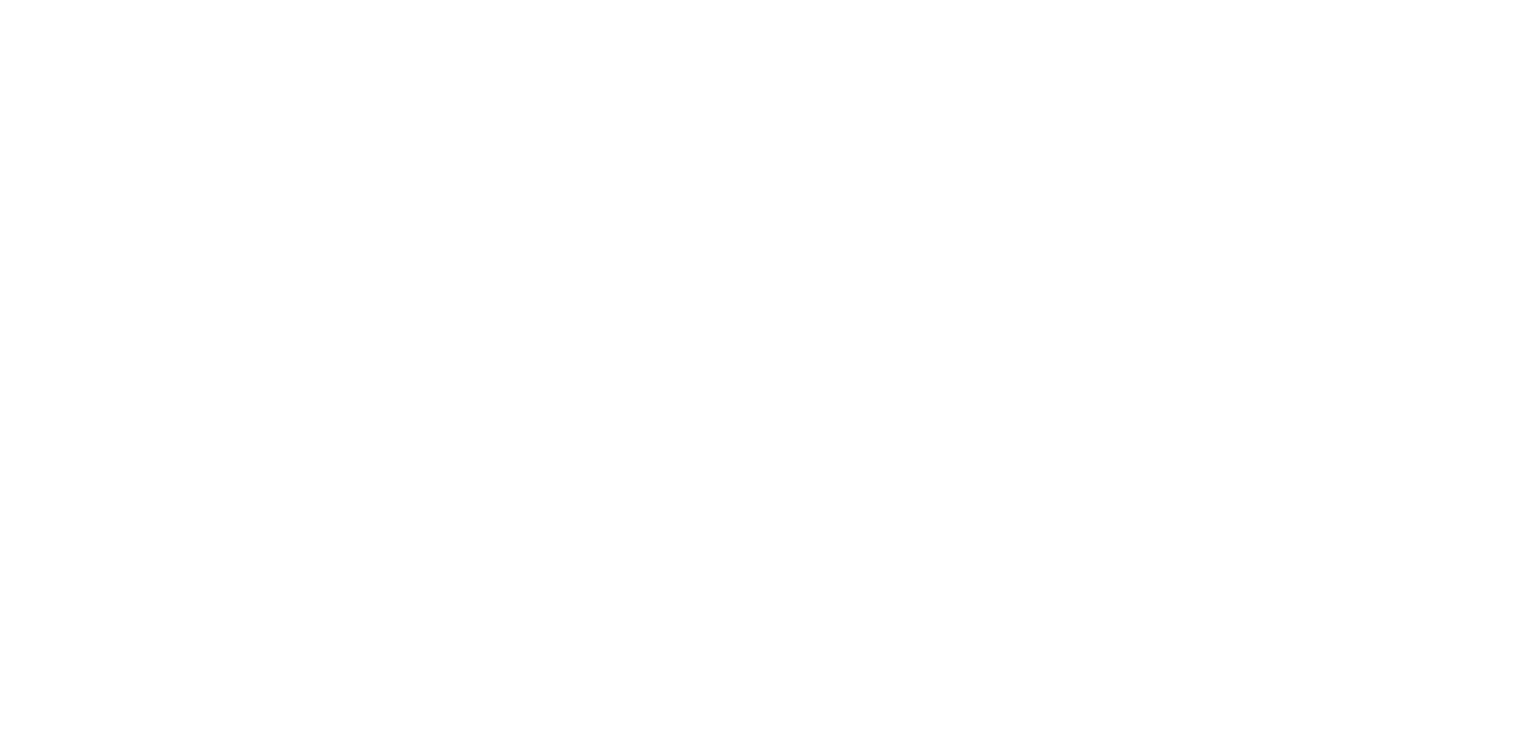 scroll, scrollTop: 0, scrollLeft: 0, axis: both 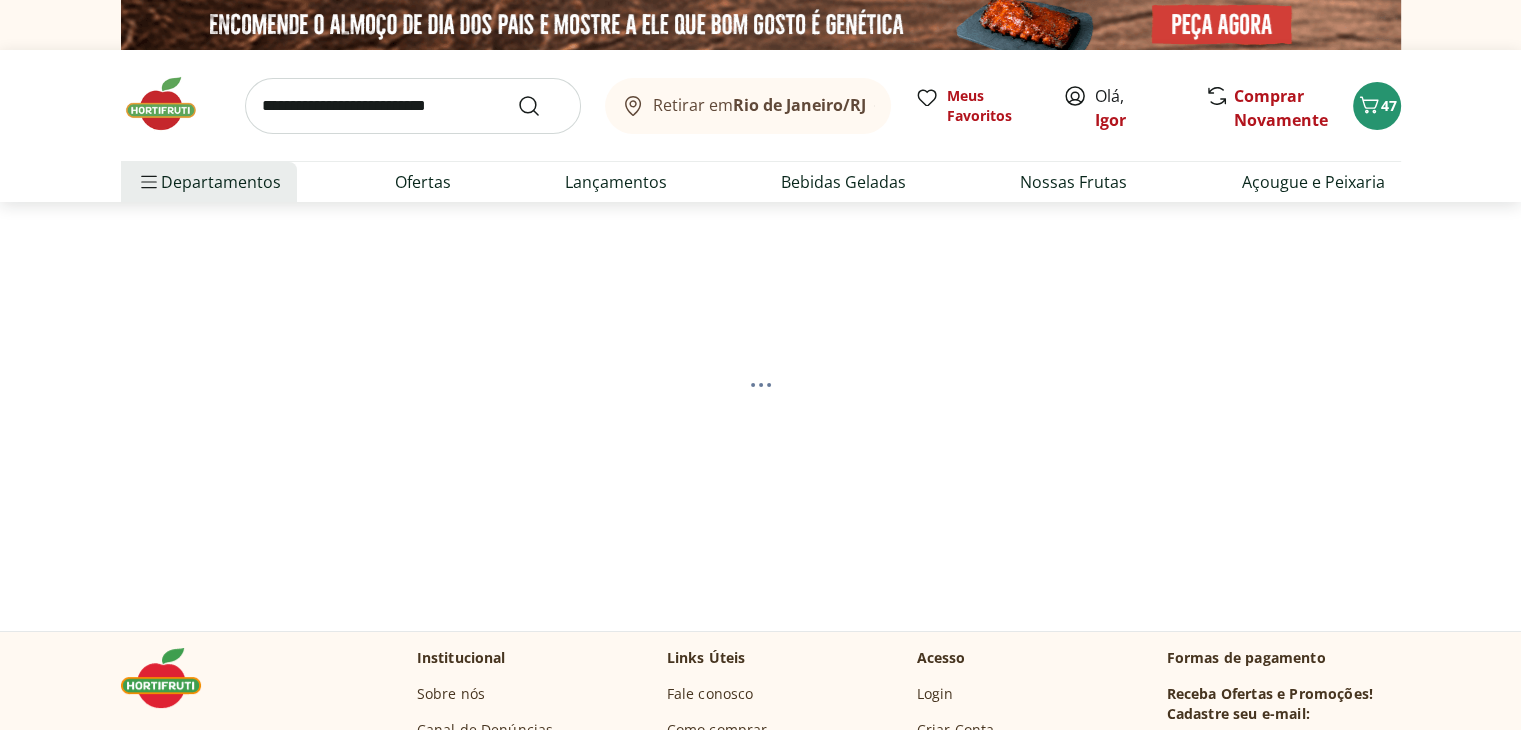 select on "**********" 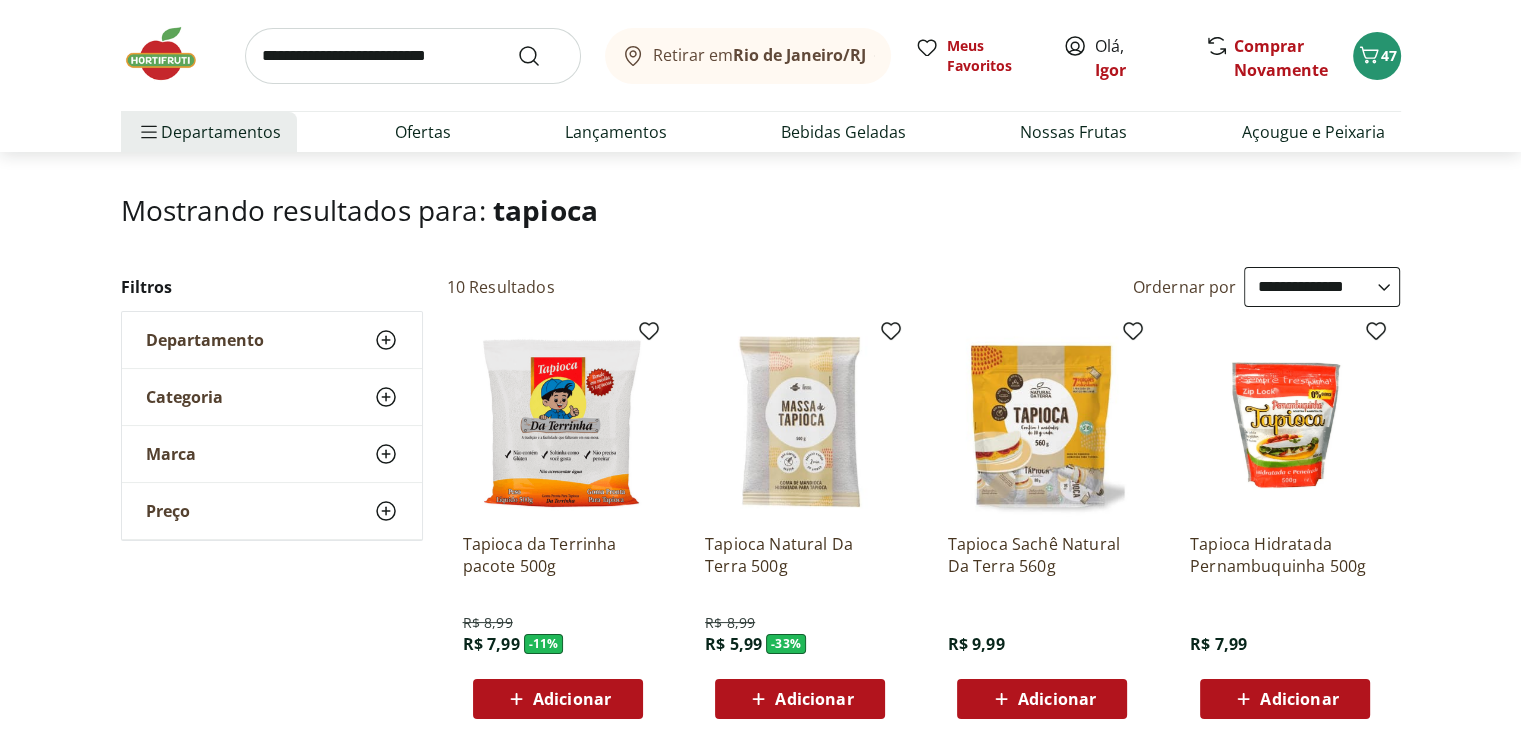 scroll, scrollTop: 102, scrollLeft: 0, axis: vertical 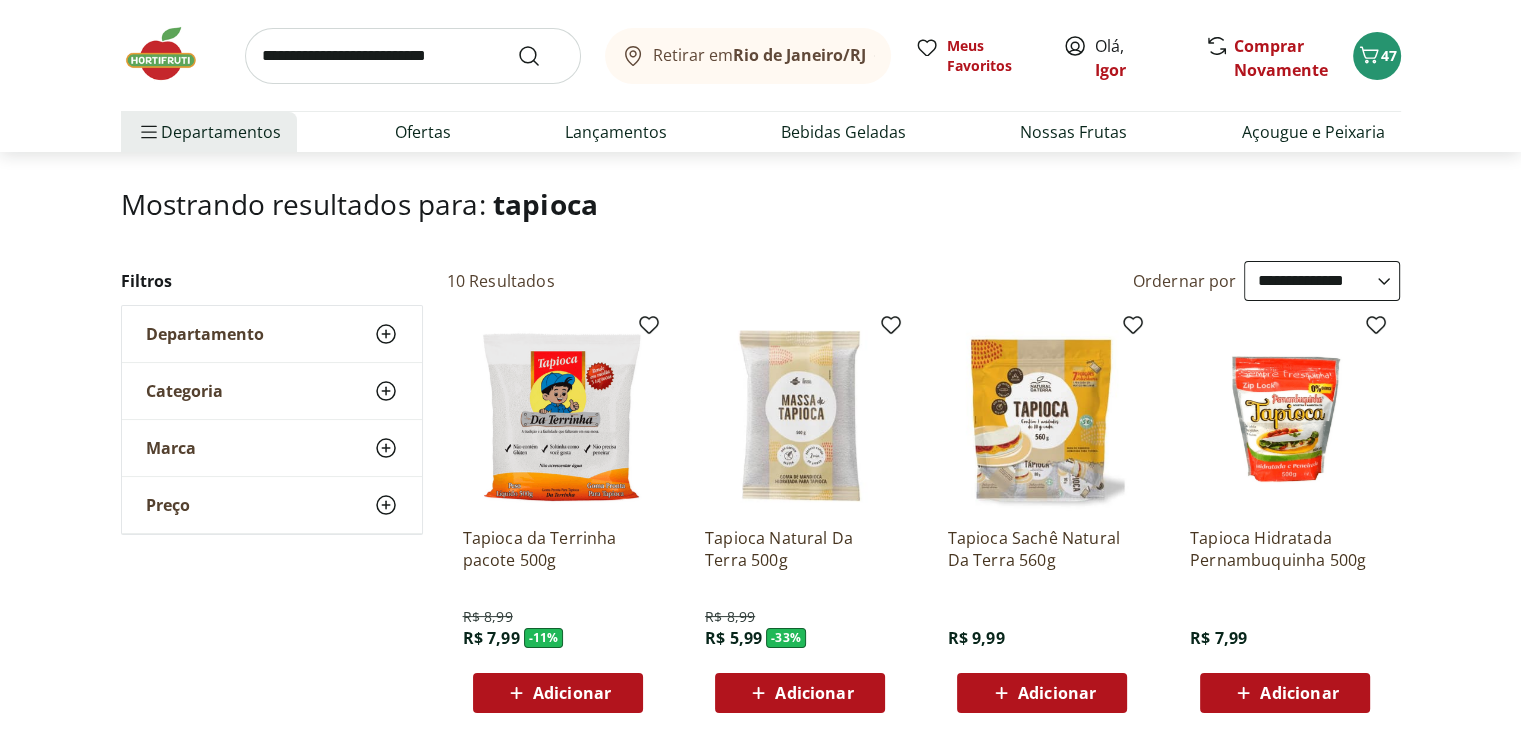 click on "Adicionar" at bounding box center [572, 693] 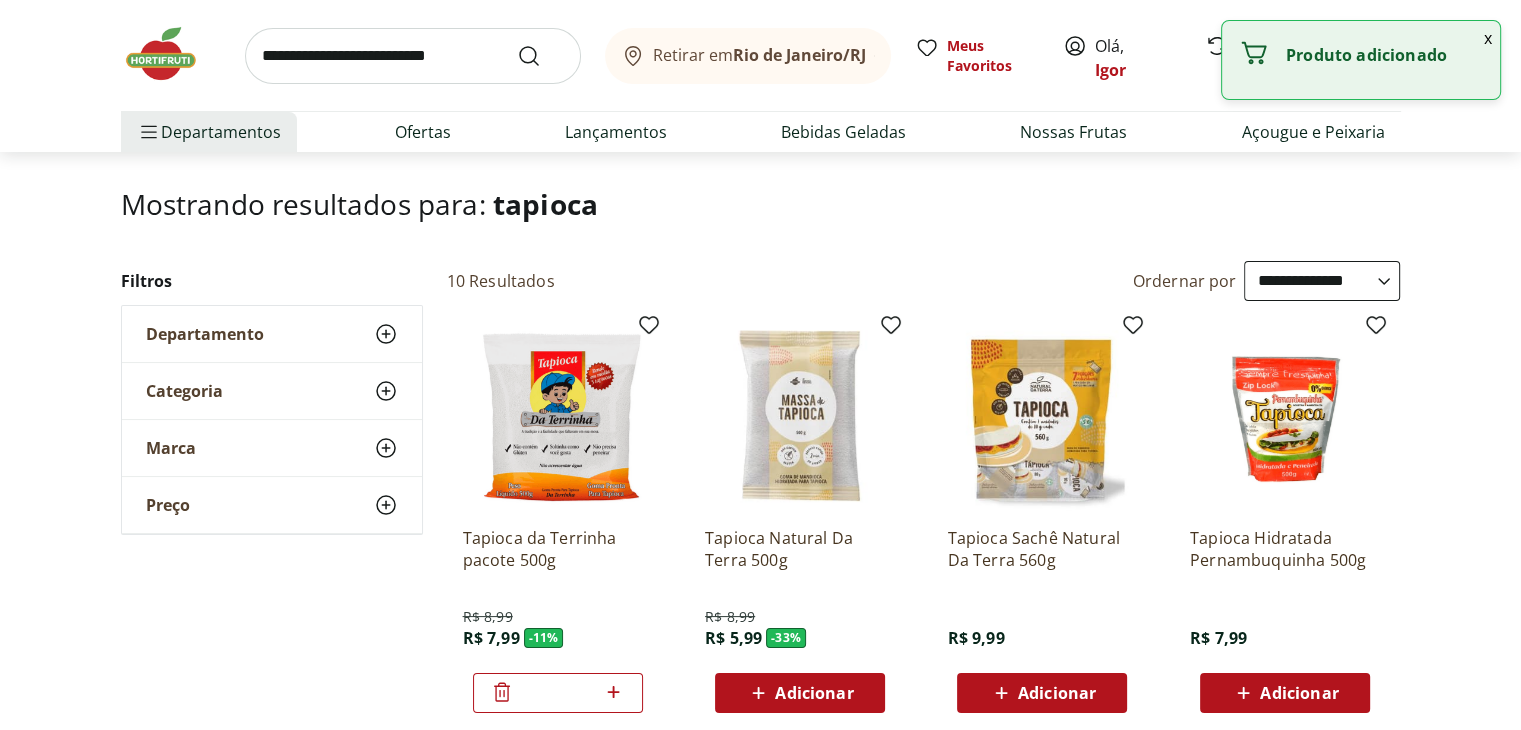 click 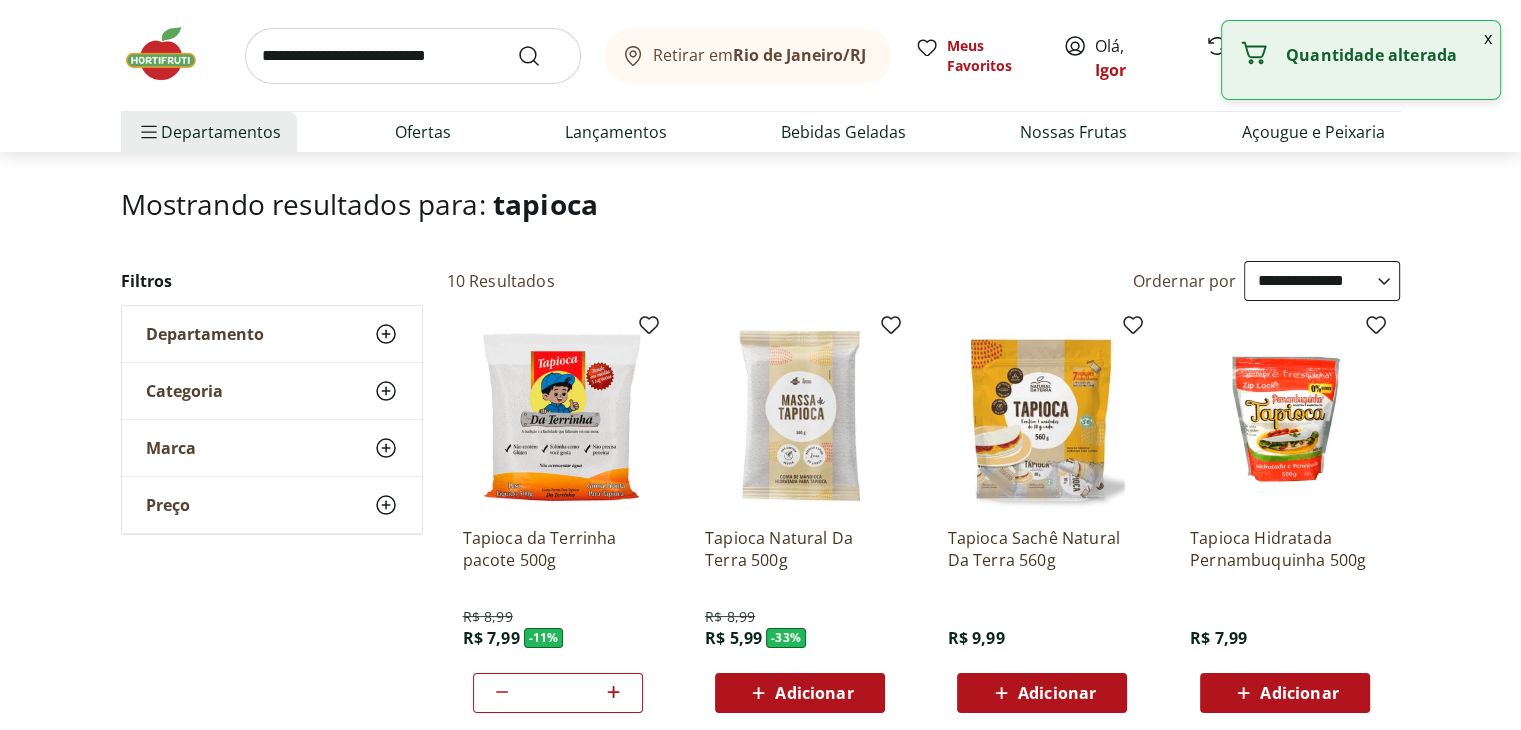 click 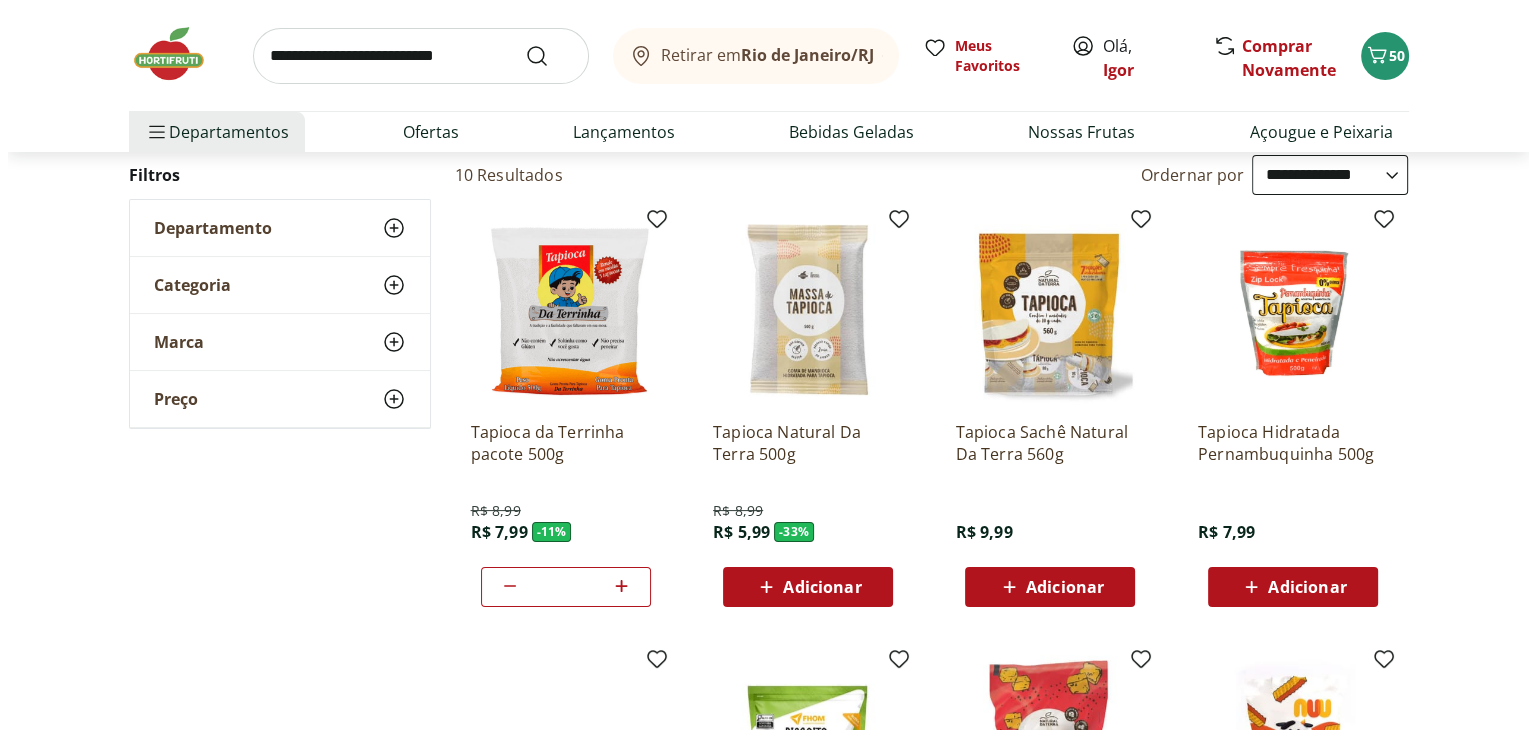 scroll, scrollTop: 0, scrollLeft: 0, axis: both 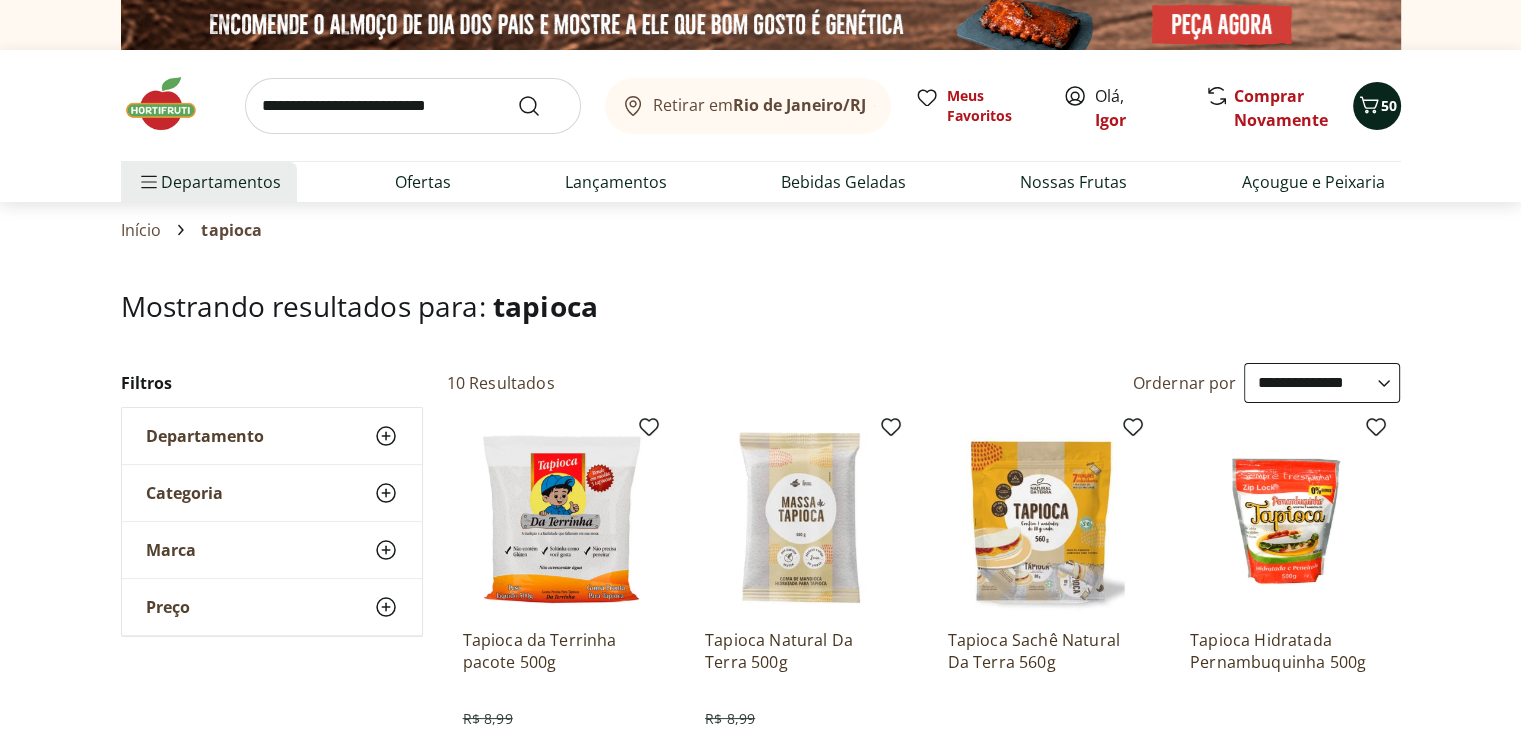 click 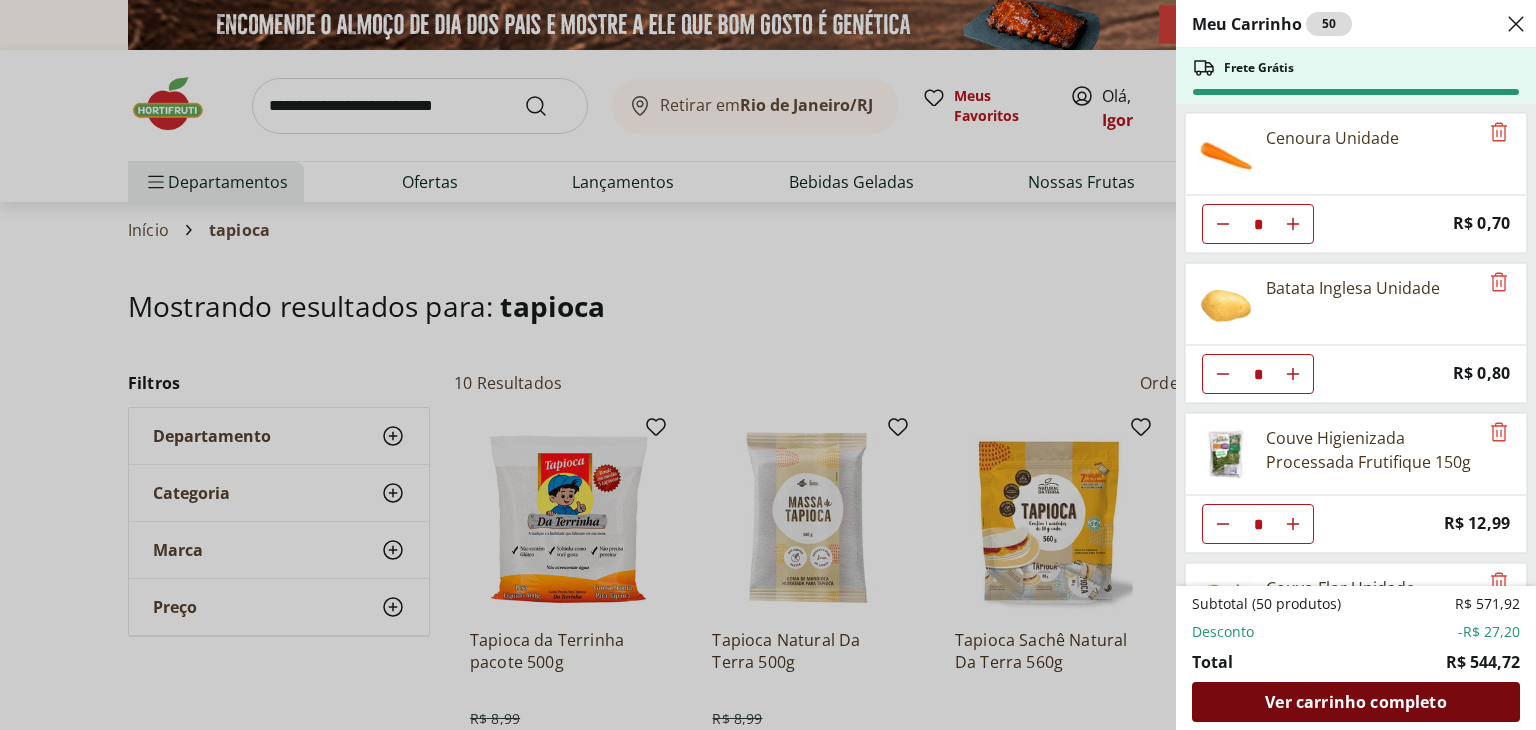 click on "Ver carrinho completo" at bounding box center (1355, 702) 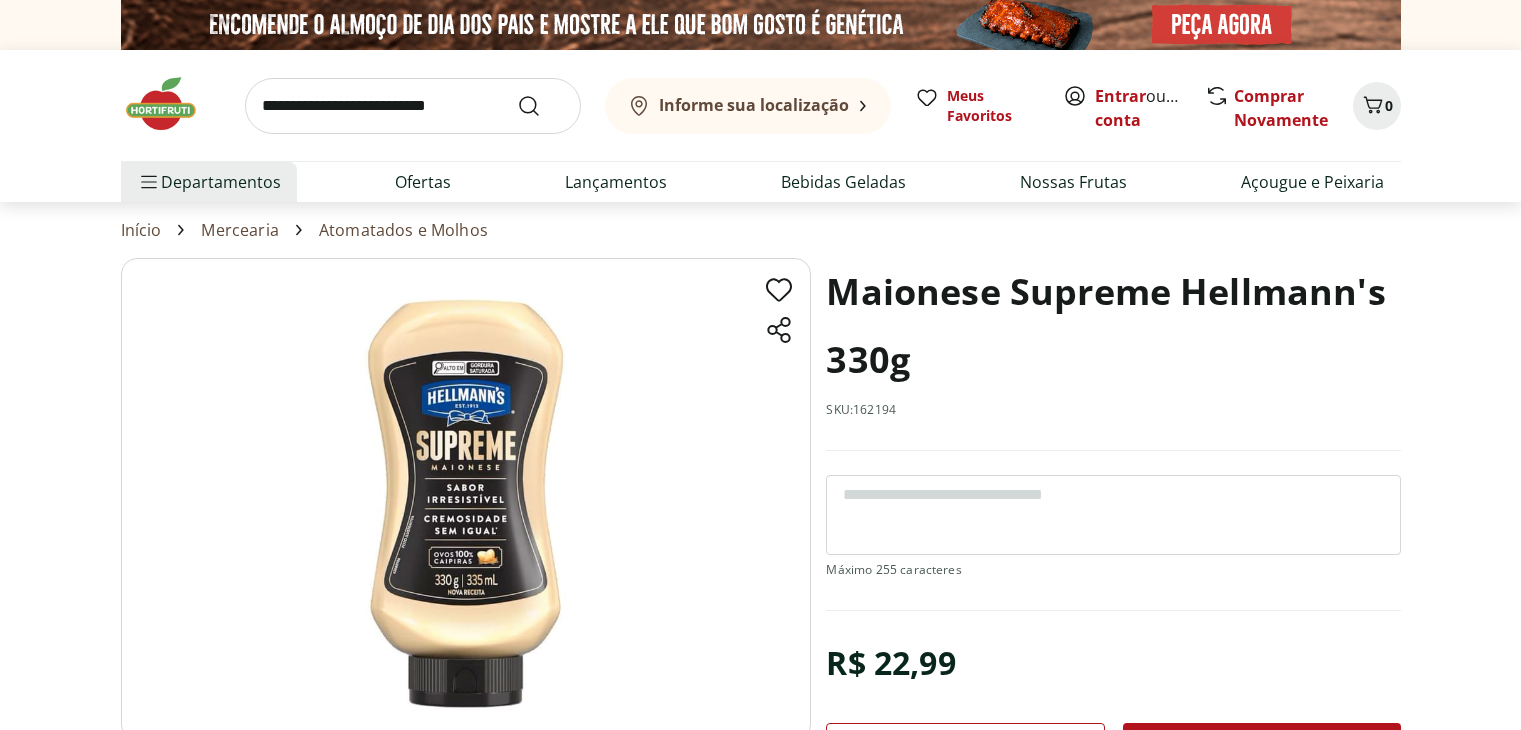 scroll, scrollTop: 0, scrollLeft: 0, axis: both 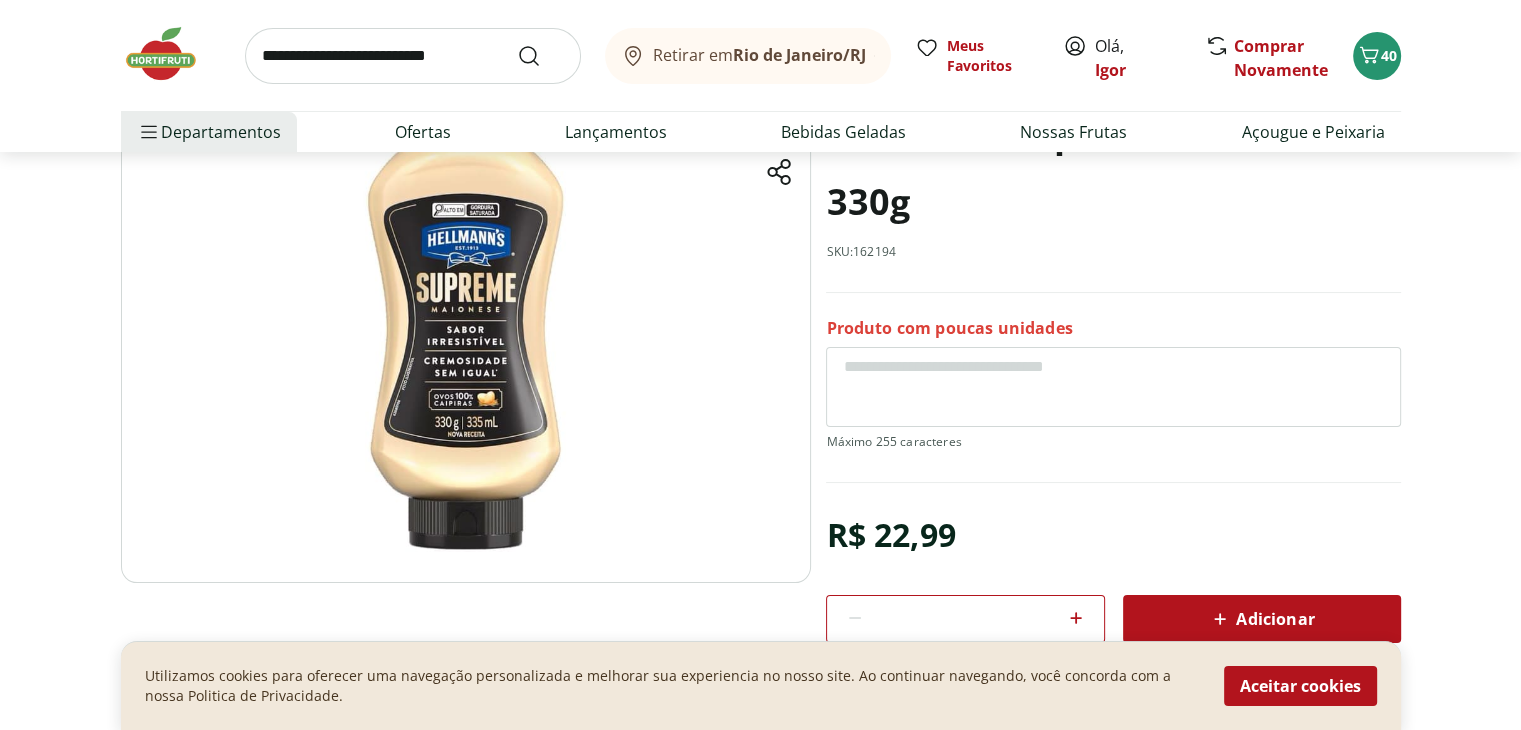 click on "Adicionar" at bounding box center [1262, 619] 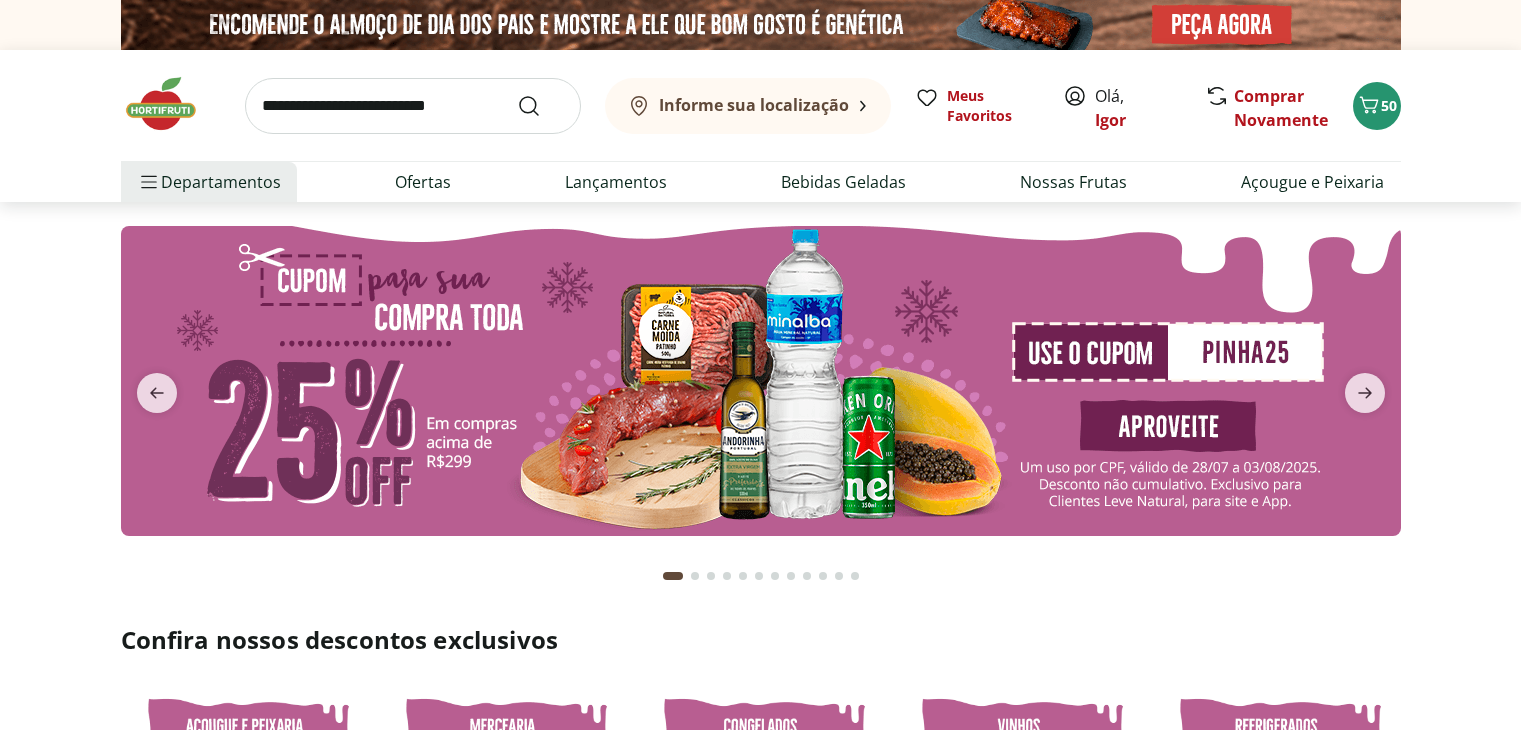 scroll, scrollTop: 0, scrollLeft: 0, axis: both 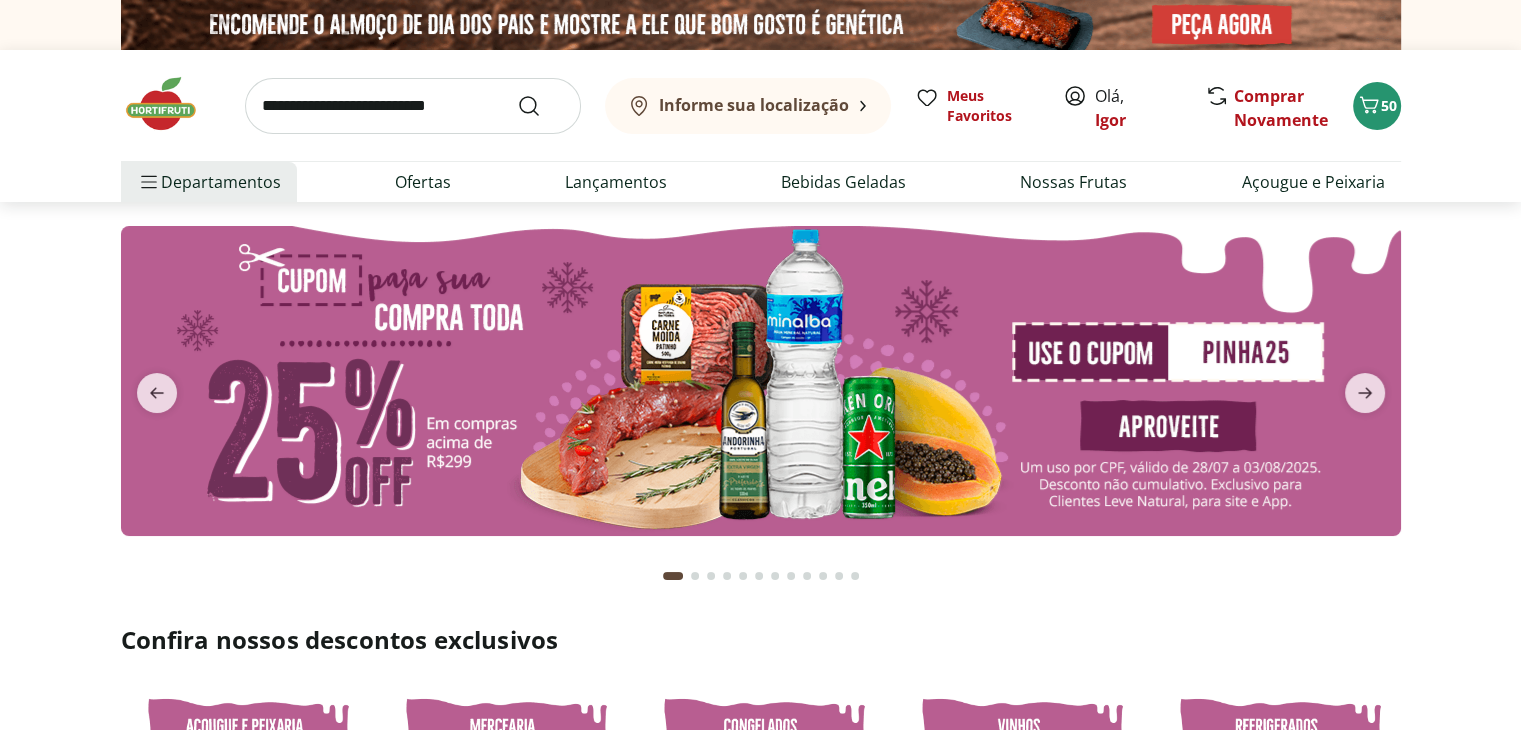 click at bounding box center [413, 106] 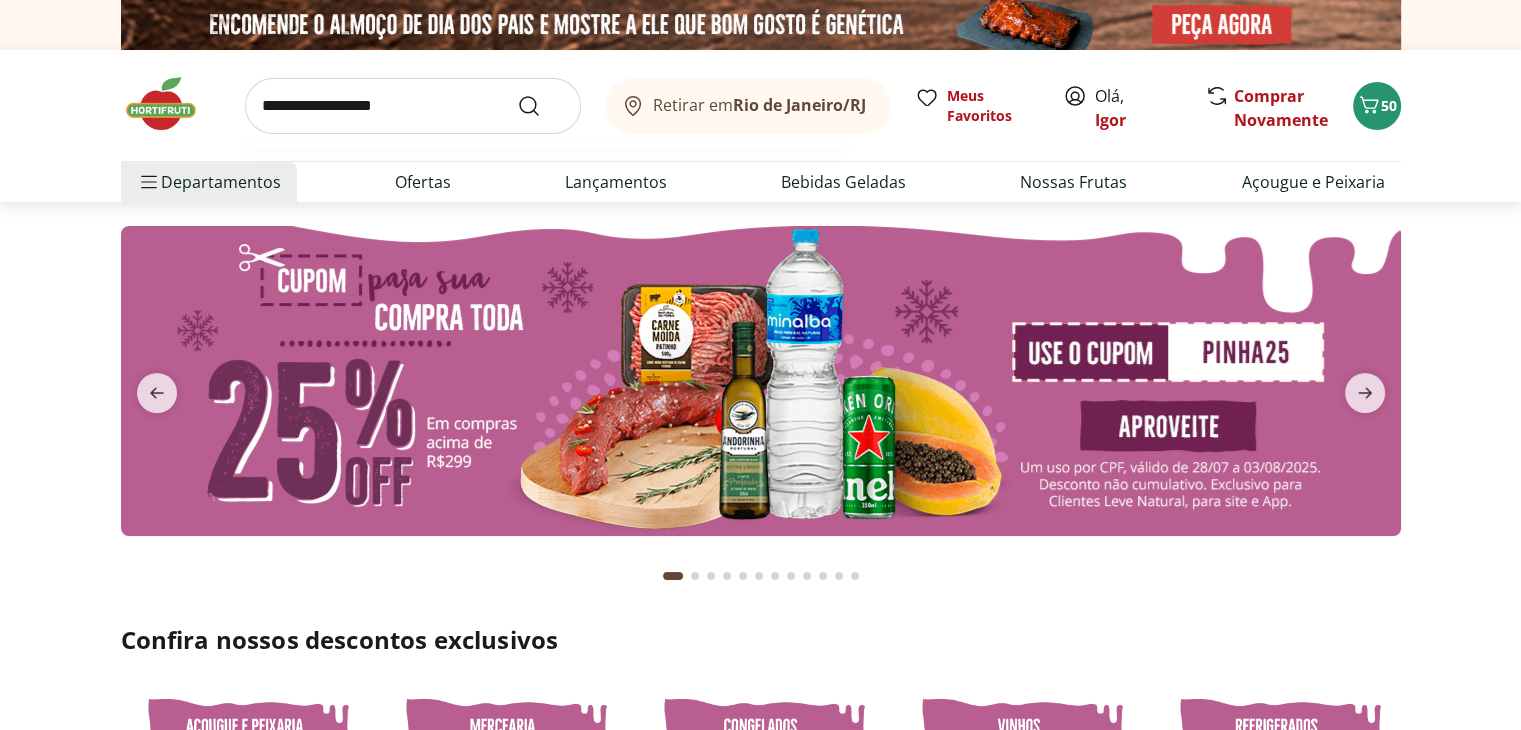 type on "**********" 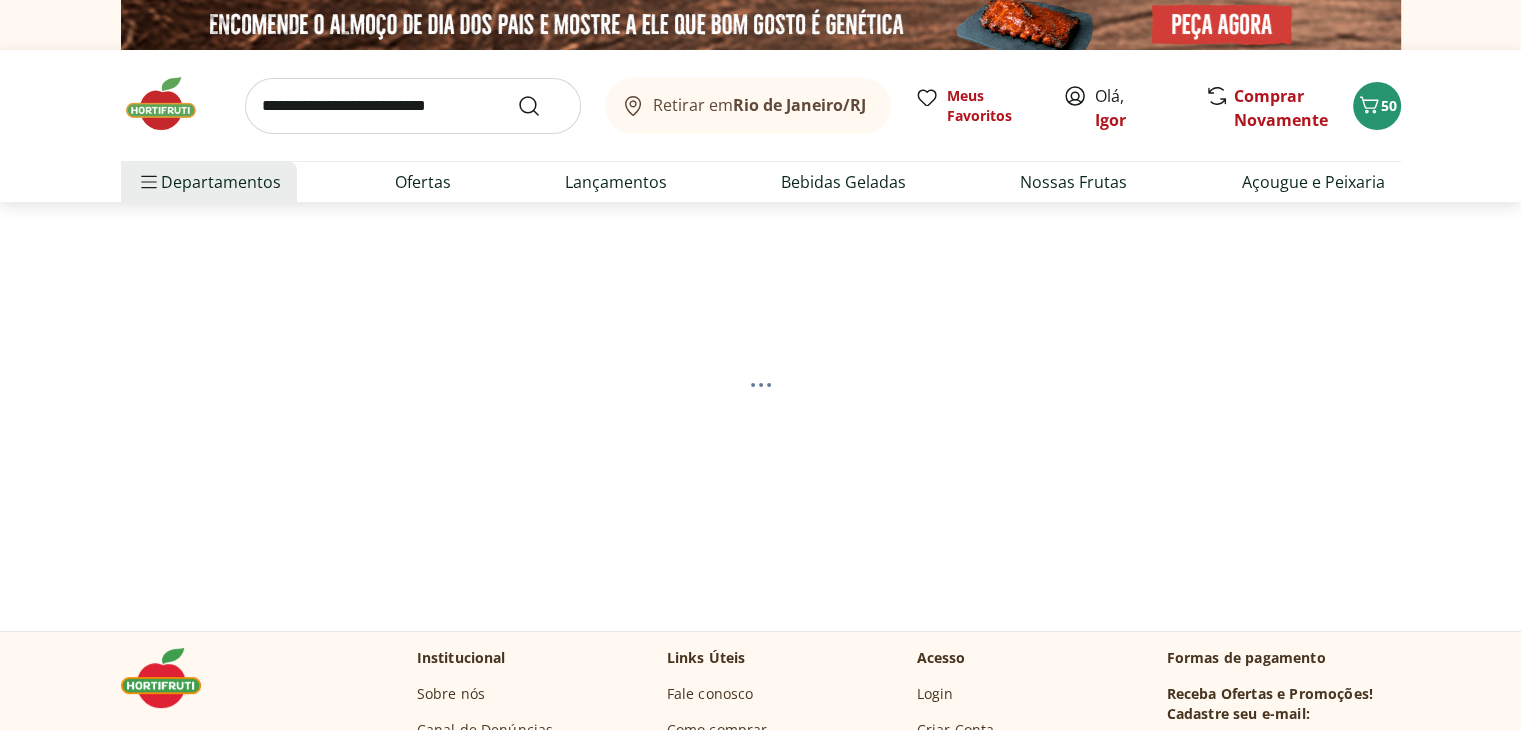 select on "**********" 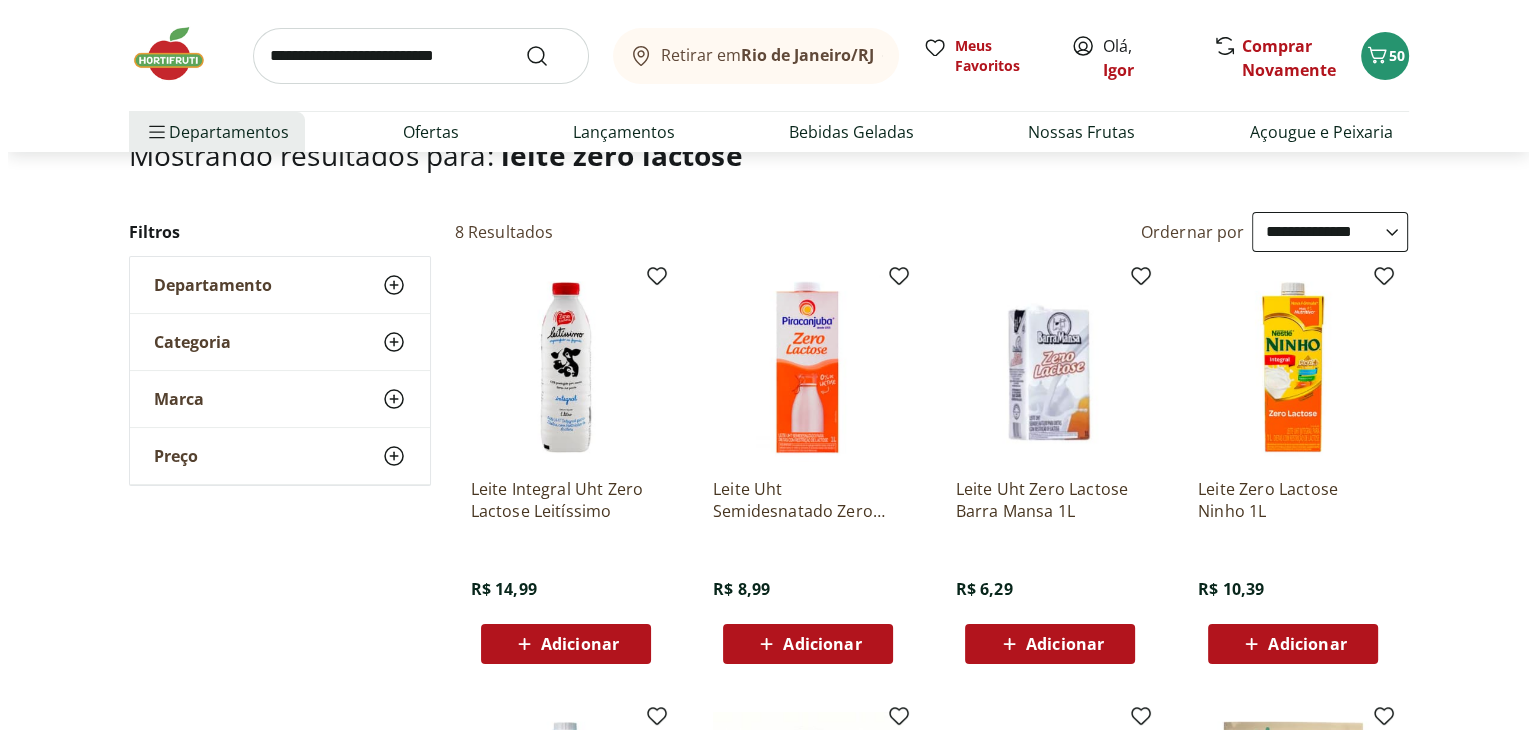 scroll, scrollTop: 176, scrollLeft: 0, axis: vertical 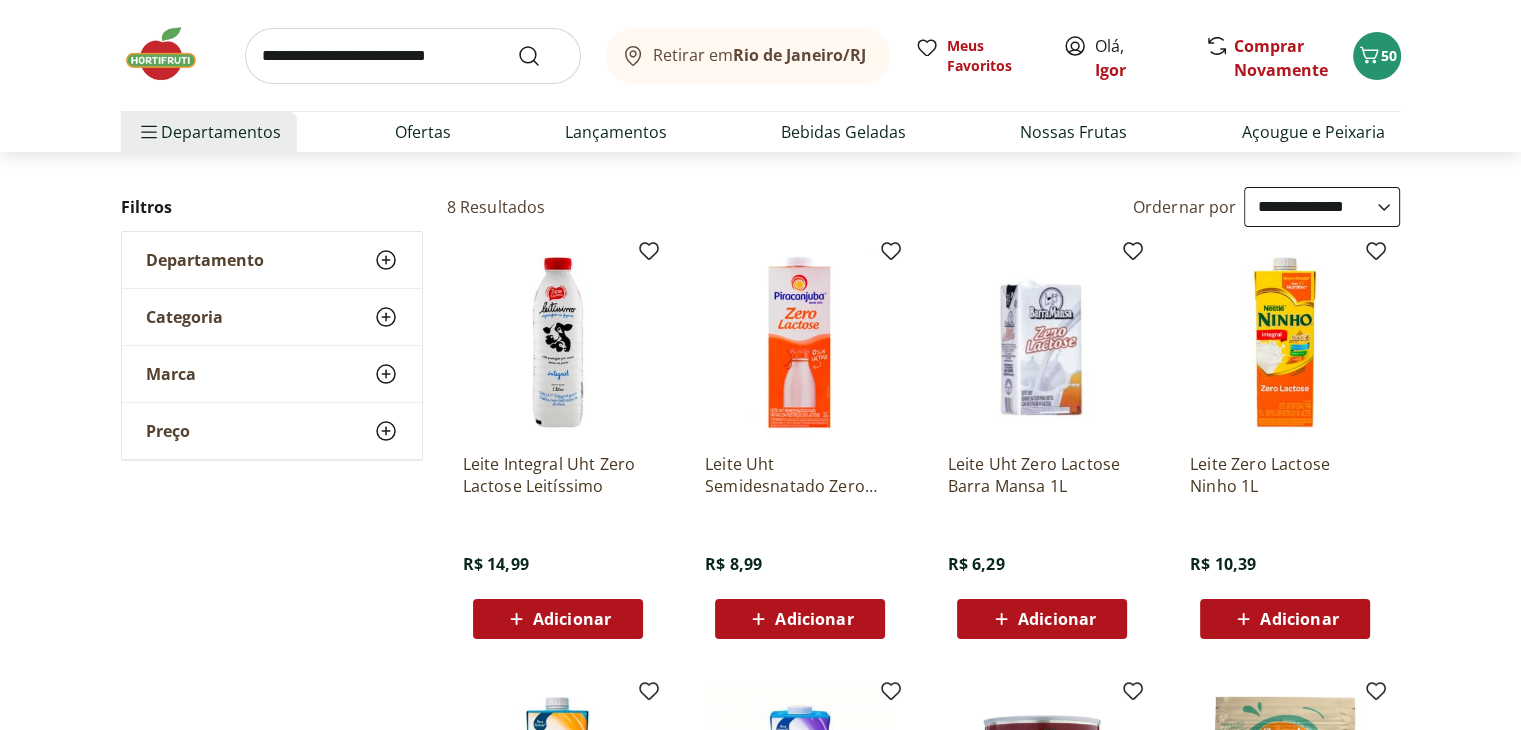 click on "Adicionar" at bounding box center [572, 619] 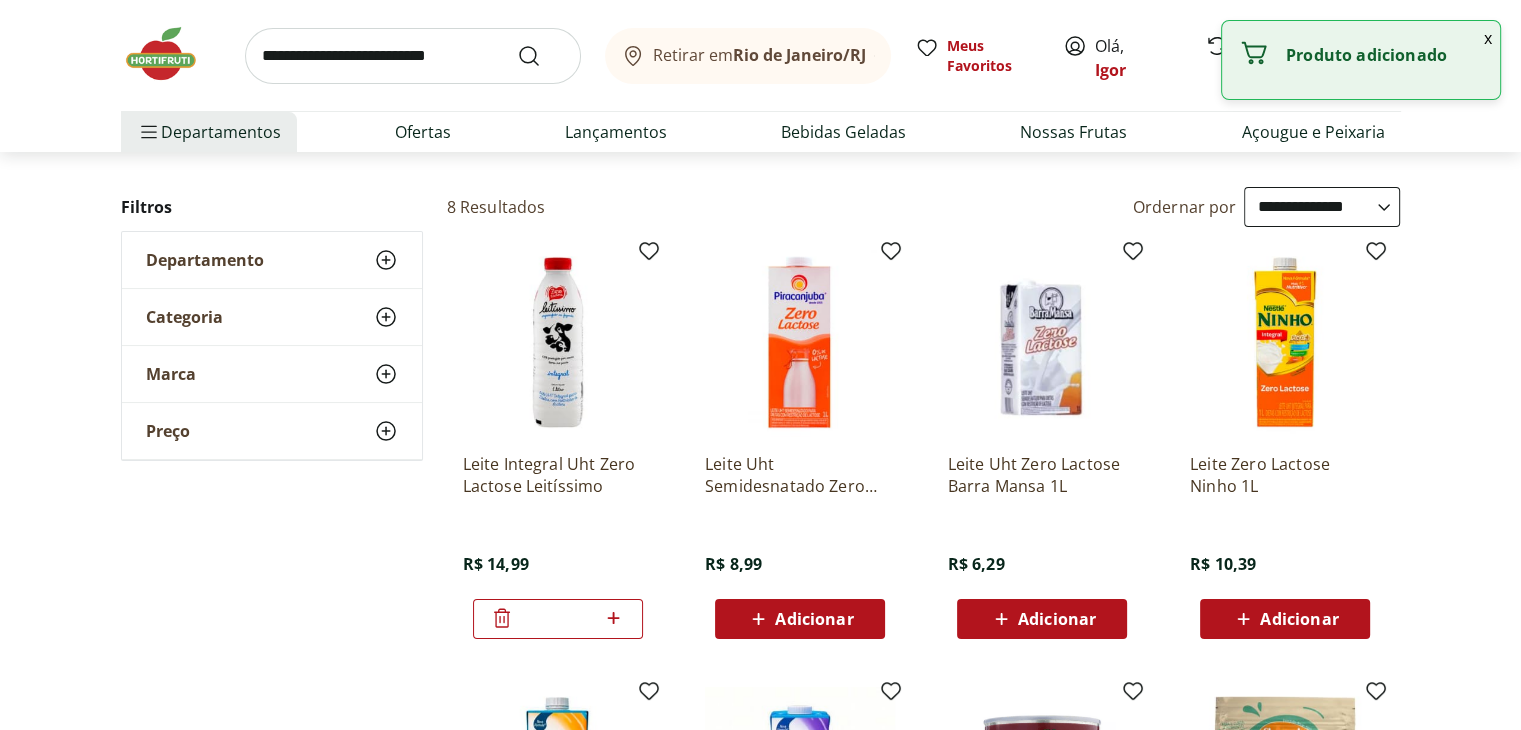 click 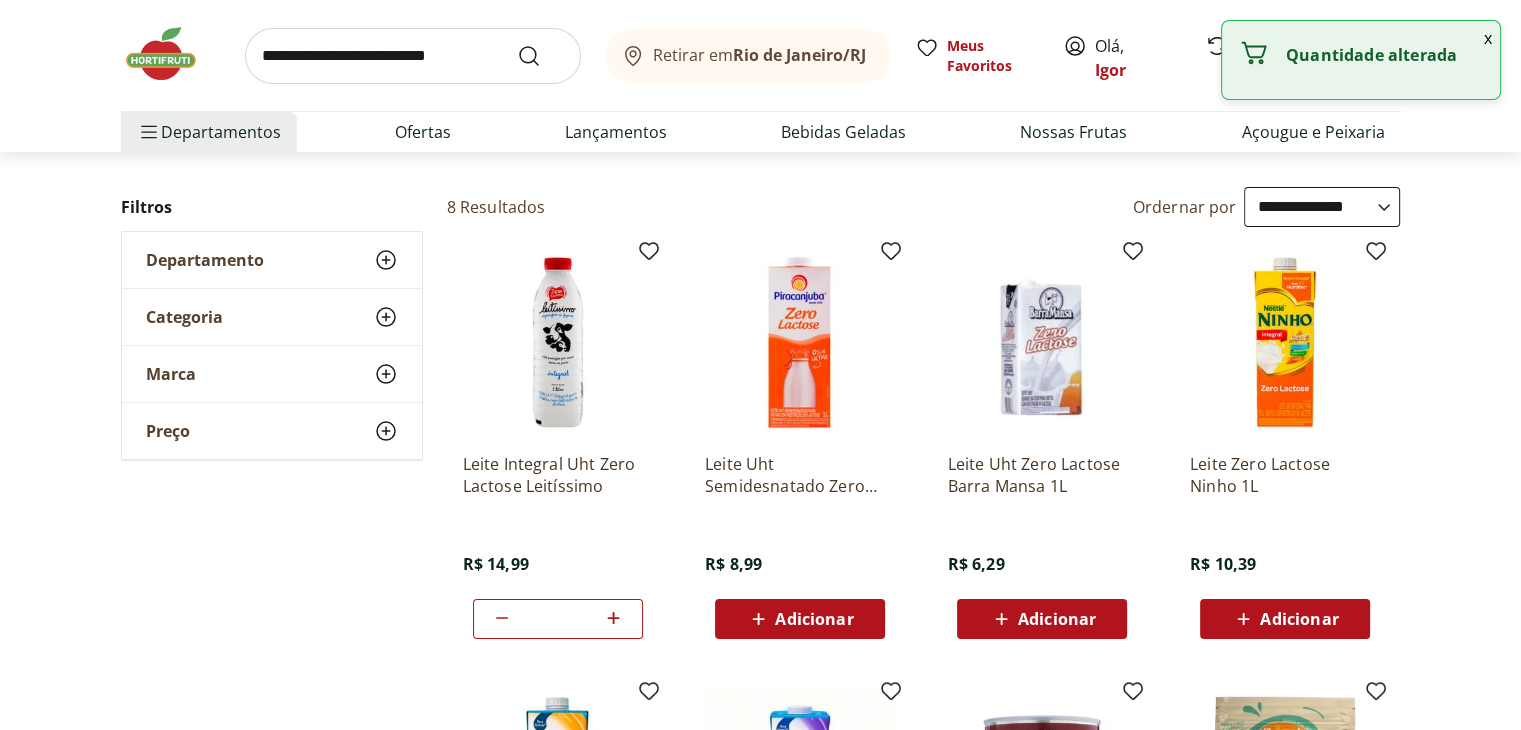 click 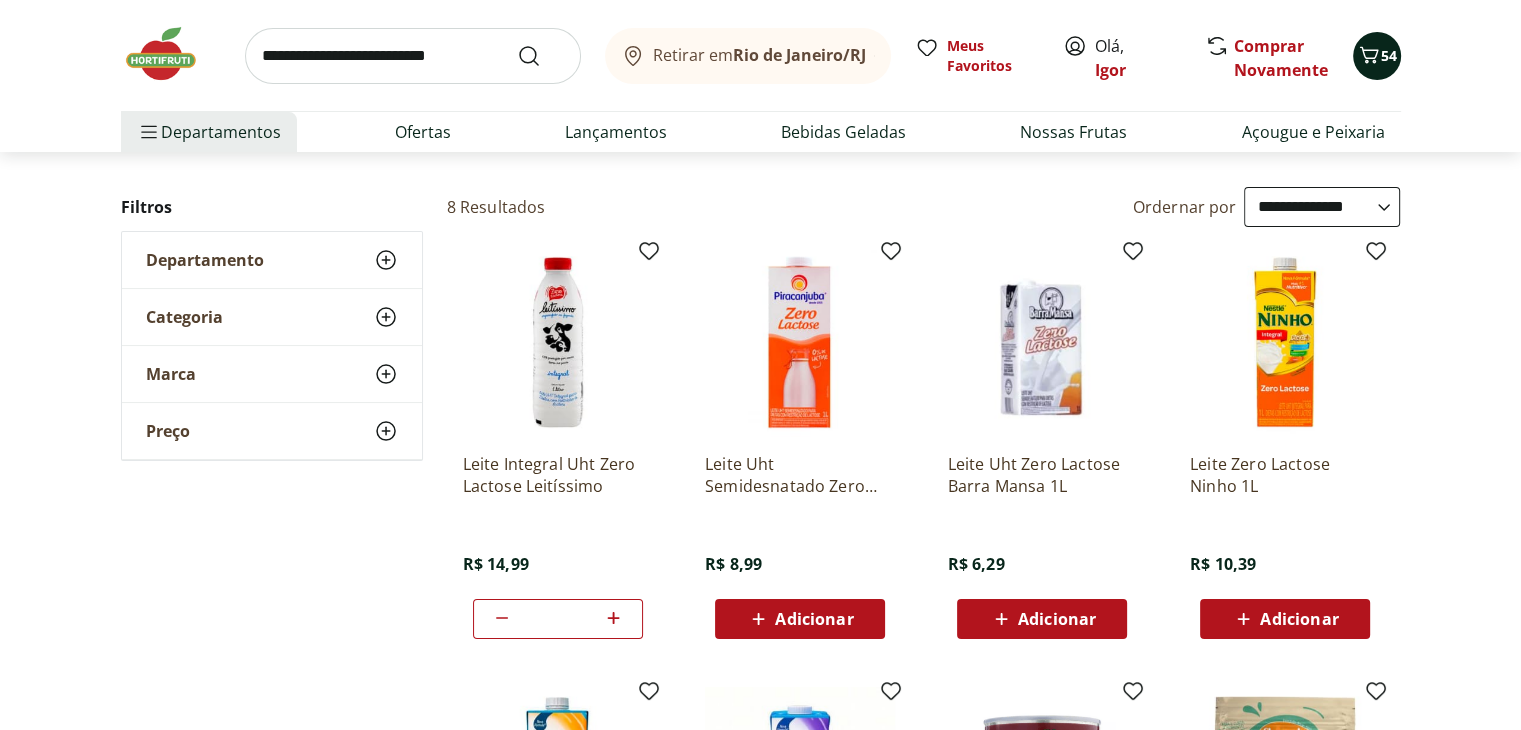 click 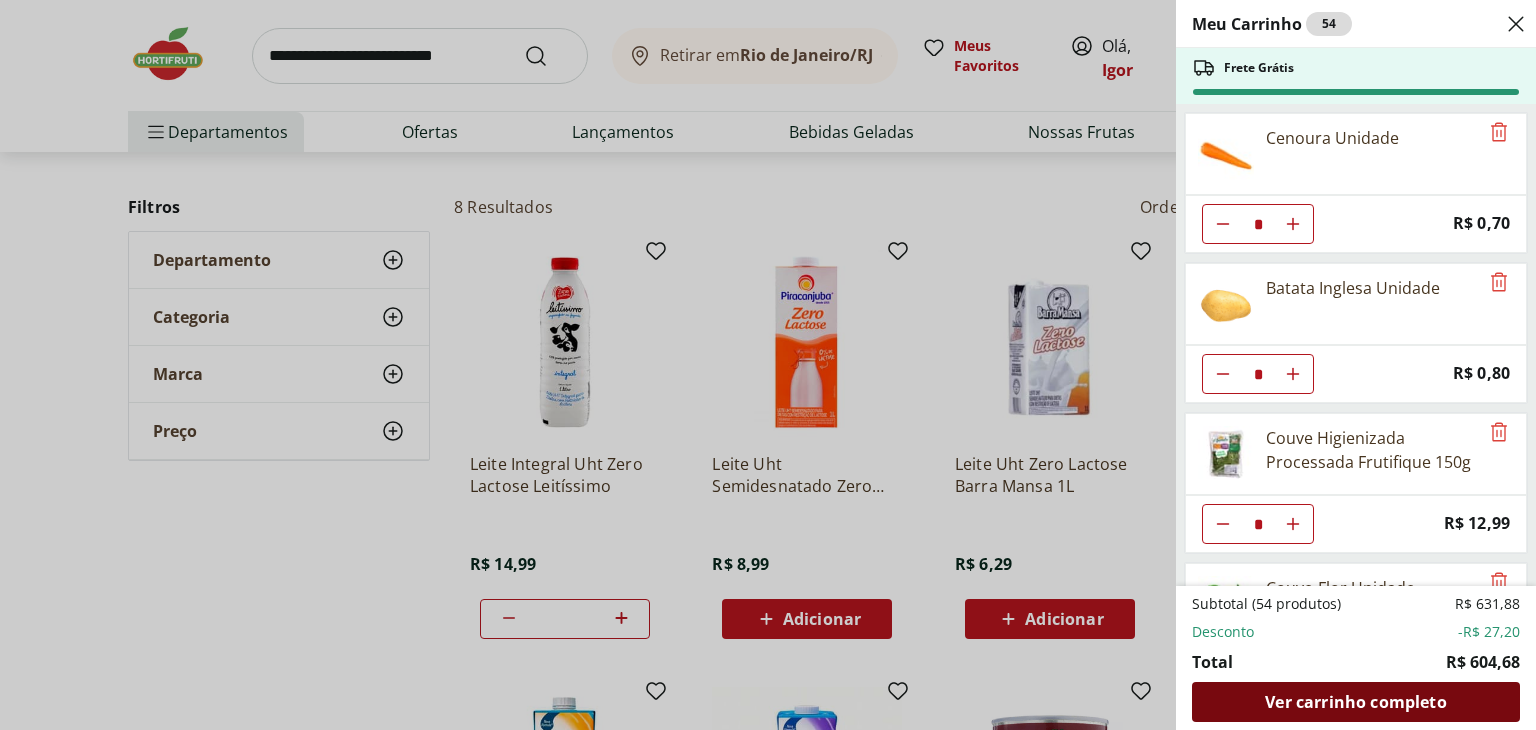 click on "Ver carrinho completo" at bounding box center [1355, 702] 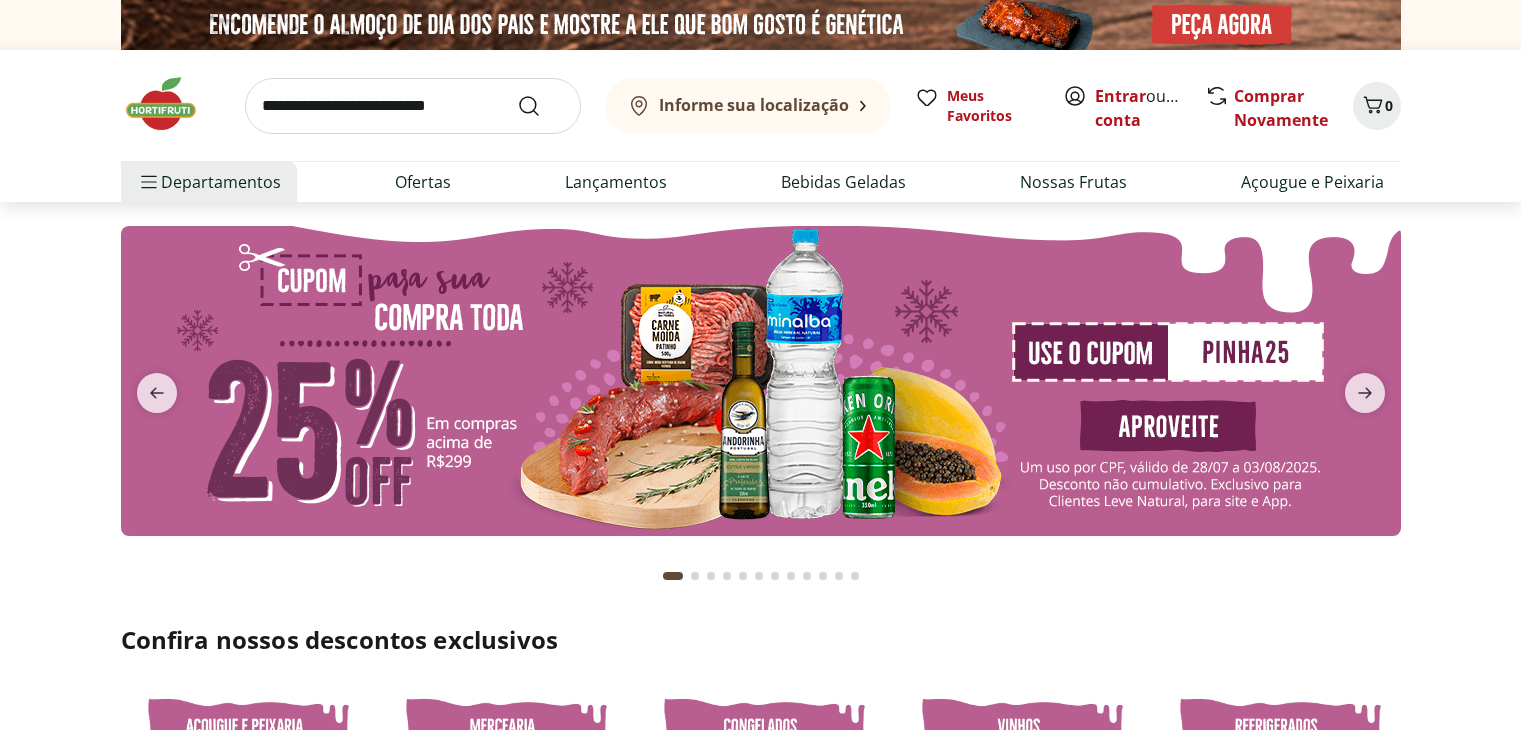 scroll, scrollTop: 0, scrollLeft: 0, axis: both 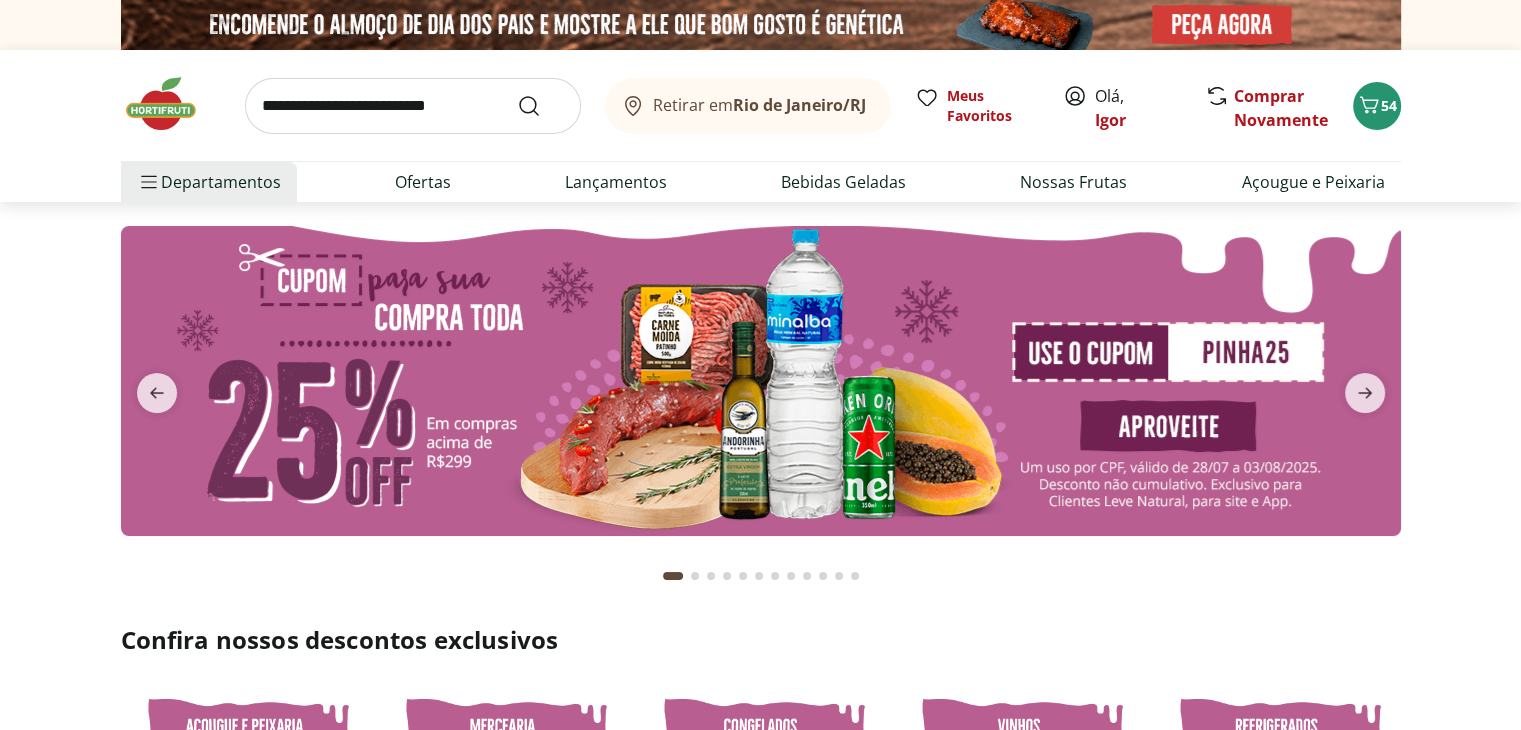 click at bounding box center (413, 106) 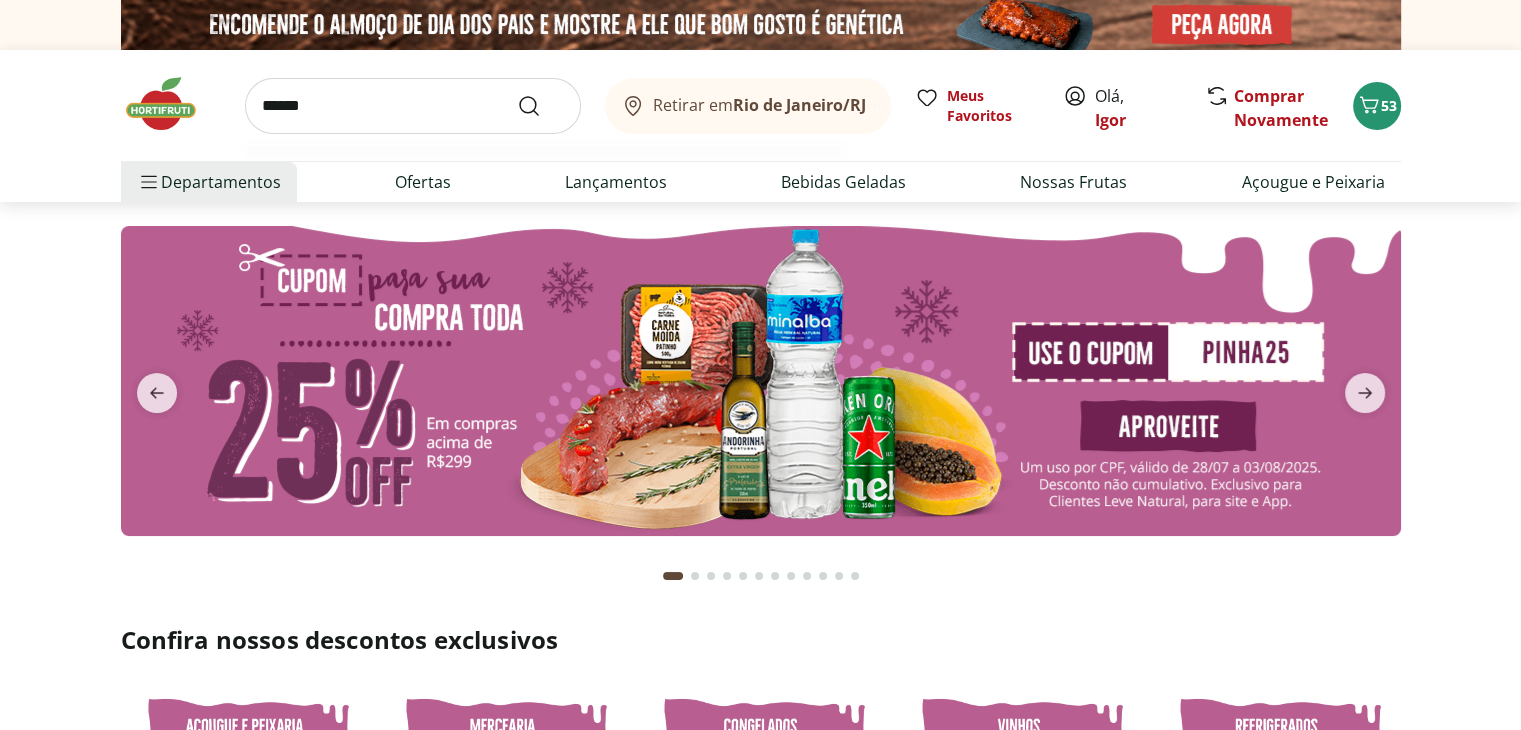 type on "******" 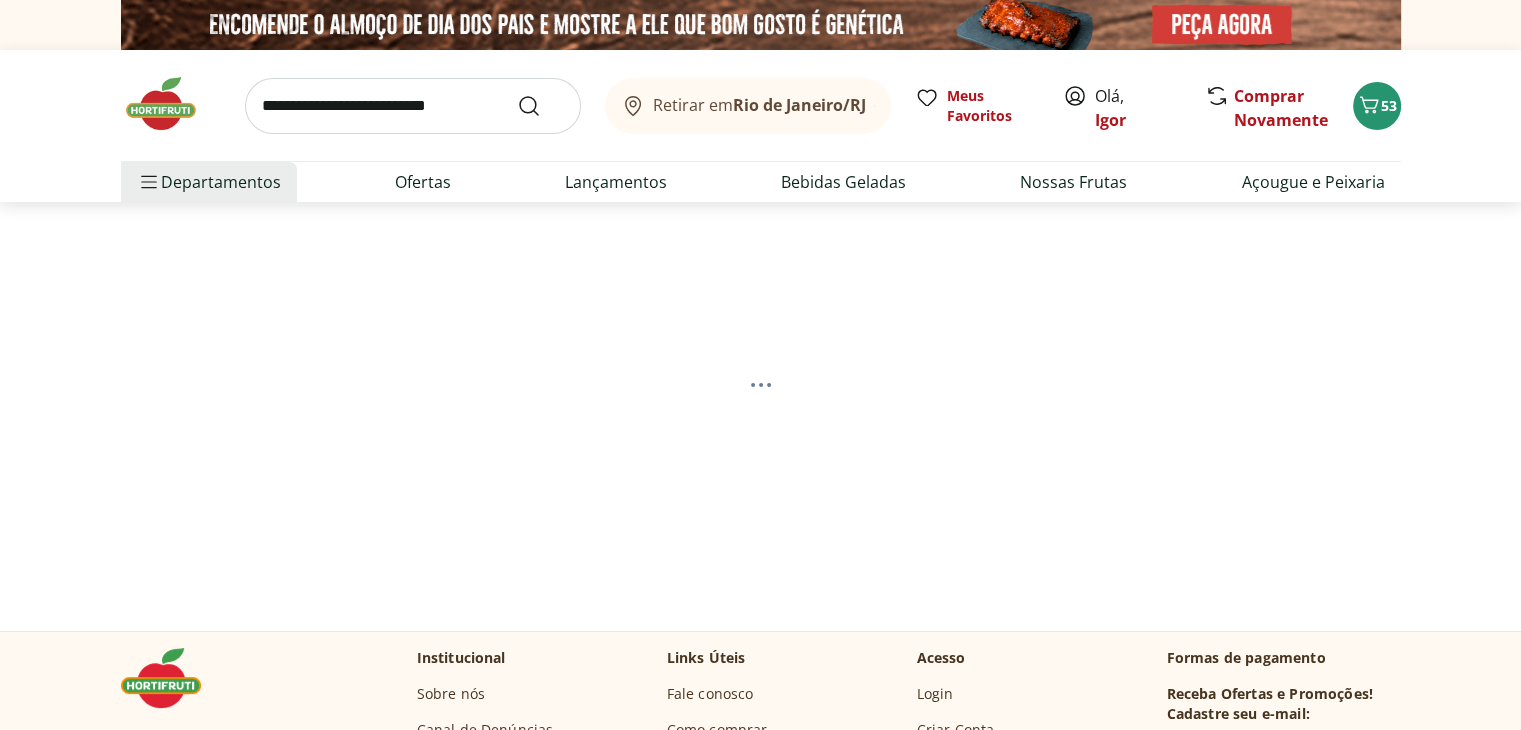 select on "**********" 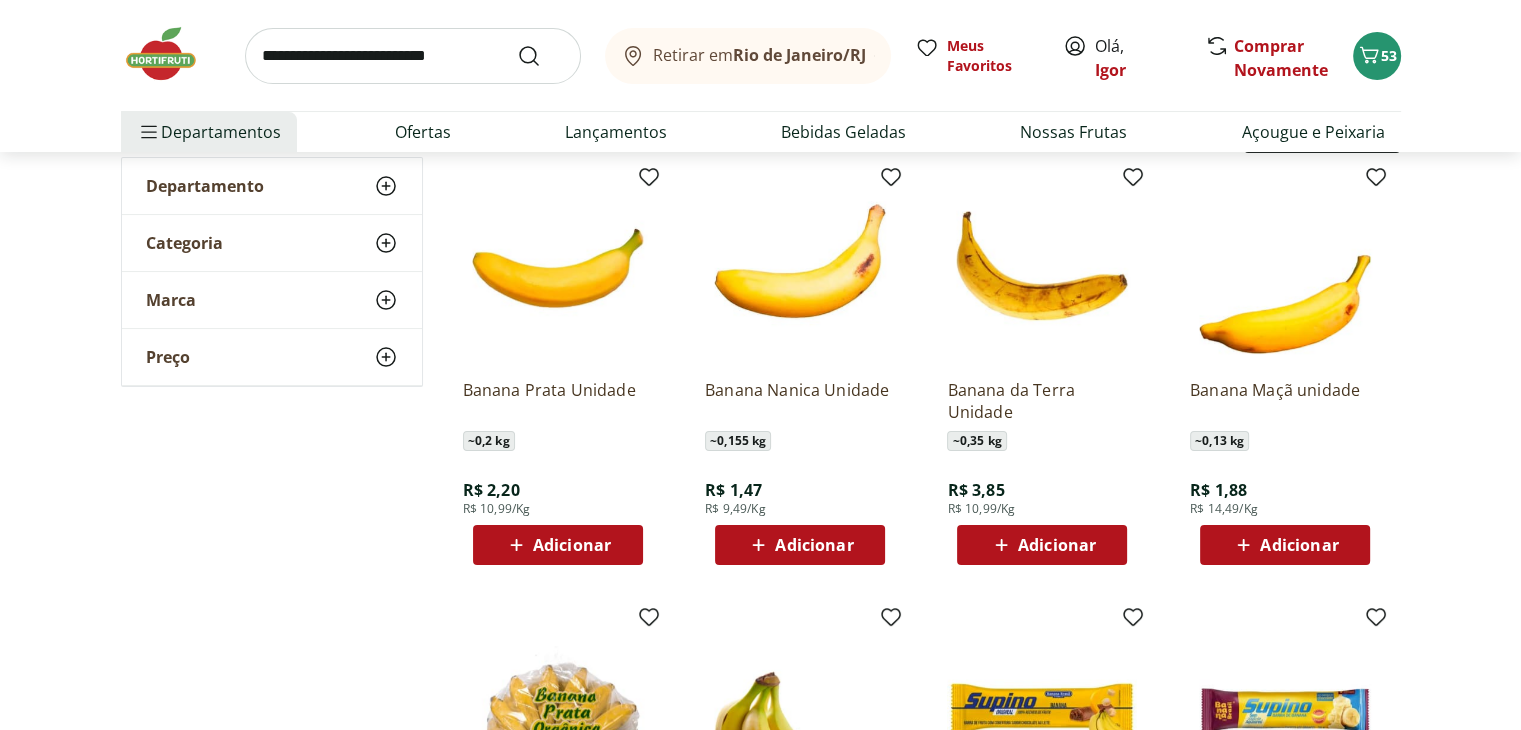 scroll, scrollTop: 206, scrollLeft: 0, axis: vertical 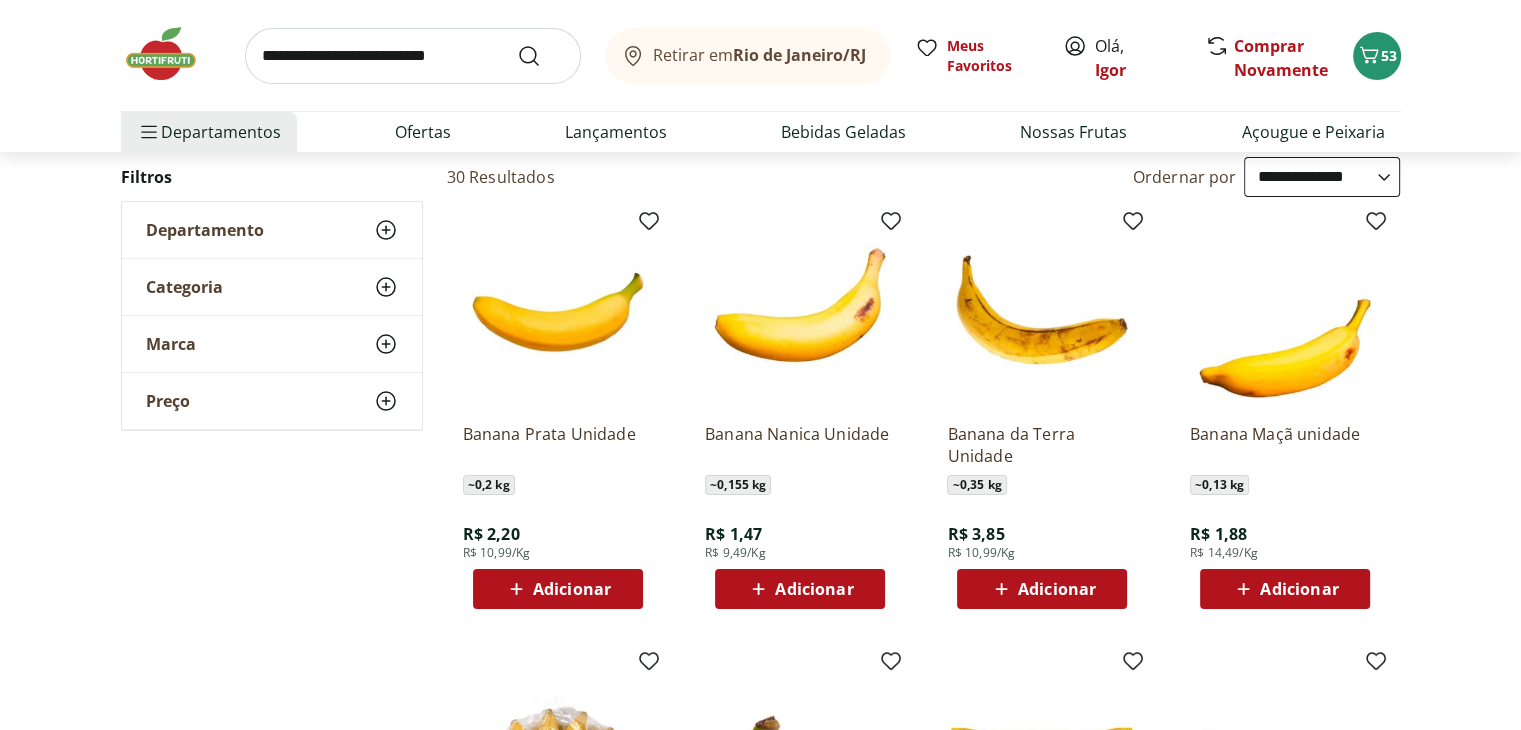 click on "Adicionar" at bounding box center (558, 589) 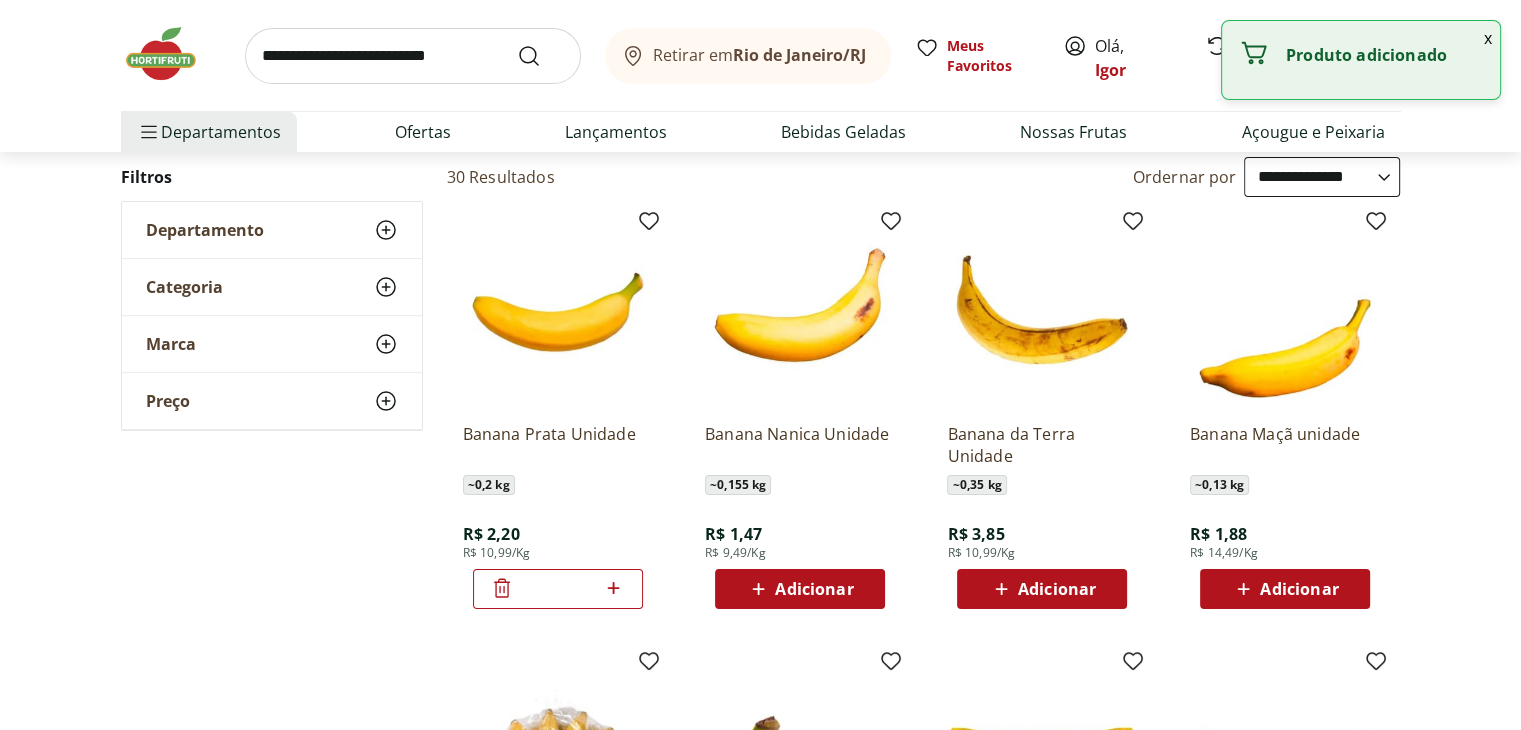 click 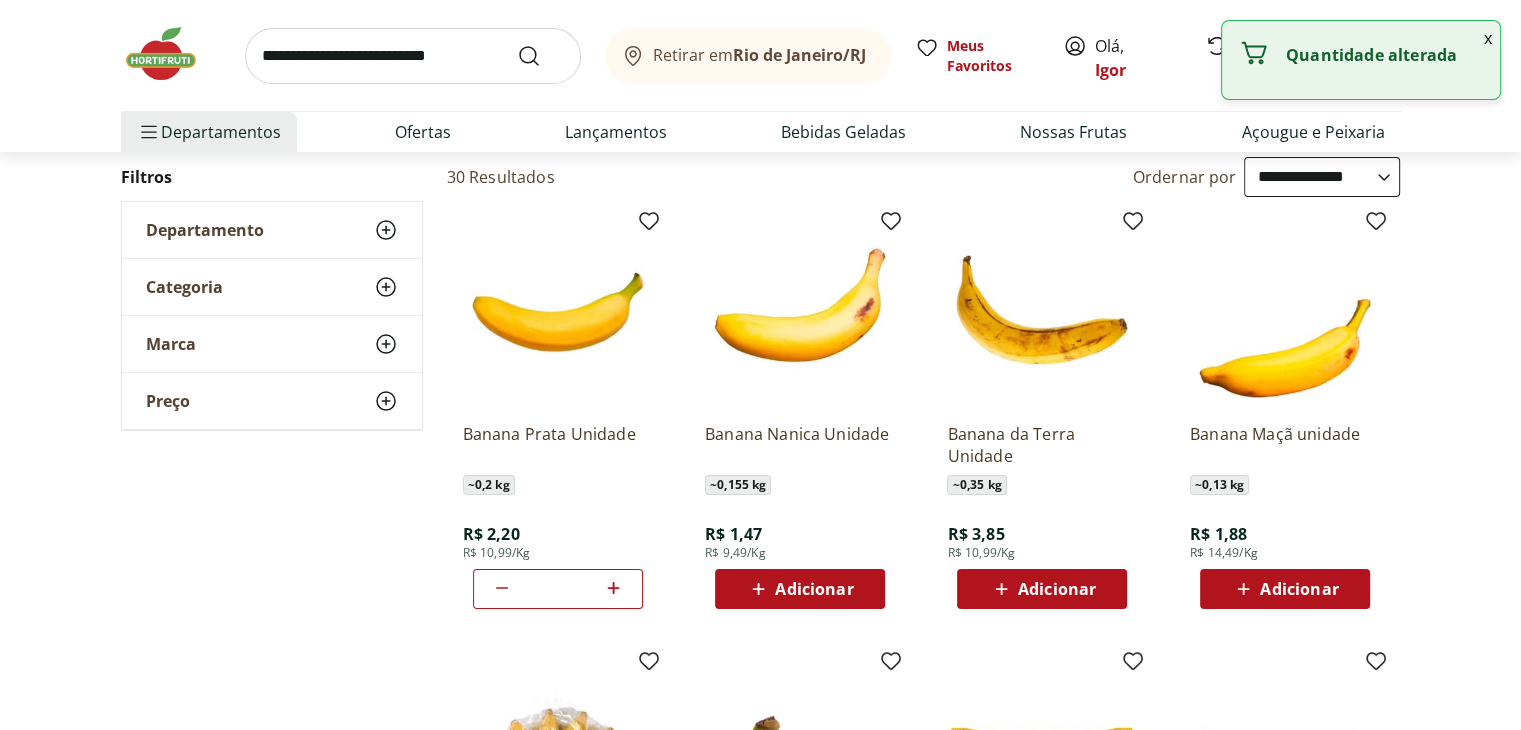 click 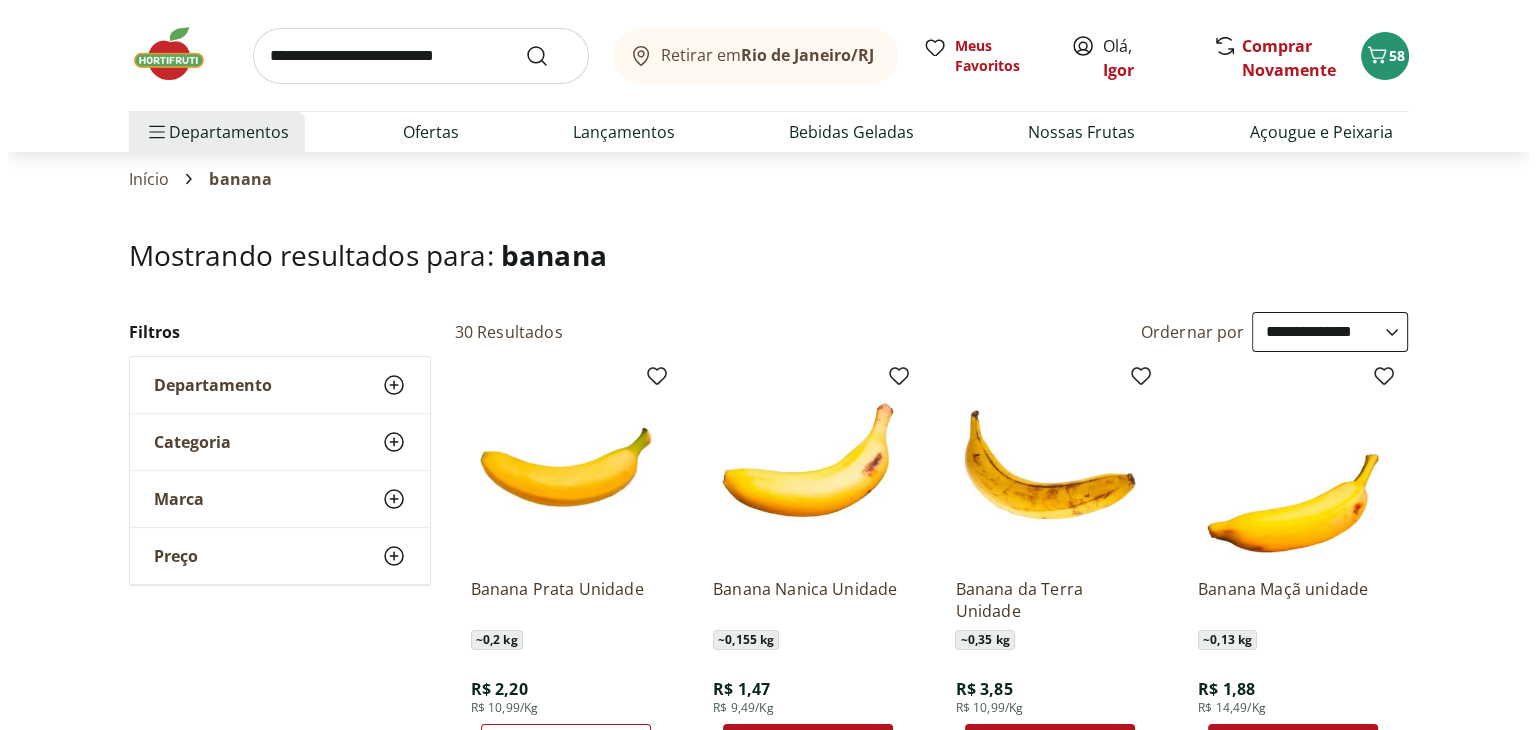 scroll, scrollTop: 0, scrollLeft: 0, axis: both 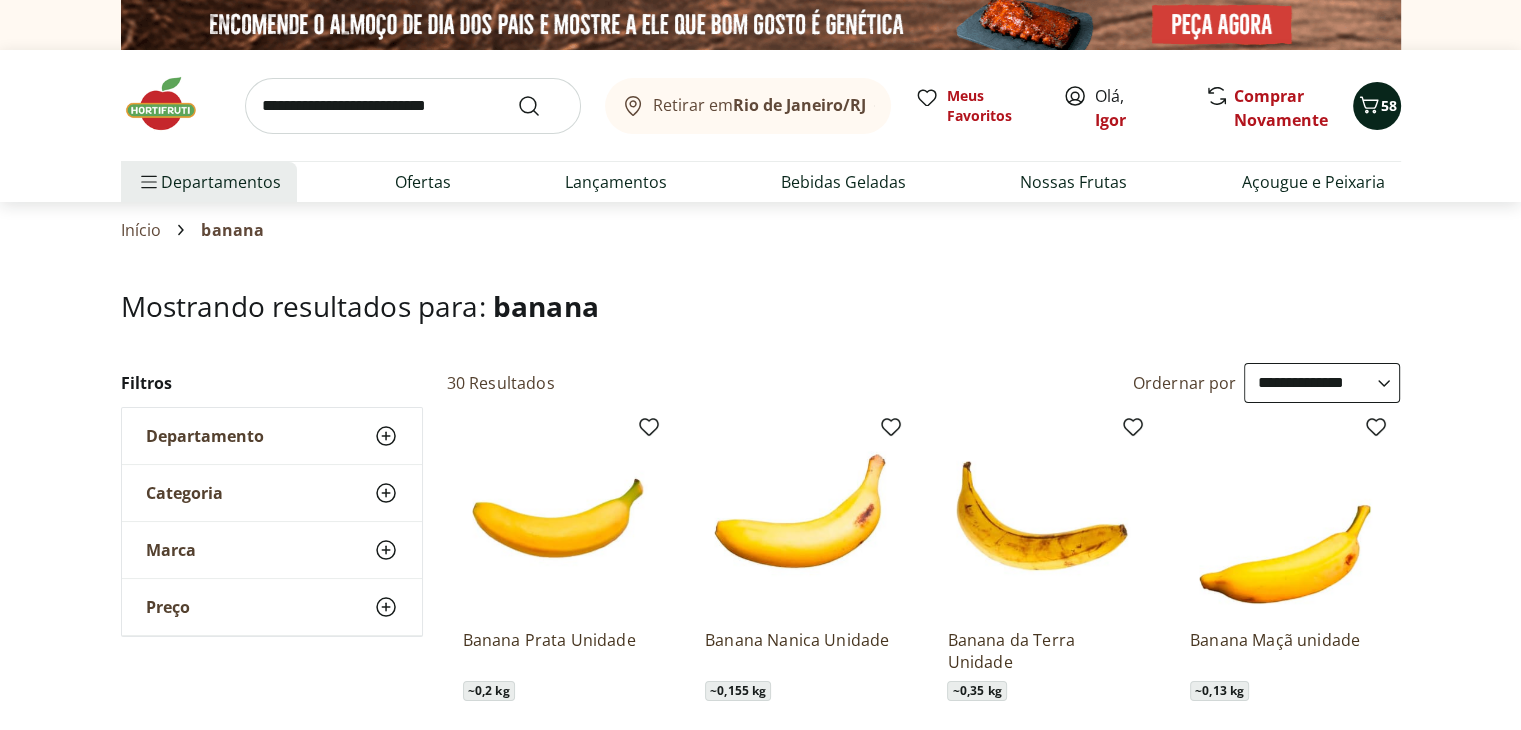 click on "58" at bounding box center (1389, 105) 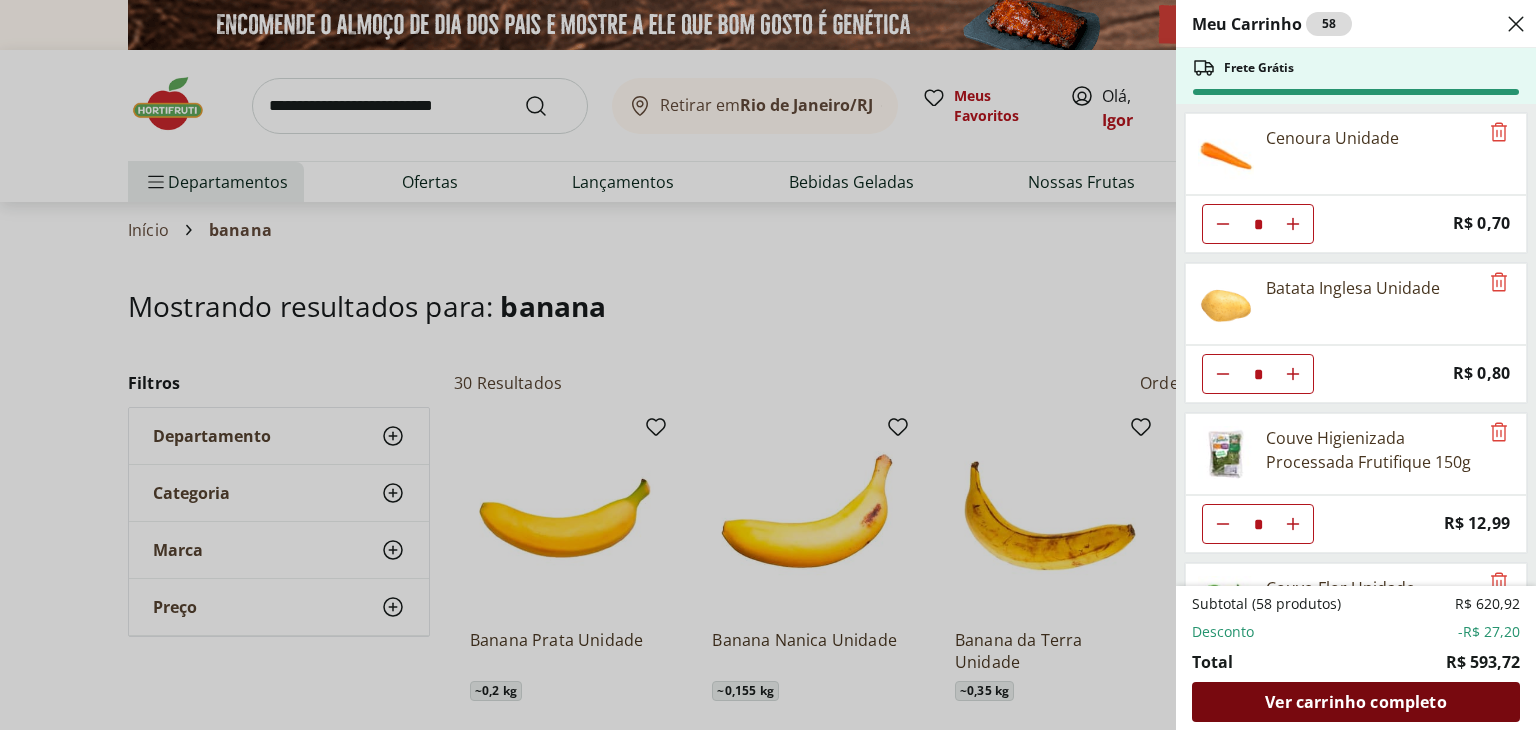 click on "Ver carrinho completo" at bounding box center [1355, 702] 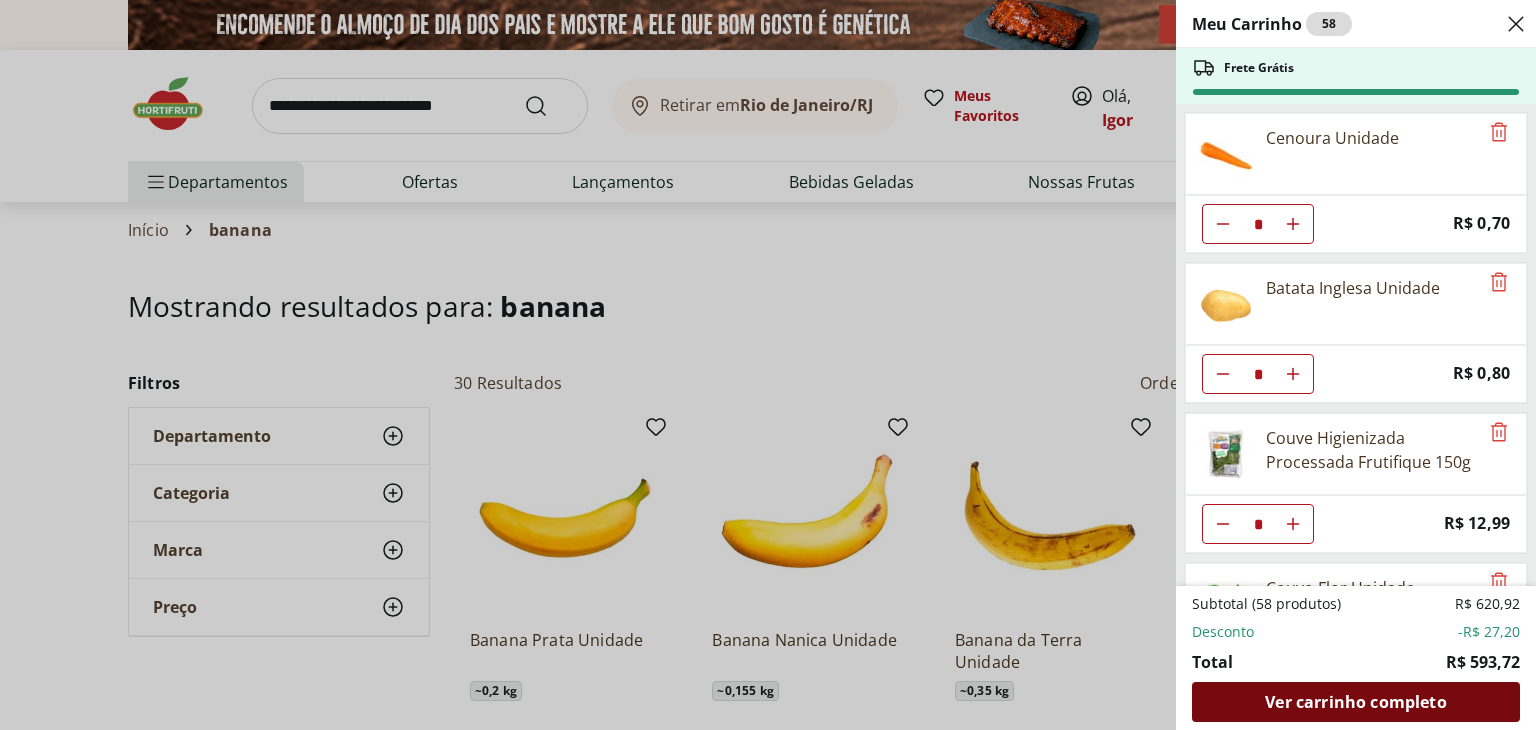 click on "Ver carrinho completo" at bounding box center [1355, 702] 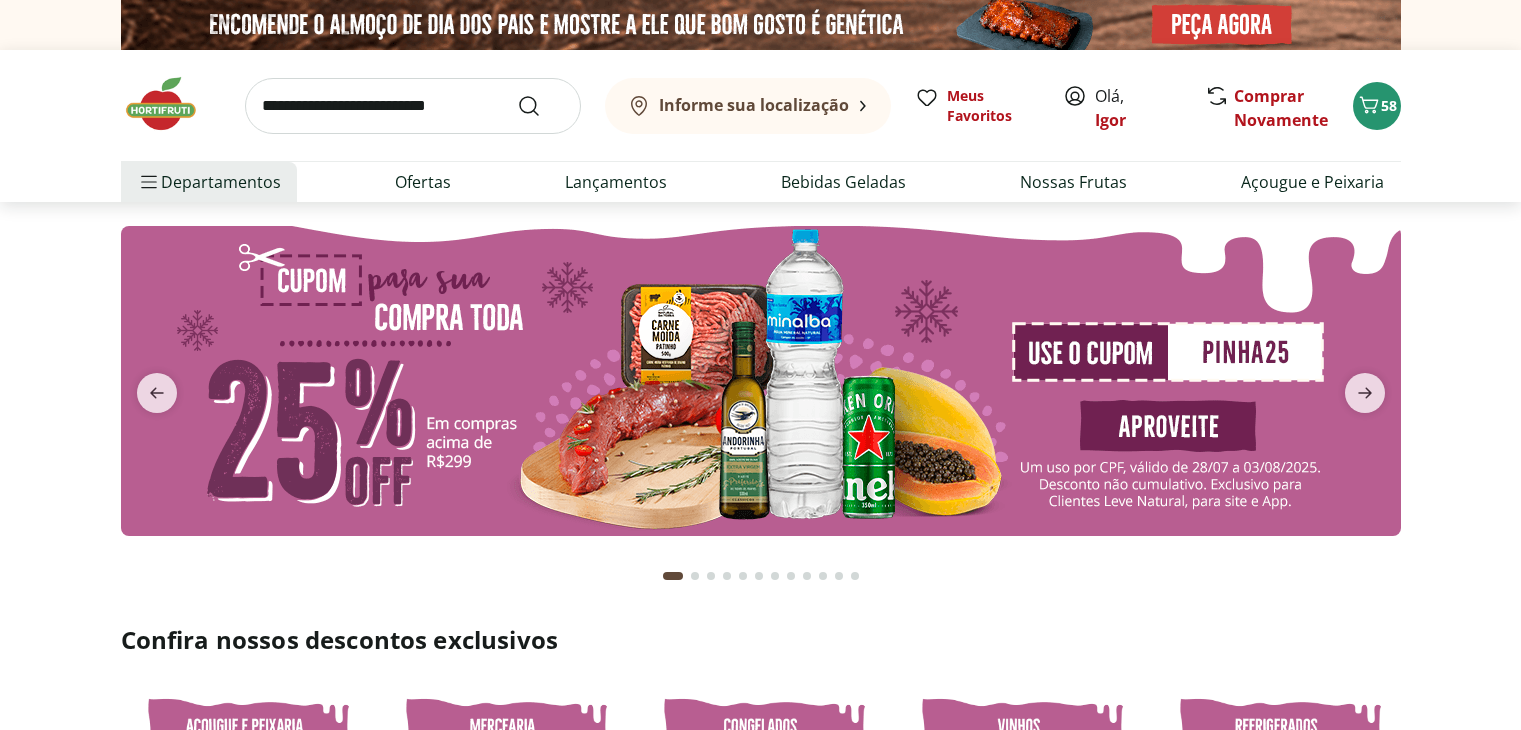 scroll, scrollTop: 0, scrollLeft: 0, axis: both 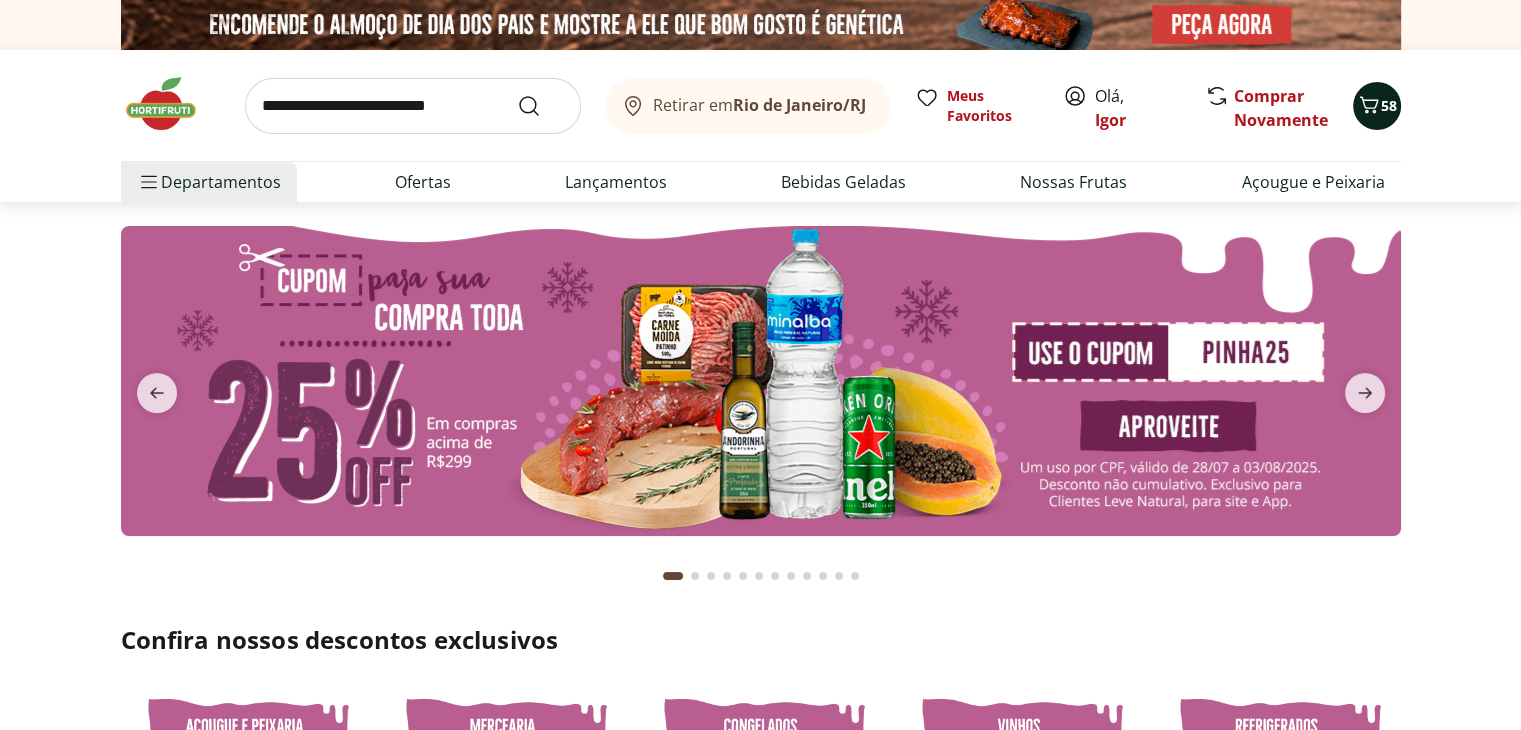 click 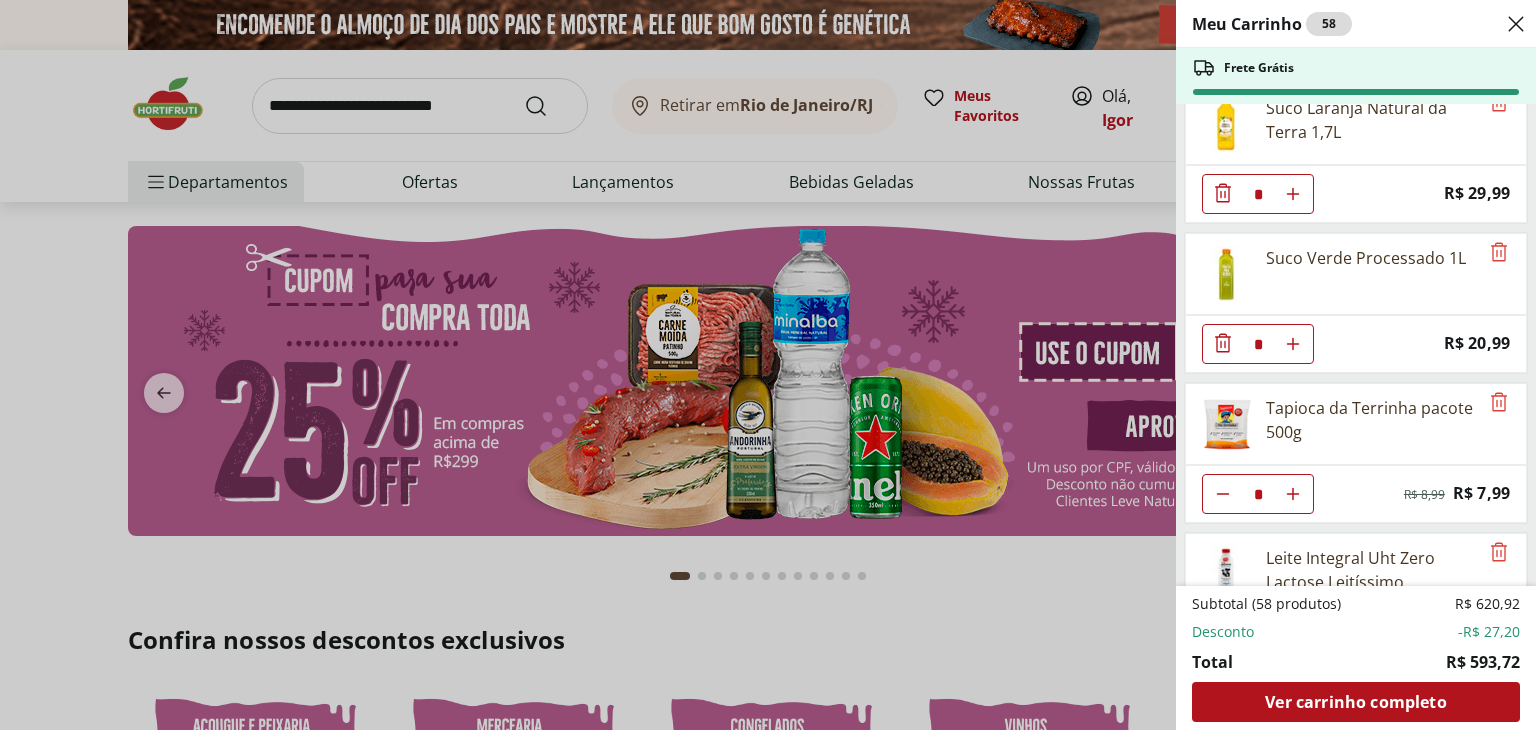 scroll, scrollTop: 4585, scrollLeft: 0, axis: vertical 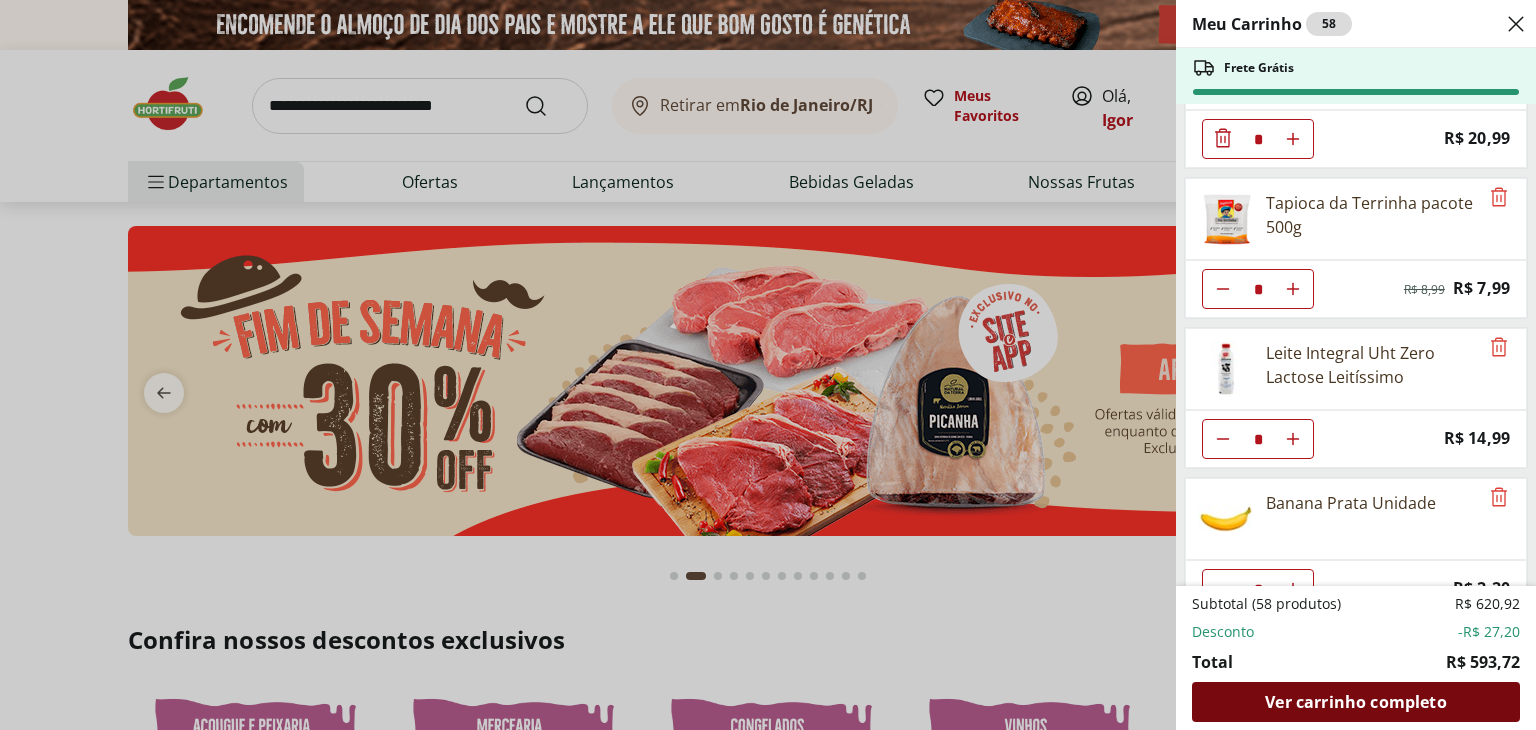 click on "Ver carrinho completo" at bounding box center (1356, 702) 